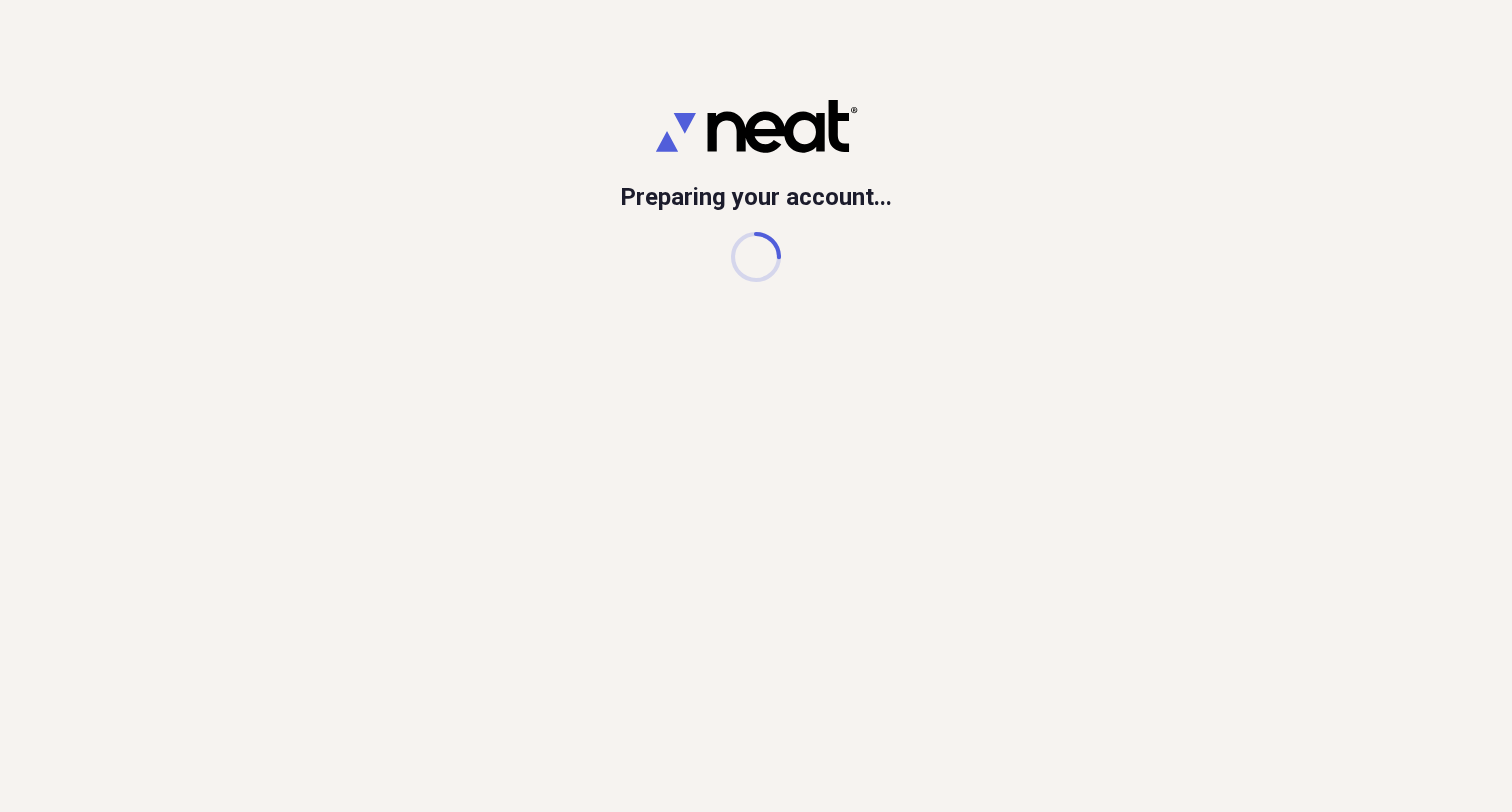 scroll, scrollTop: 0, scrollLeft: 0, axis: both 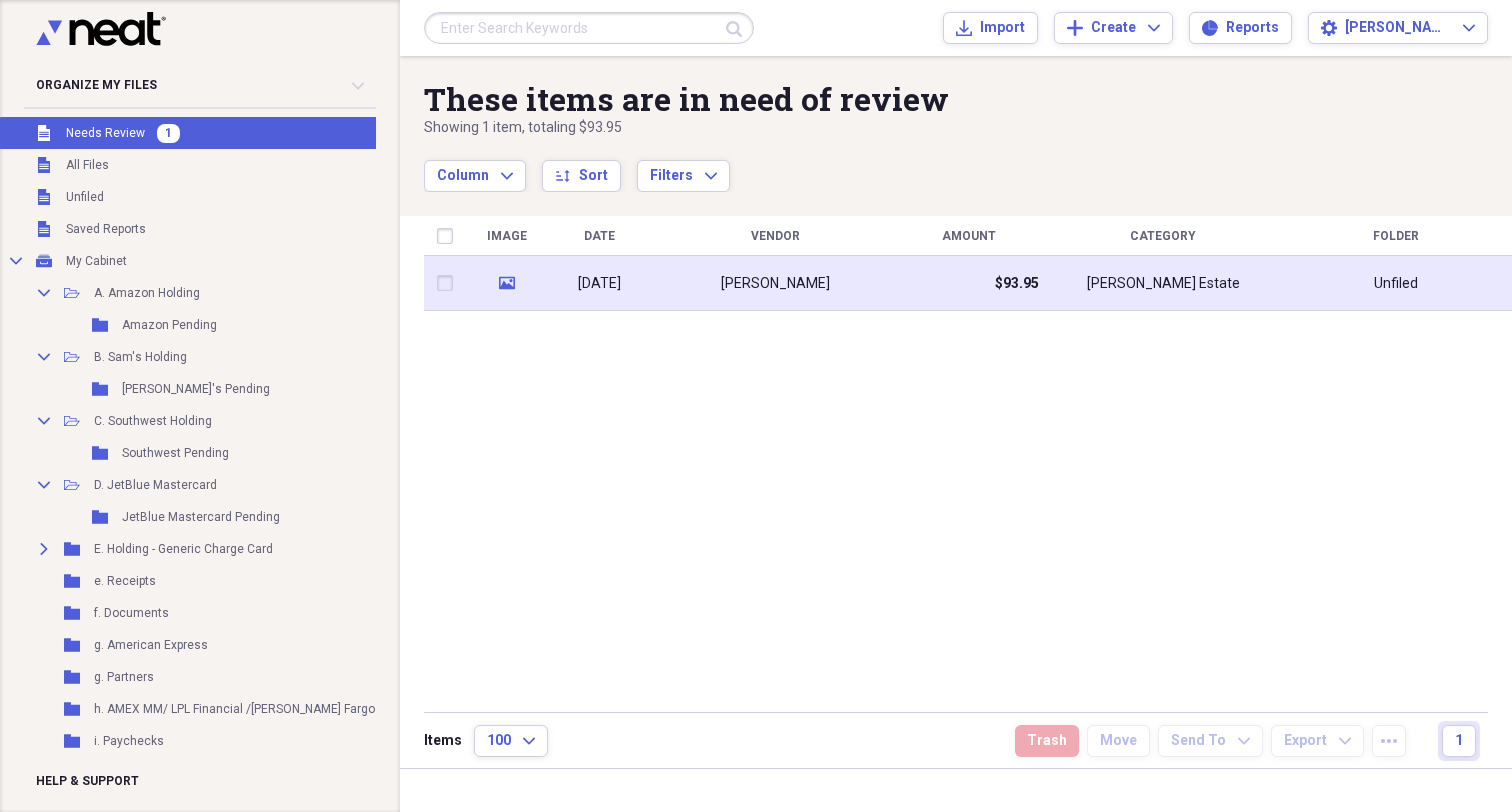 click on "[PERSON_NAME]" at bounding box center (775, 284) 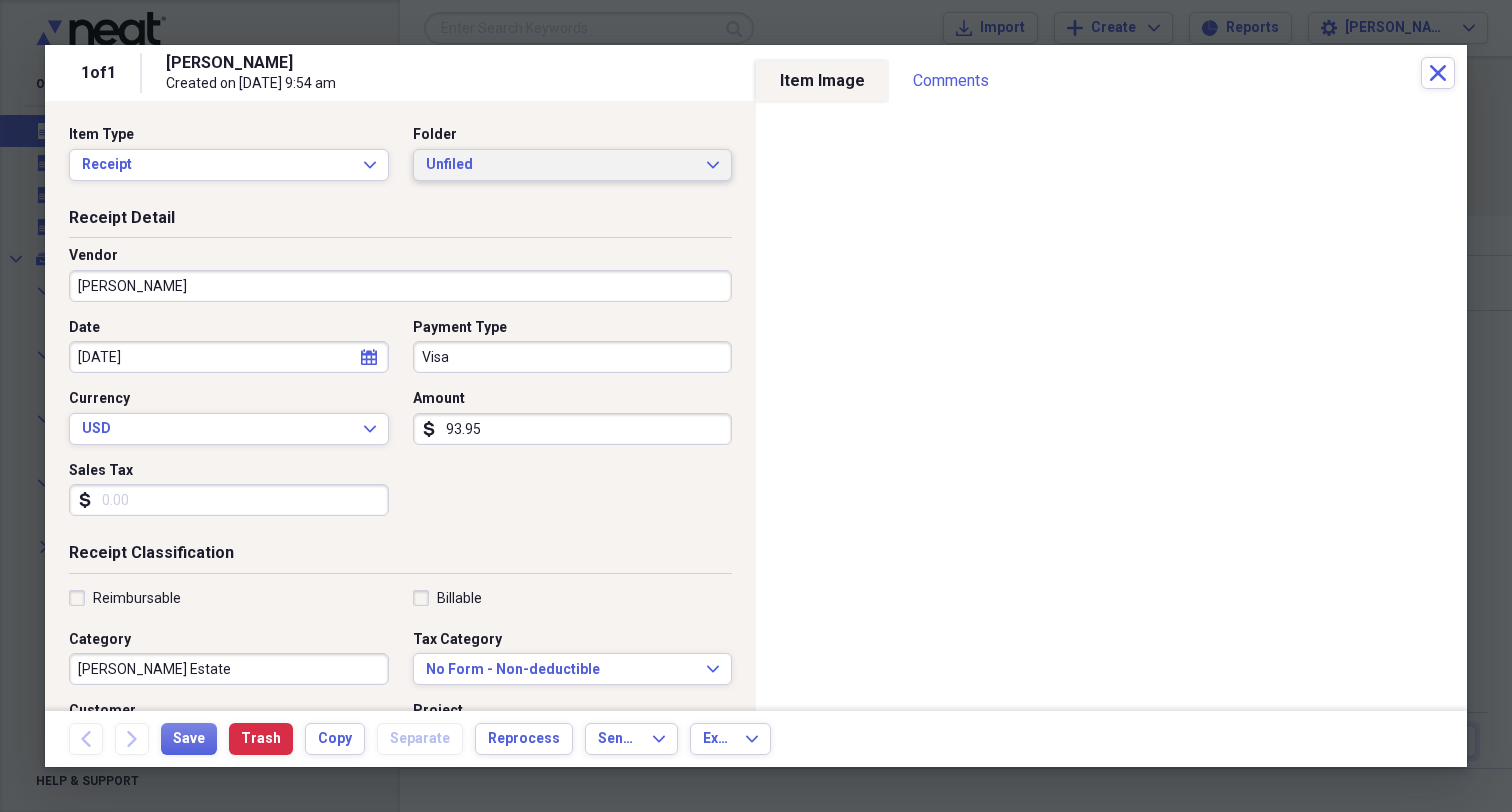 click on "Expand" 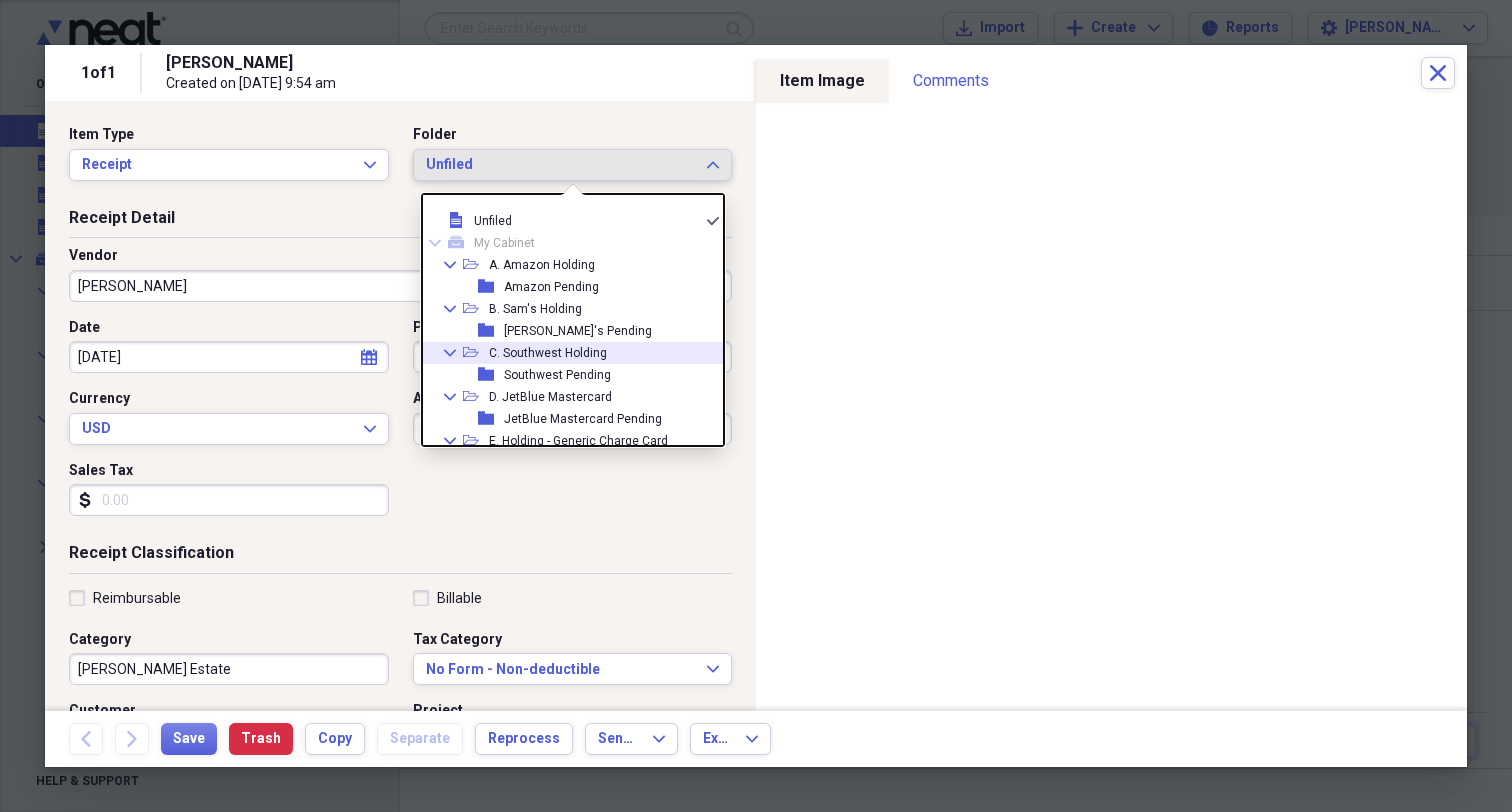 click on "C. Southwest Holding" at bounding box center (548, 353) 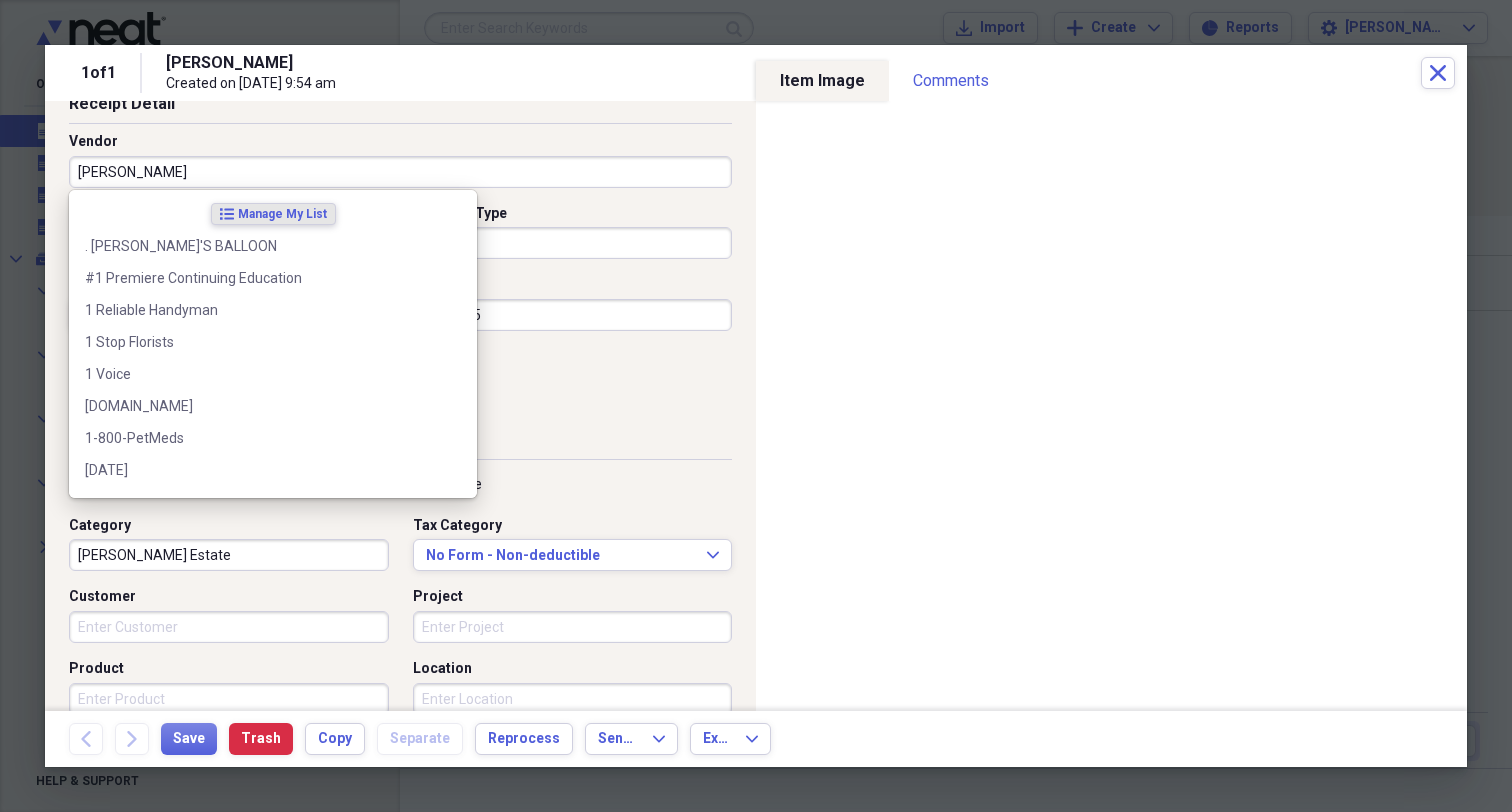 scroll, scrollTop: 115, scrollLeft: 0, axis: vertical 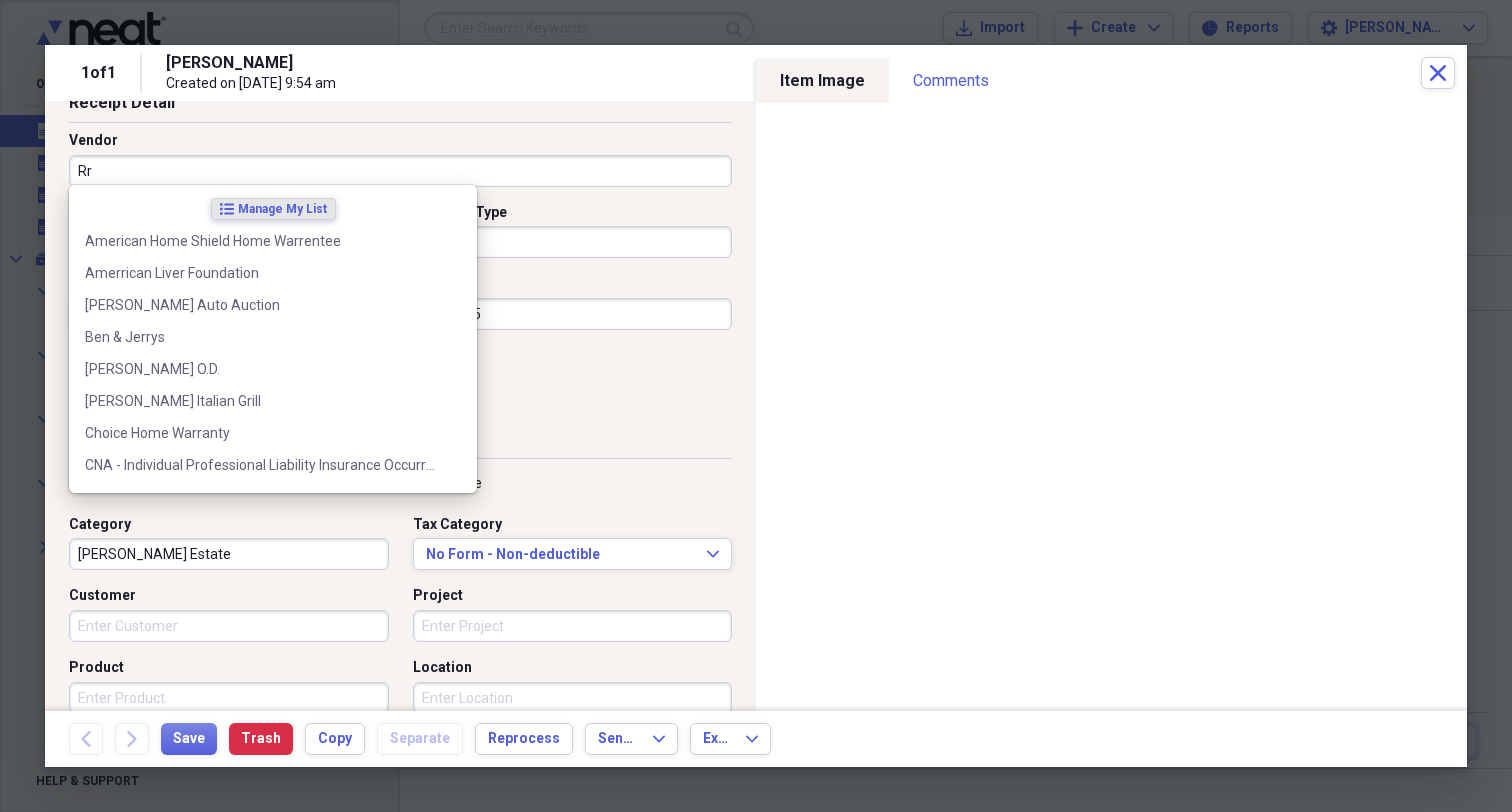 type on "R" 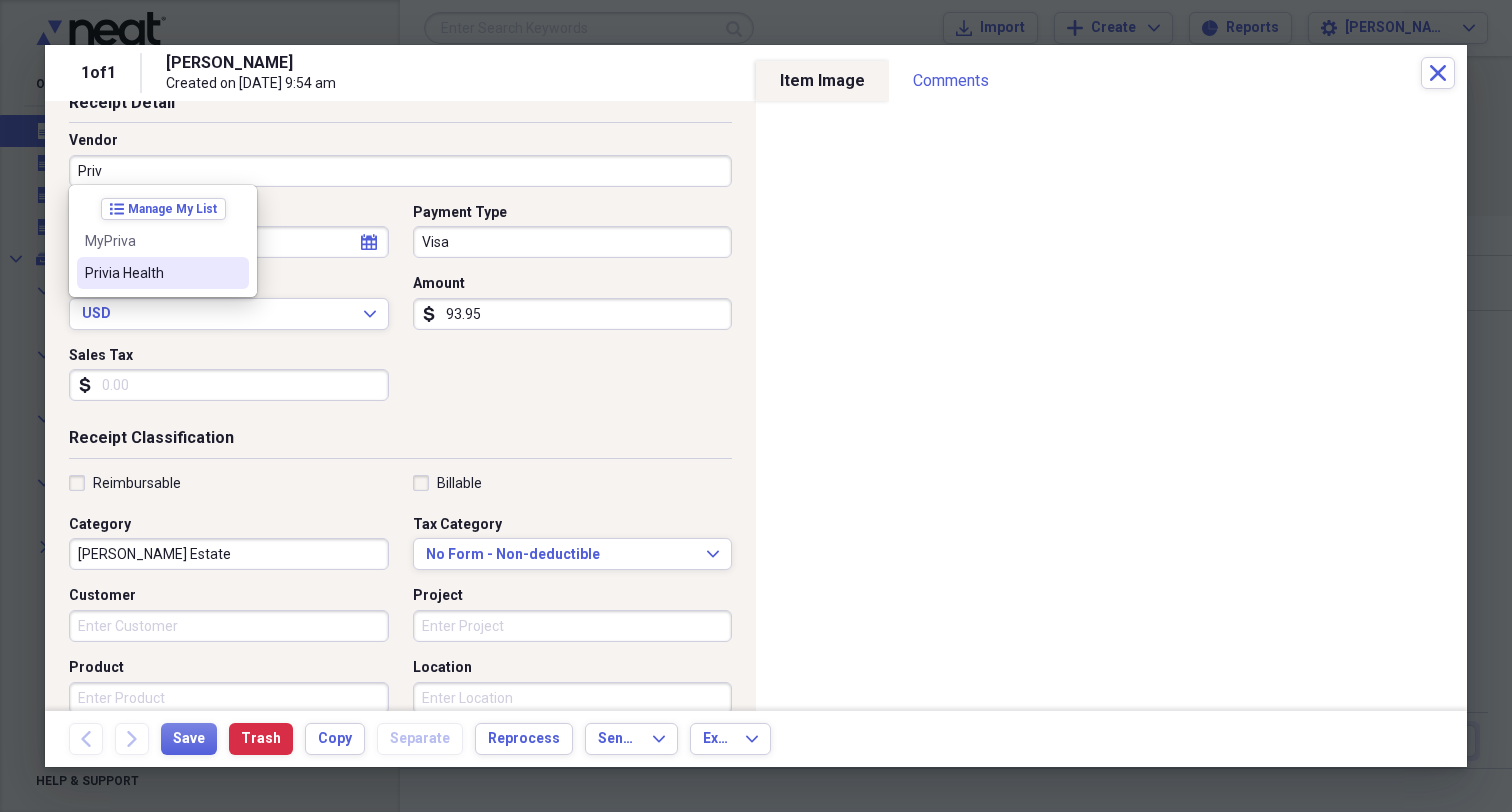 click on "Privia Health" at bounding box center [151, 273] 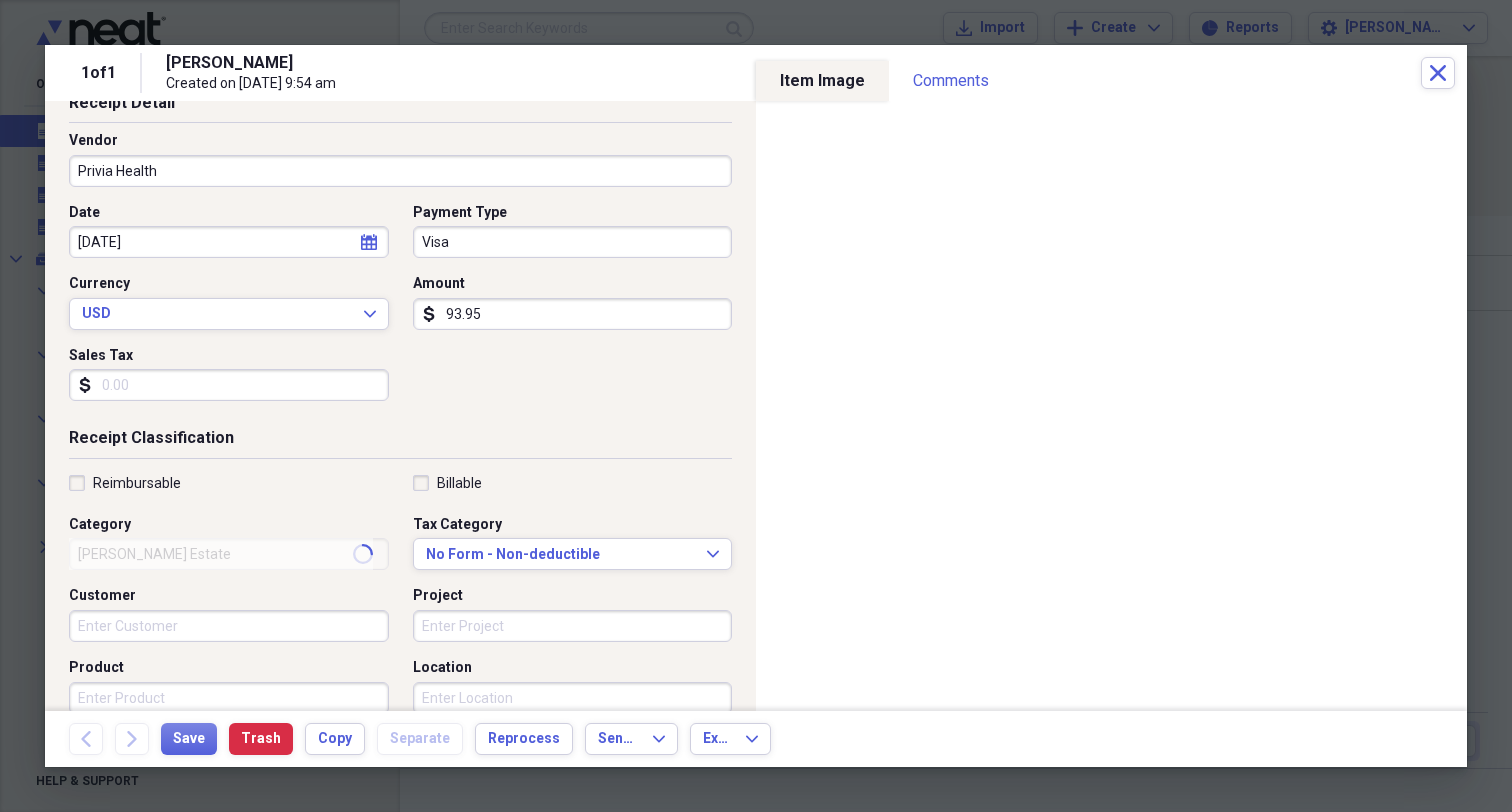 type on "Medical - [PERSON_NAME]" 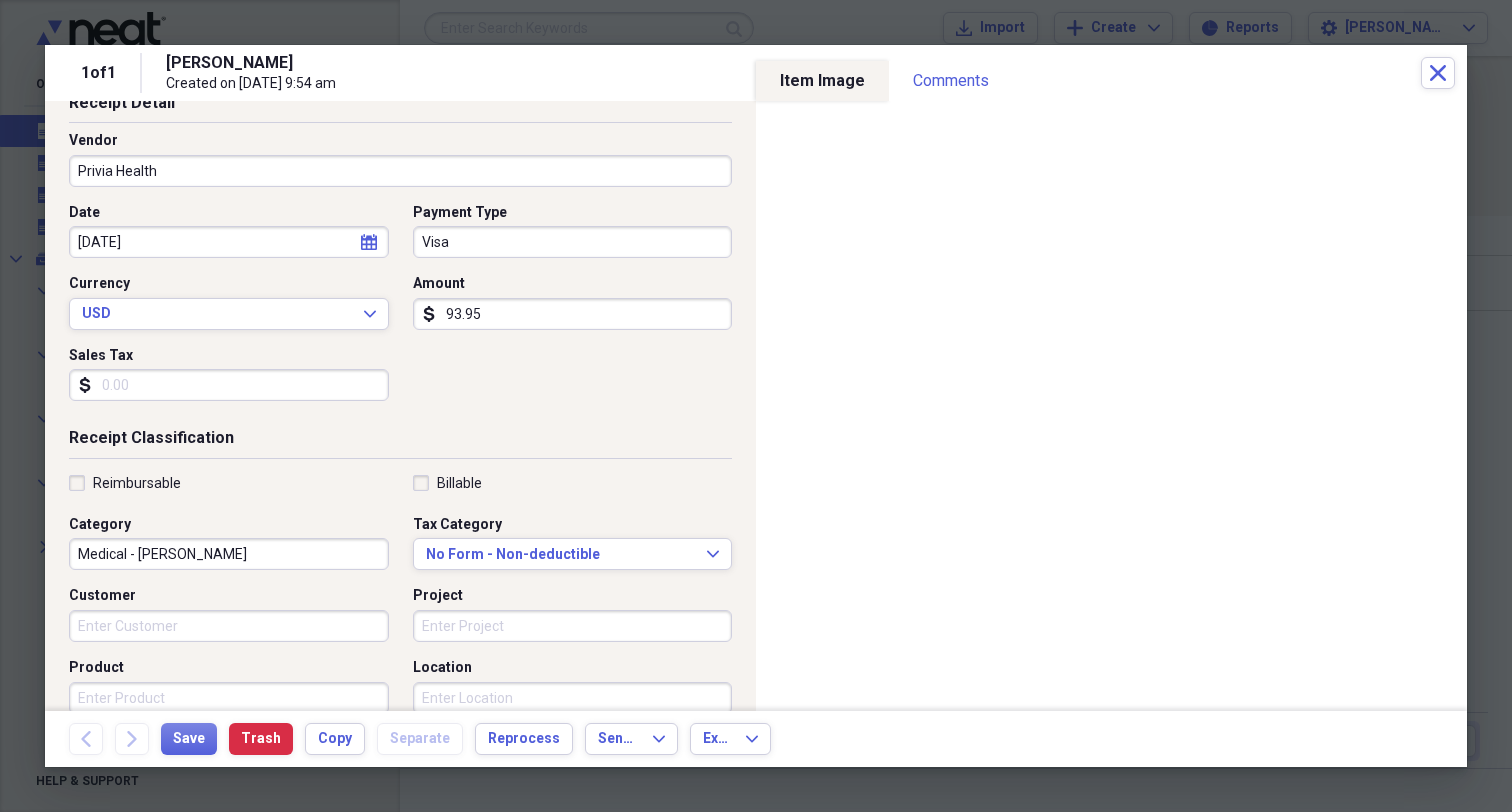 click on "Visa" at bounding box center [573, 242] 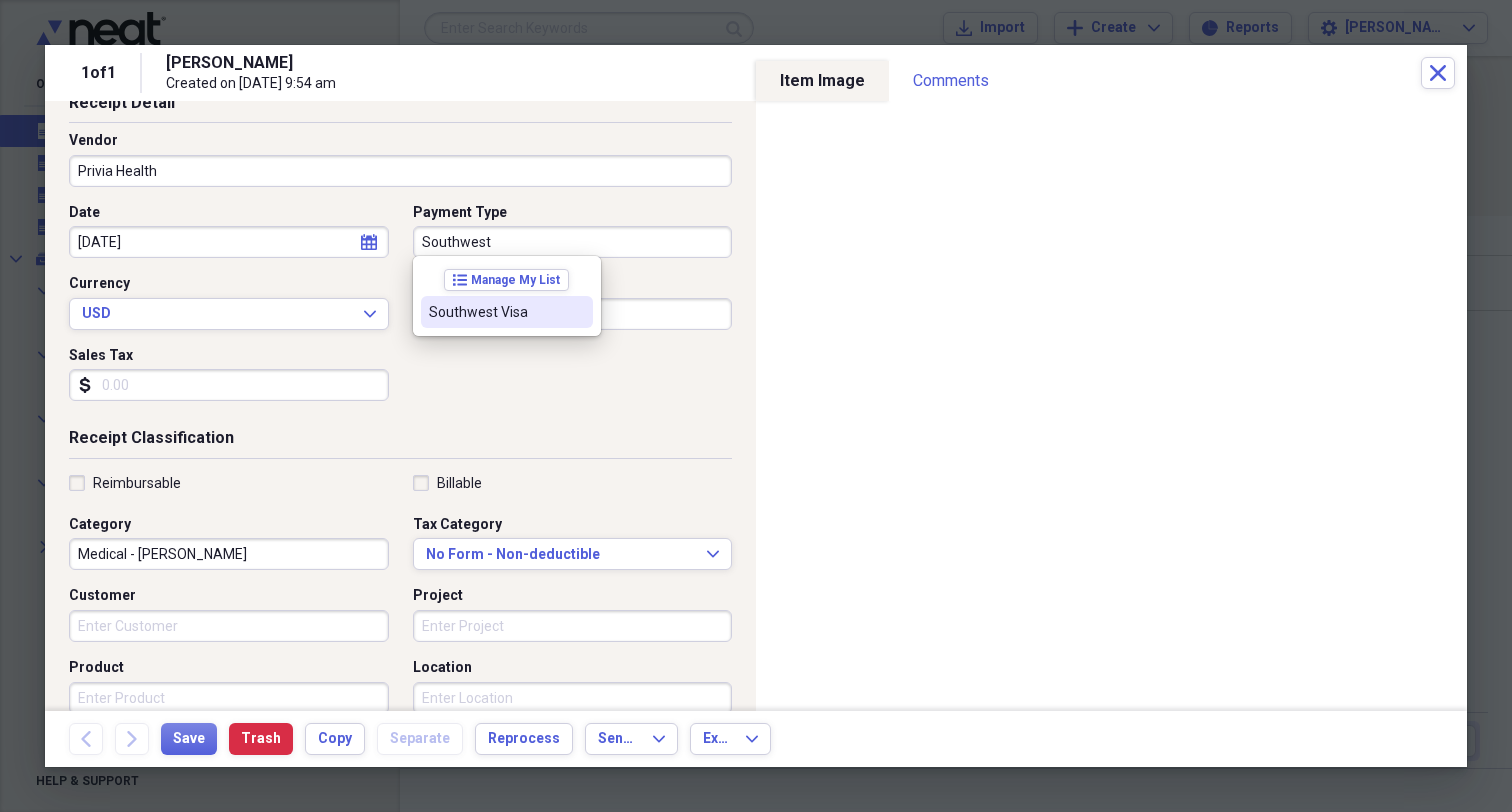 click on "Southwest Visa" at bounding box center [495, 312] 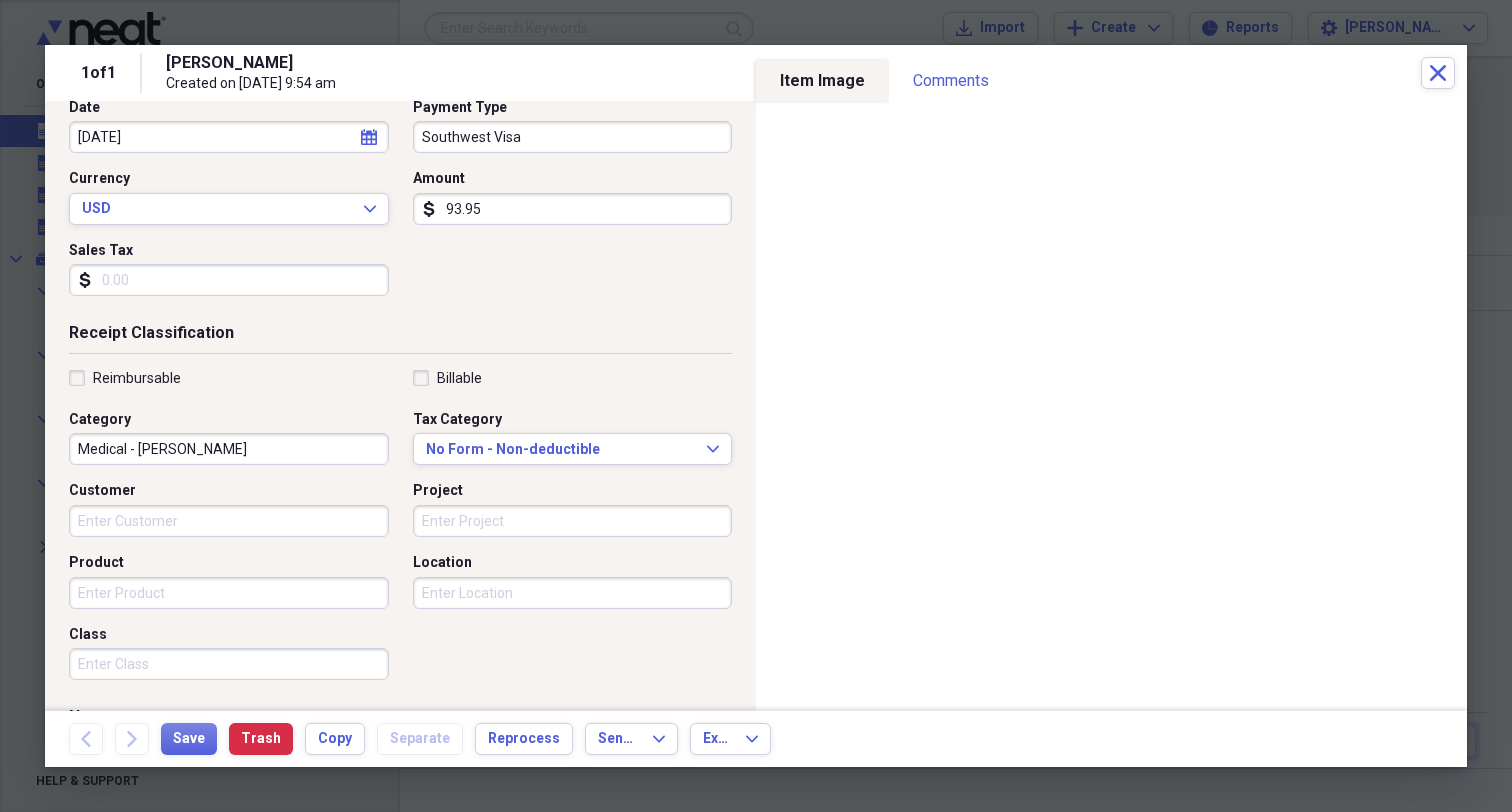 scroll, scrollTop: 218, scrollLeft: 0, axis: vertical 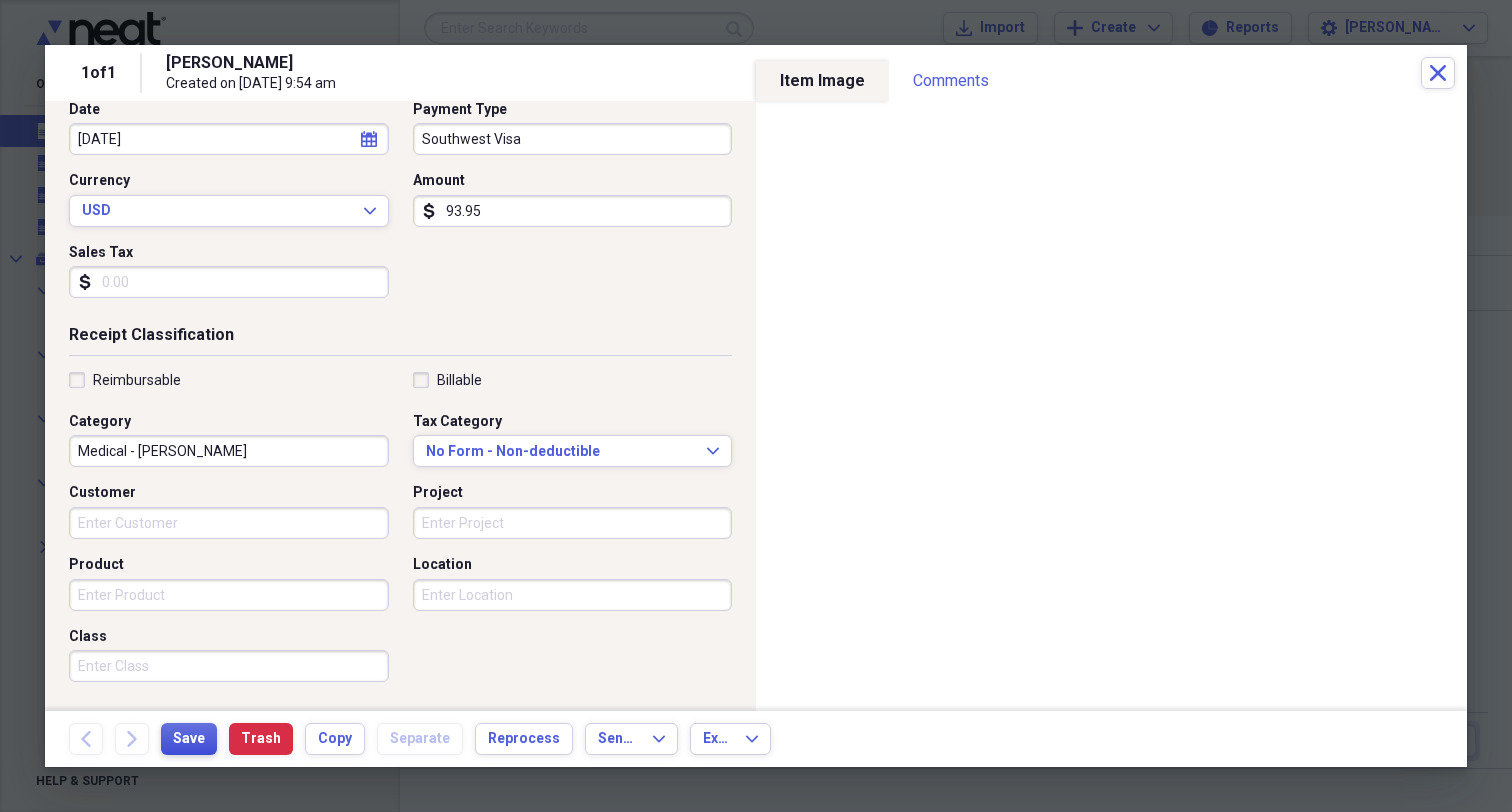 click on "Save" at bounding box center (189, 739) 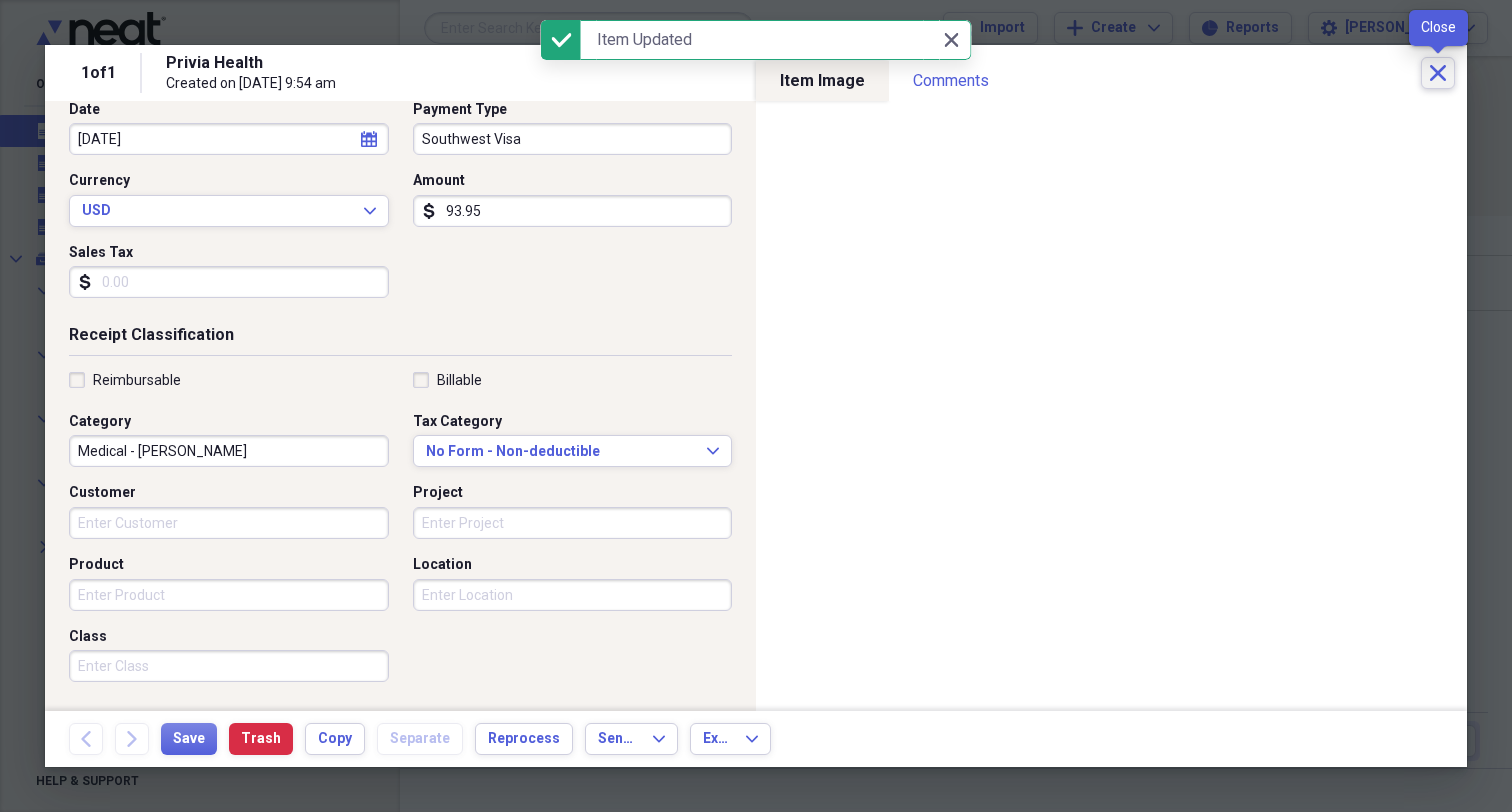 click on "Close" 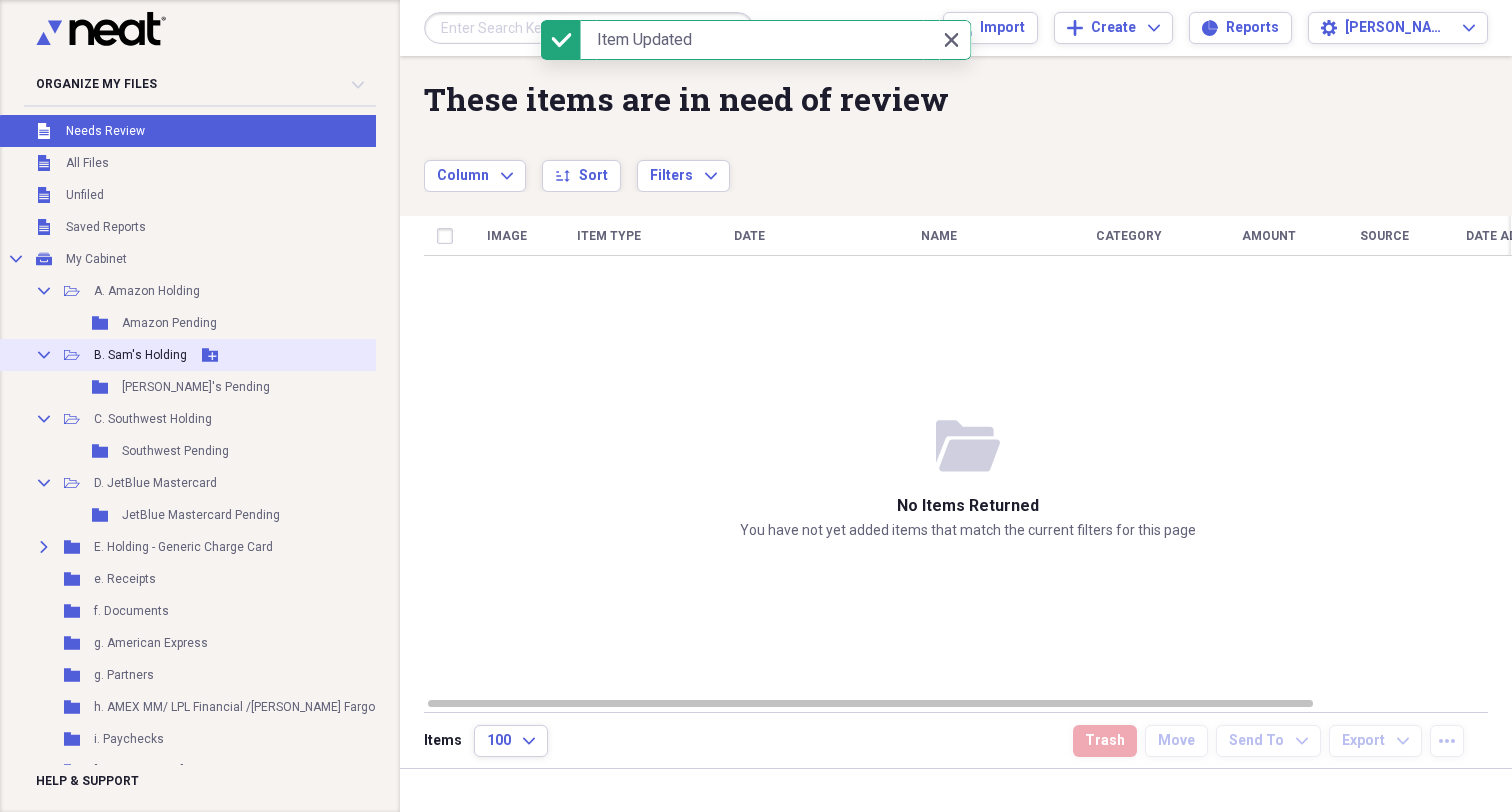 click on "B. Sam's Holding" at bounding box center [140, 355] 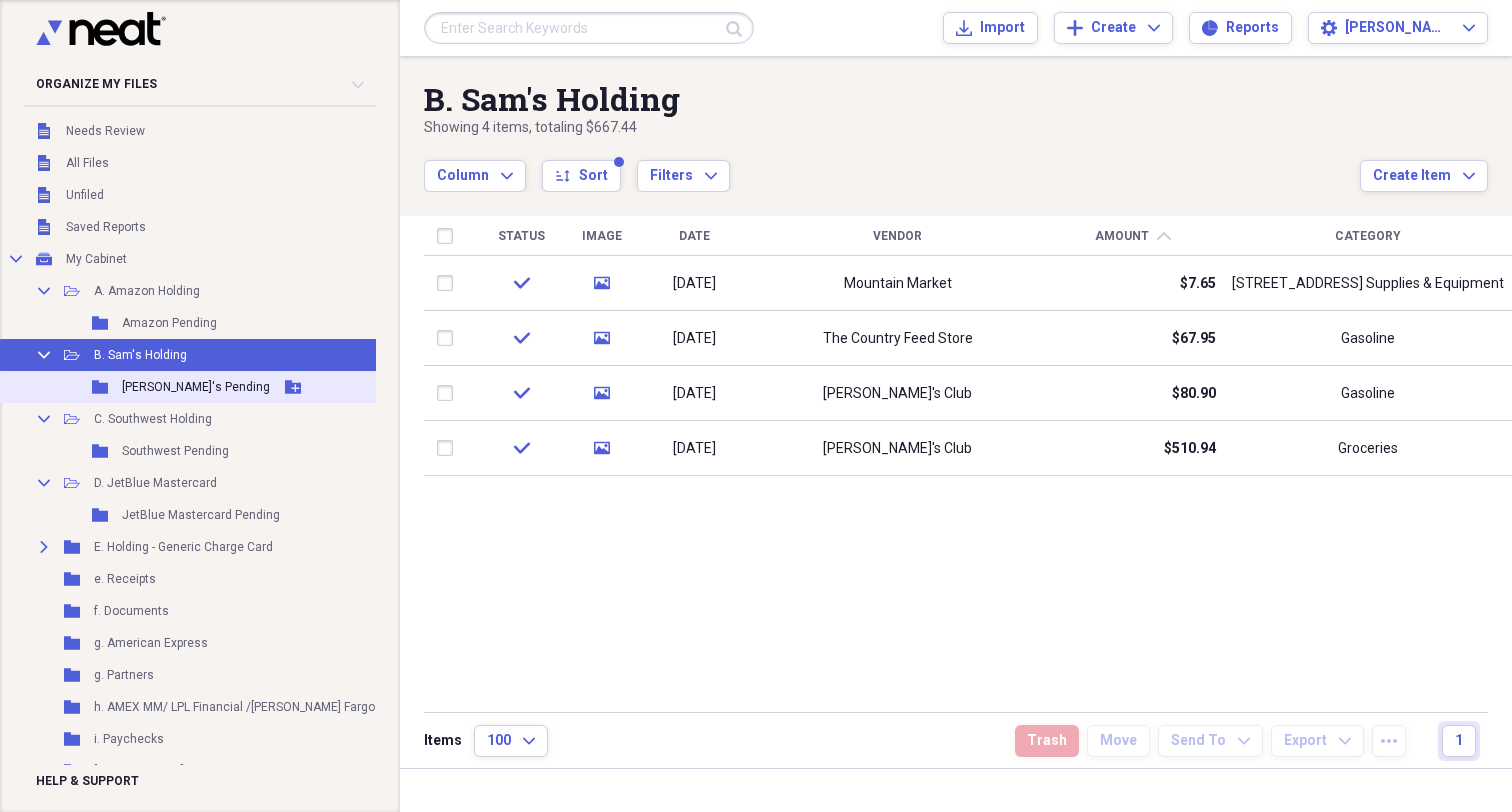 click on "[PERSON_NAME]'s Pending" at bounding box center [196, 387] 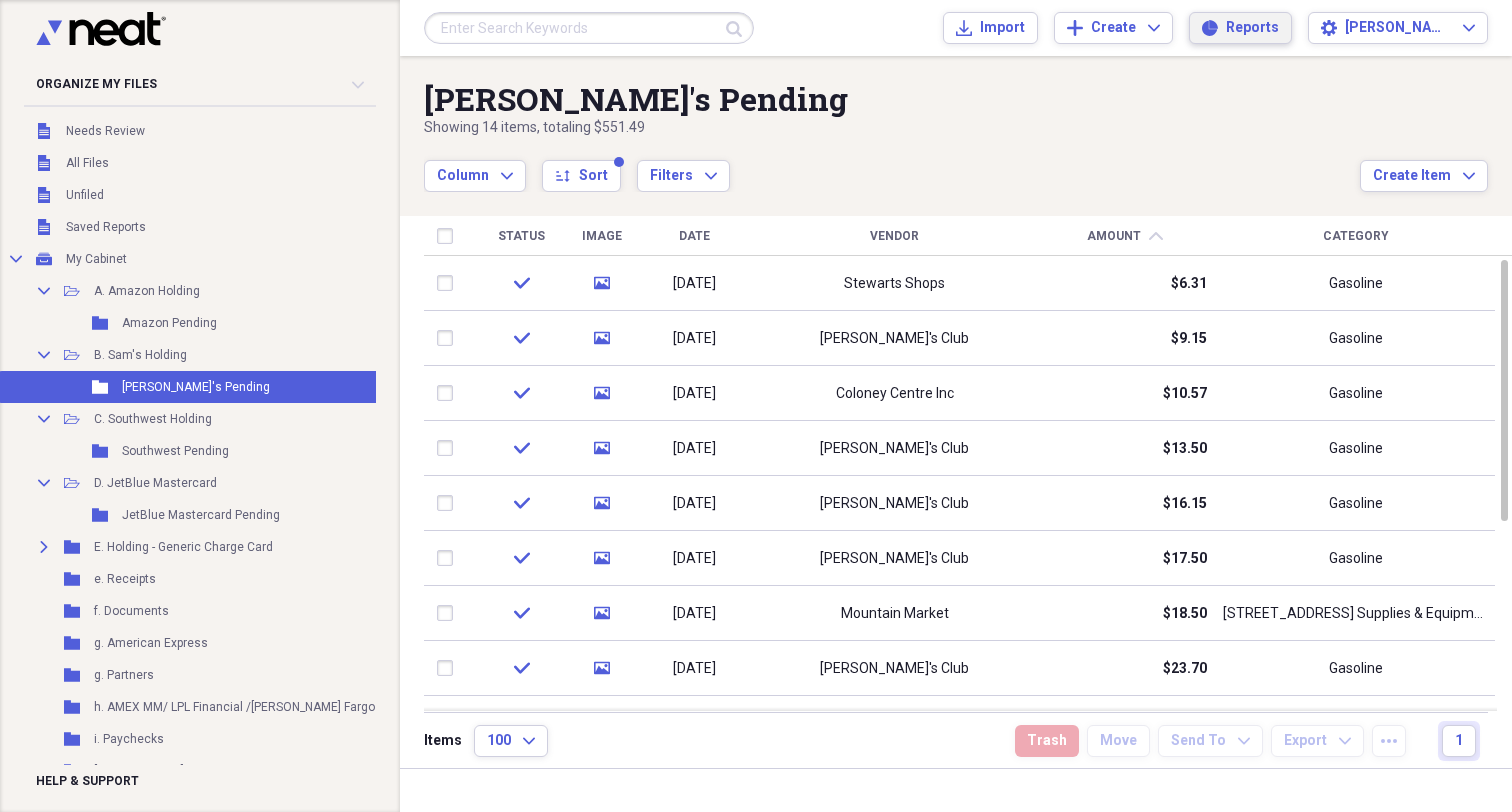 click on "Reports" at bounding box center [1252, 28] 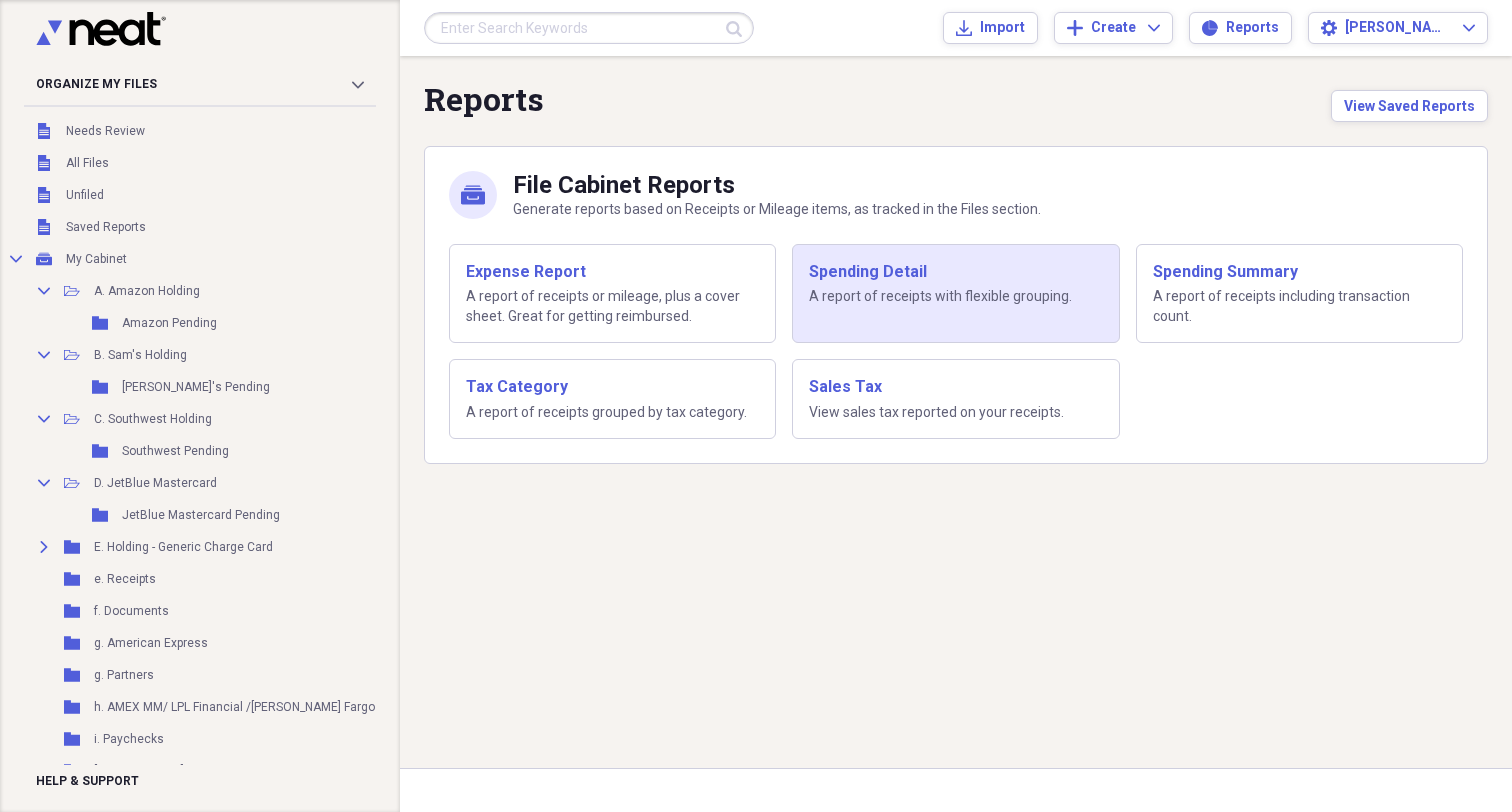 click on "Spending Detail A report of receipts with flexible grouping." at bounding box center [955, 284] 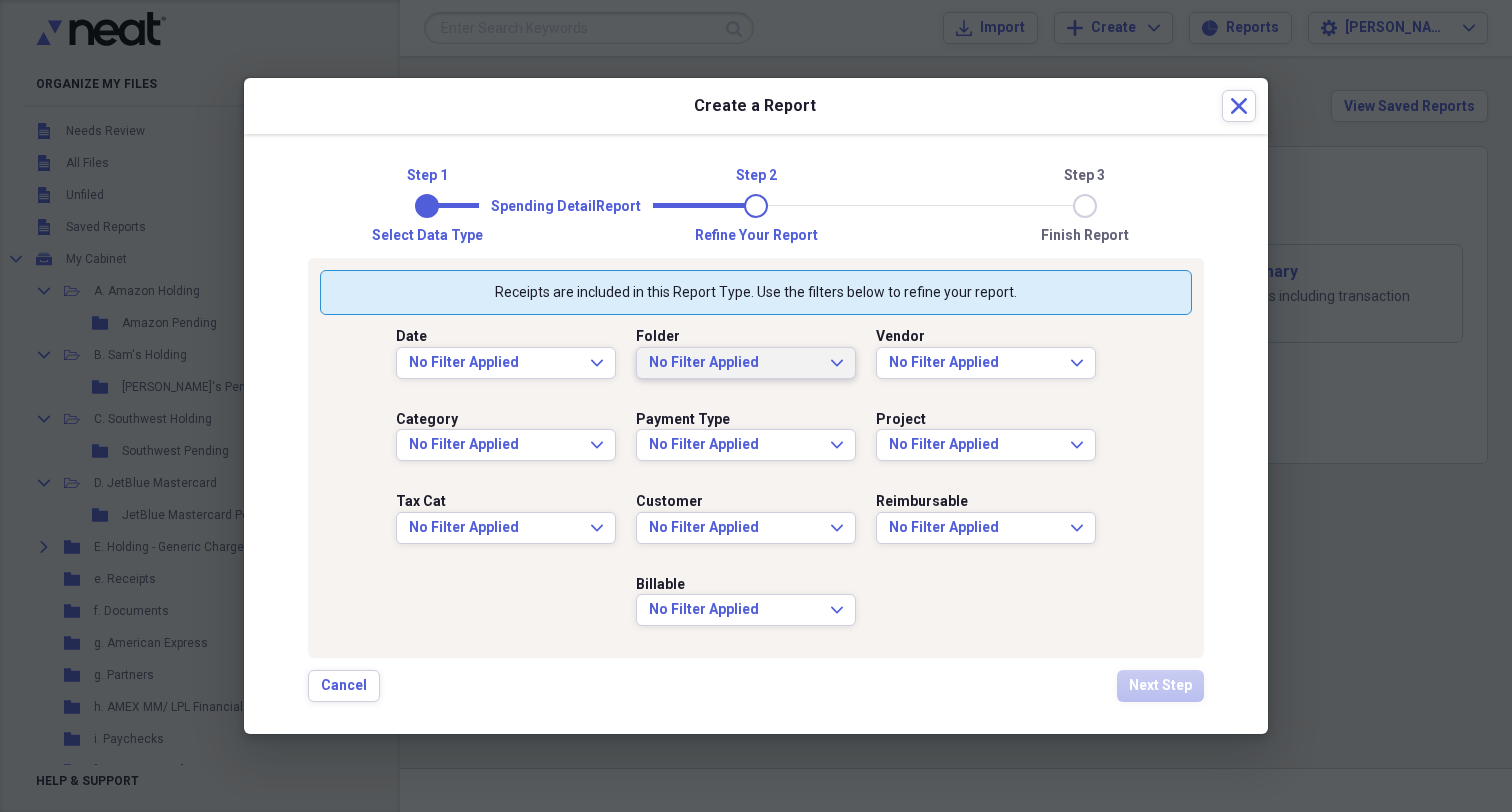 click on "Expand" 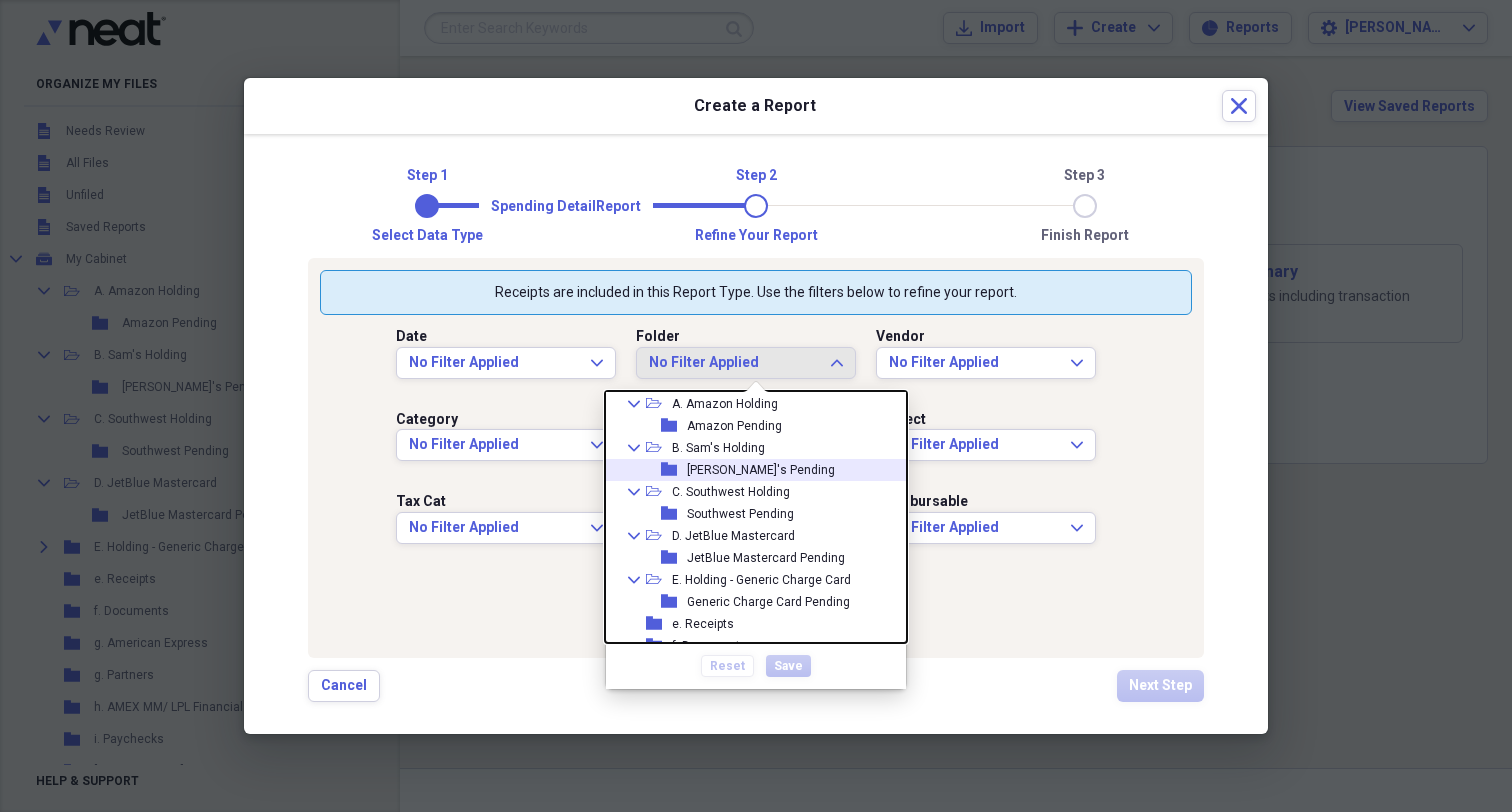 scroll, scrollTop: 57, scrollLeft: 0, axis: vertical 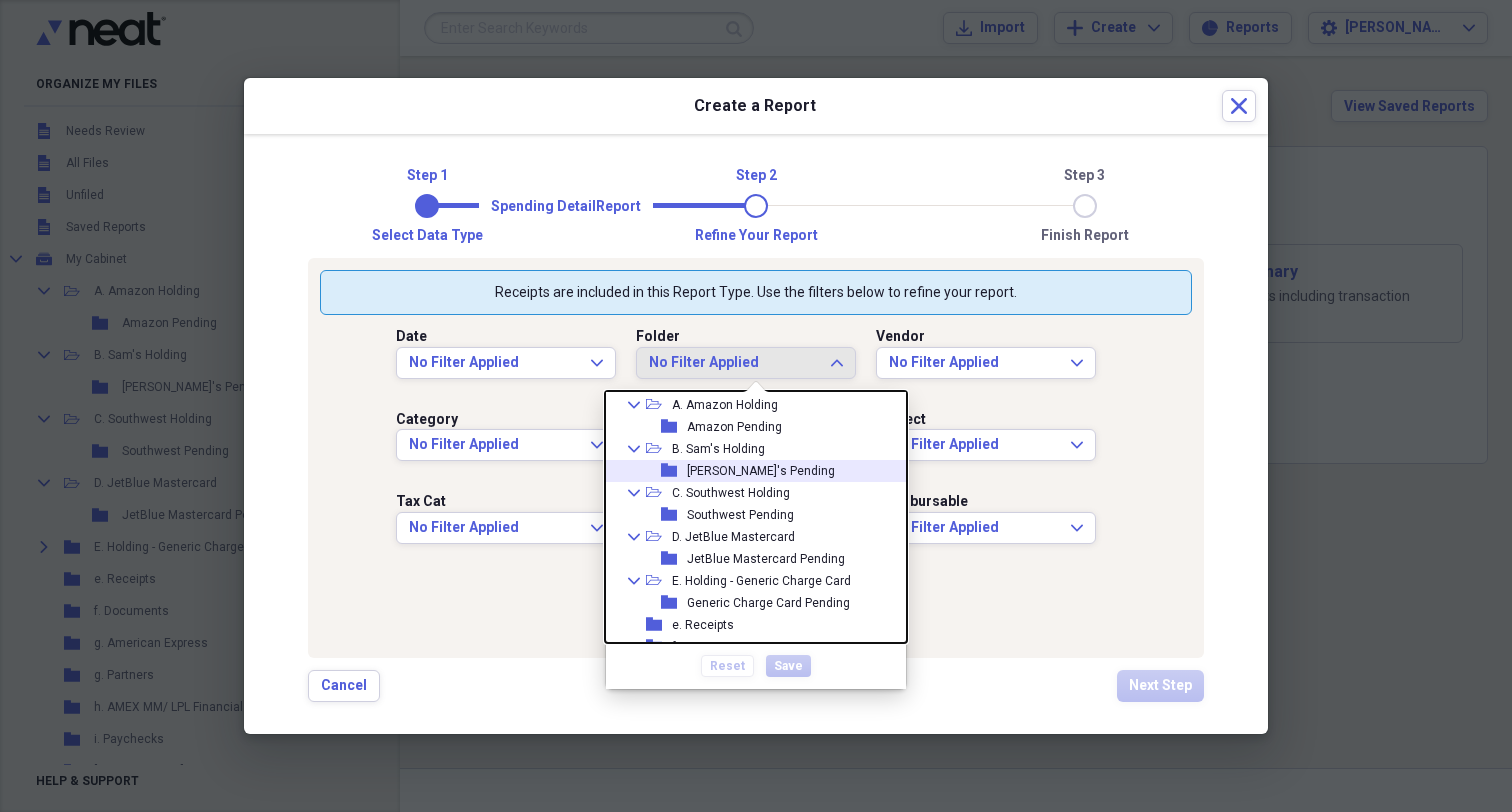 click on "[PERSON_NAME]'s Pending" at bounding box center (761, 471) 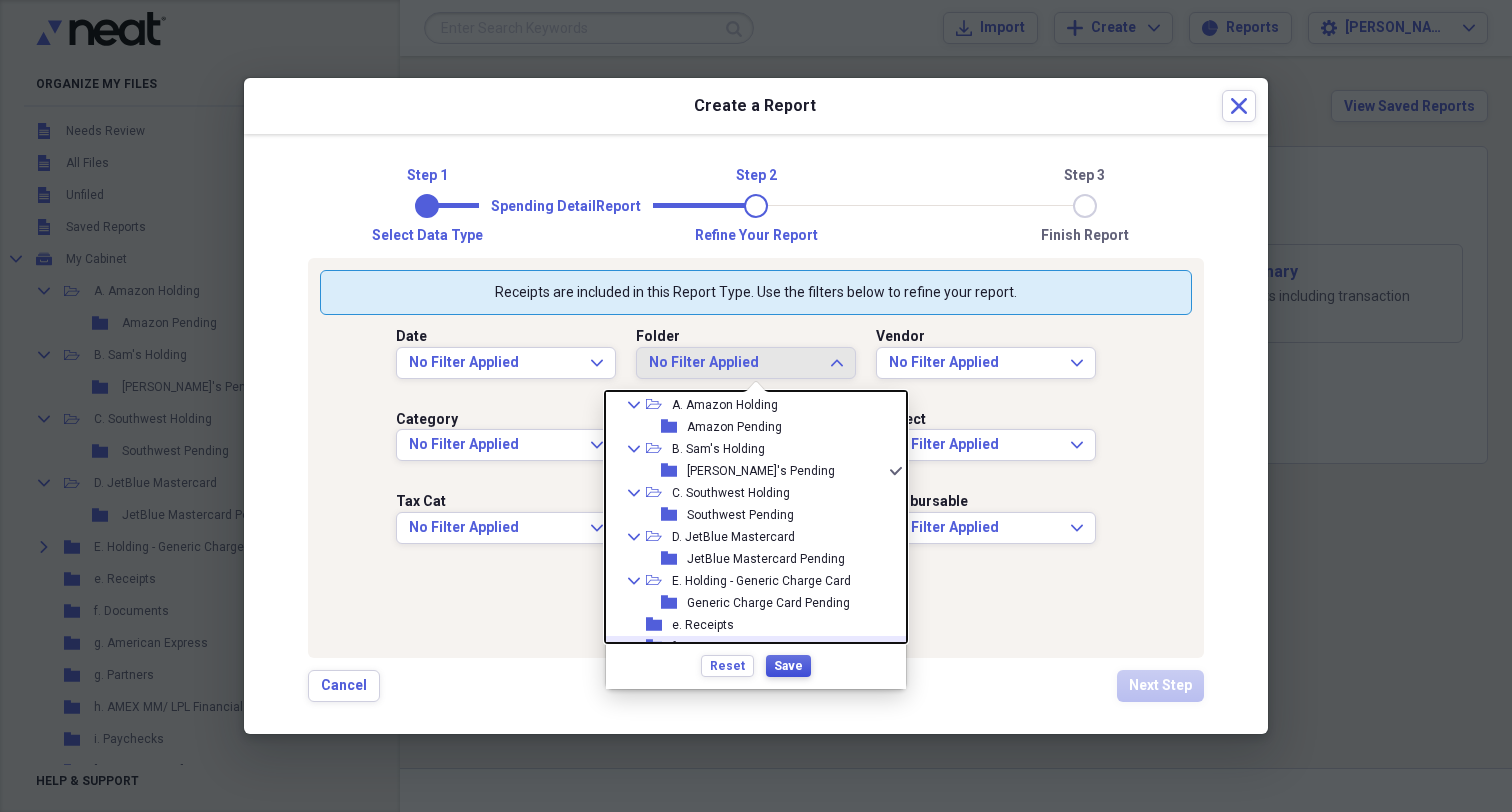 click on "Save" at bounding box center [788, 666] 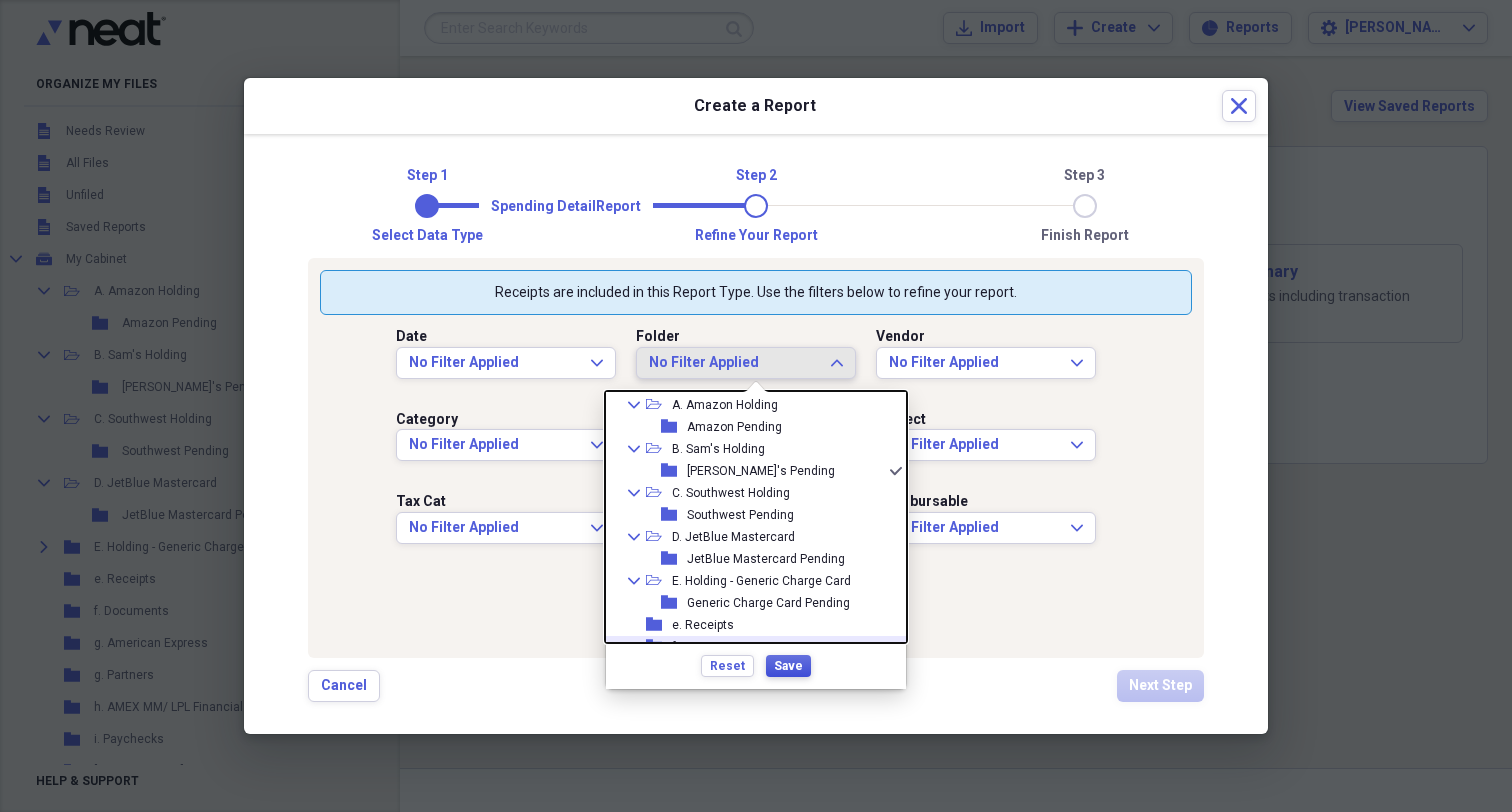 scroll, scrollTop: 0, scrollLeft: 0, axis: both 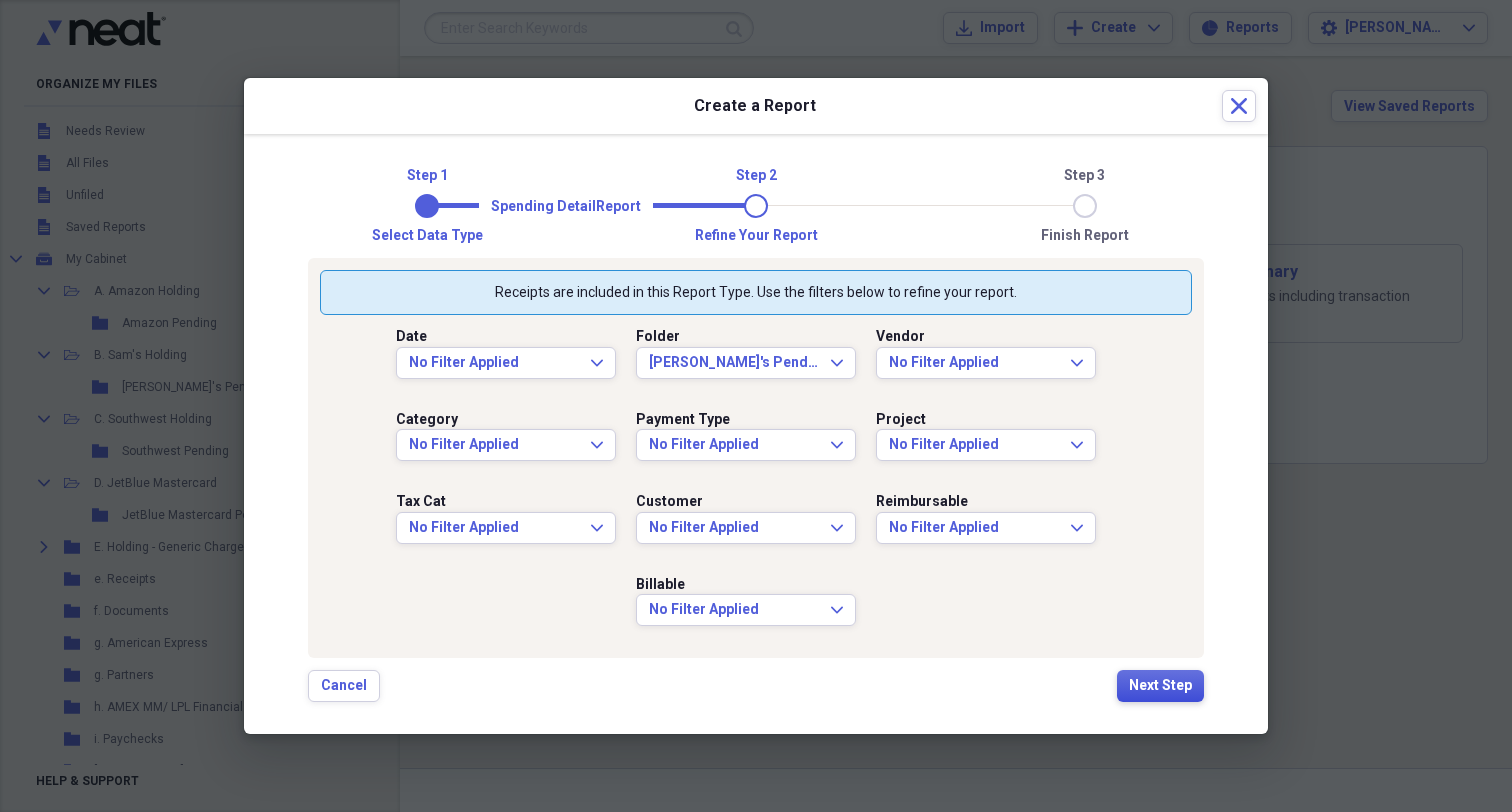 click on "Next Step" at bounding box center [1160, 686] 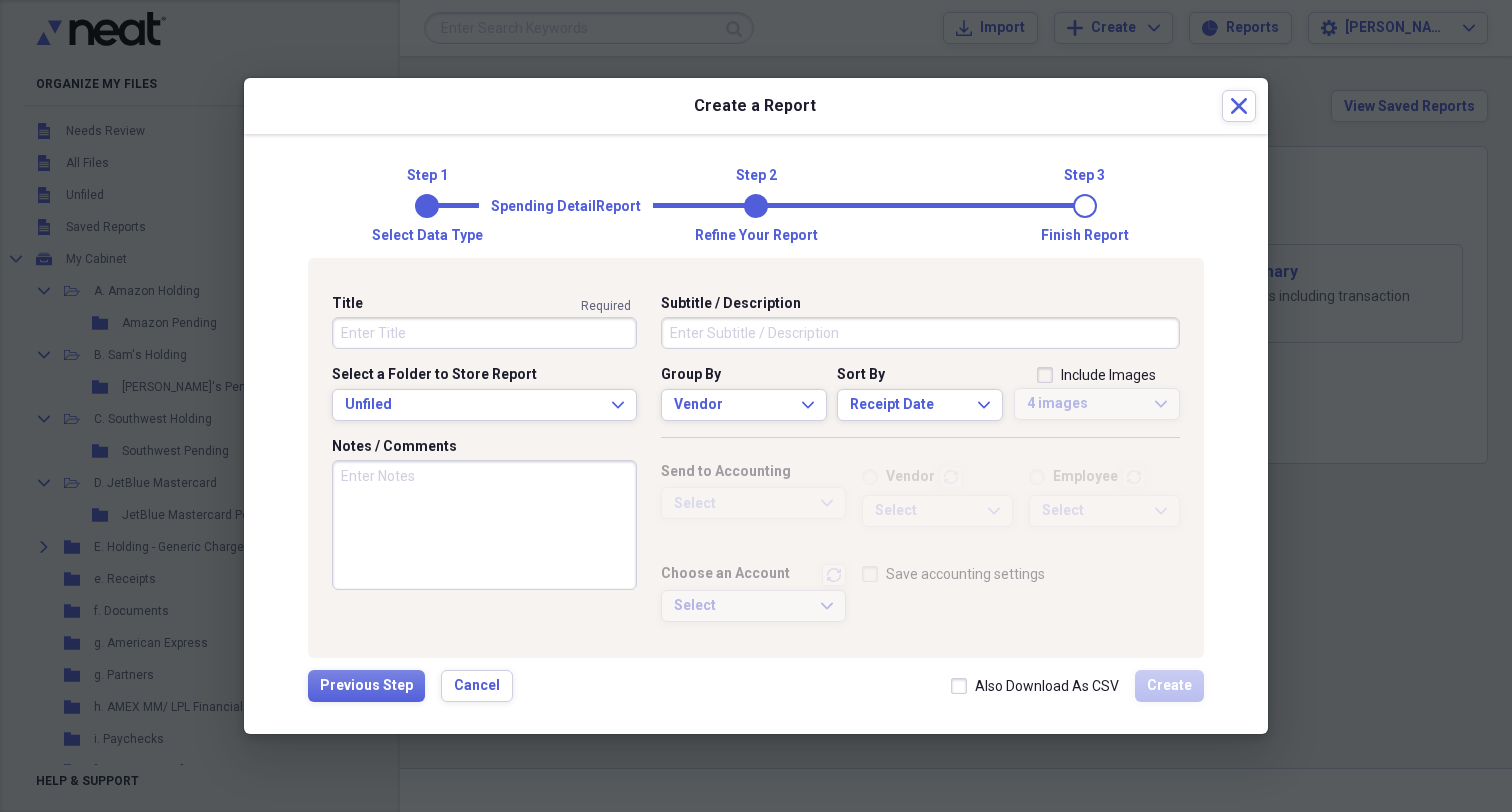 click on "Title" at bounding box center [484, 333] 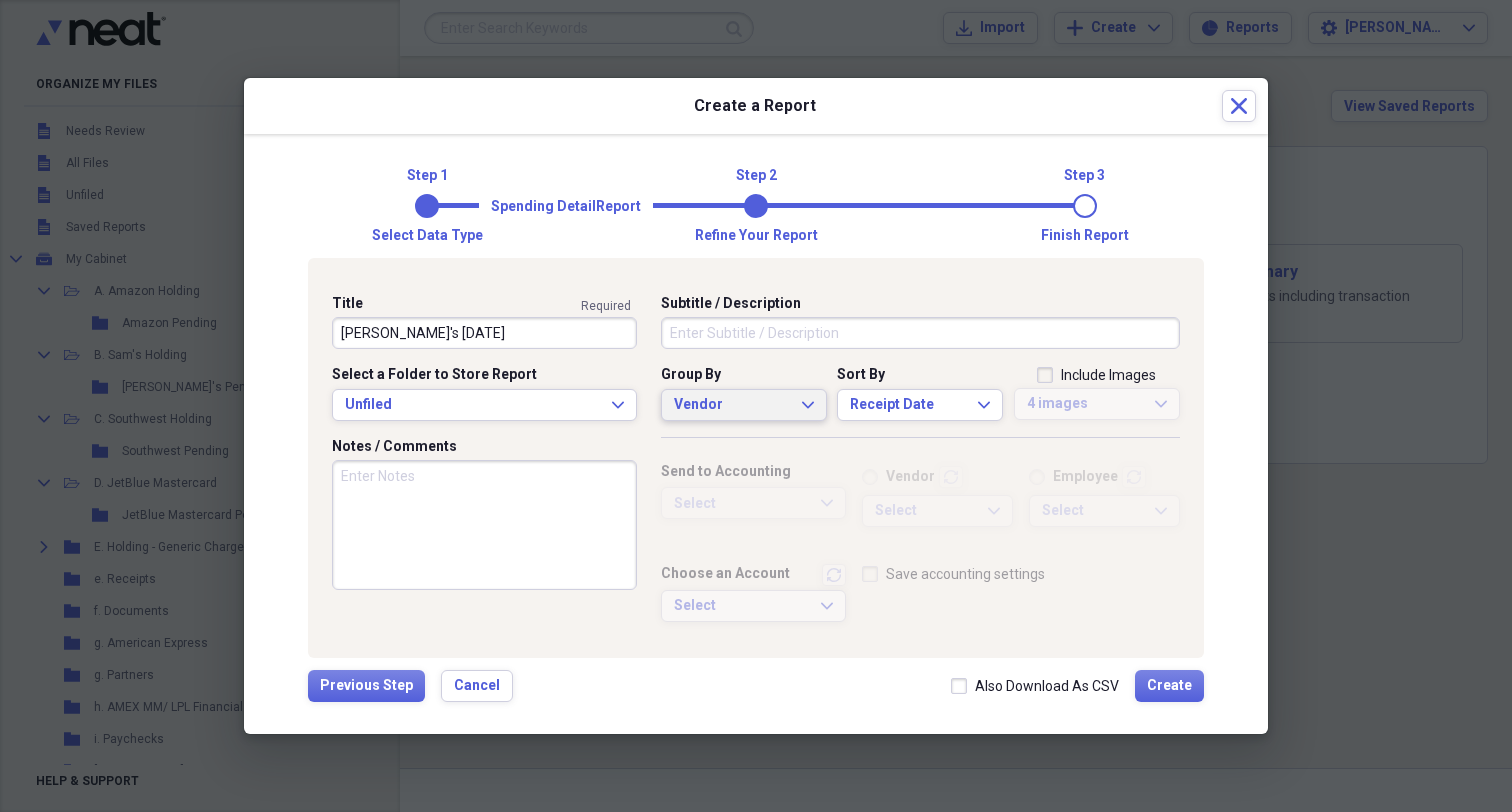 type on "[PERSON_NAME]'s [DATE]" 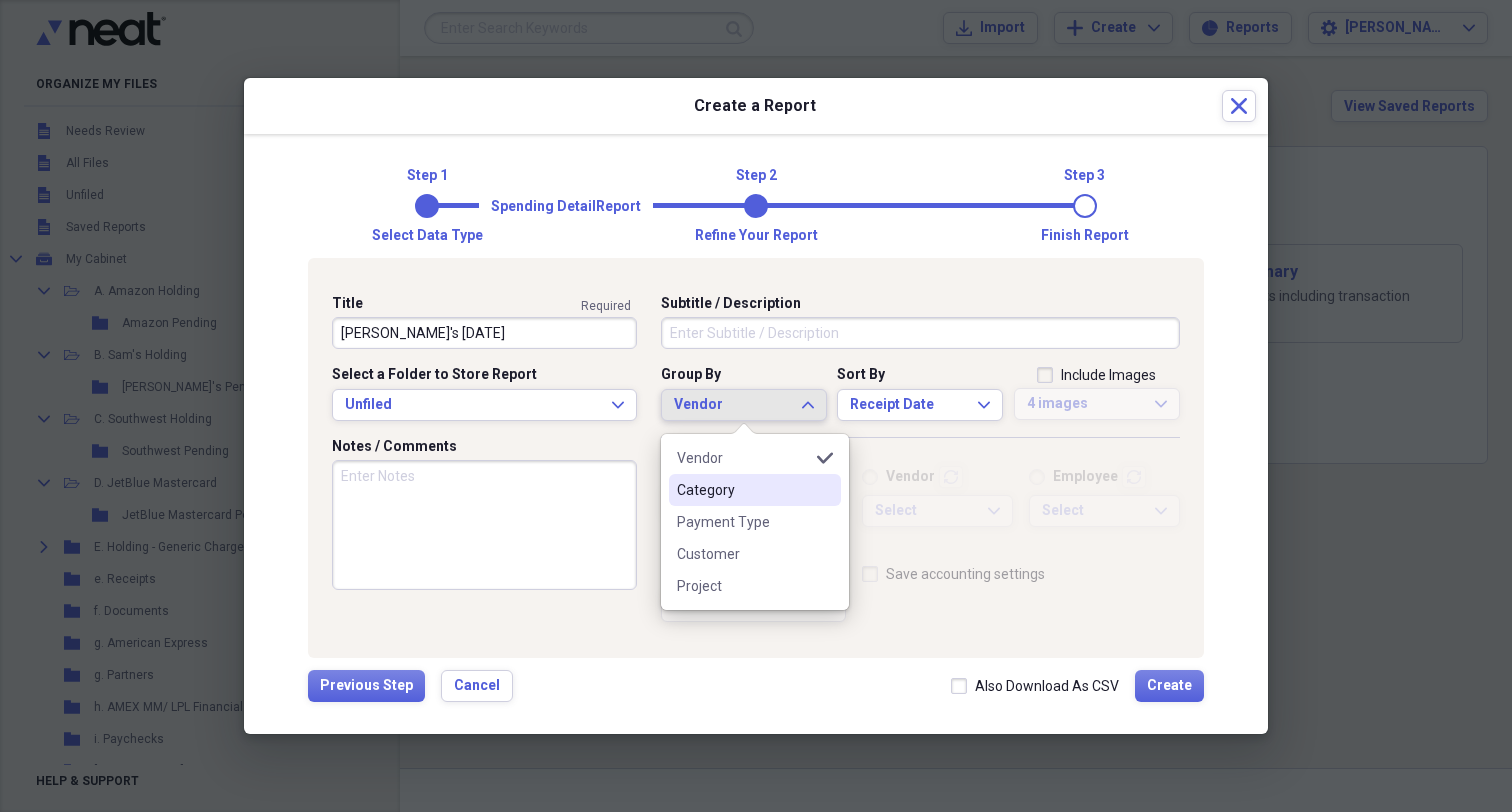 click on "Category" at bounding box center (743, 490) 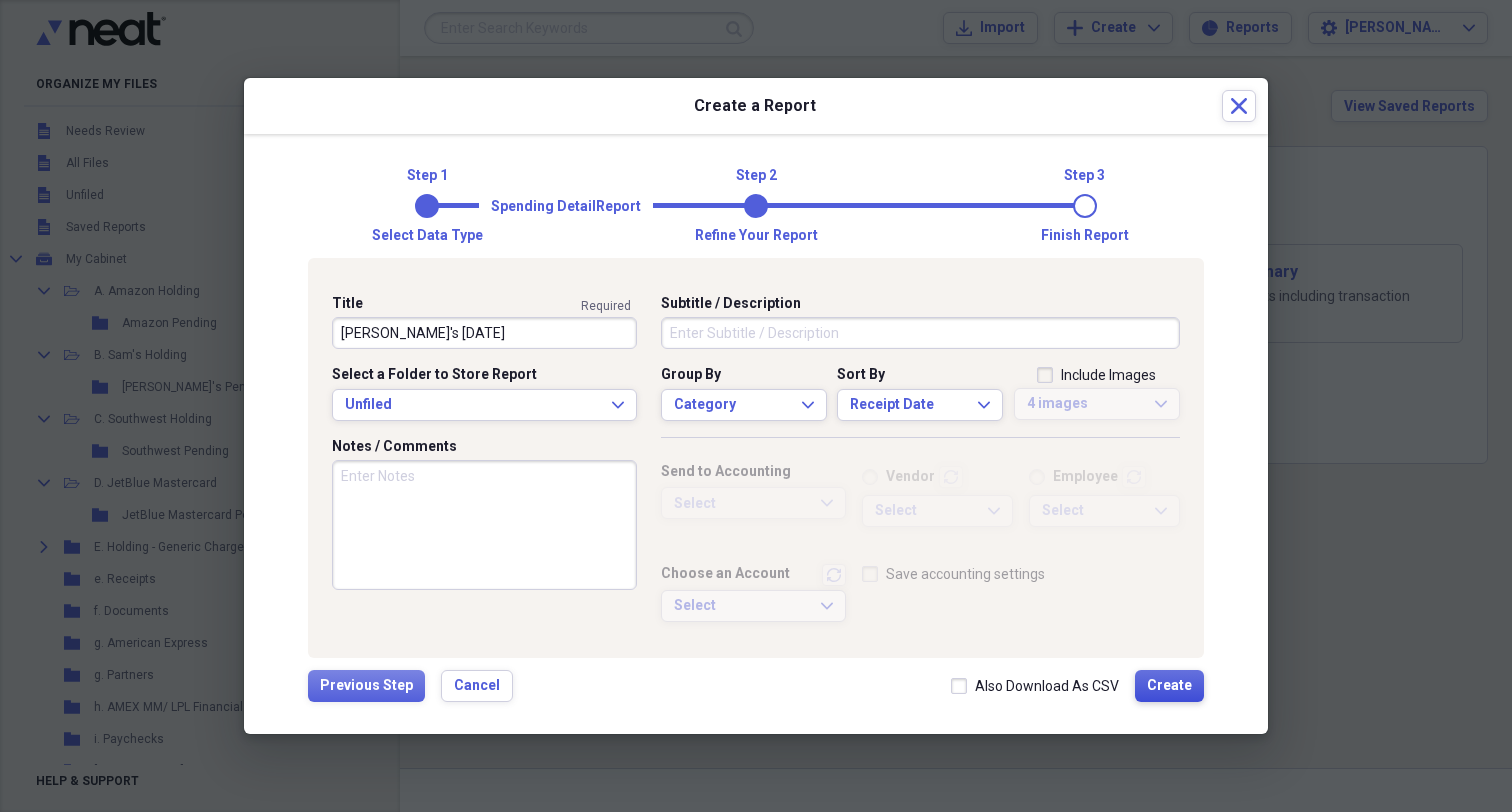 click on "Create" at bounding box center (1169, 686) 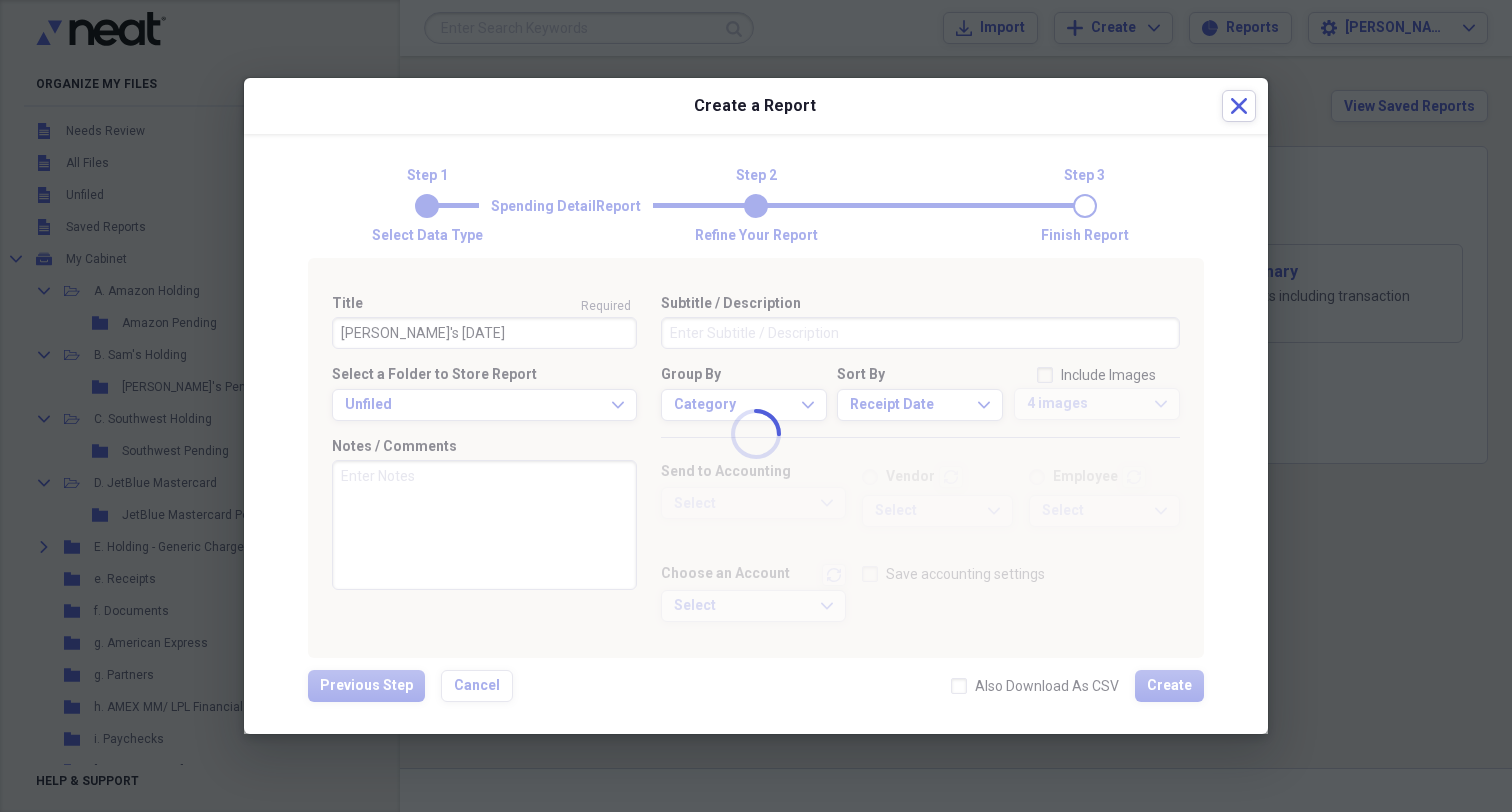 type 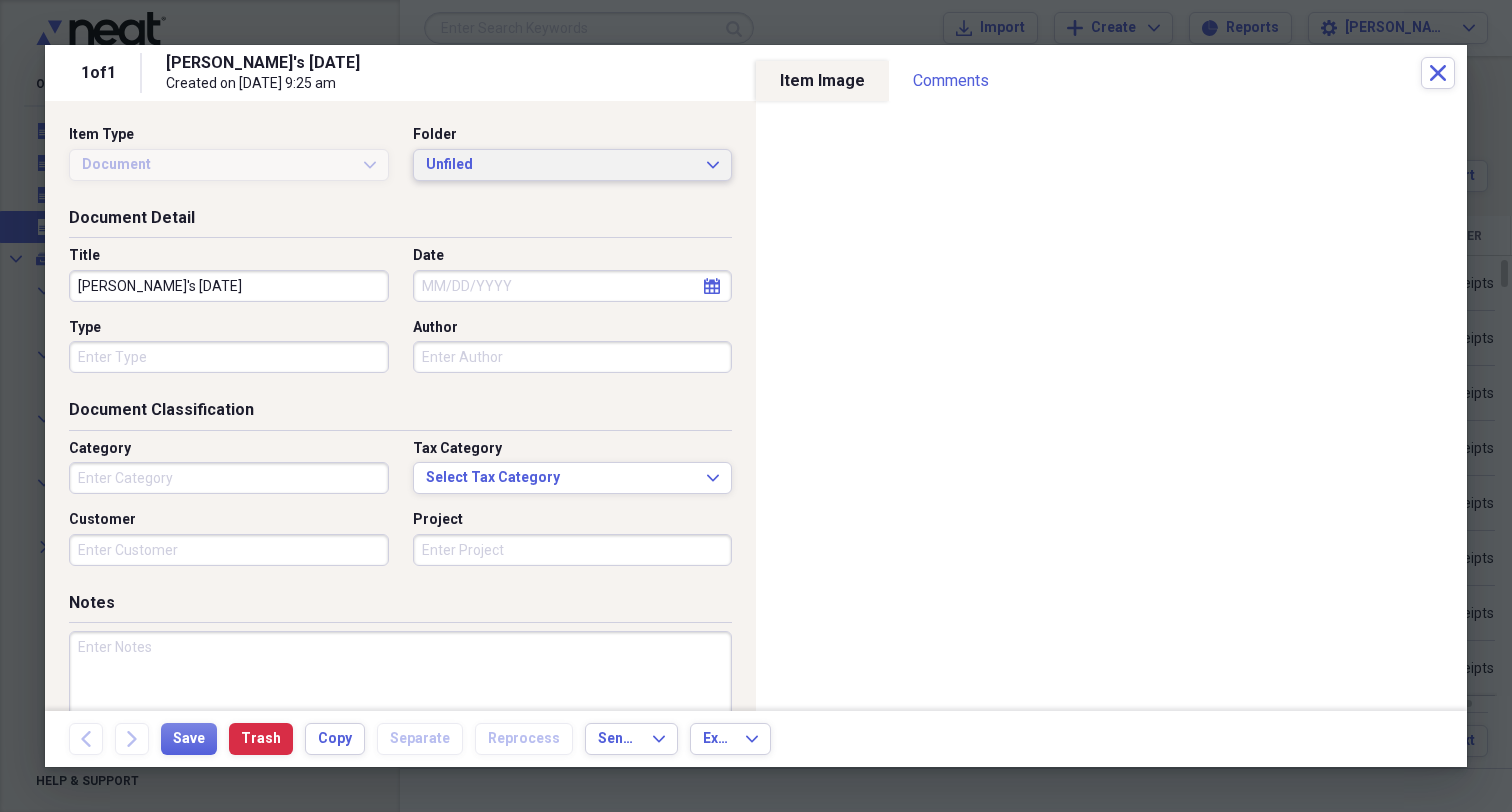 click on "Expand" 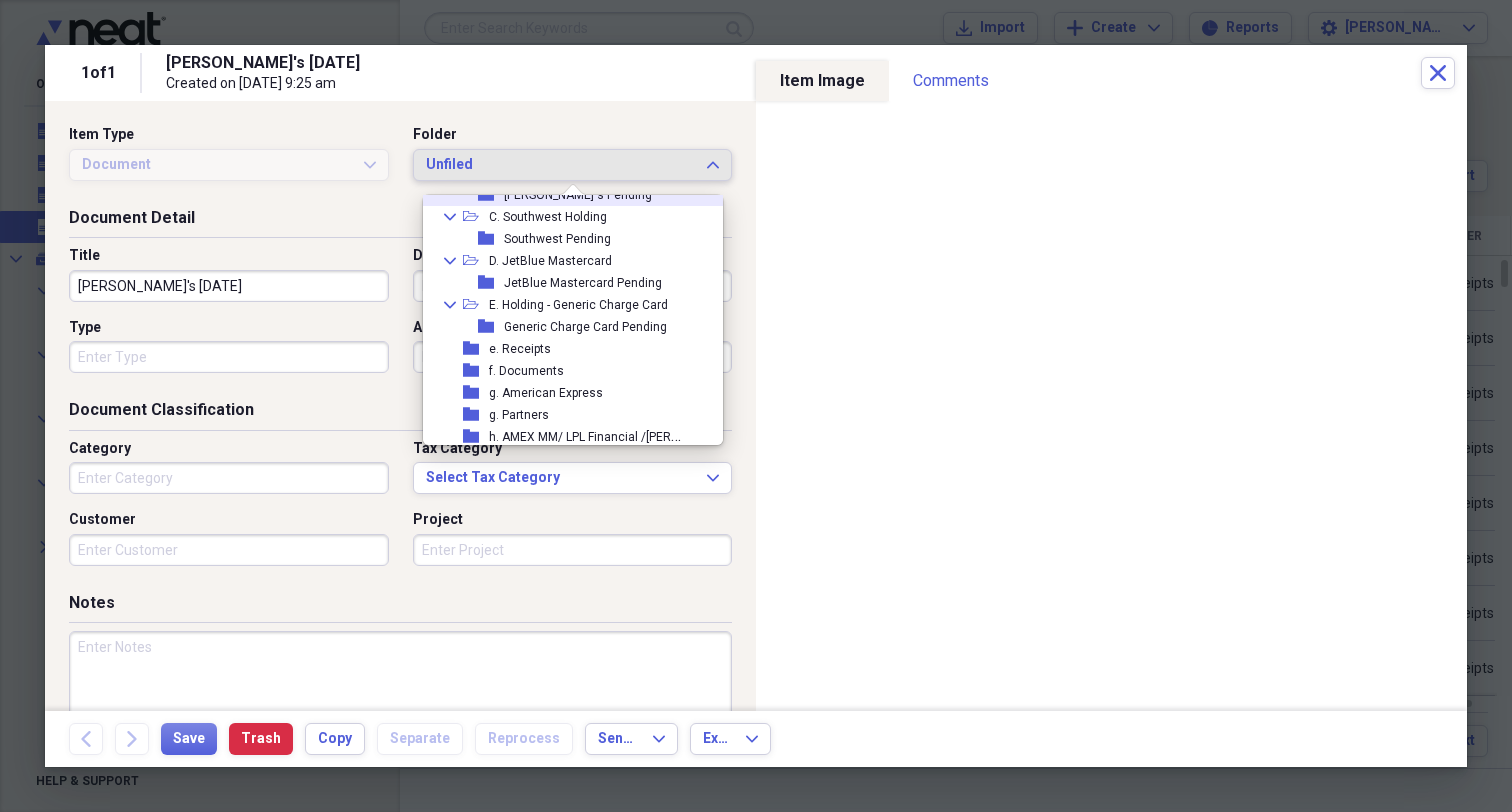 scroll, scrollTop: 139, scrollLeft: 0, axis: vertical 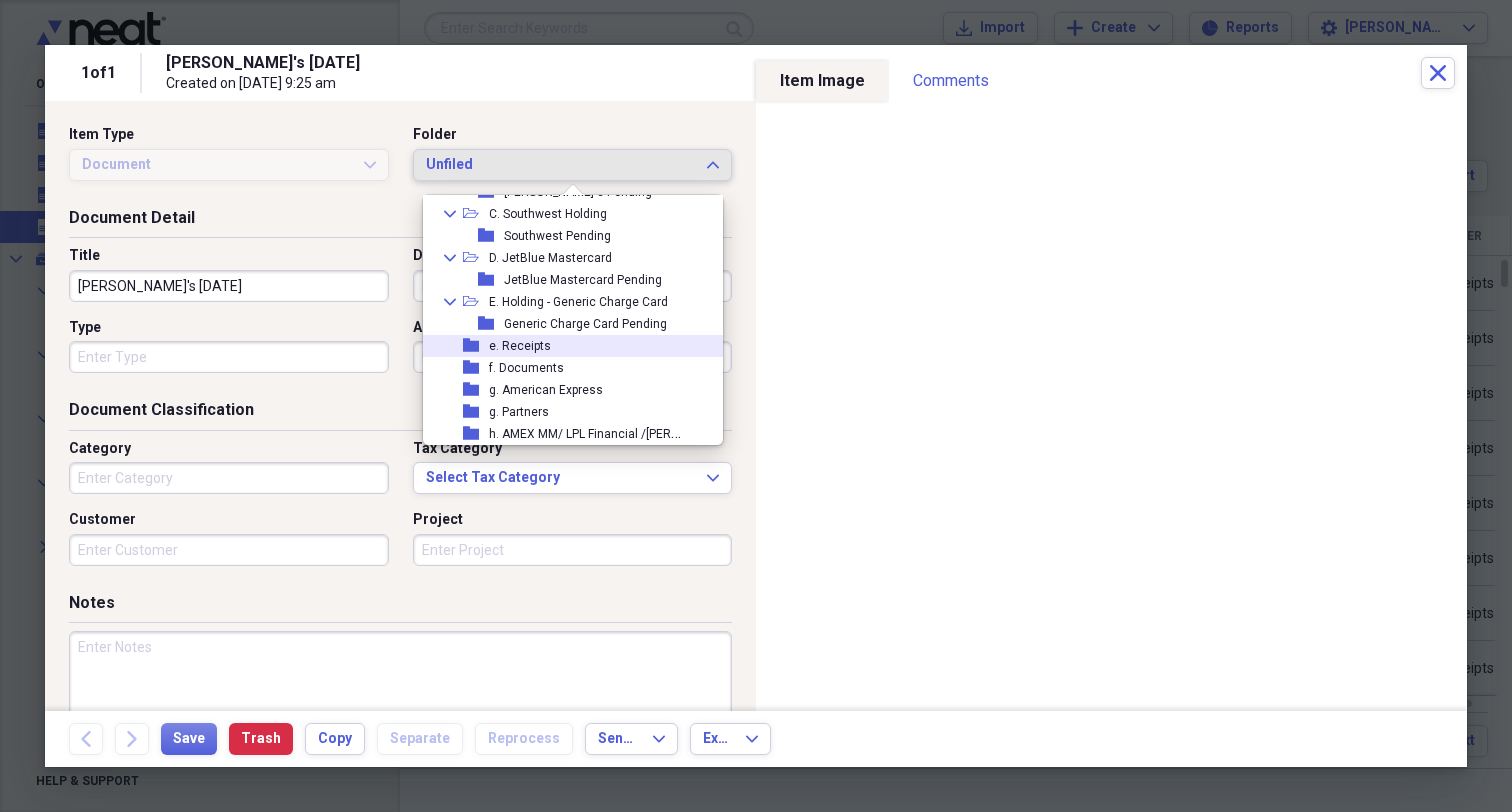 click on "e. Receipts" at bounding box center (520, 346) 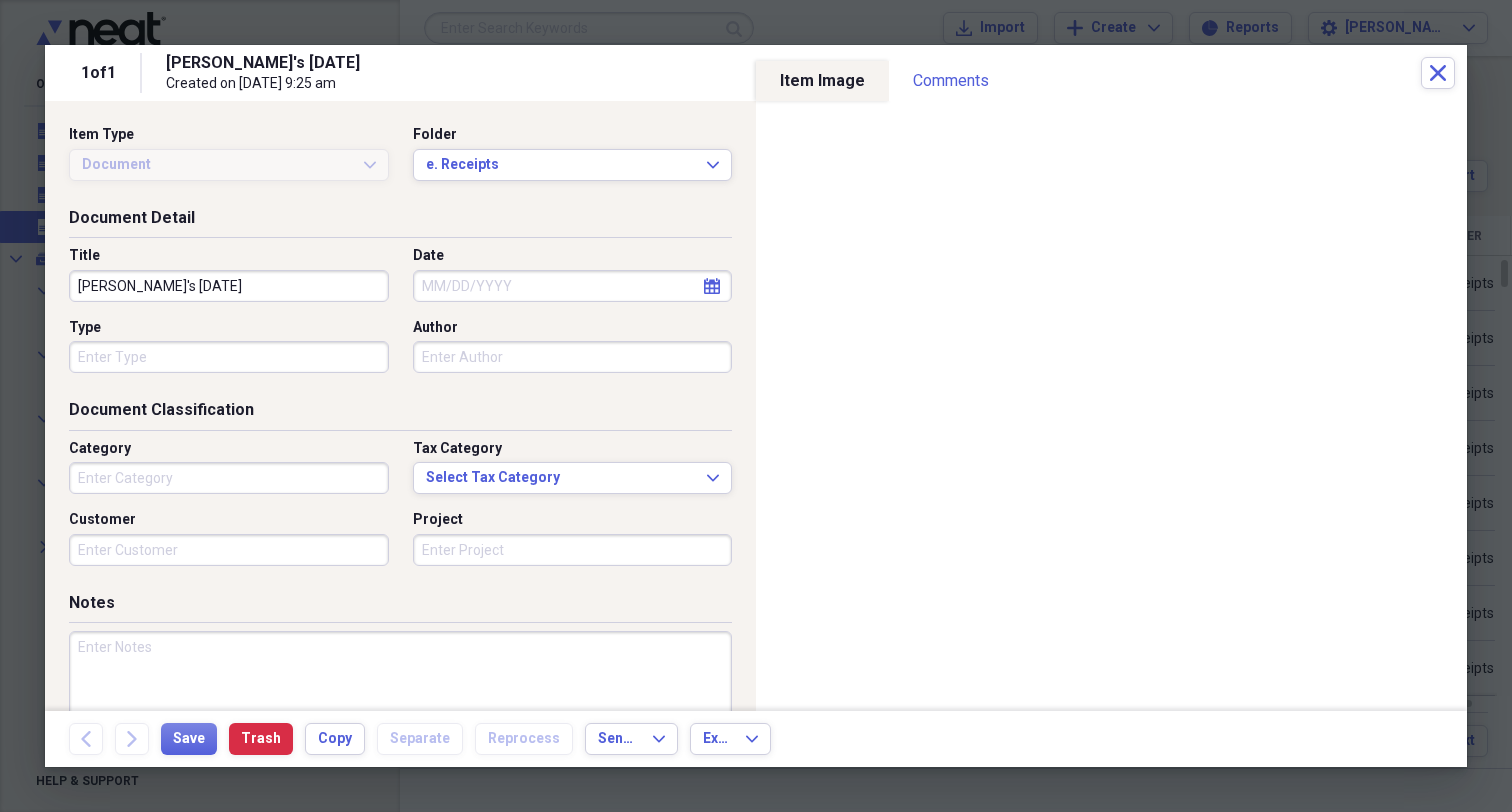 click 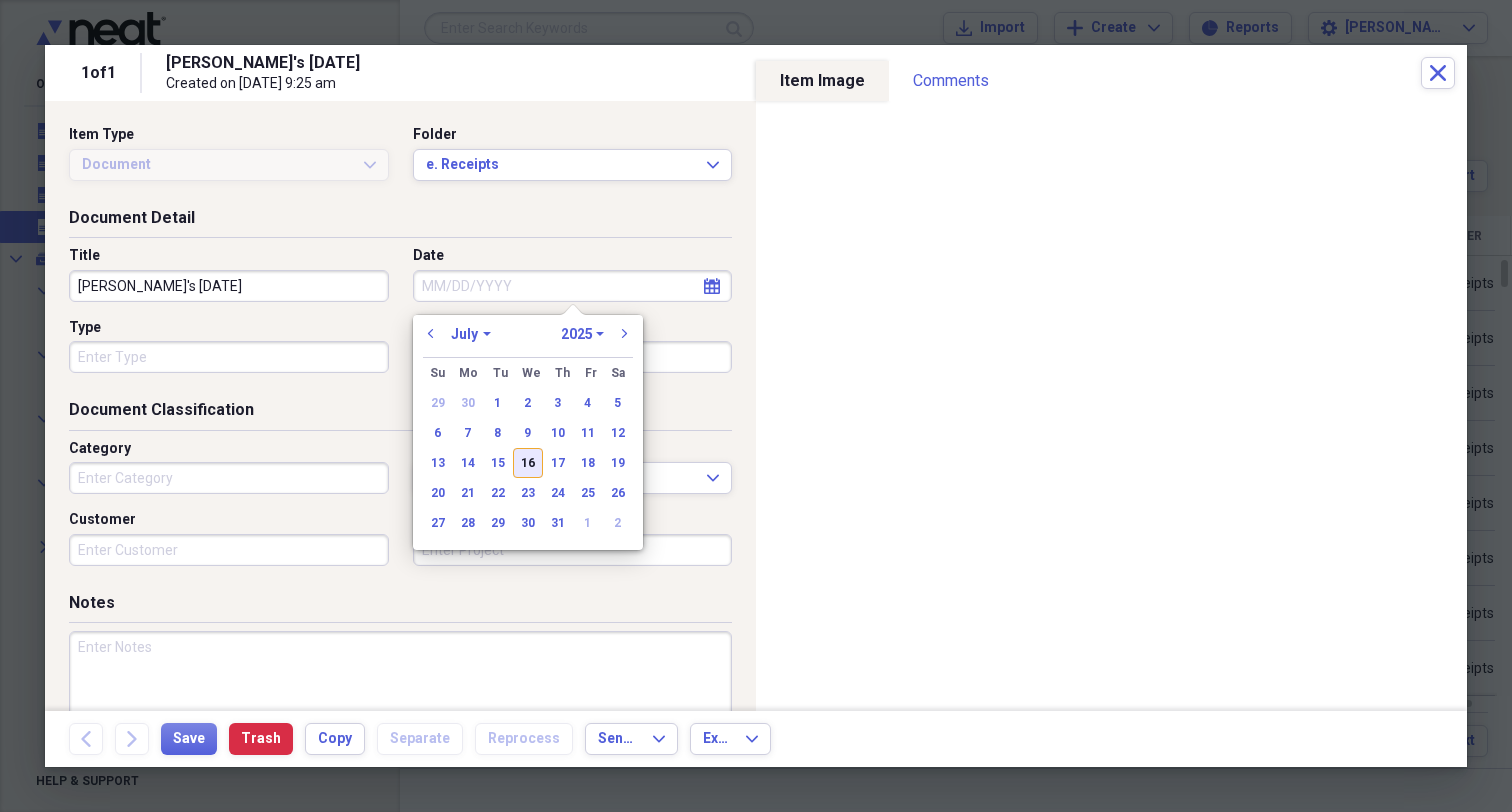 click on "16" at bounding box center (528, 463) 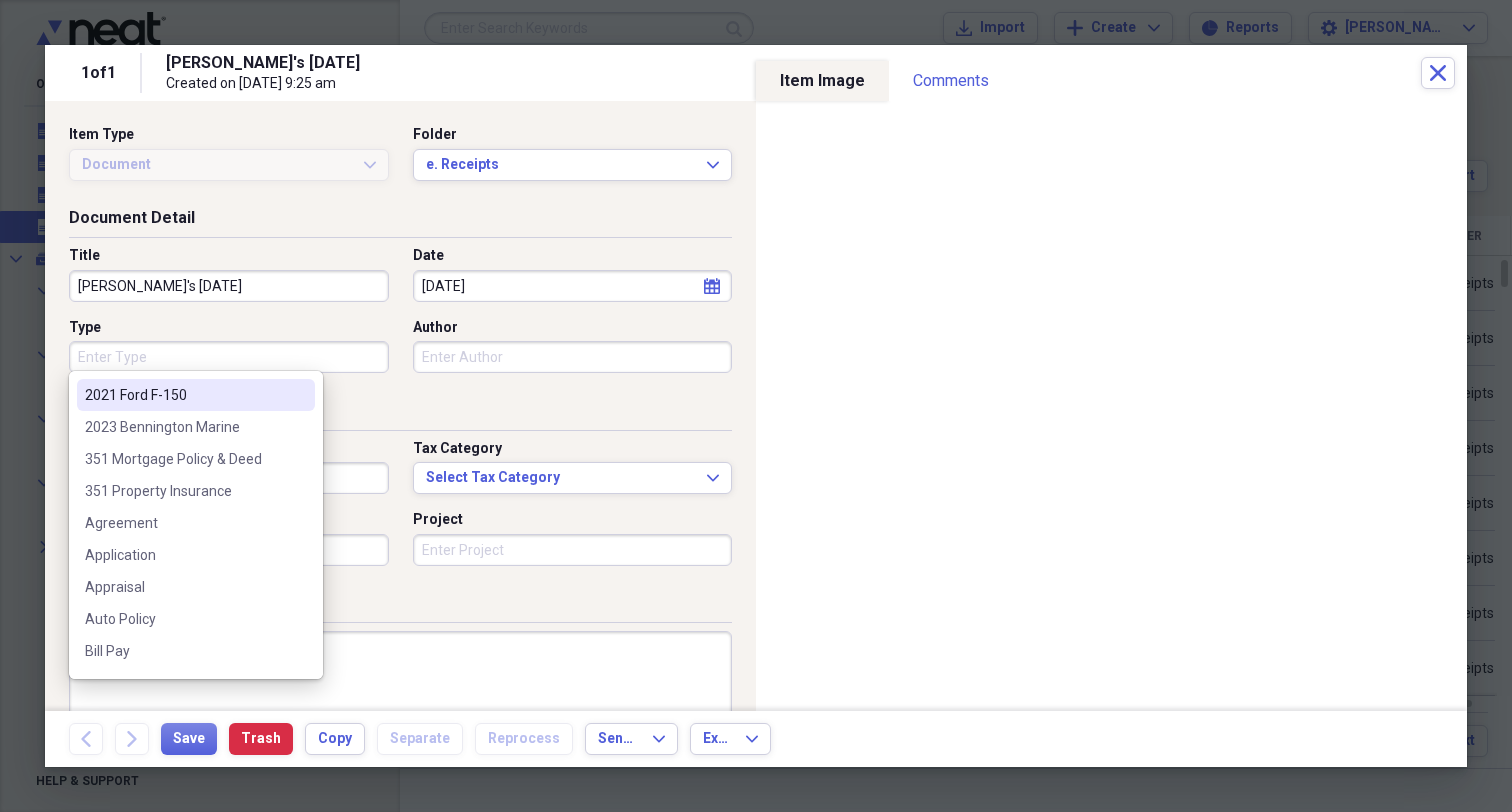 click on "Type" at bounding box center [229, 357] 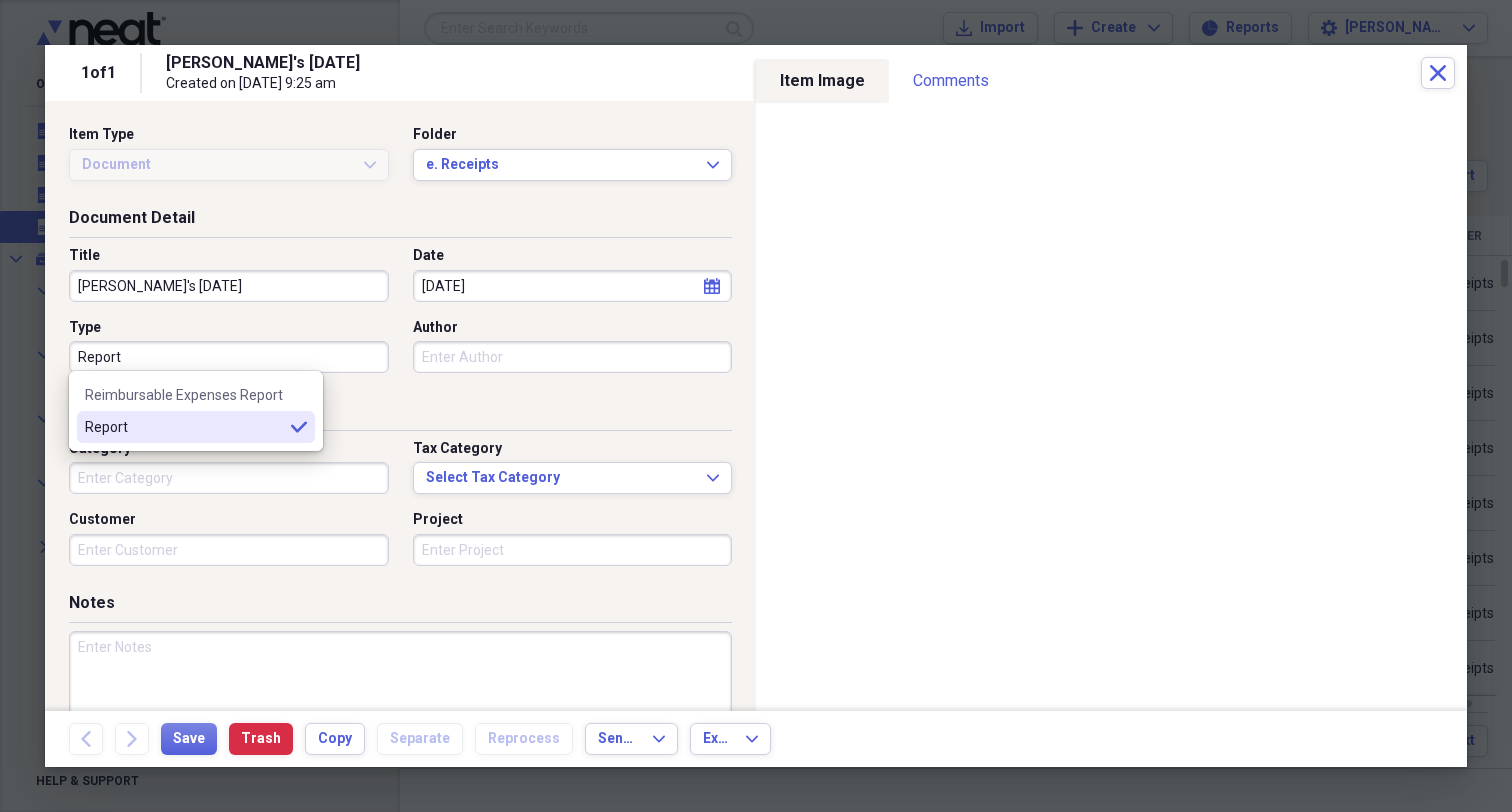 type on "Report" 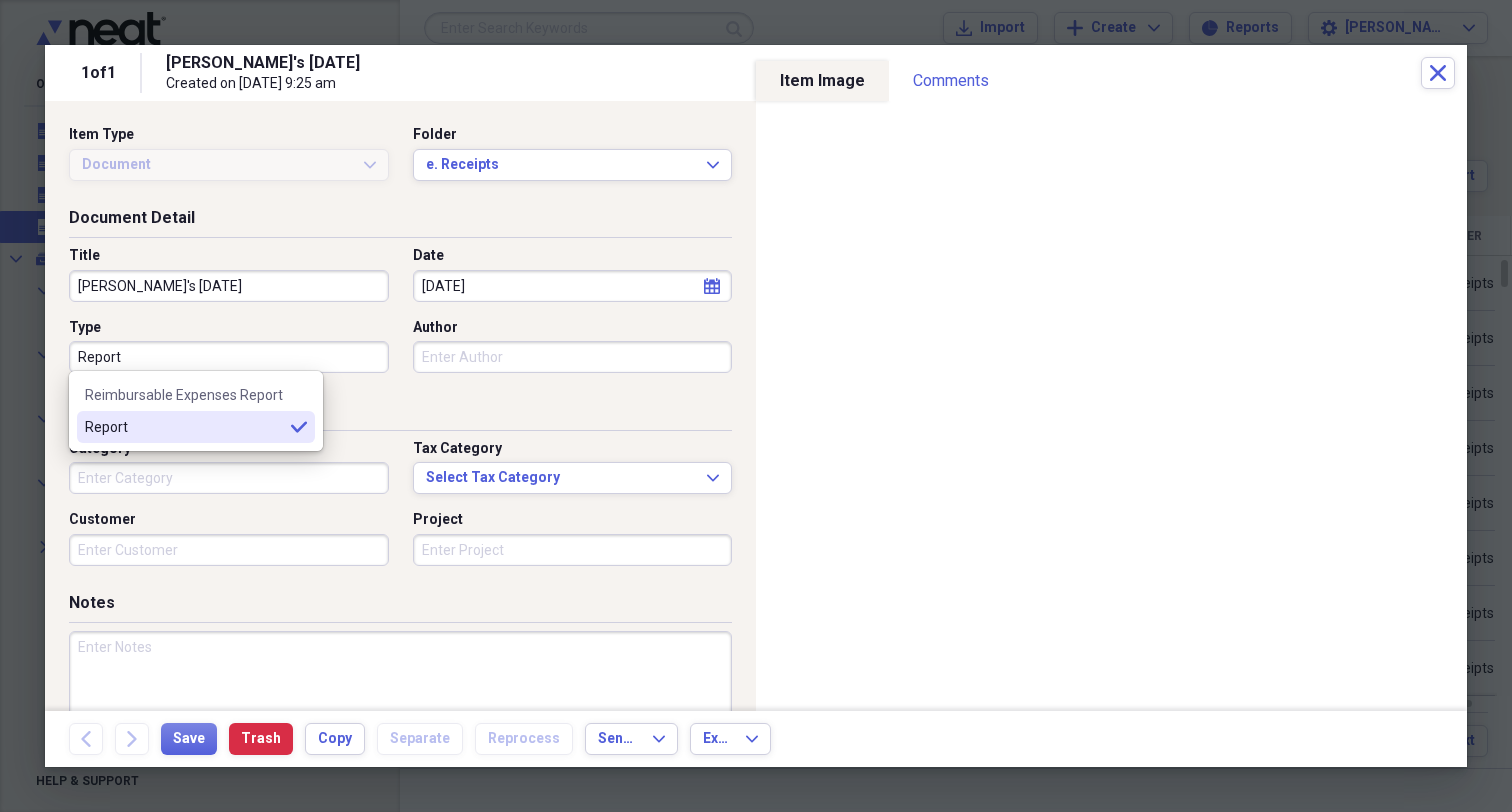 click on "Report" at bounding box center [184, 427] 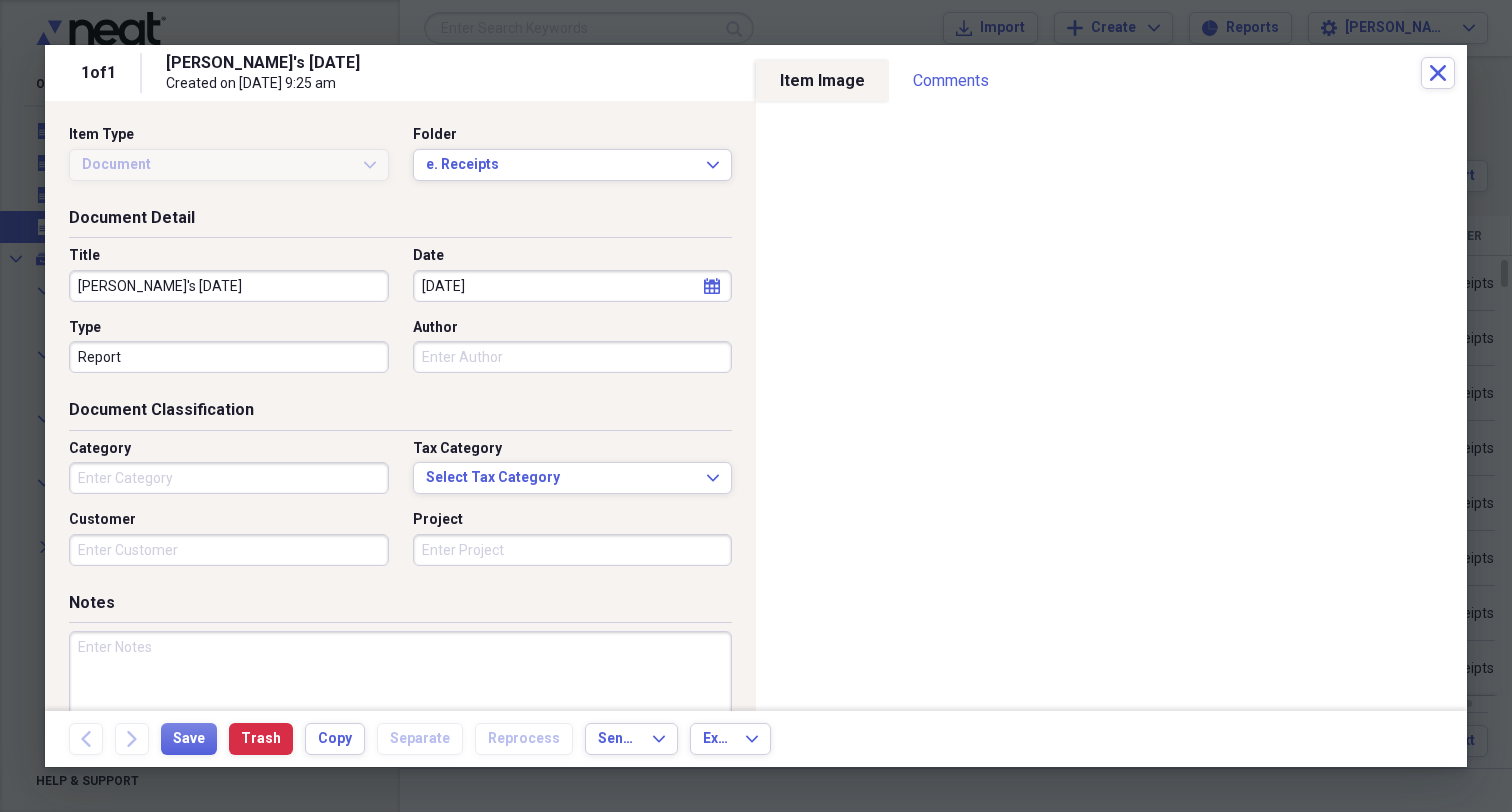 click on "Category" at bounding box center [229, 478] 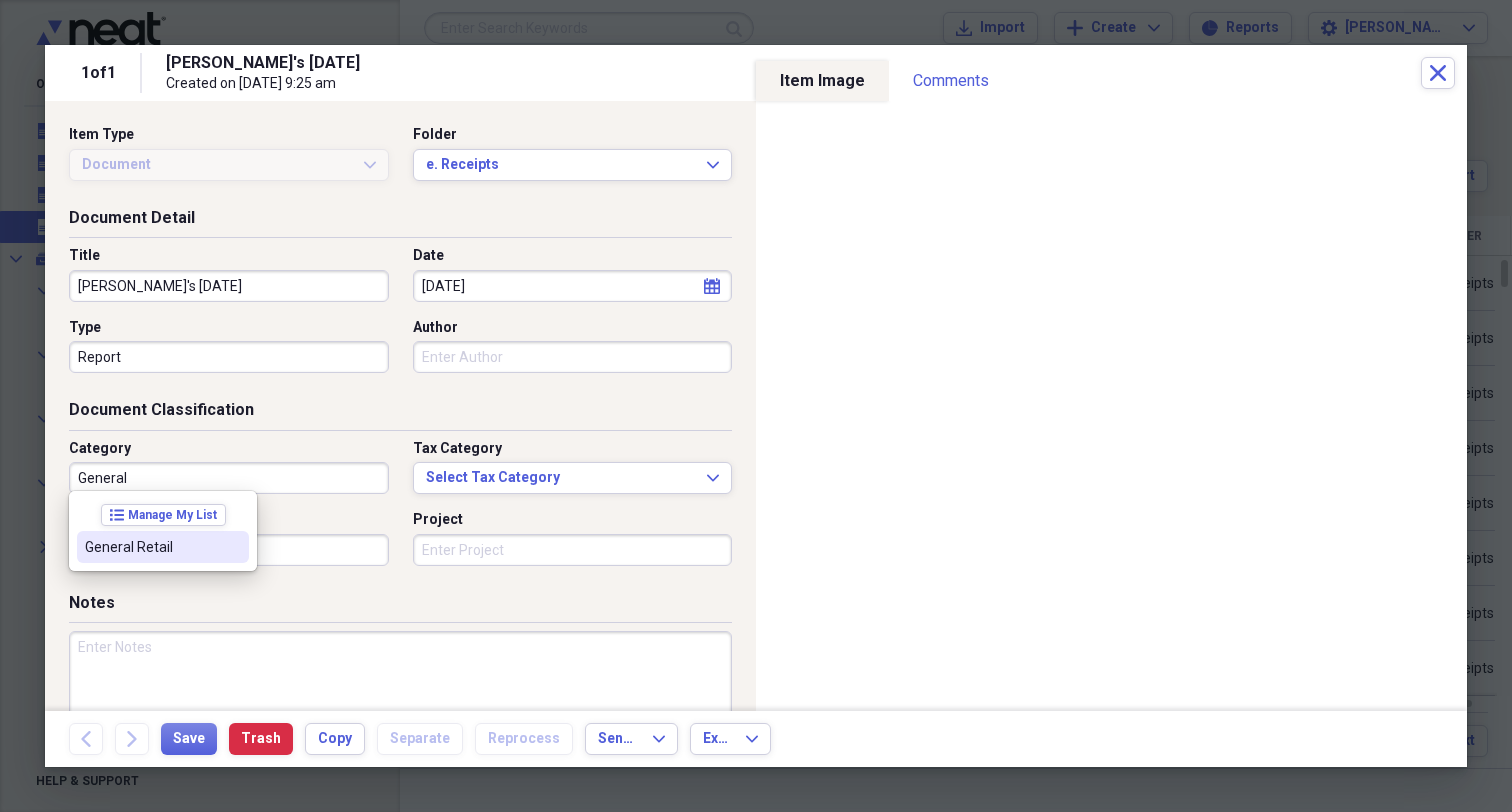 click on "General Retail" at bounding box center (151, 547) 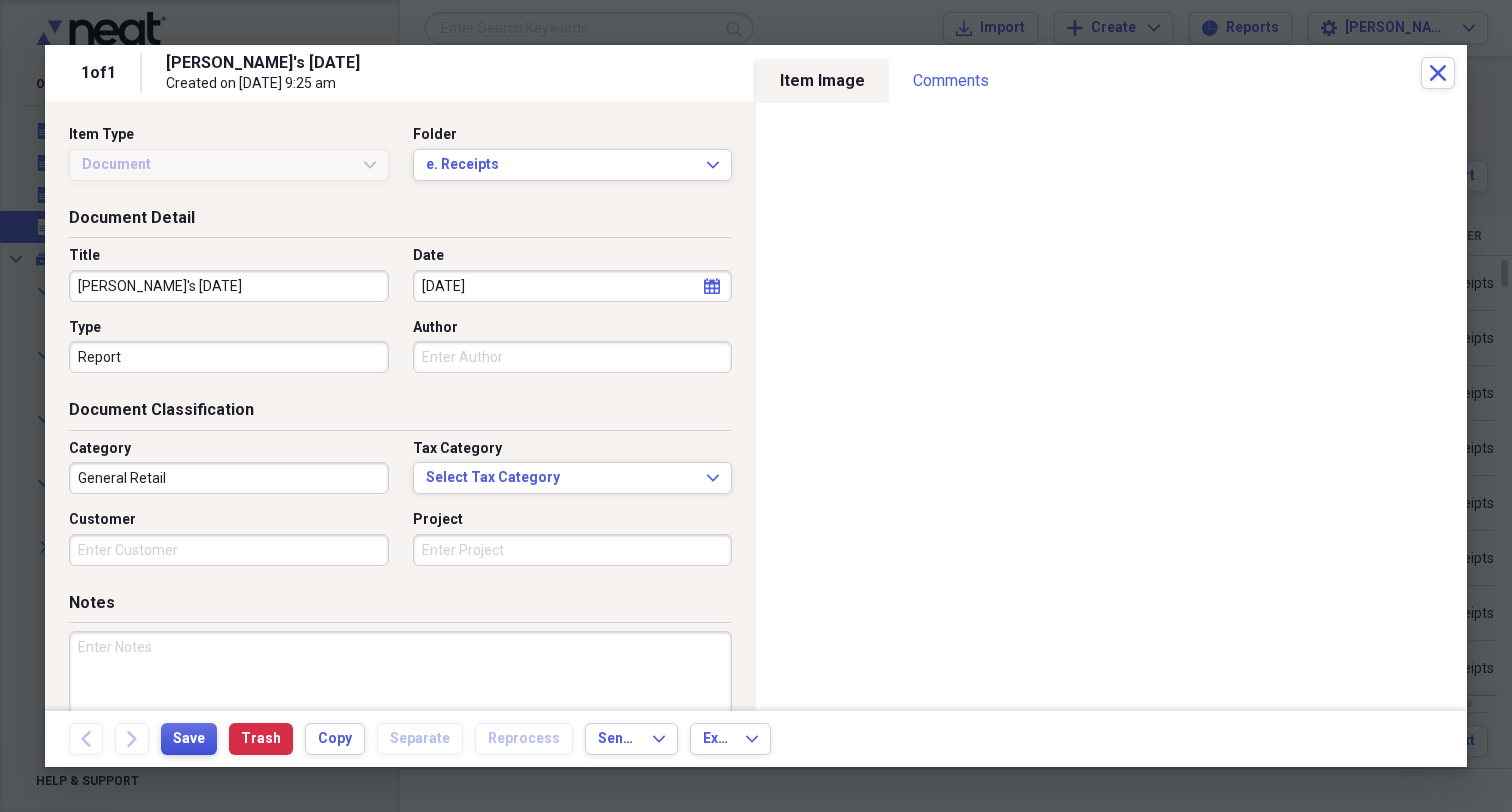 click on "Save" at bounding box center (189, 739) 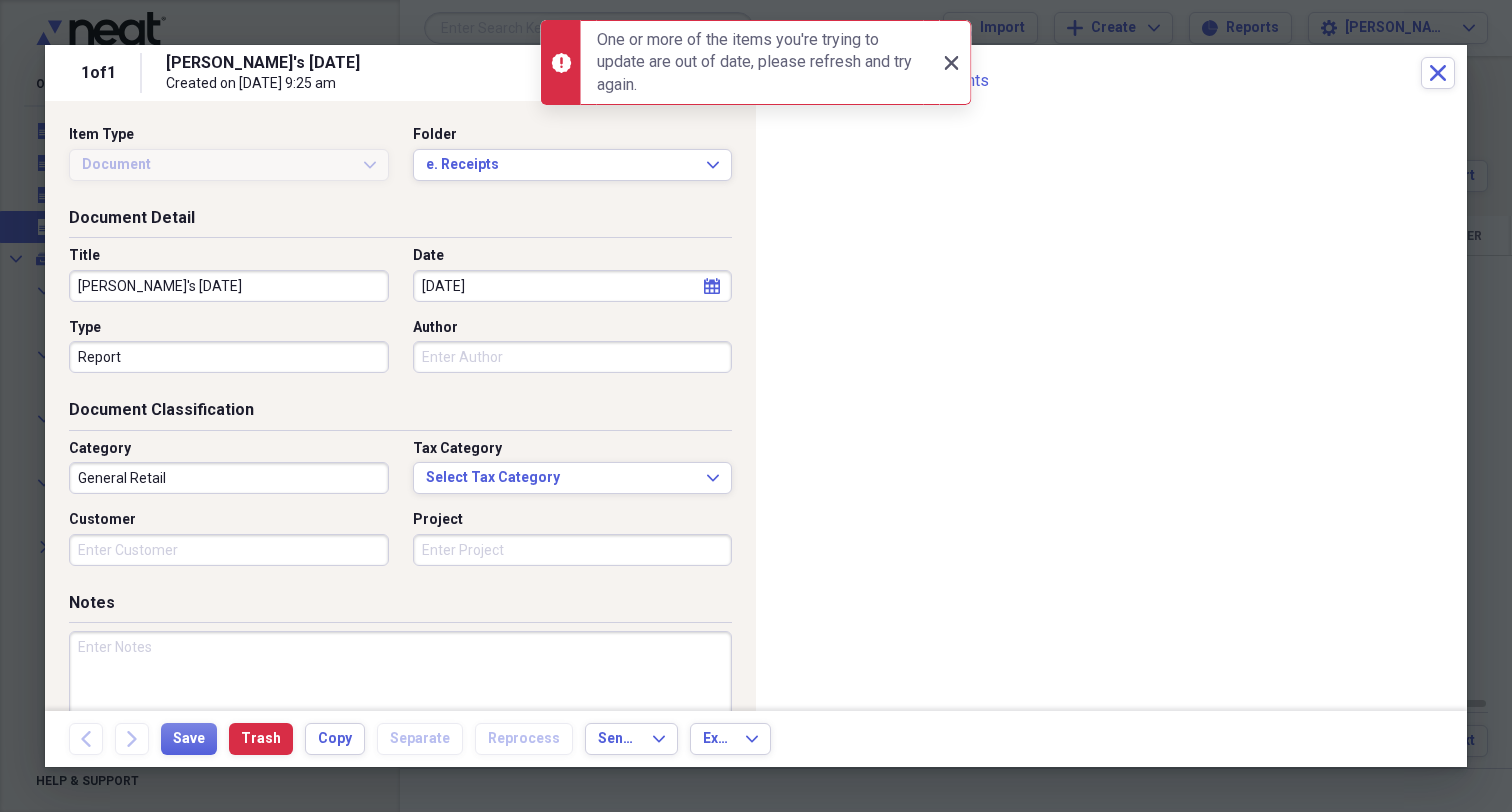 click on "Close" 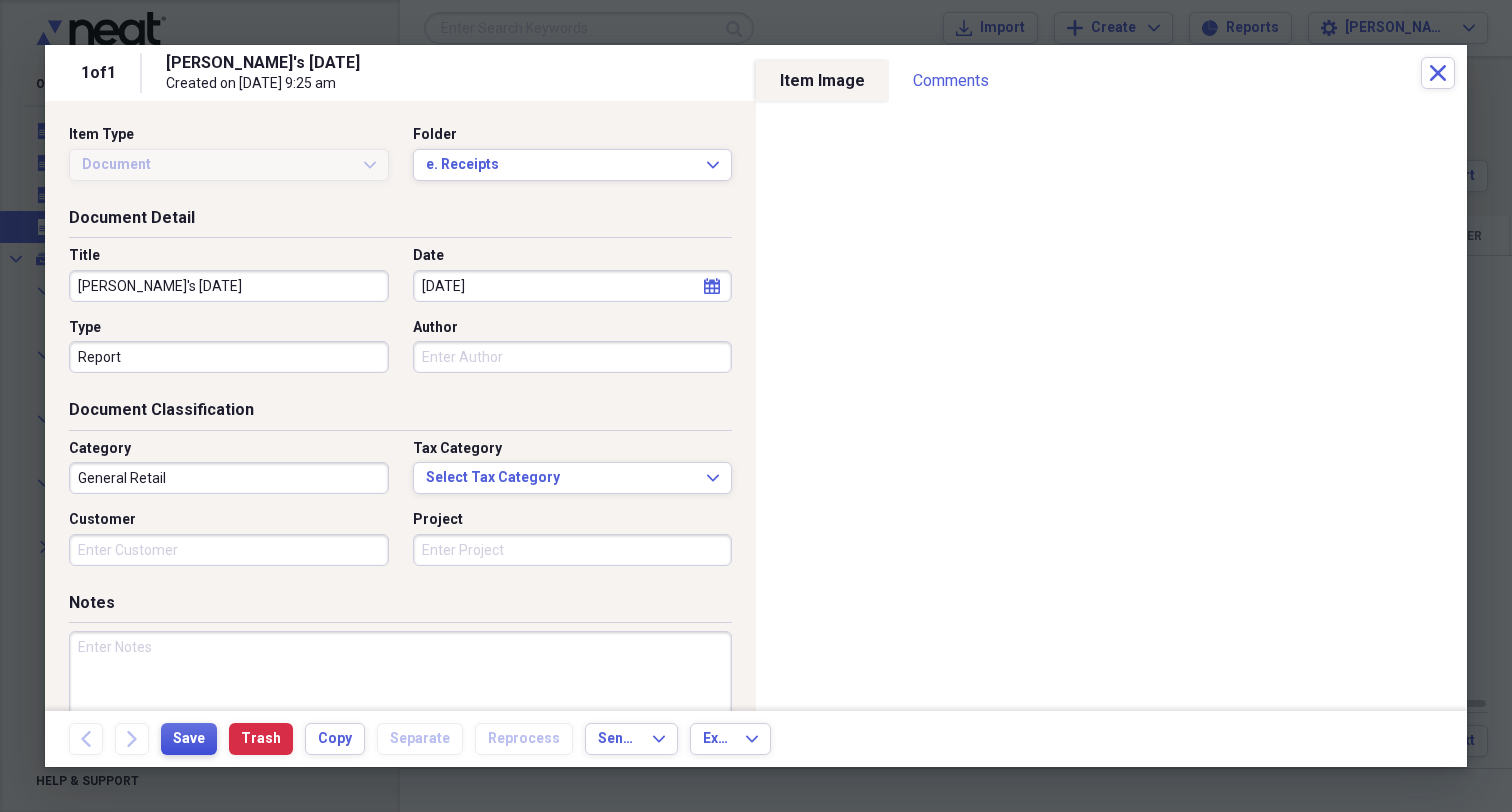 click on "Save" at bounding box center (189, 739) 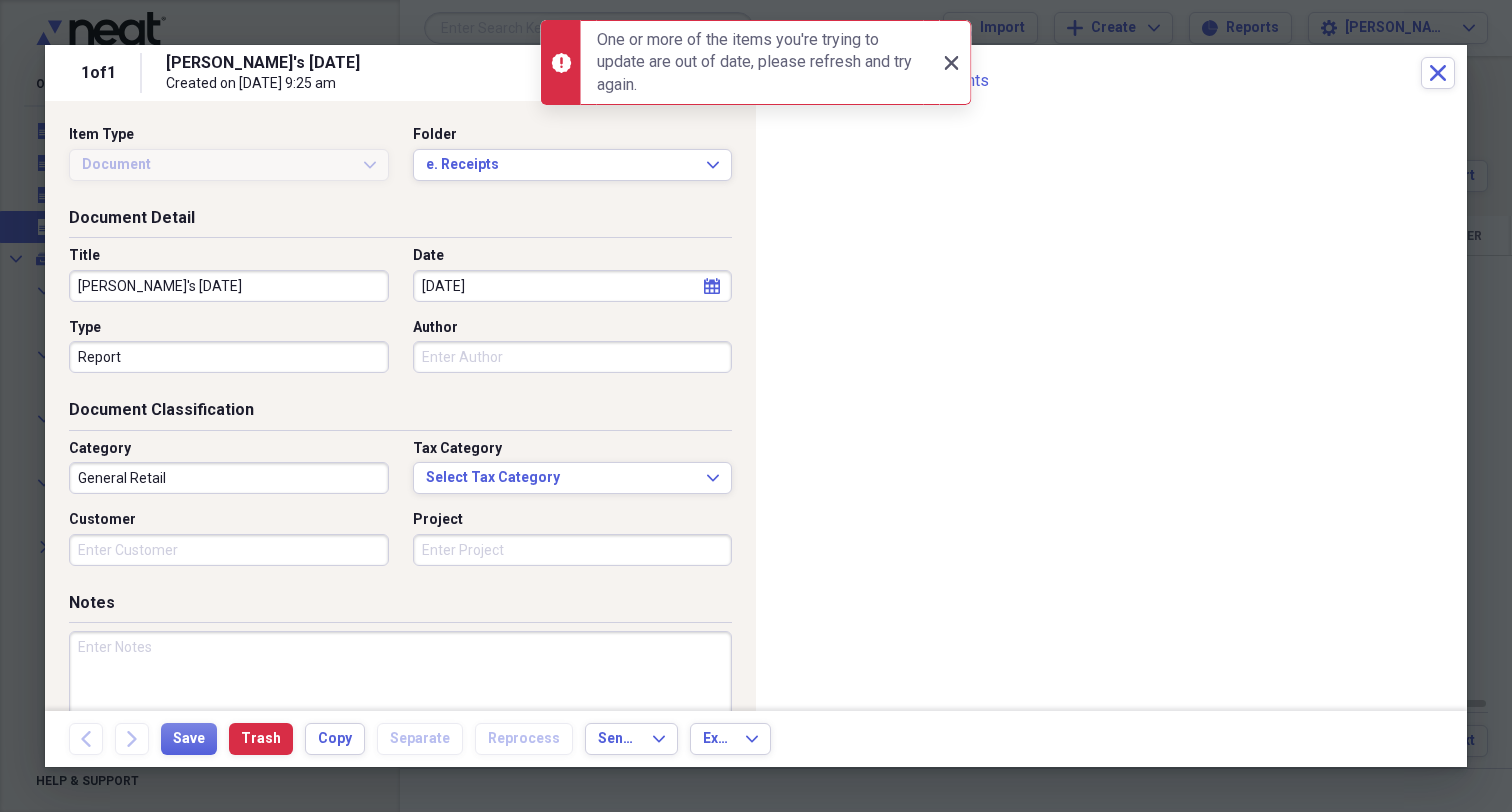 click 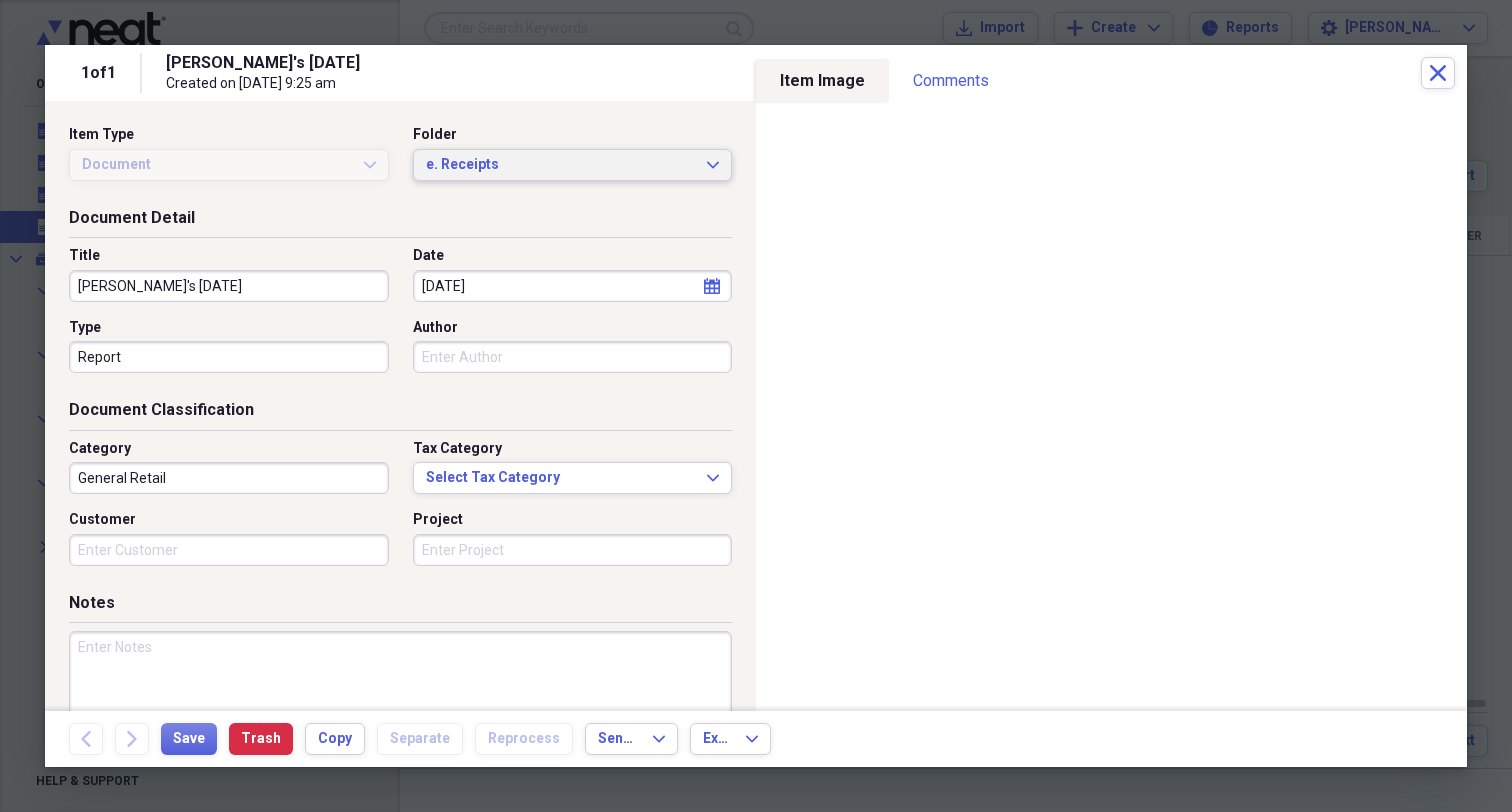 click on "Expand" 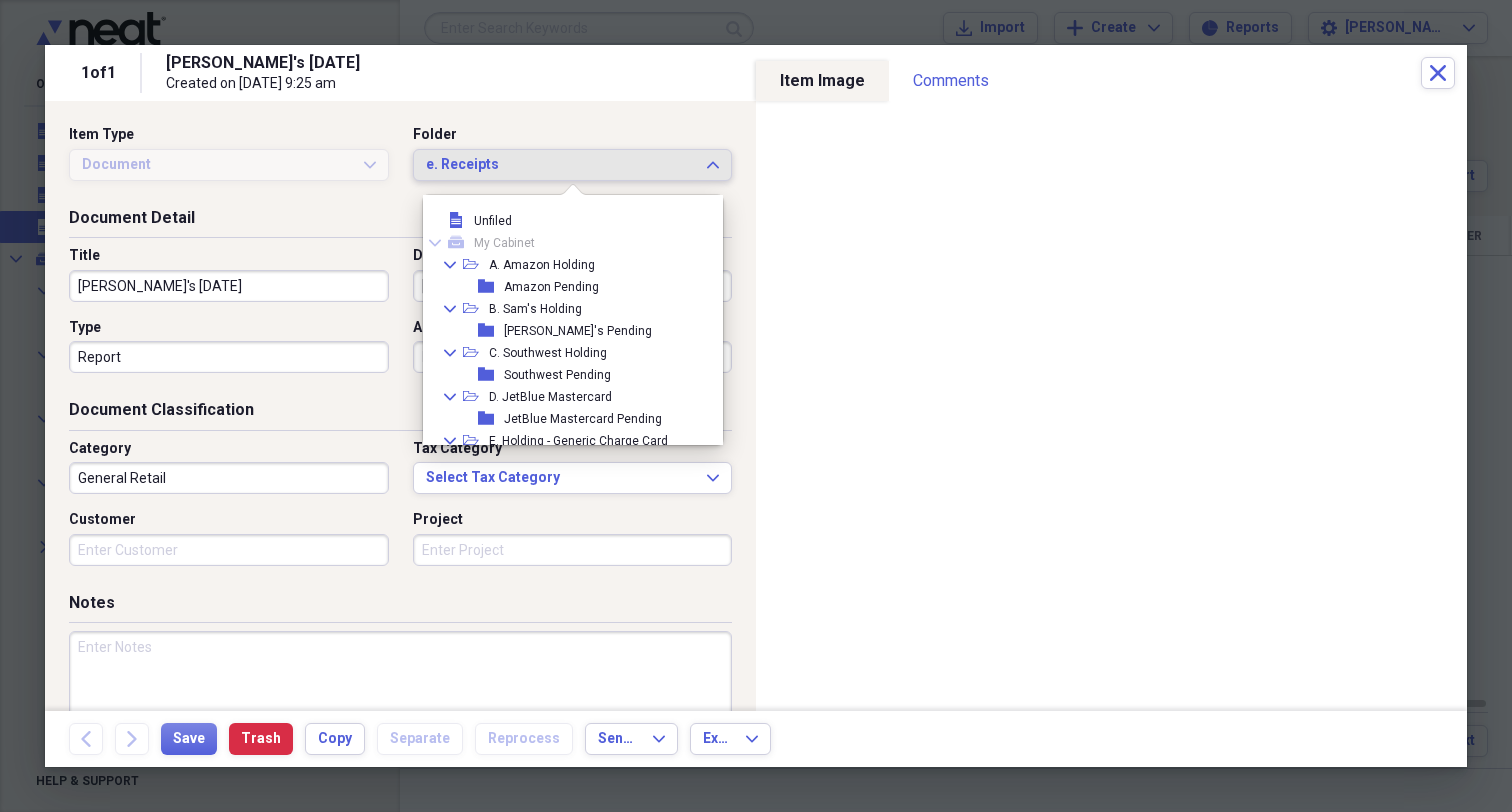 scroll, scrollTop: 165, scrollLeft: 0, axis: vertical 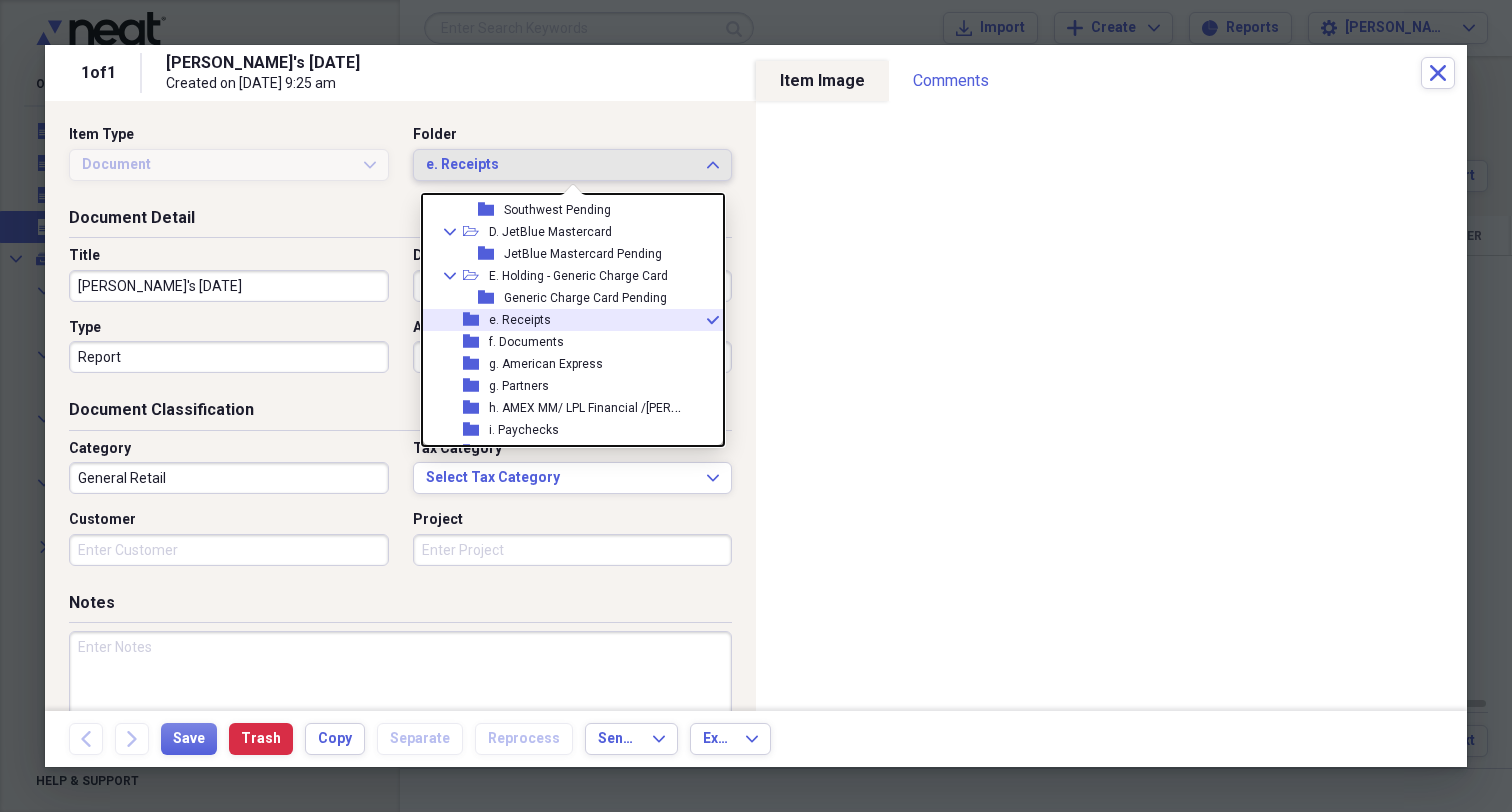 click on "e. Receipts" at bounding box center [520, 320] 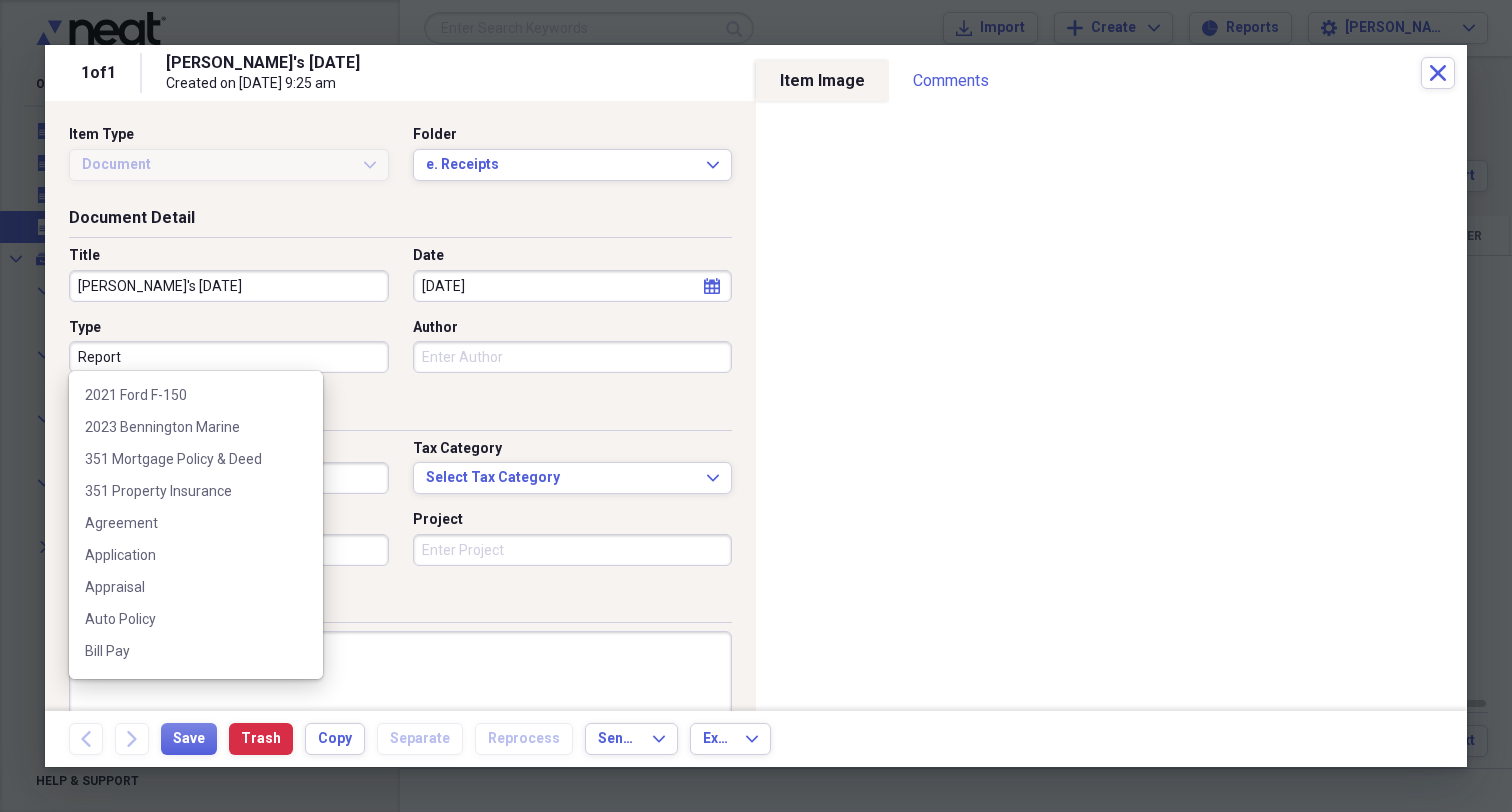 scroll, scrollTop: 1308, scrollLeft: 0, axis: vertical 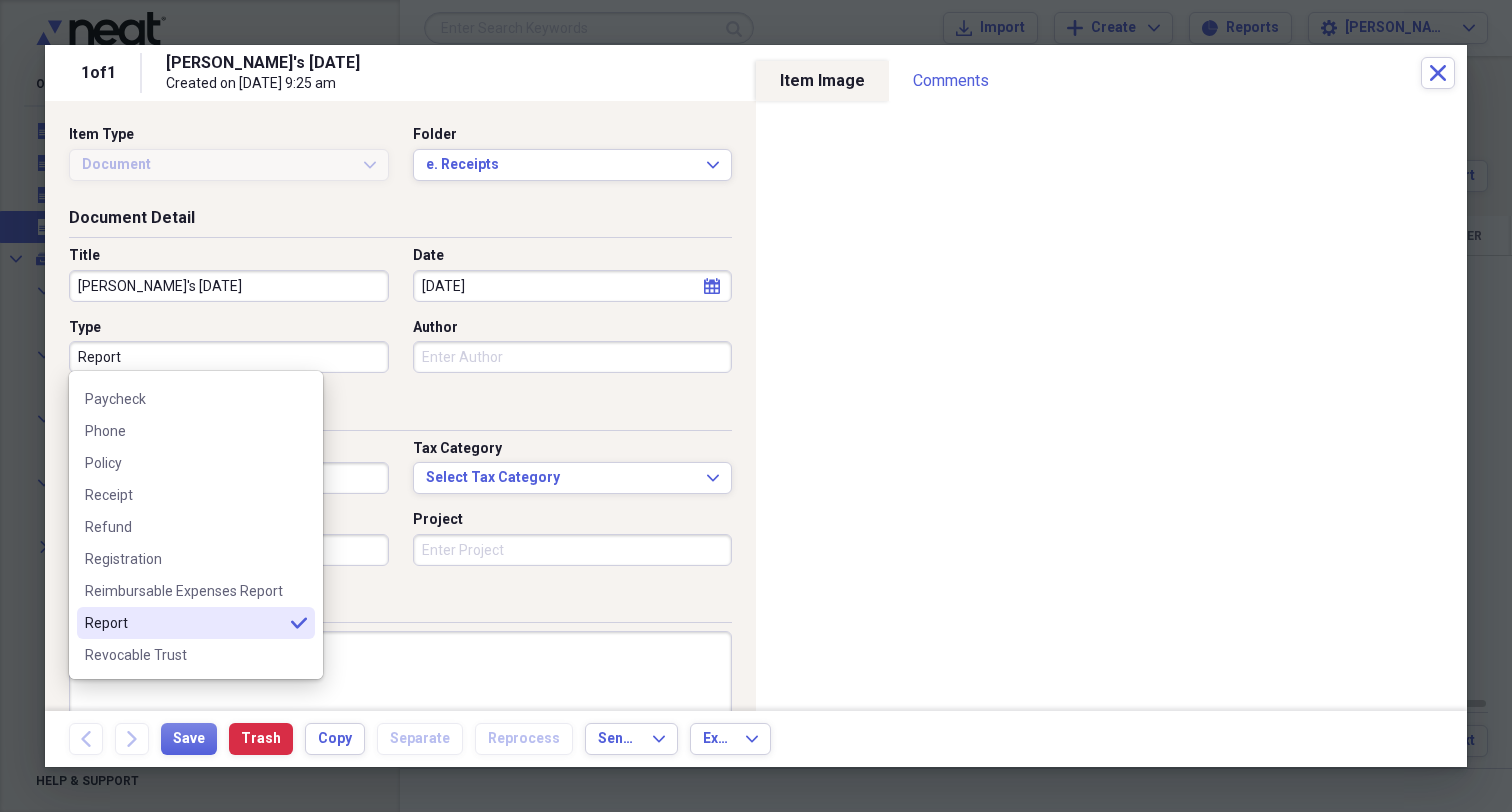 drag, startPoint x: 188, startPoint y: 360, endPoint x: 39, endPoint y: 359, distance: 149.00336 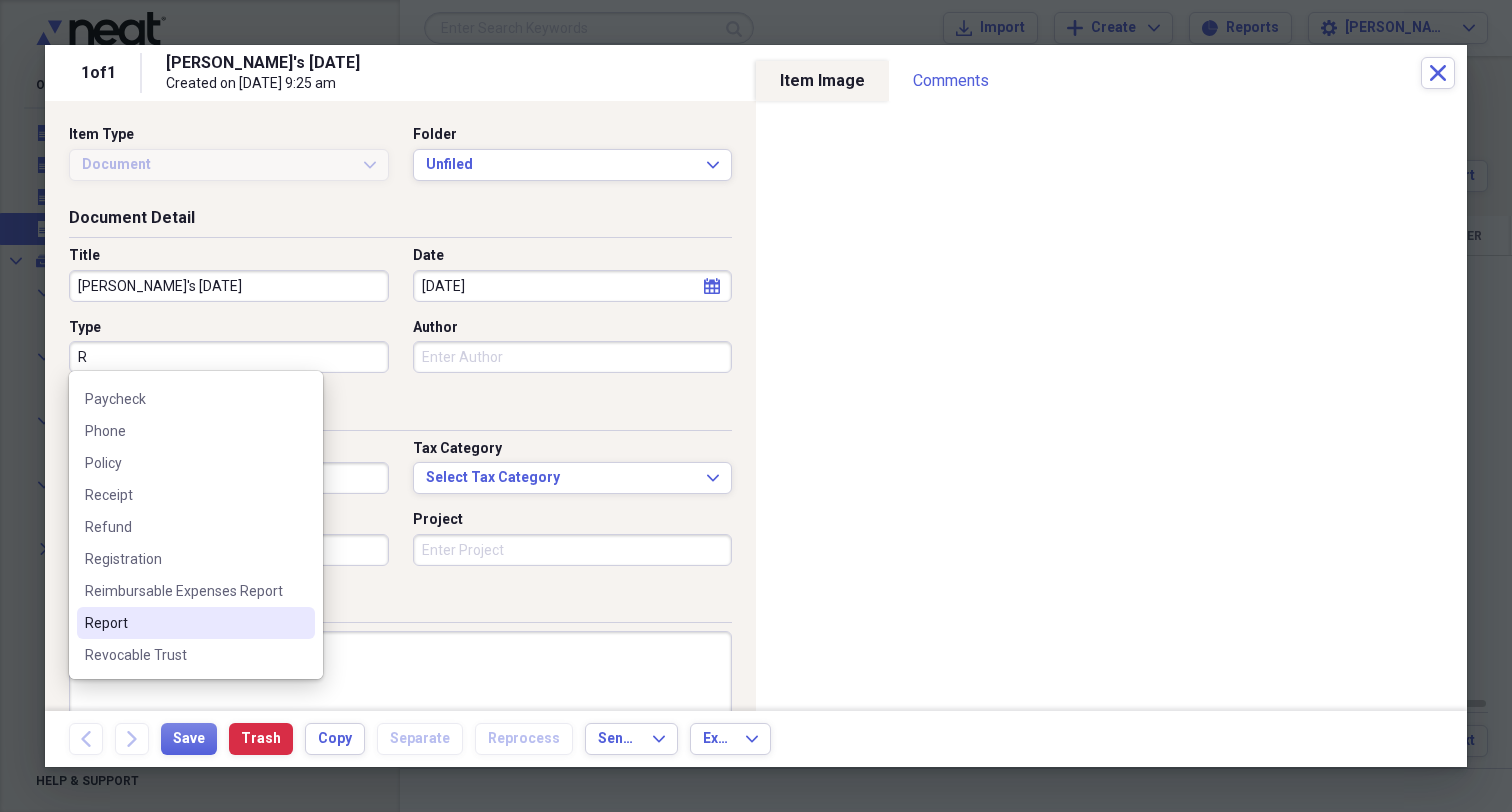 scroll, scrollTop: 0, scrollLeft: 0, axis: both 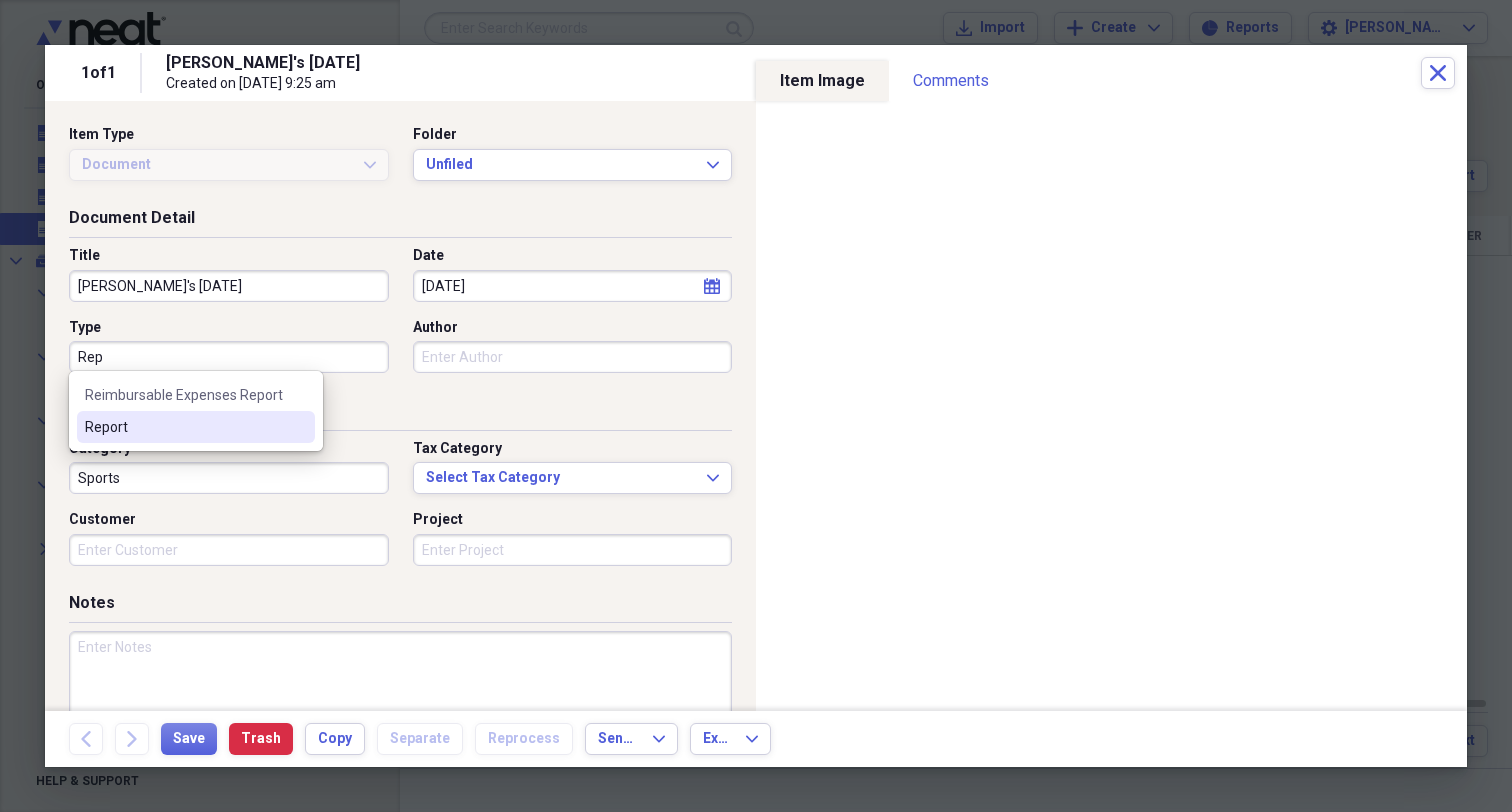 click on "Report" at bounding box center [184, 427] 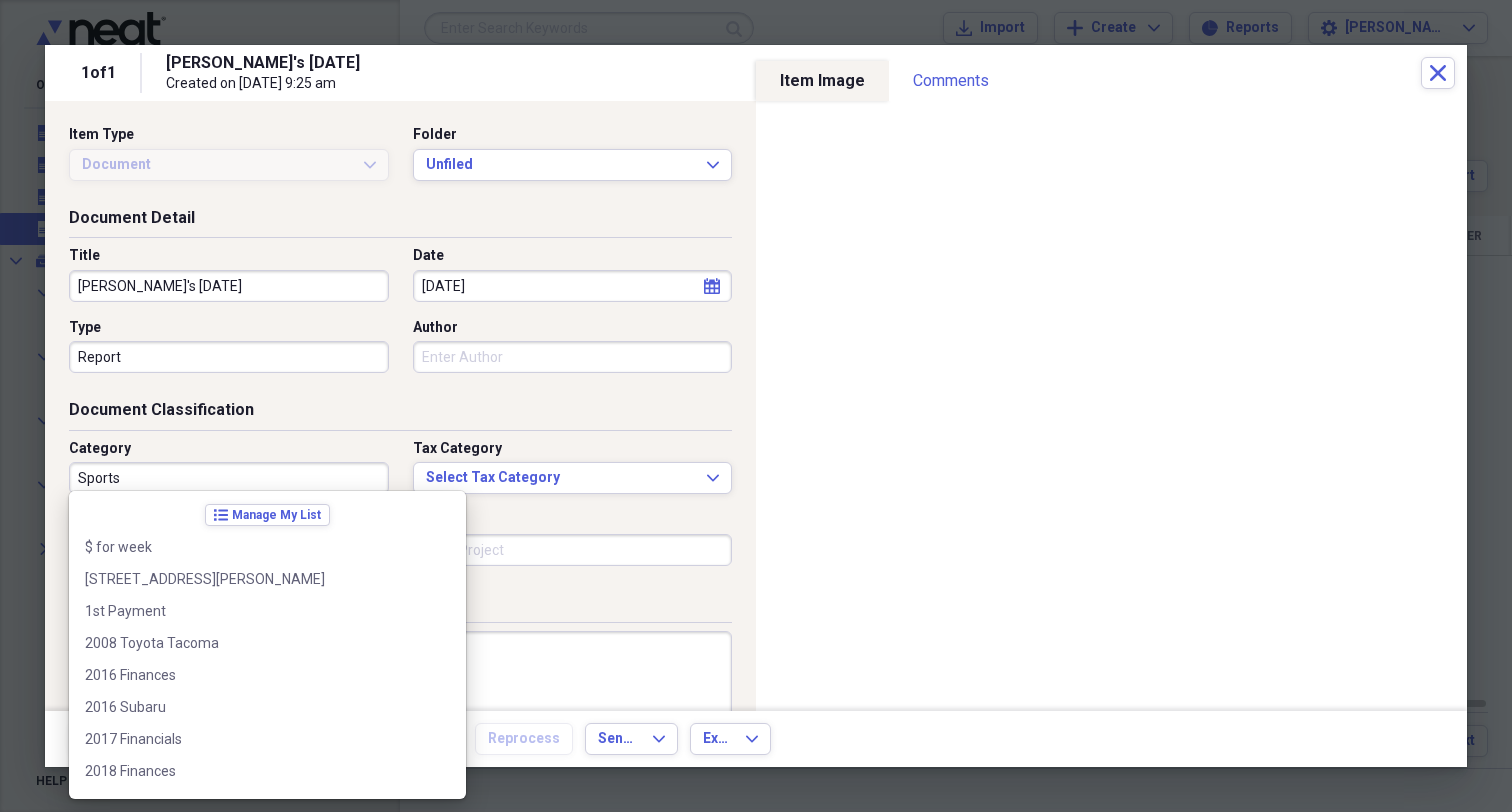 scroll, scrollTop: 3228, scrollLeft: 0, axis: vertical 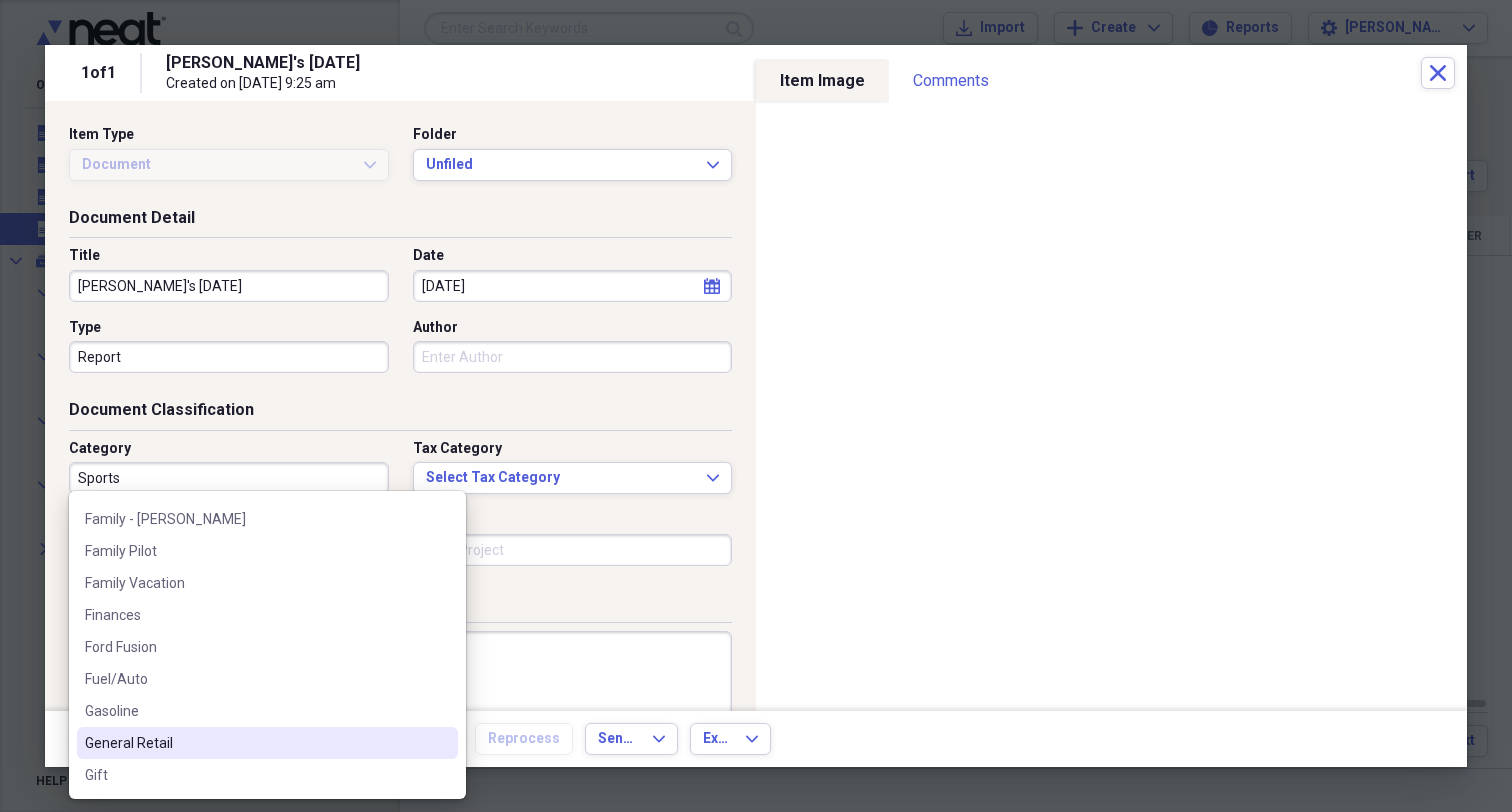 drag, startPoint x: 140, startPoint y: 475, endPoint x: 1, endPoint y: 472, distance: 139.03236 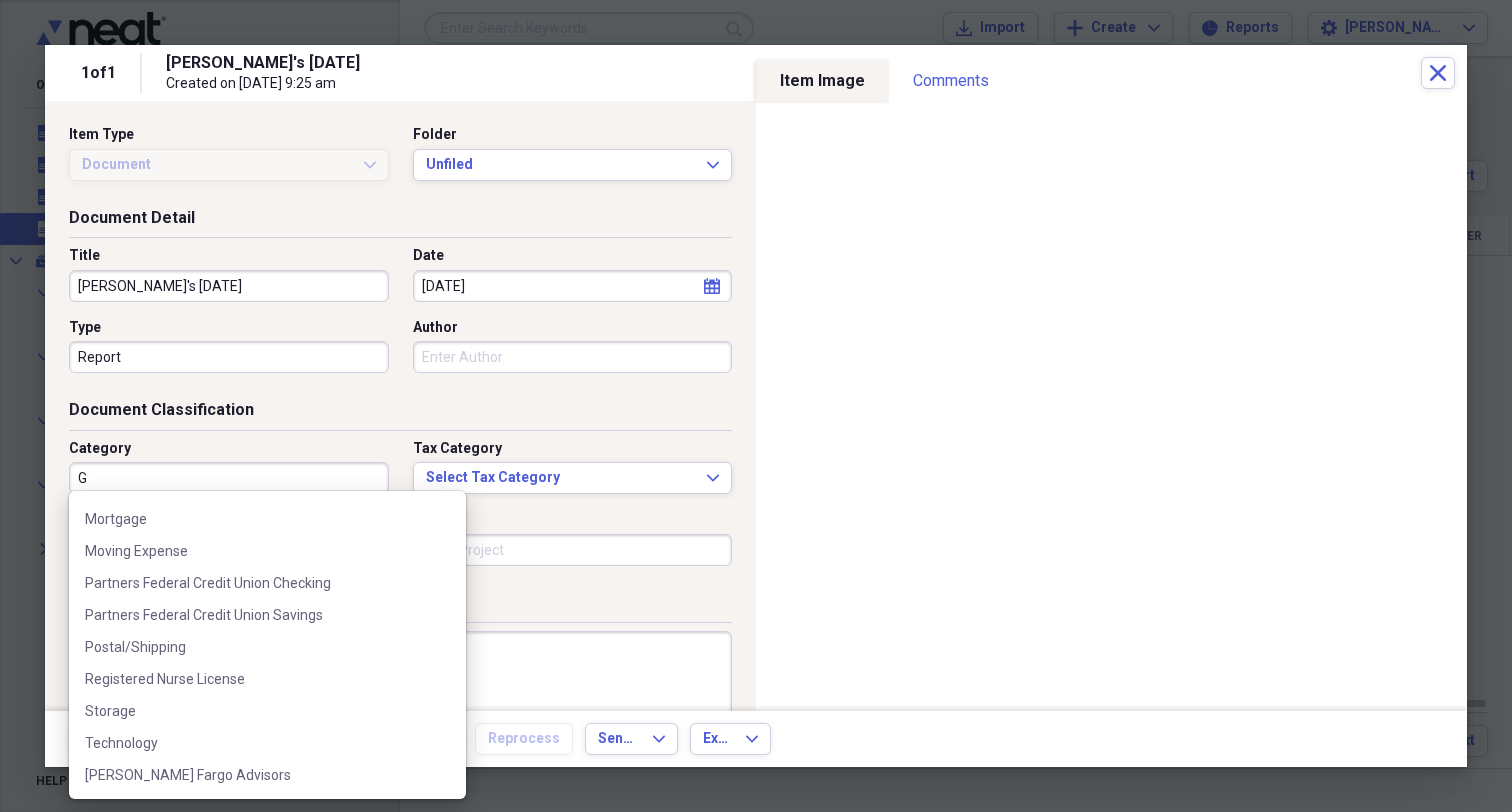 scroll, scrollTop: 0, scrollLeft: 0, axis: both 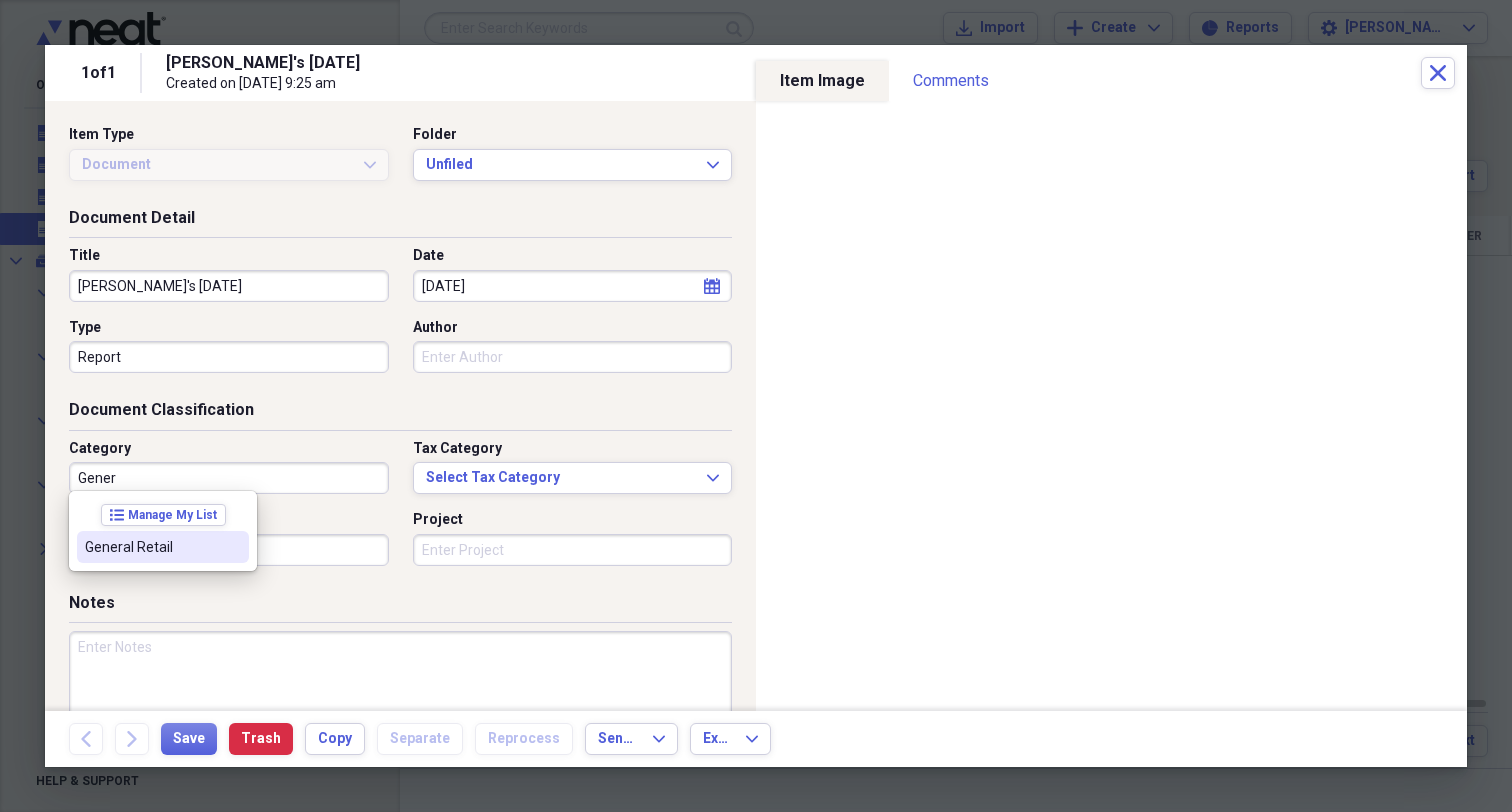 click on "General Retail" at bounding box center (151, 547) 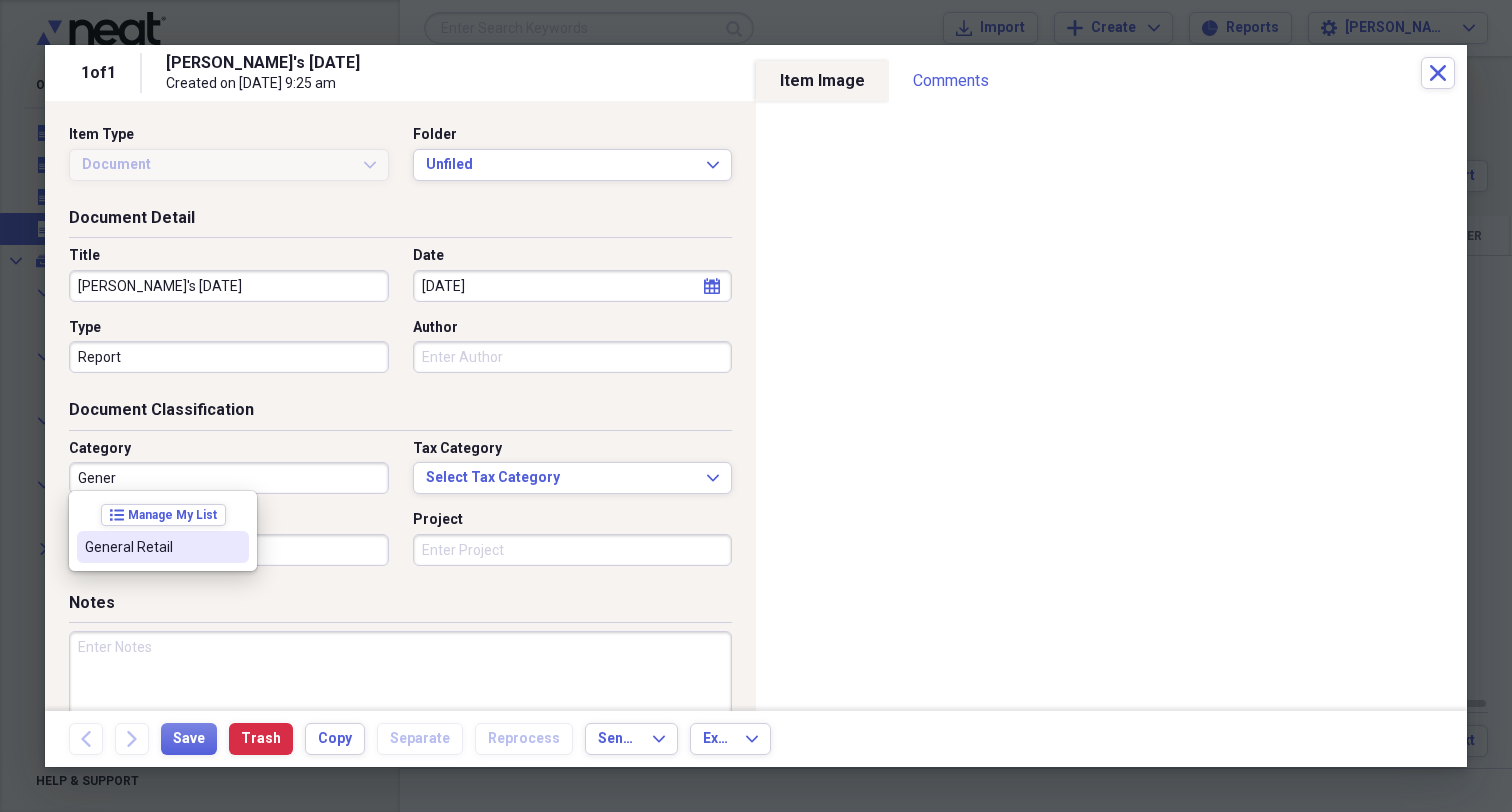 type on "General Retail" 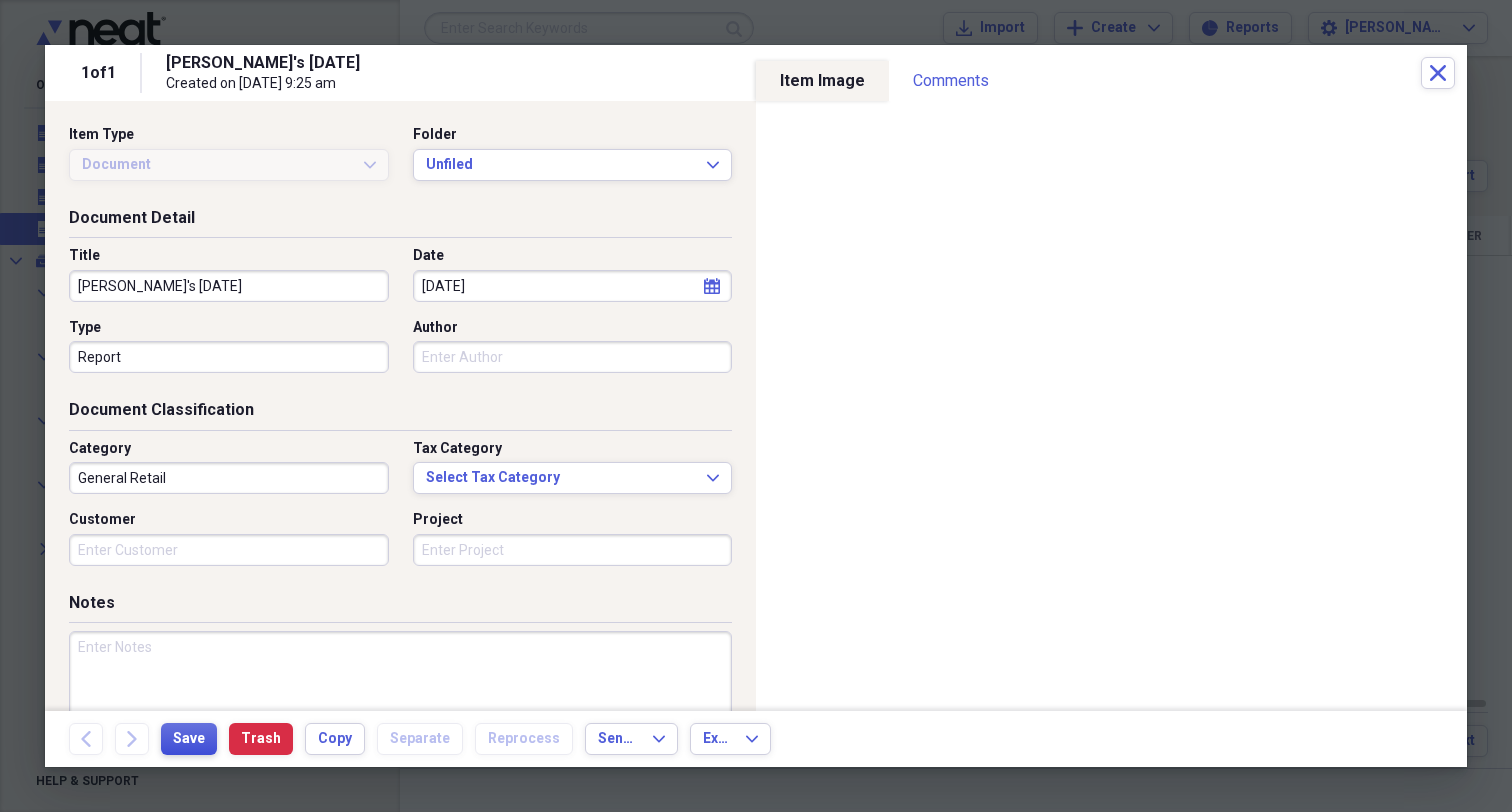 click on "Save" at bounding box center [189, 739] 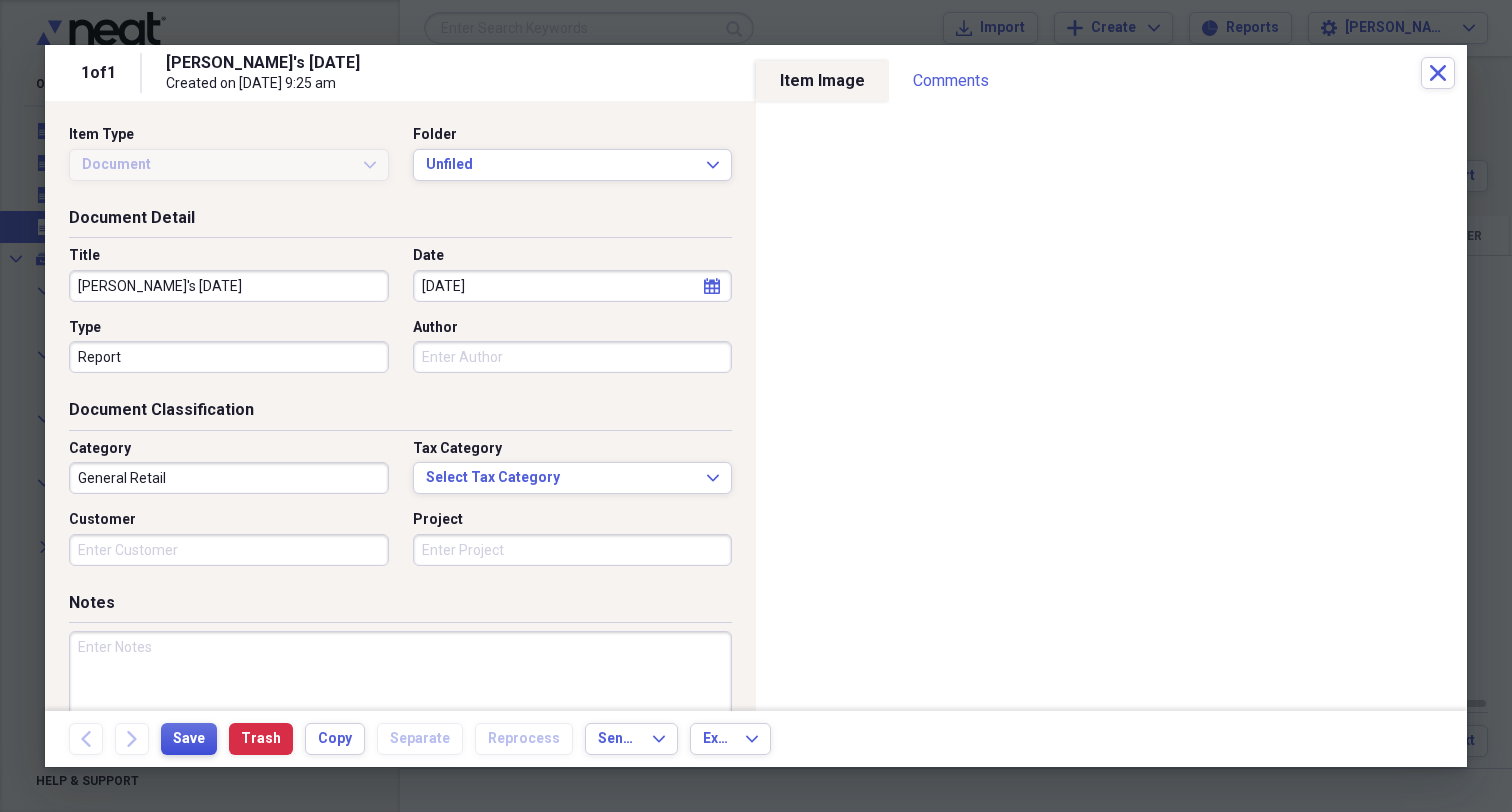 click on "Save" at bounding box center [189, 739] 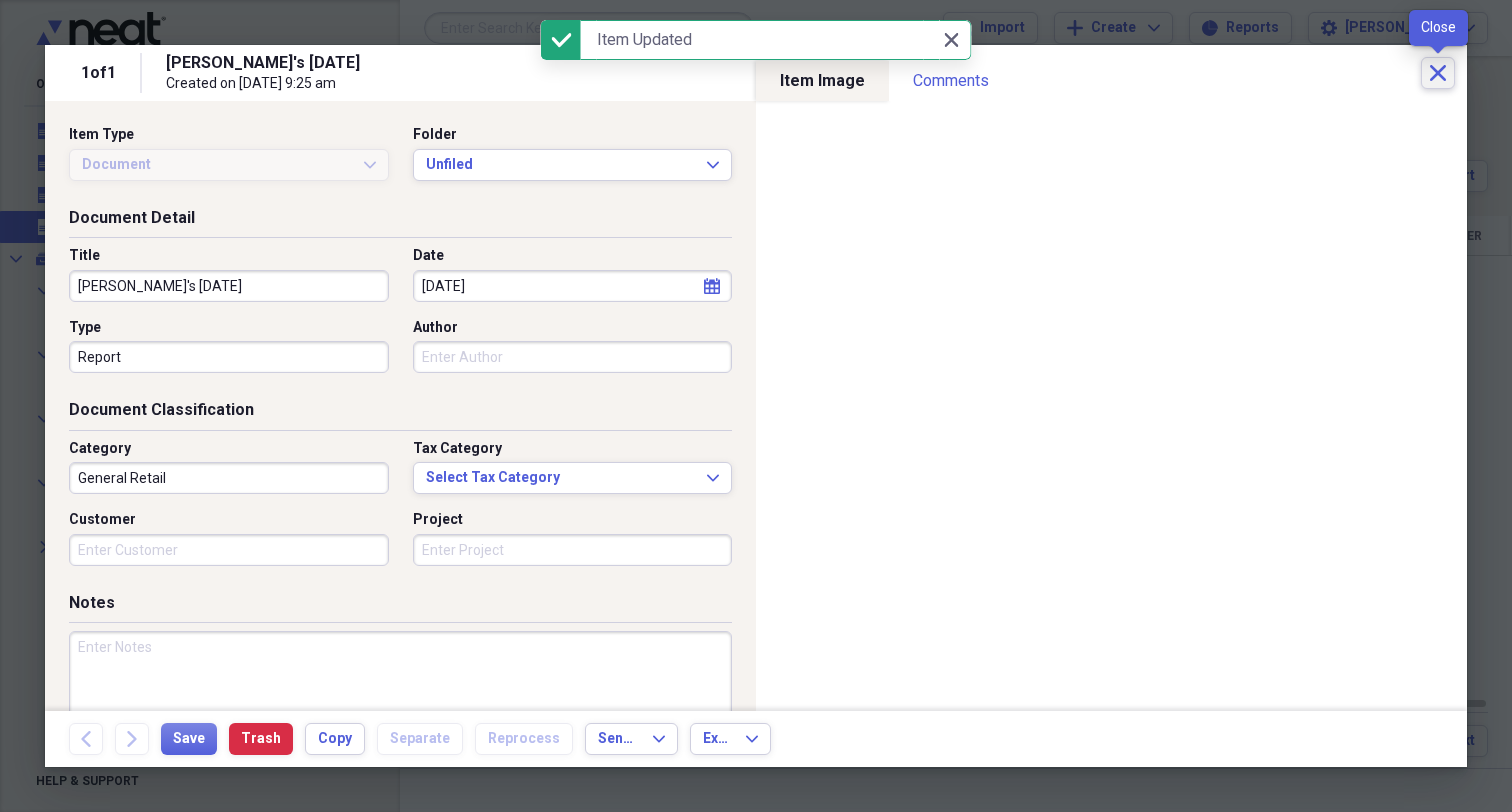 click on "Close" 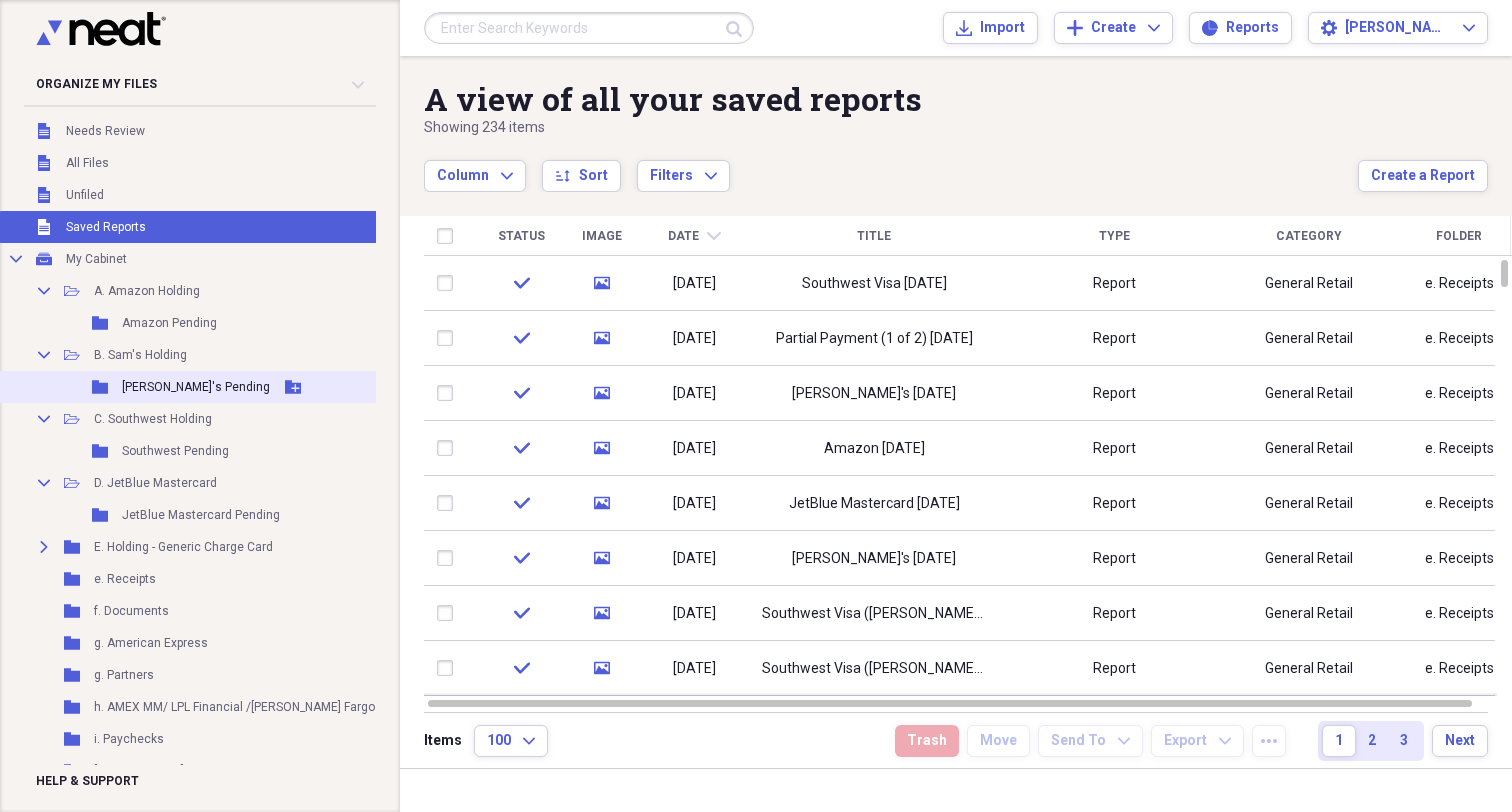 click on "[PERSON_NAME]'s Pending" at bounding box center (196, 387) 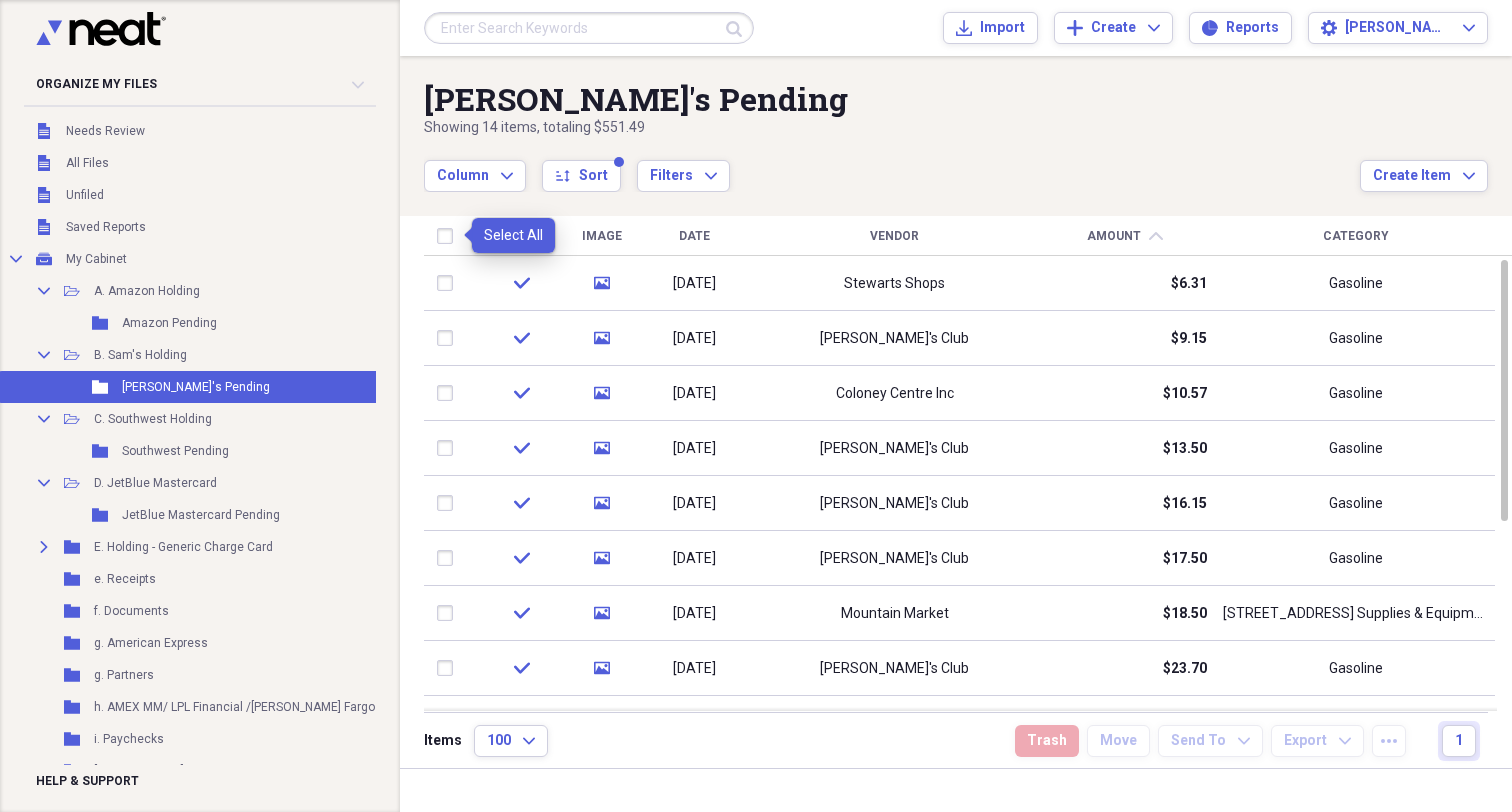 click at bounding box center [449, 236] 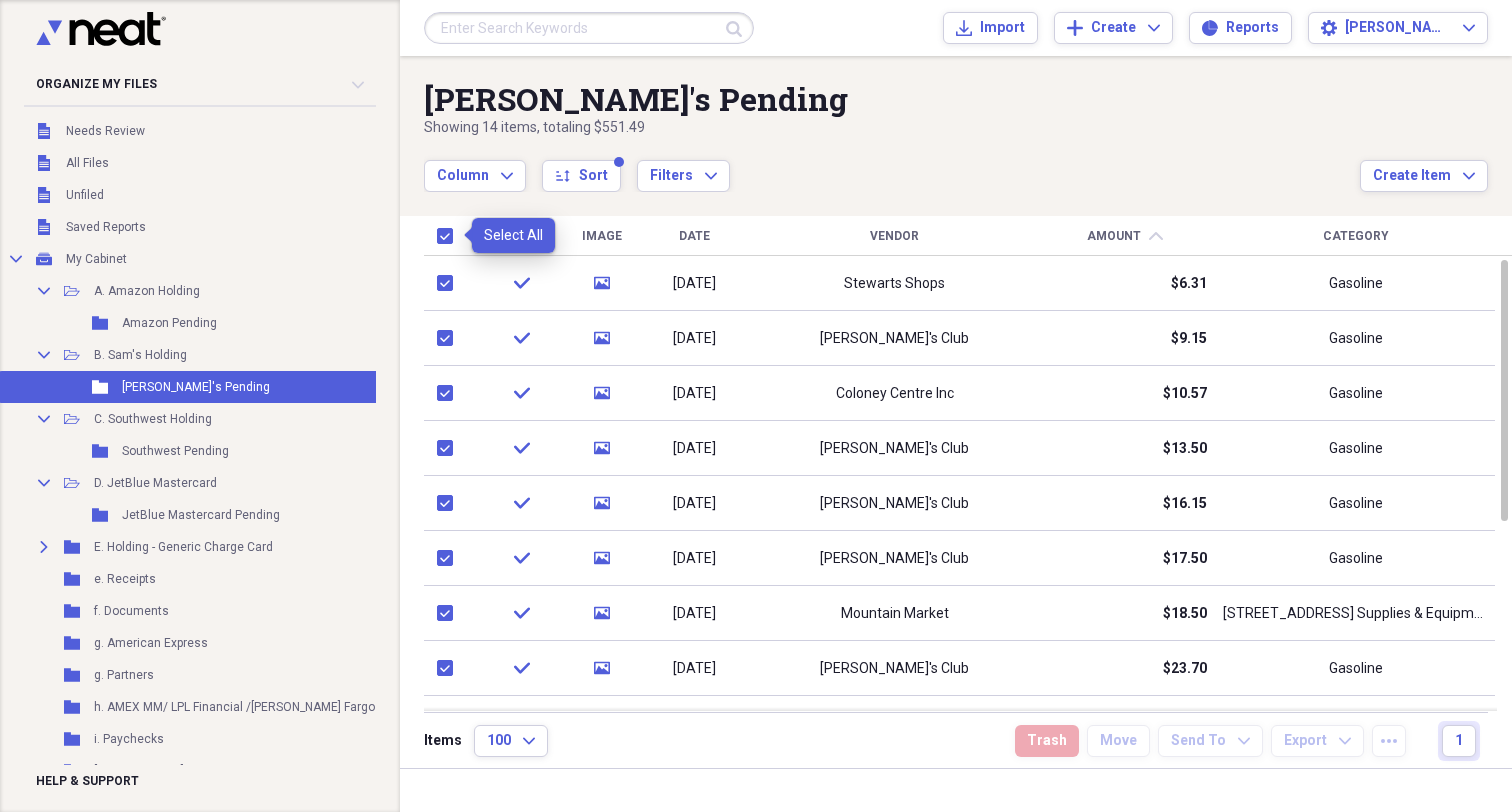 checkbox on "true" 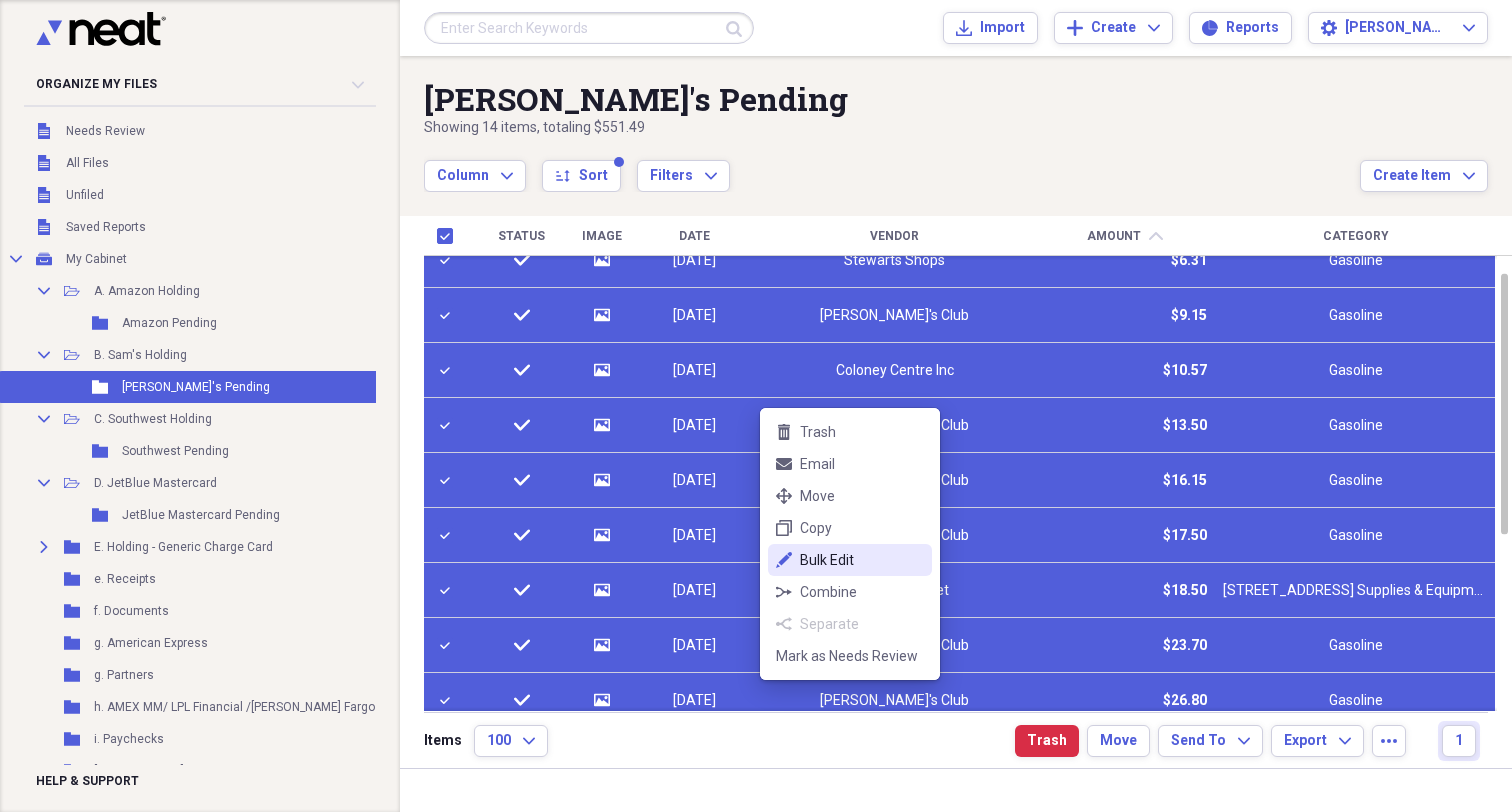 click on "Bulk Edit" at bounding box center (862, 560) 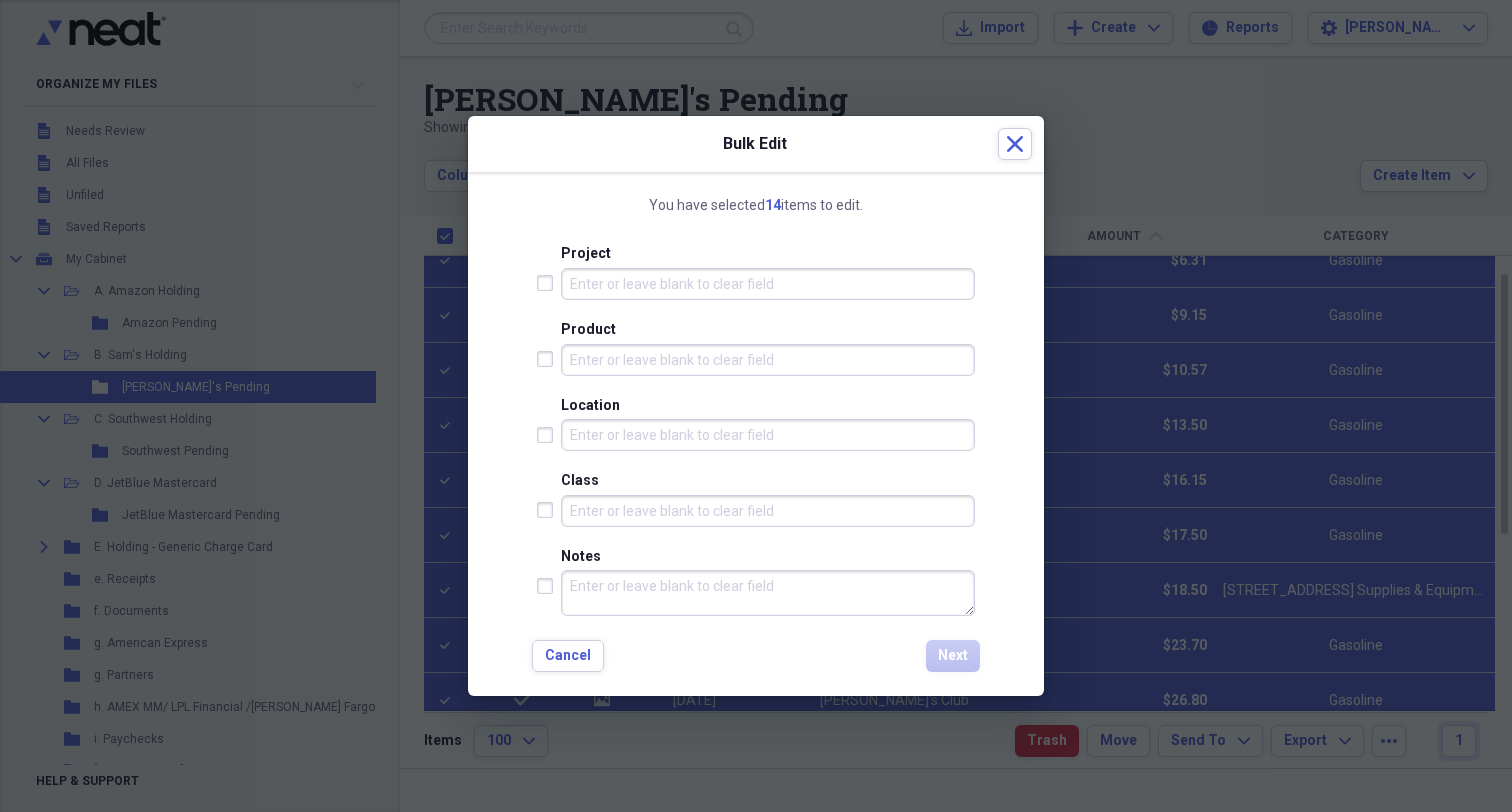 scroll, scrollTop: 814, scrollLeft: 0, axis: vertical 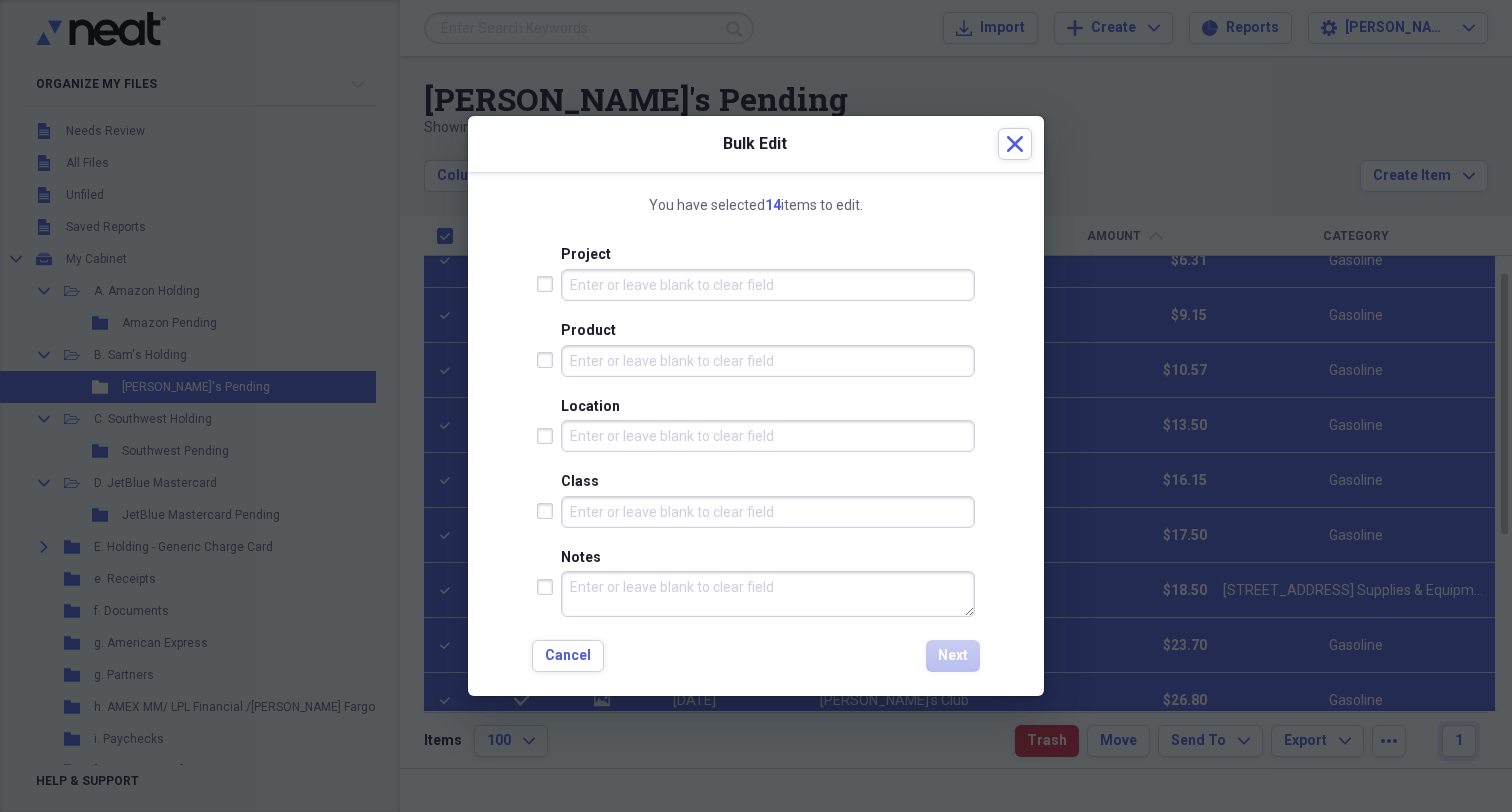 click at bounding box center (549, 587) 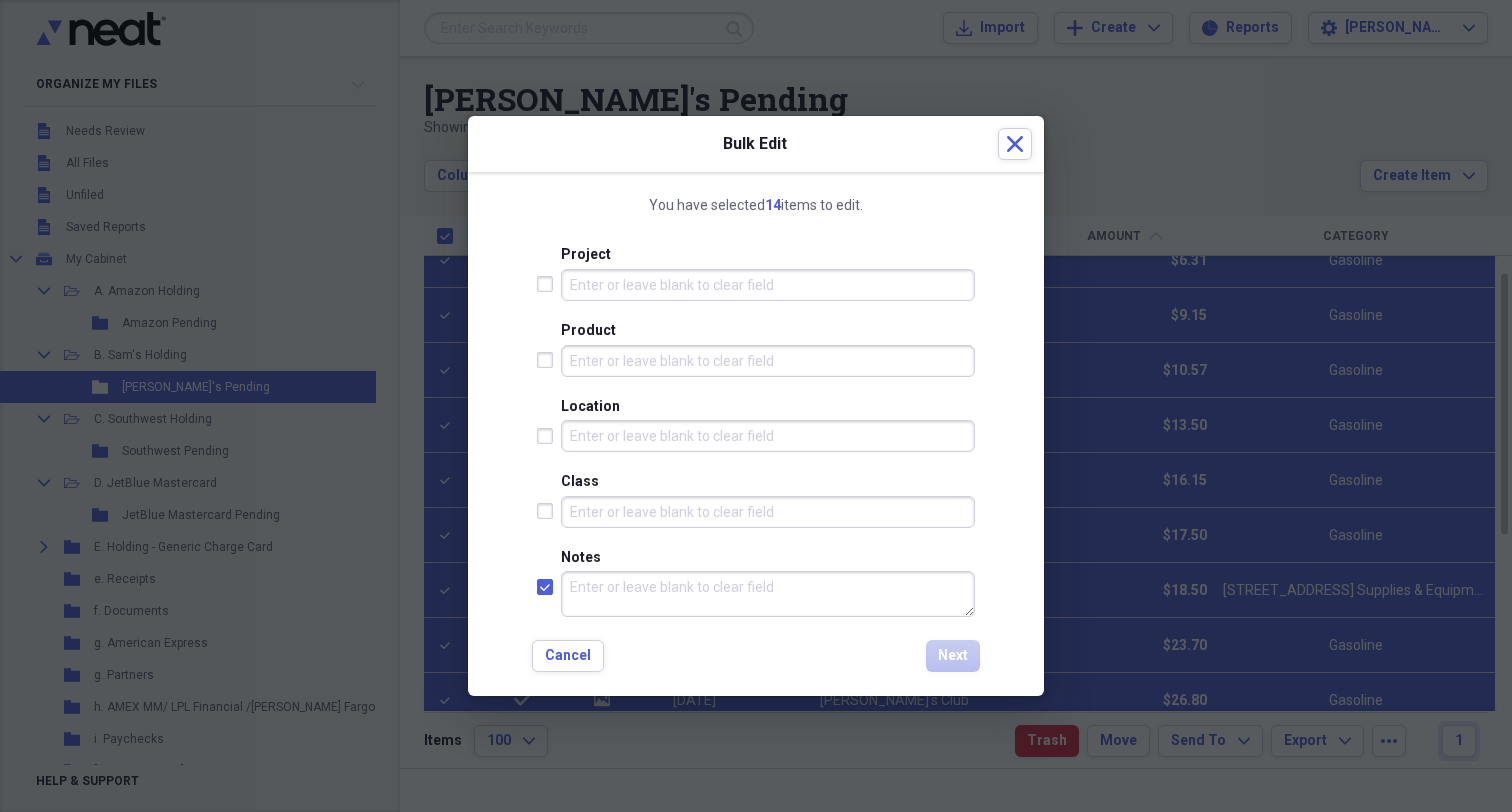 checkbox on "true" 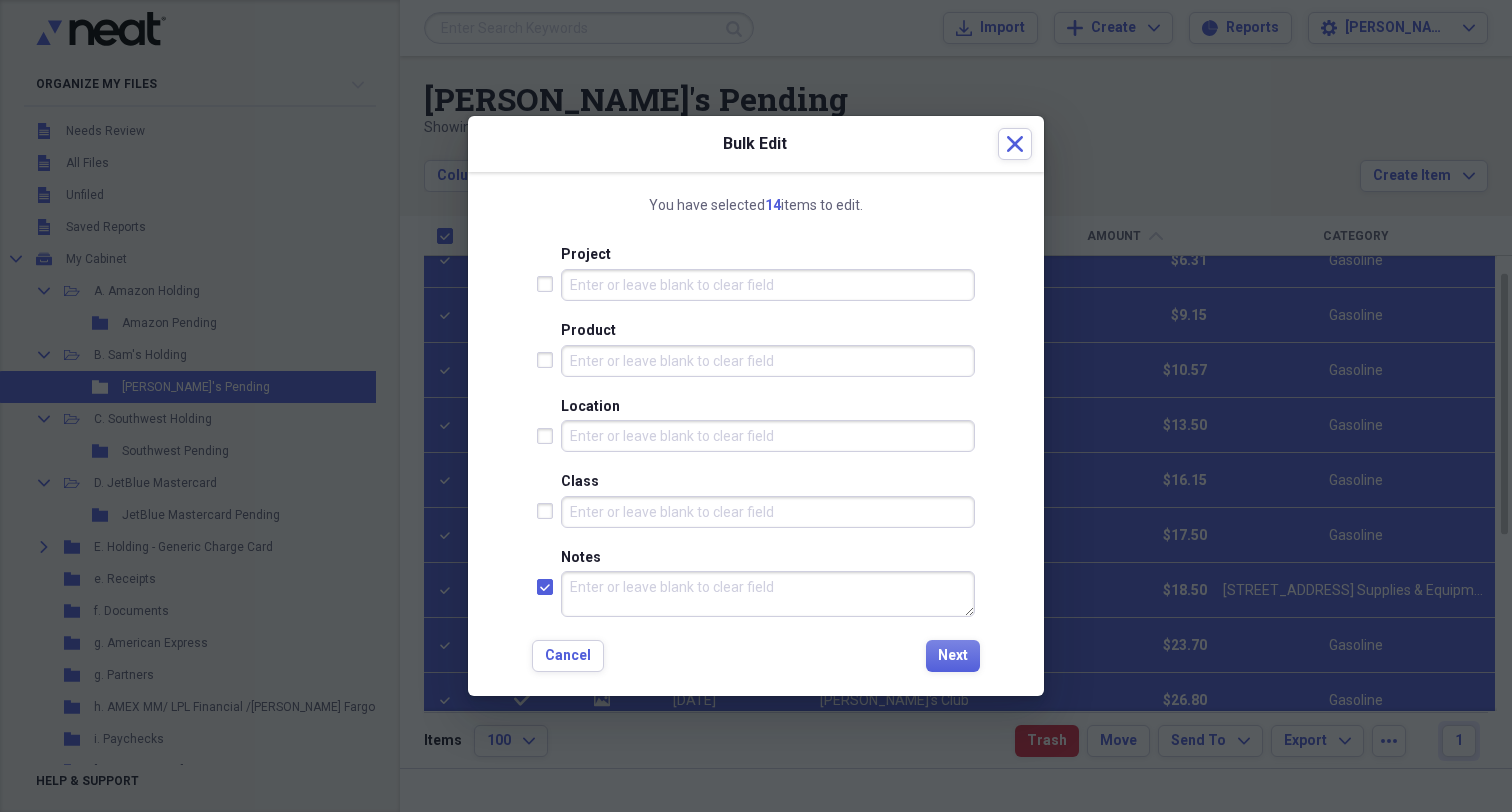 click on "Notes" at bounding box center (768, 594) 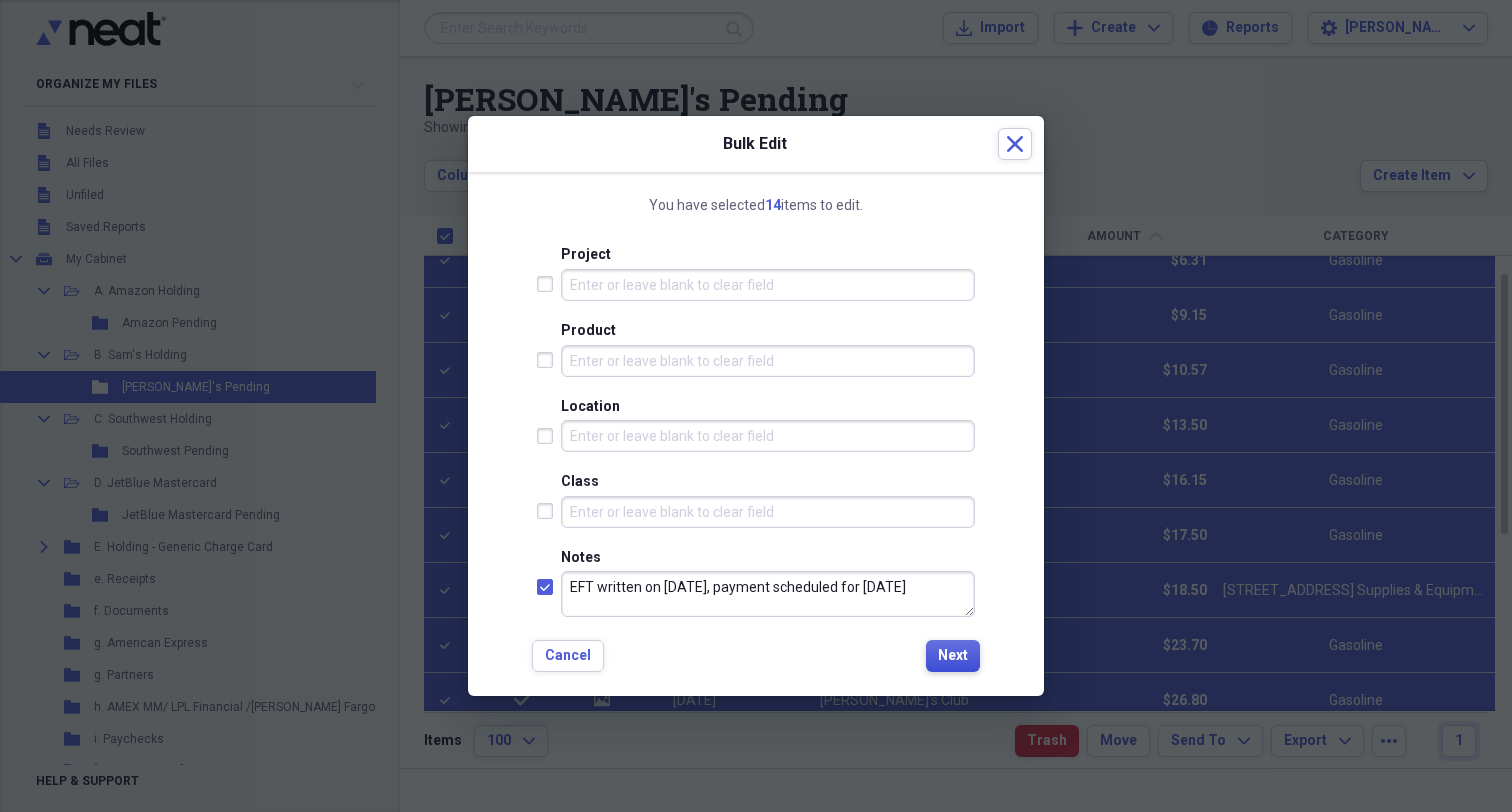 type on "EFT written on [DATE], payment scheduled for [DATE]" 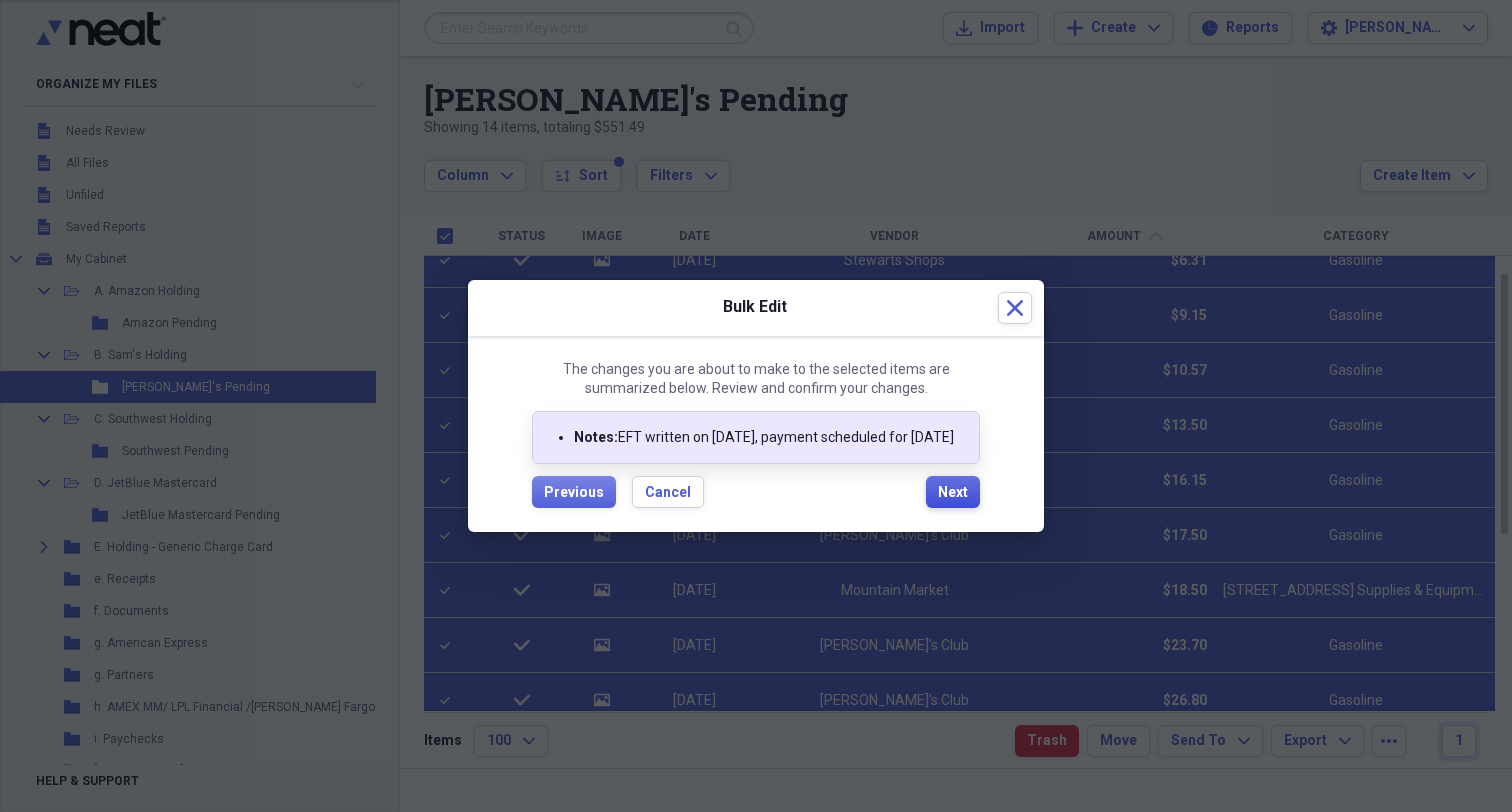 click on "Next" at bounding box center (953, 493) 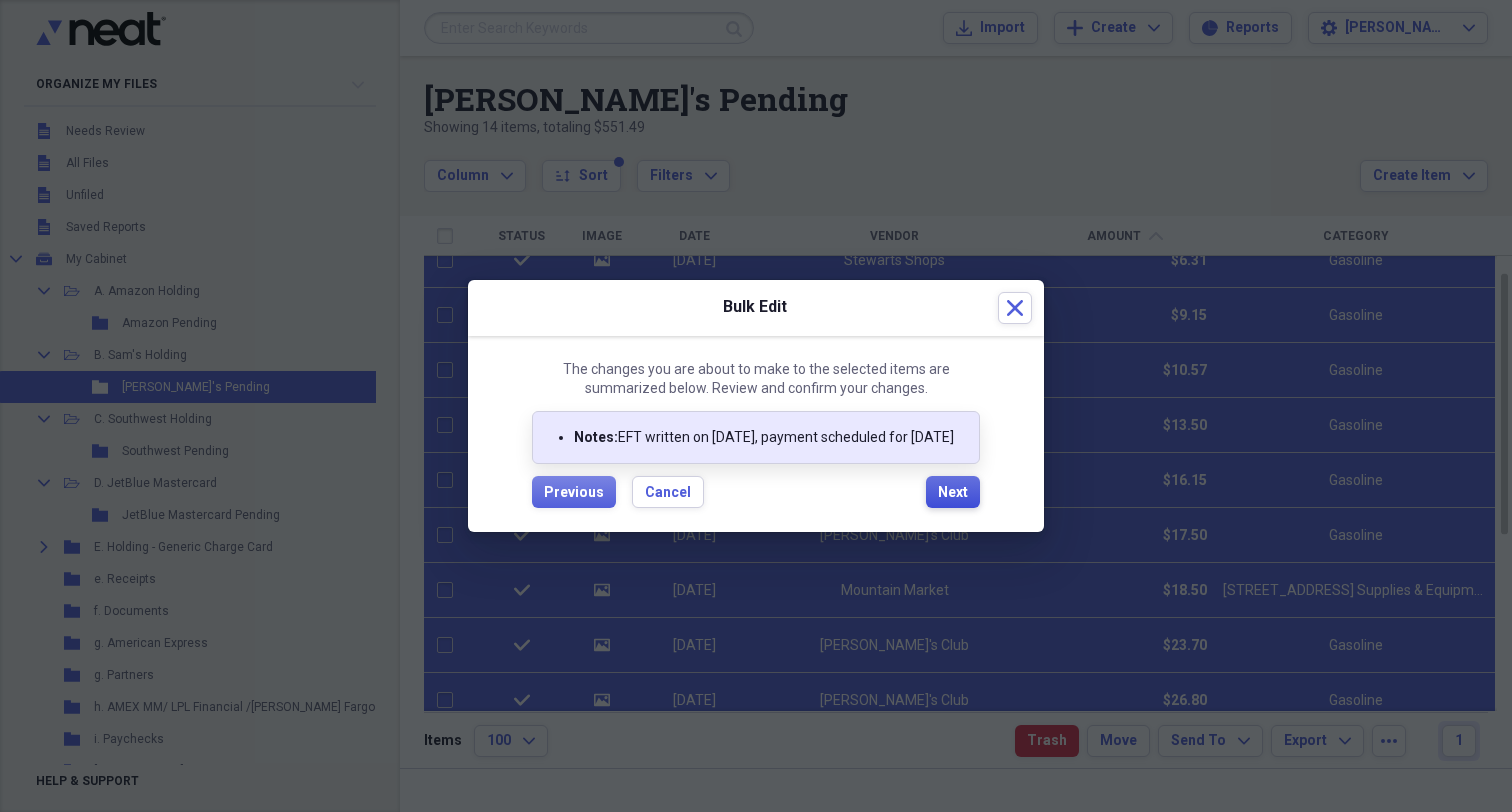 checkbox on "false" 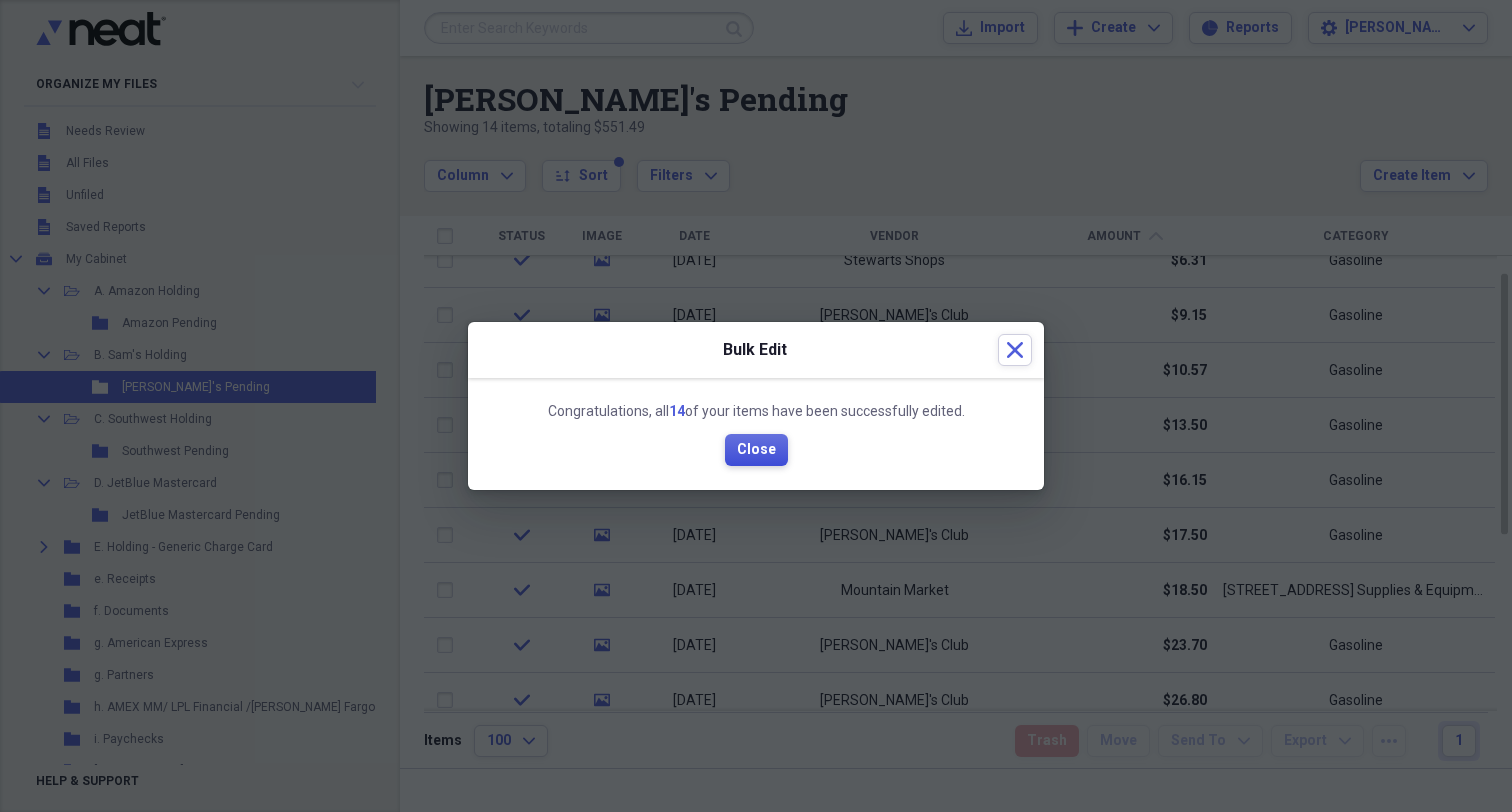 click on "Close" at bounding box center [756, 450] 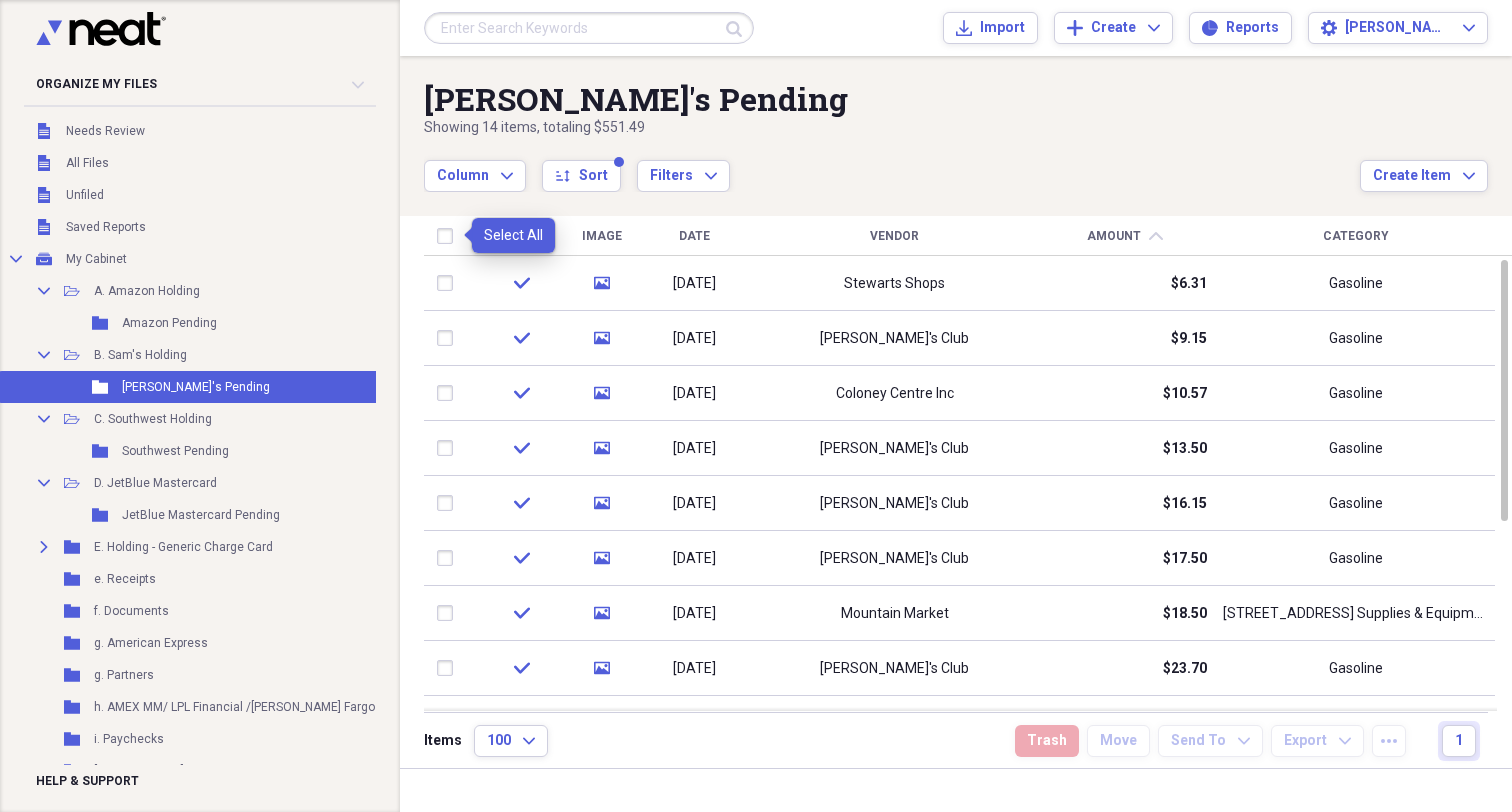 click at bounding box center [449, 236] 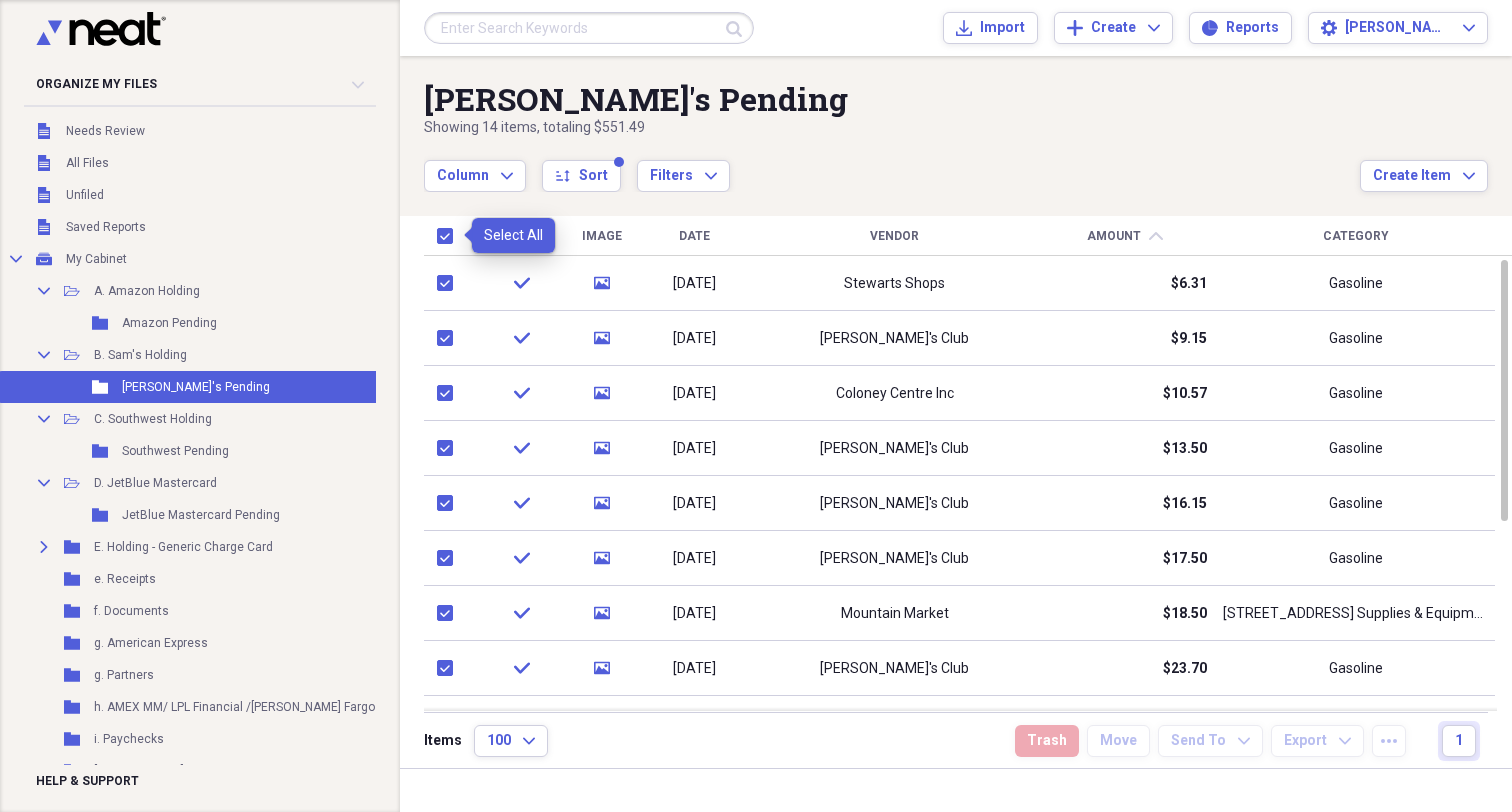 checkbox on "true" 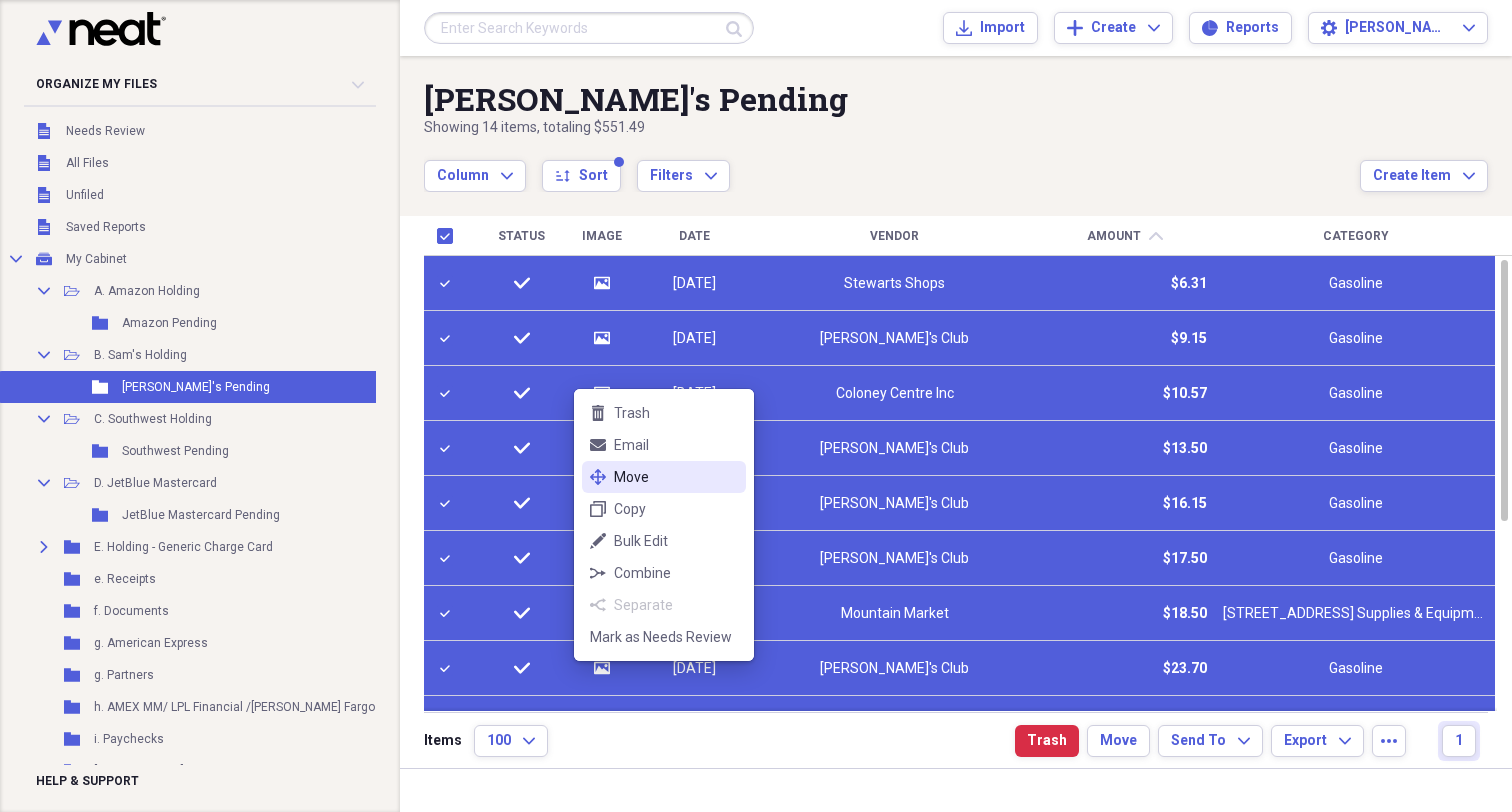 click on "Move" at bounding box center [676, 477] 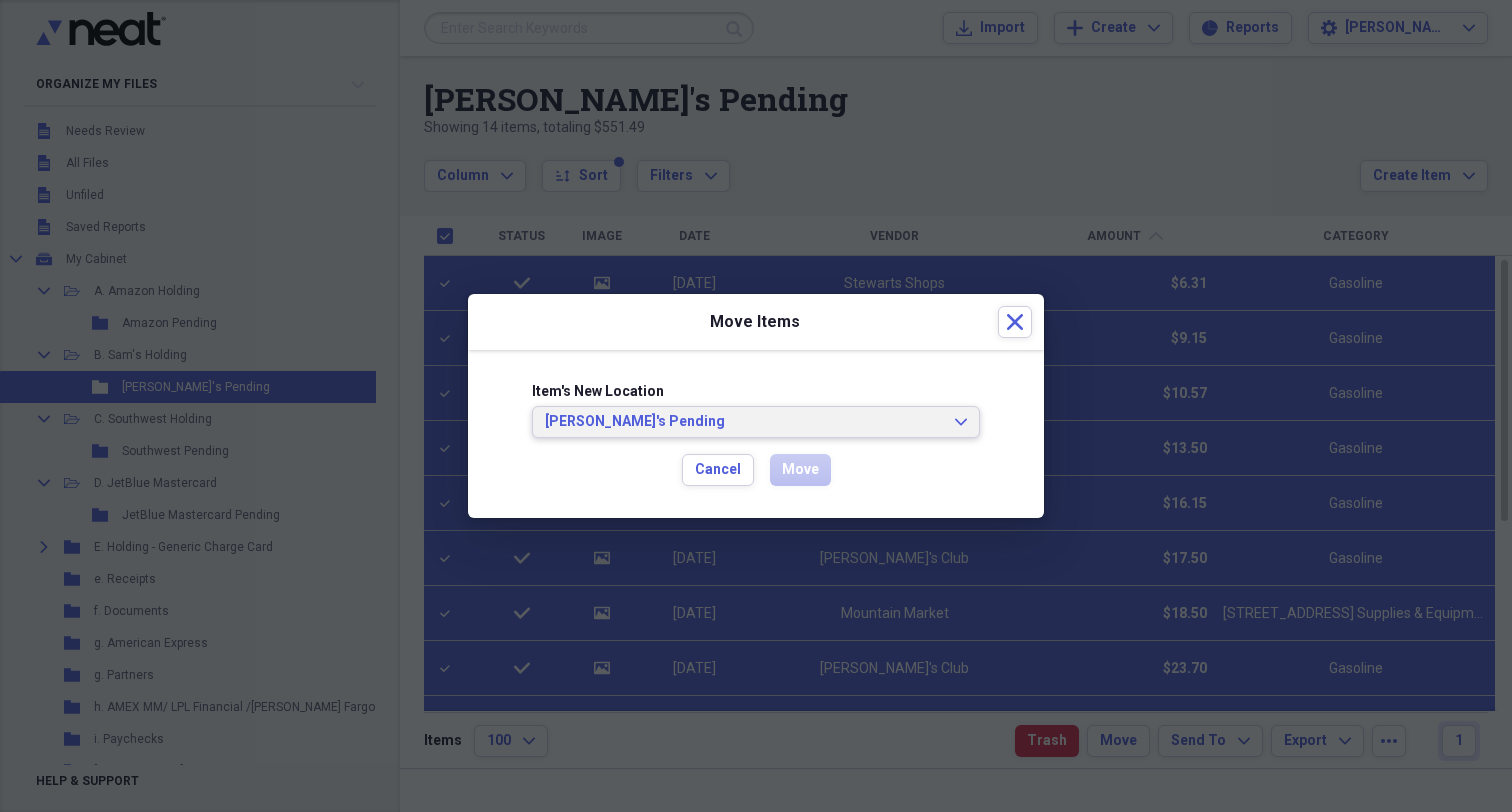 click on "Expand" 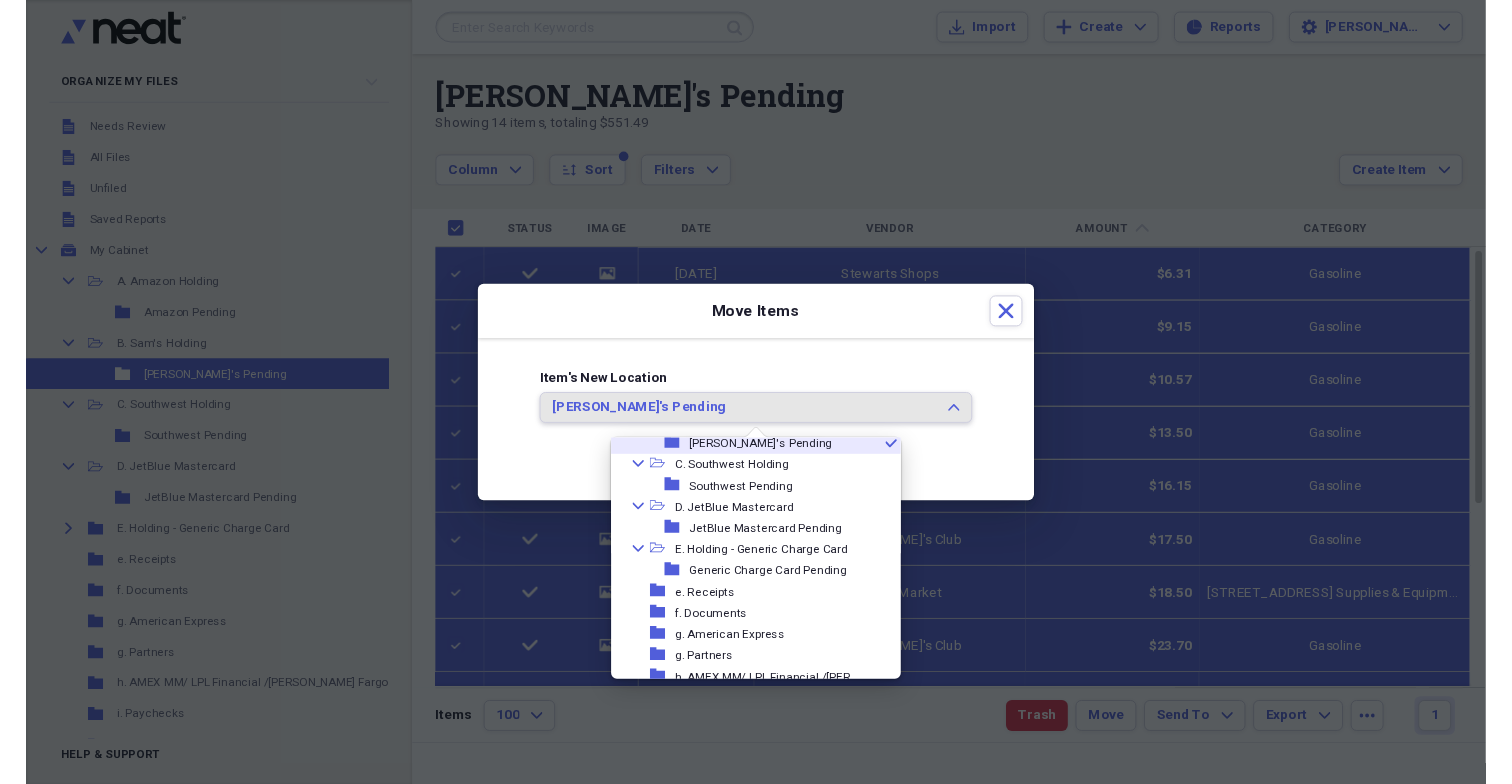 scroll, scrollTop: 139, scrollLeft: 0, axis: vertical 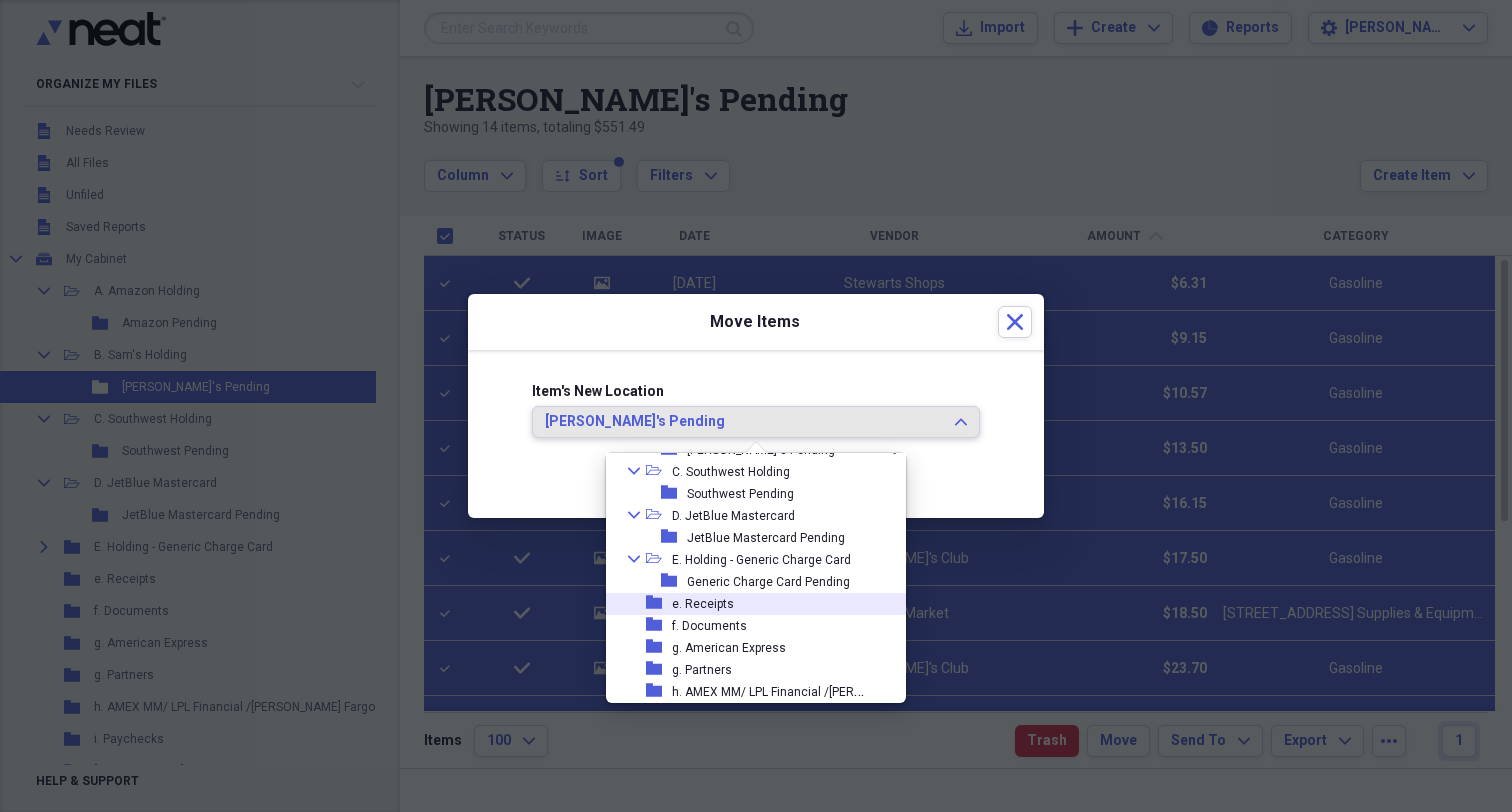 click on "e. Receipts" at bounding box center (703, 604) 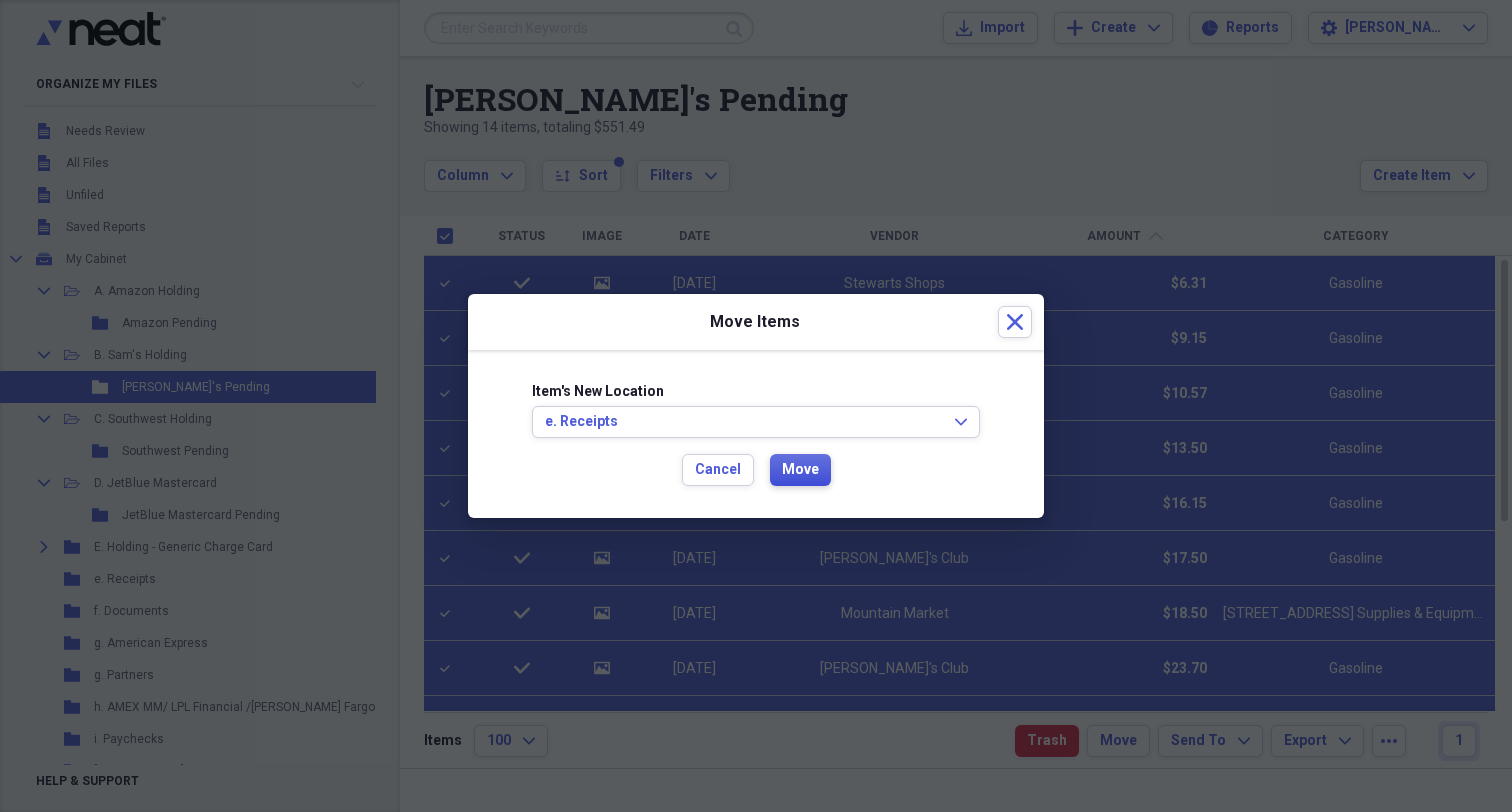 click on "Move" at bounding box center (800, 470) 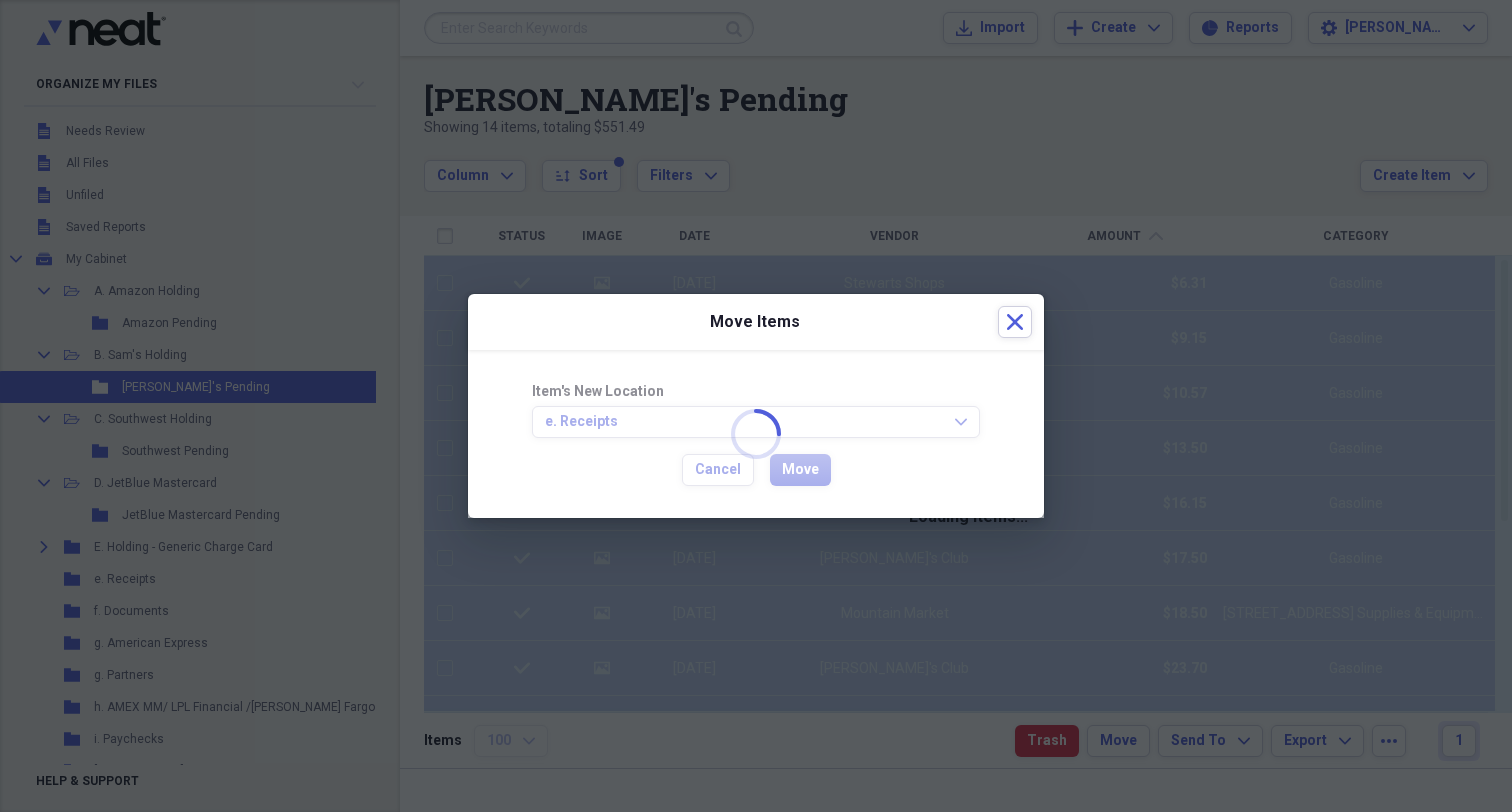 checkbox on "false" 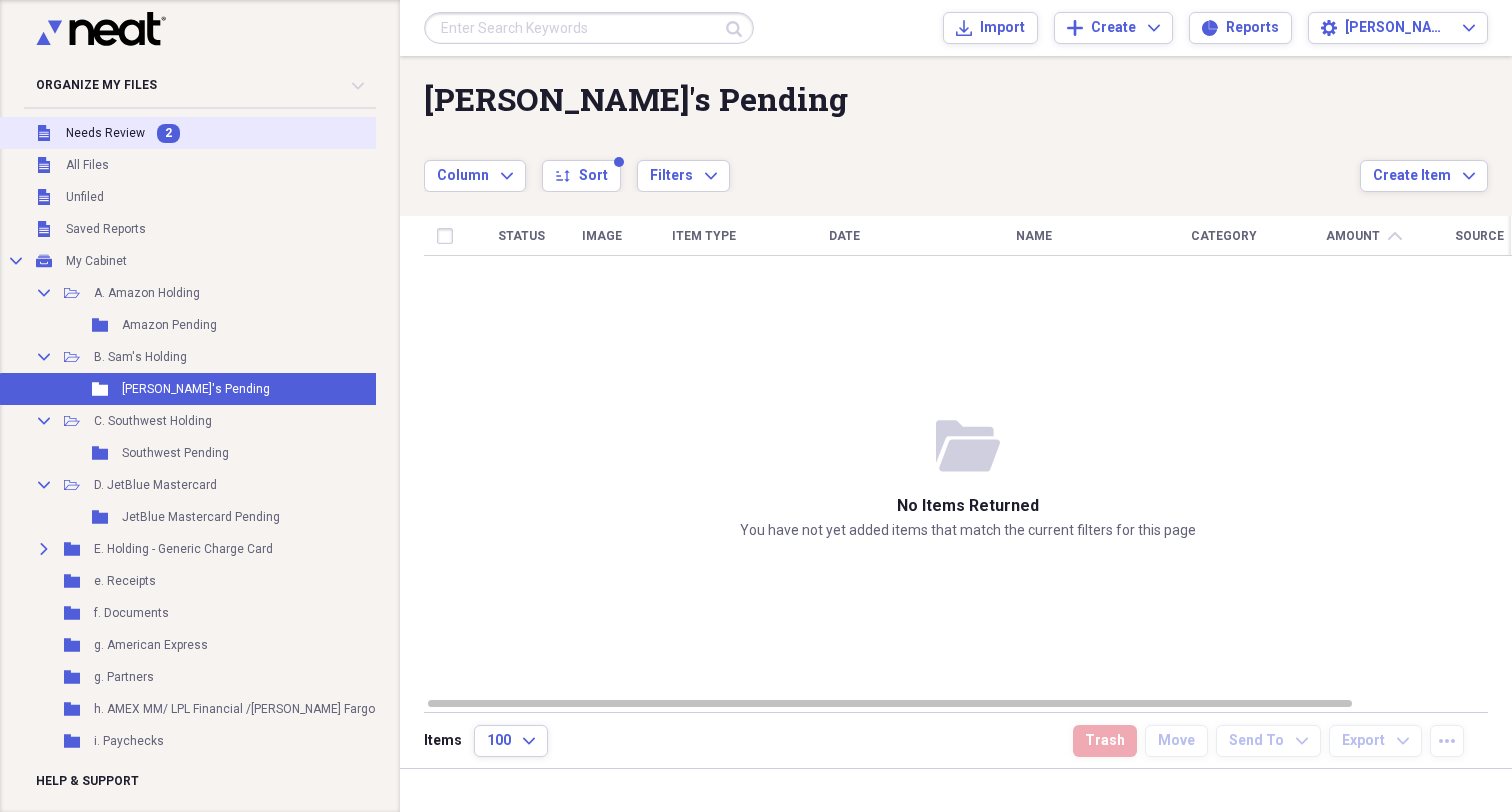 click on "Needs Review" at bounding box center [105, 133] 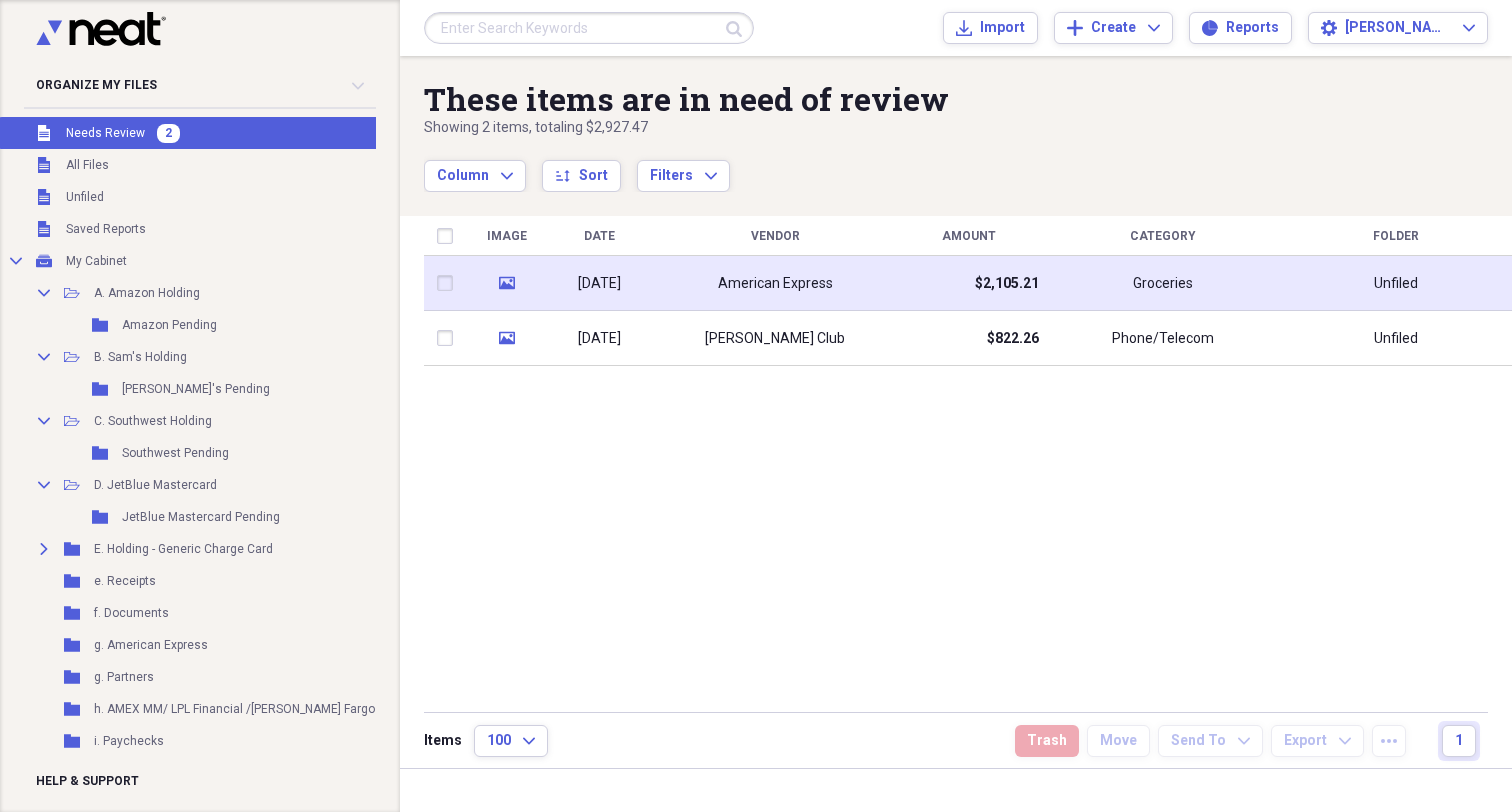 click on "[DATE]" at bounding box center (599, 283) 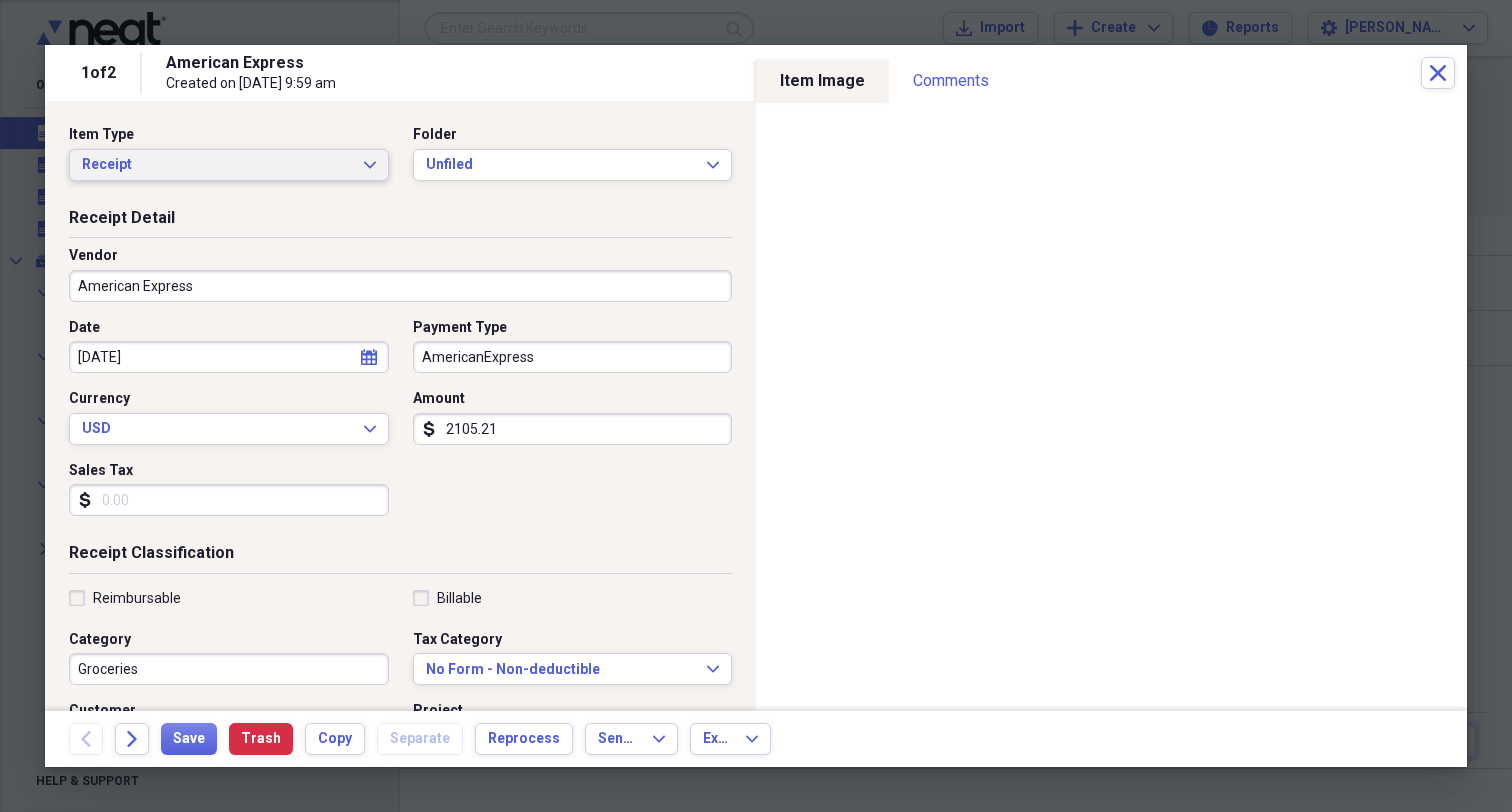 click on "Expand" 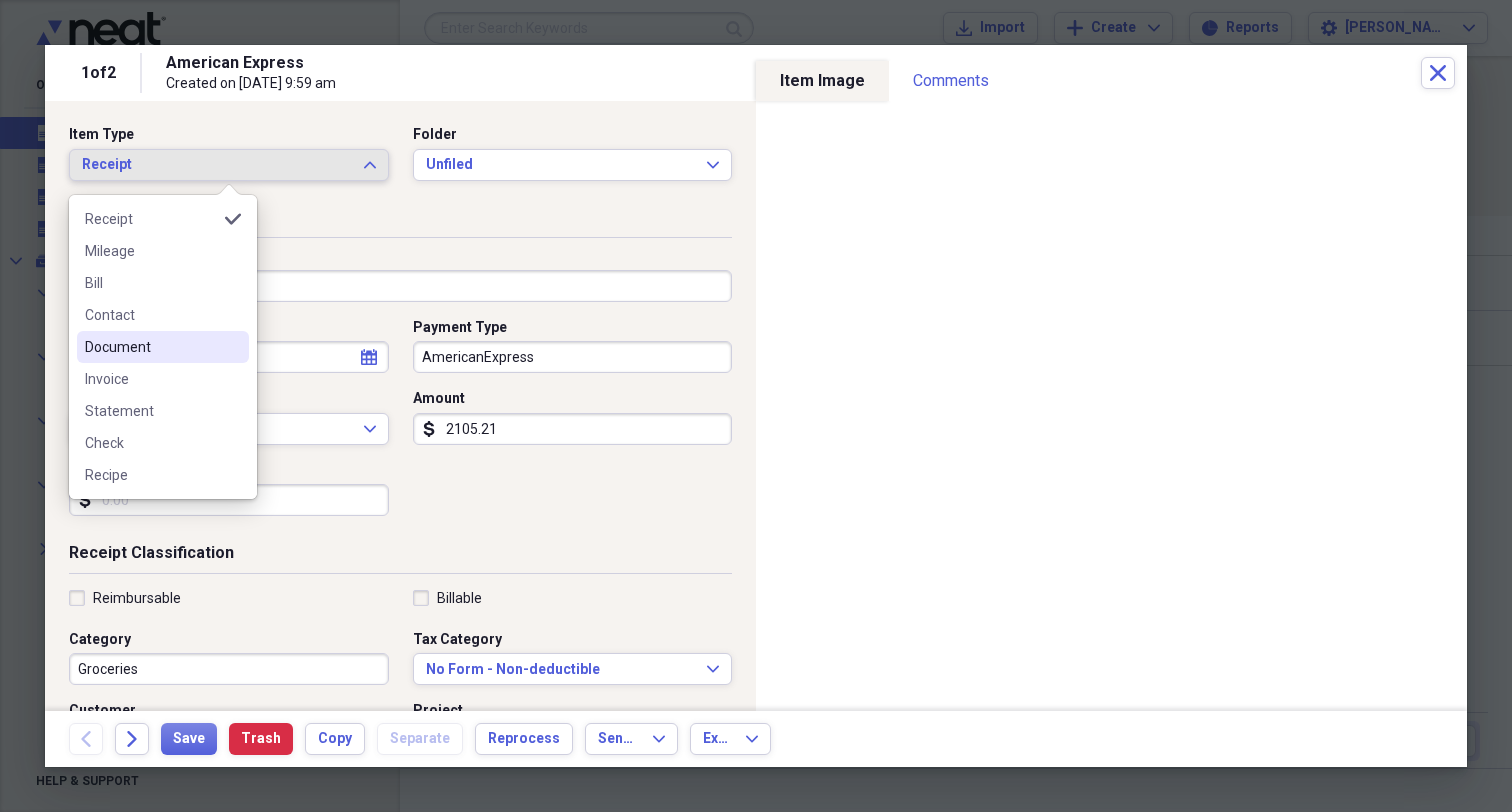 click on "Document" at bounding box center (151, 347) 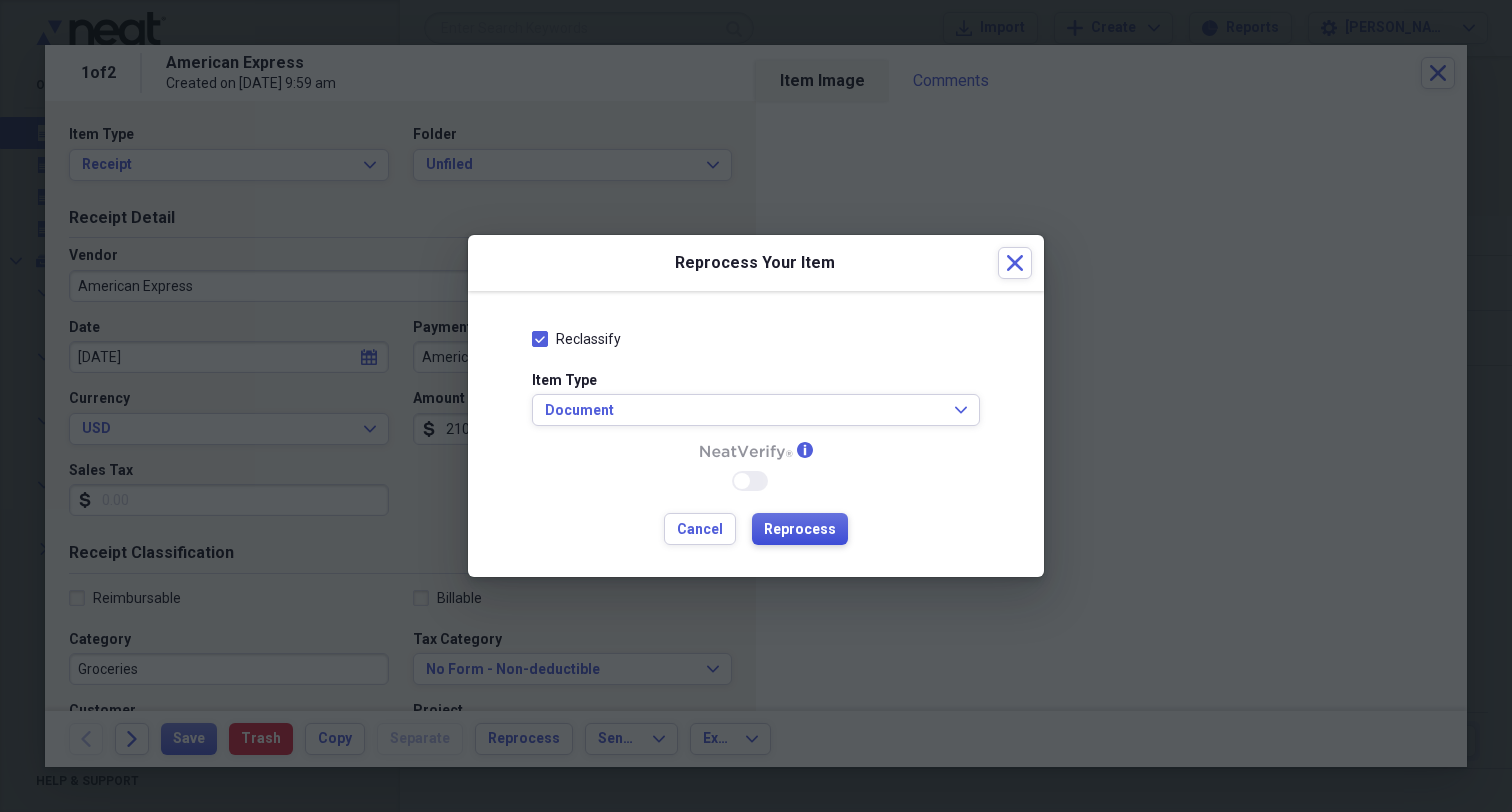click on "Reprocess" at bounding box center [800, 530] 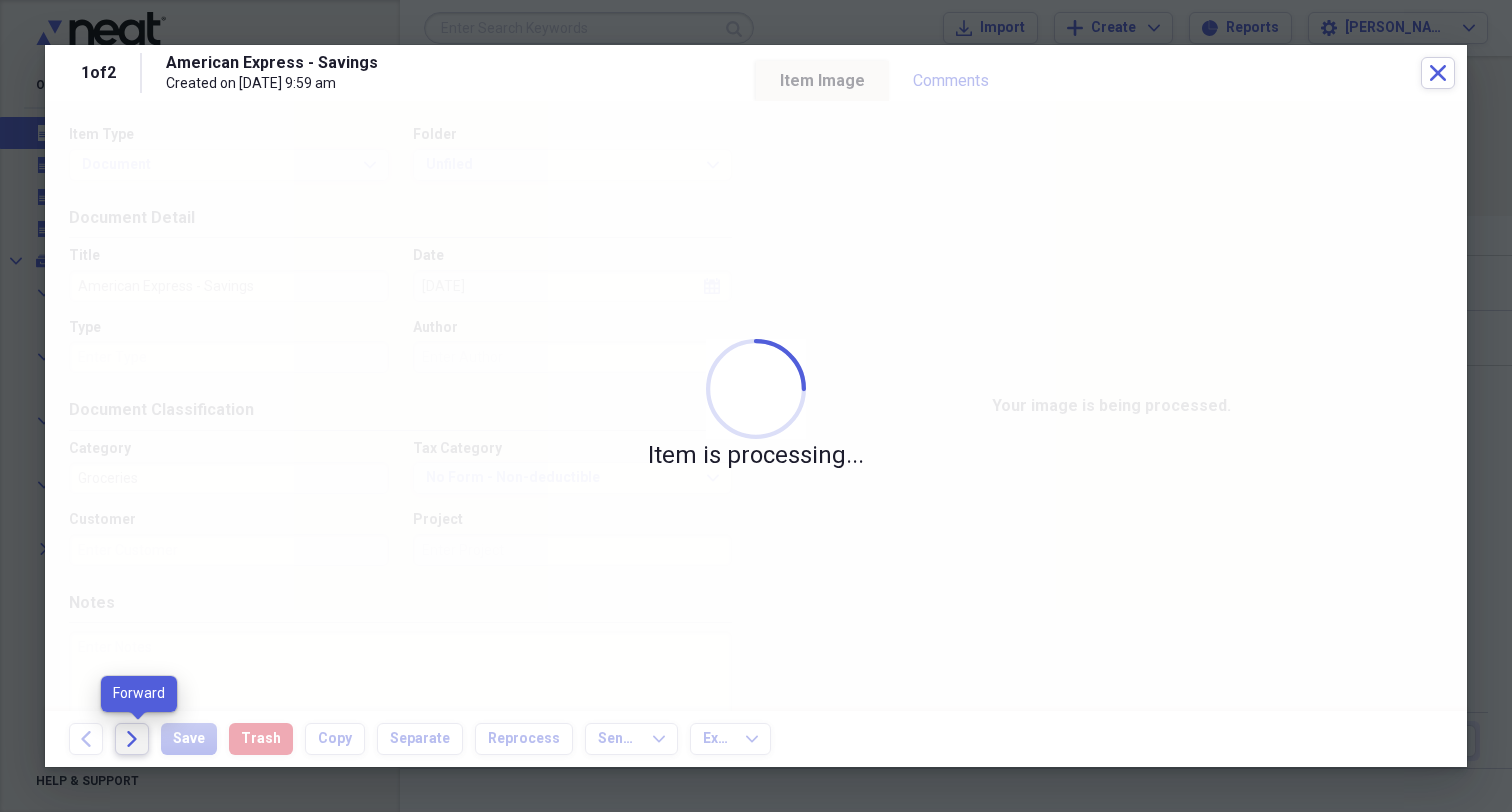 click on "Forward" 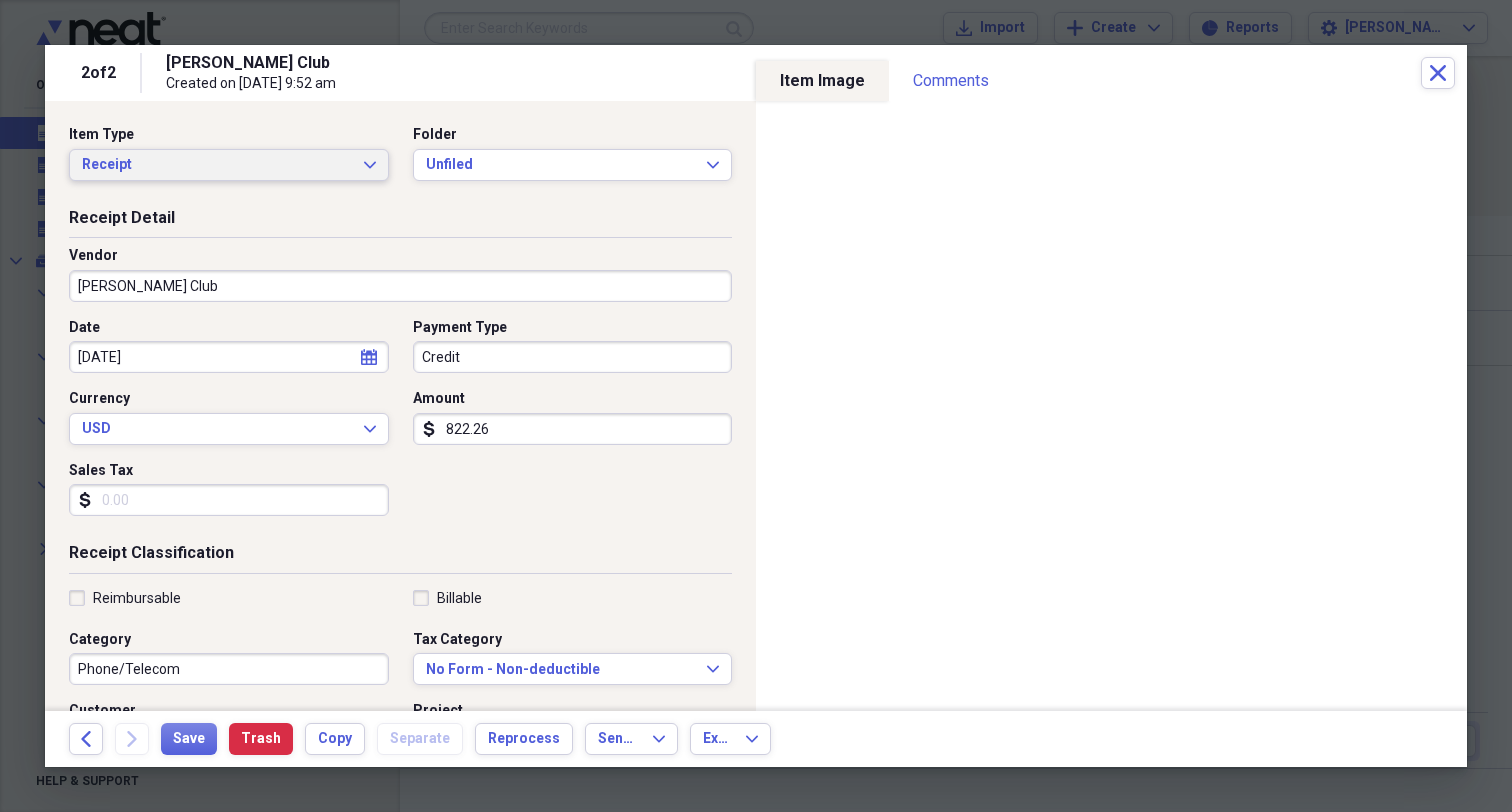 click on "Expand" 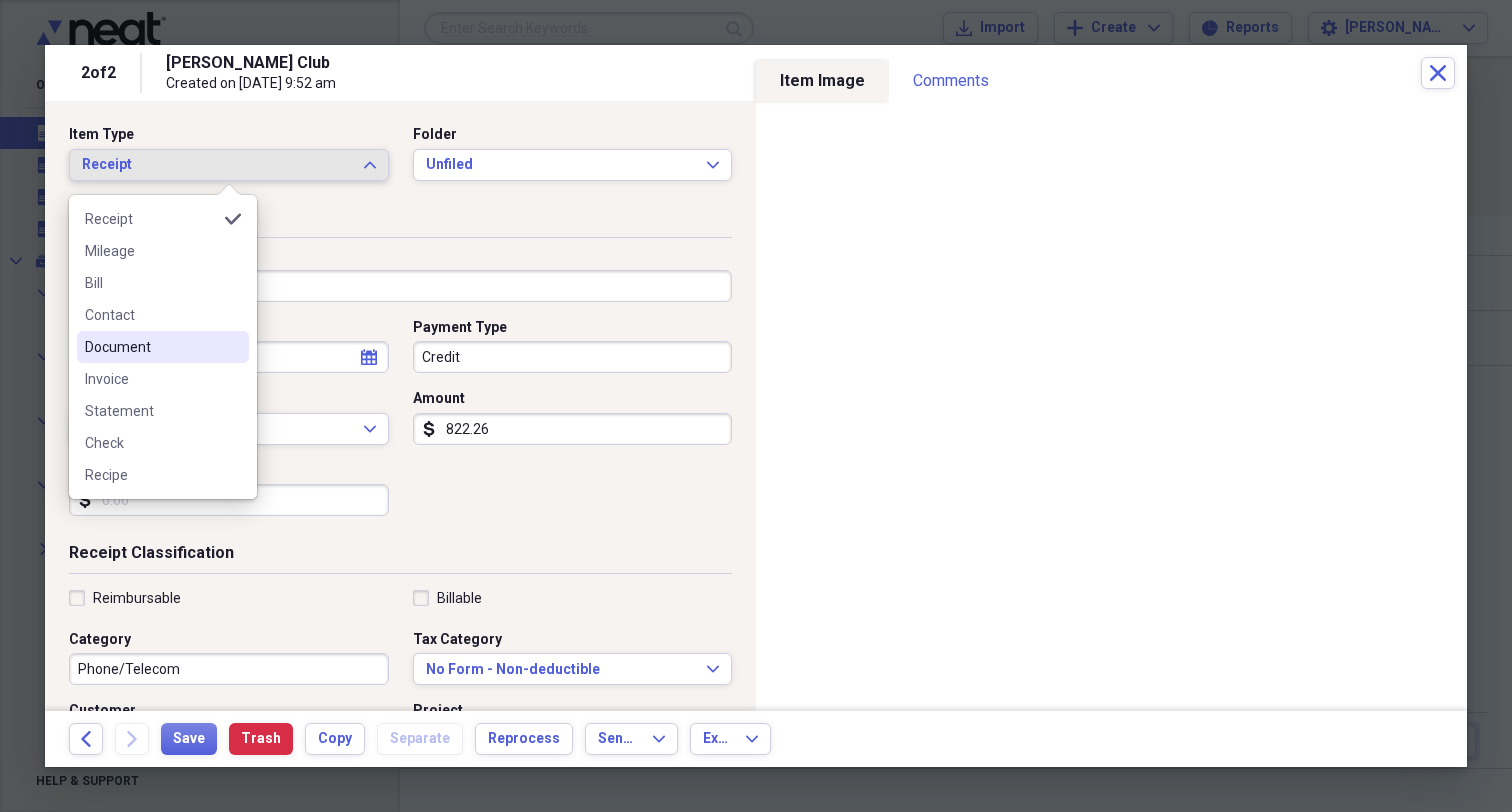 click on "Document" at bounding box center [151, 347] 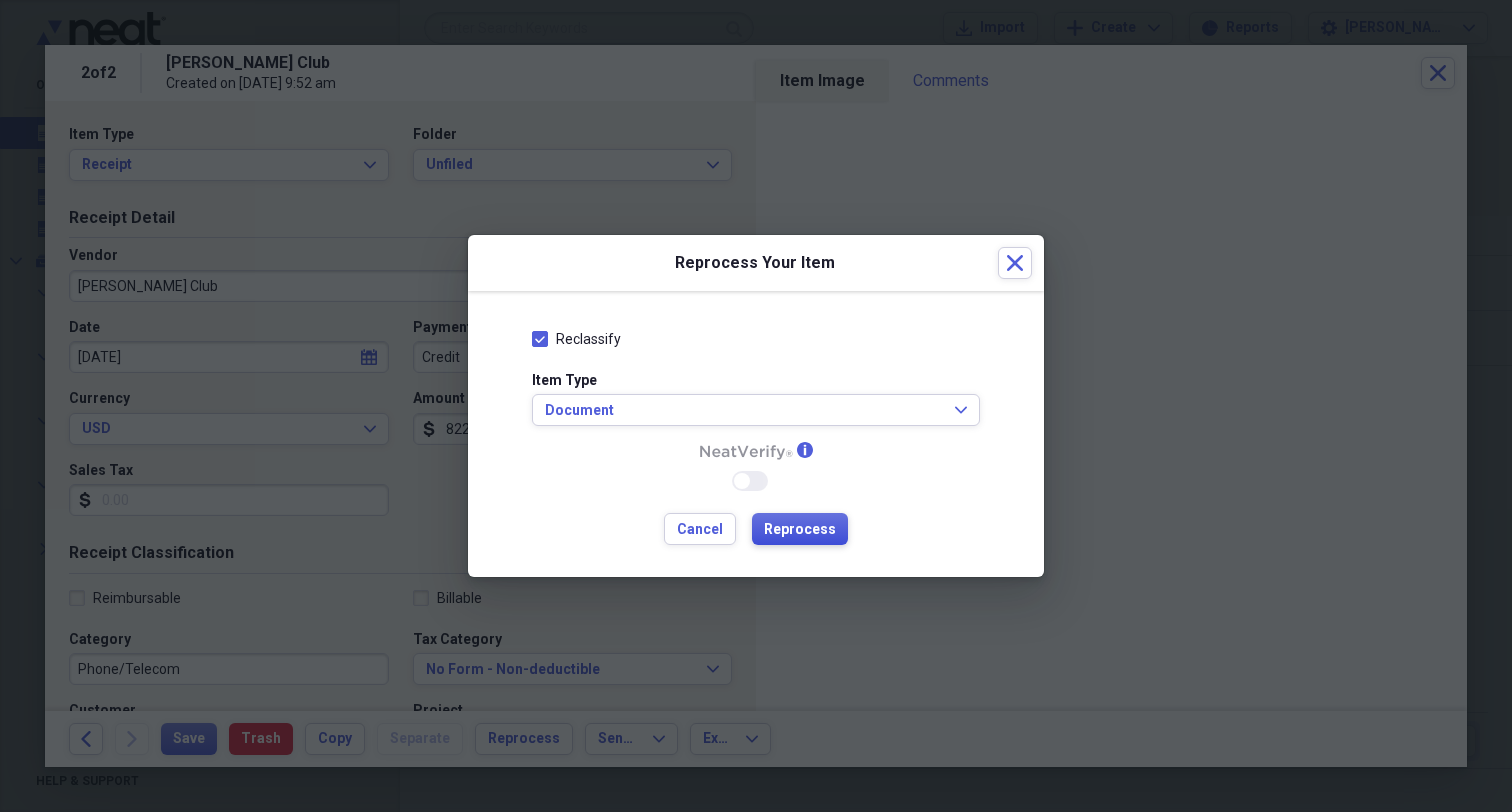 click on "Reprocess" at bounding box center (800, 530) 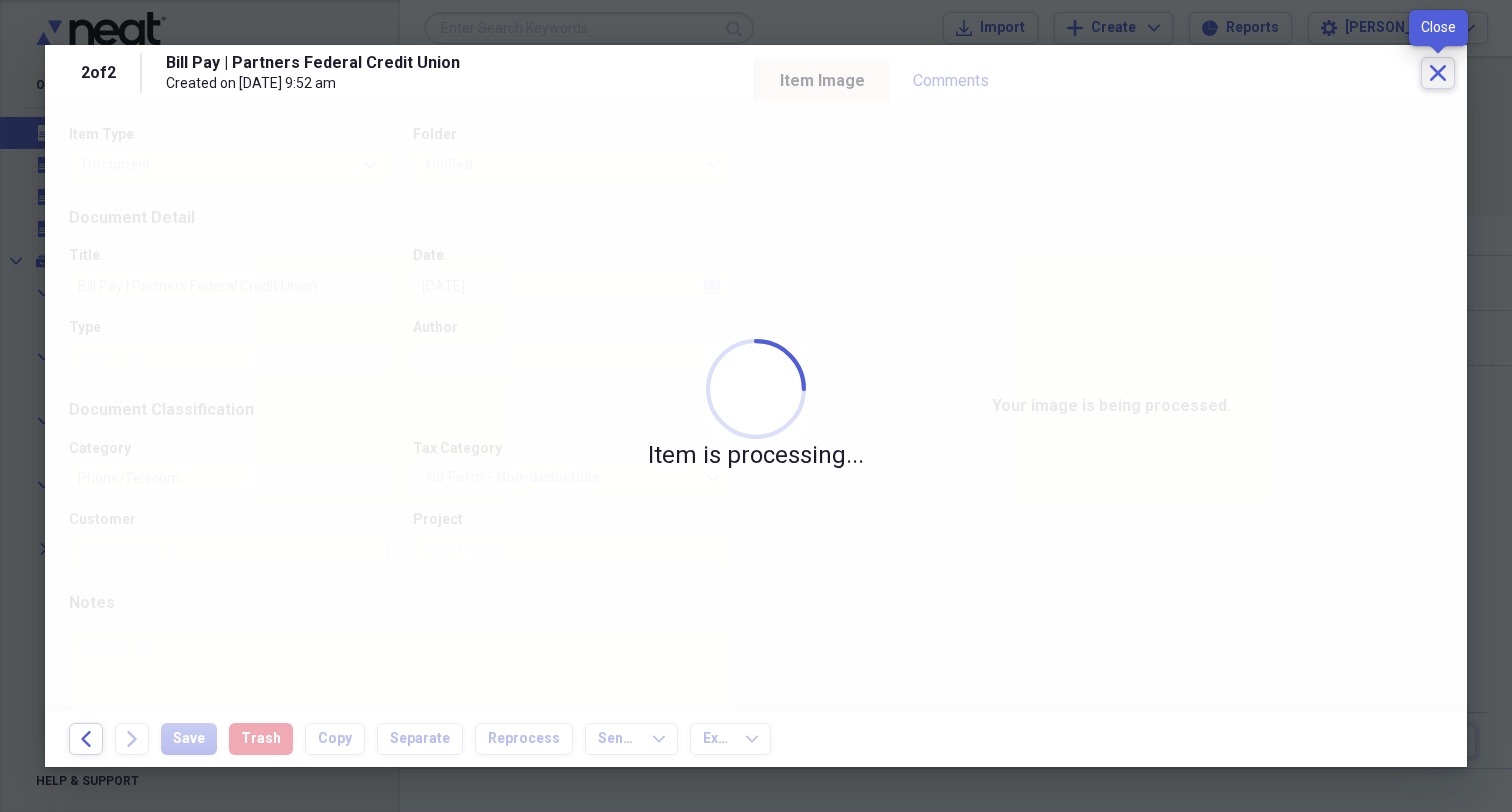 click on "Close" 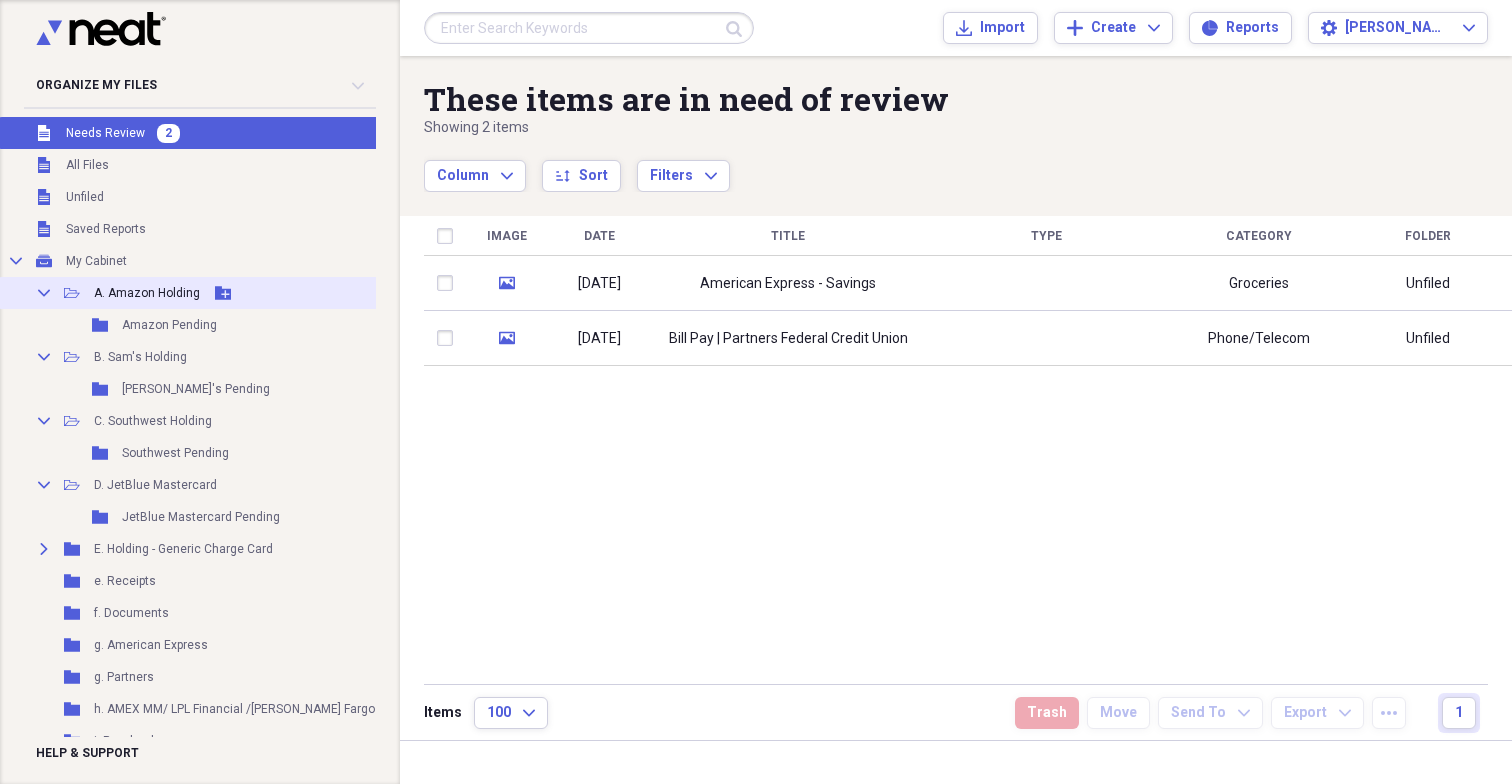 click on "A. Amazon Holding" at bounding box center [147, 293] 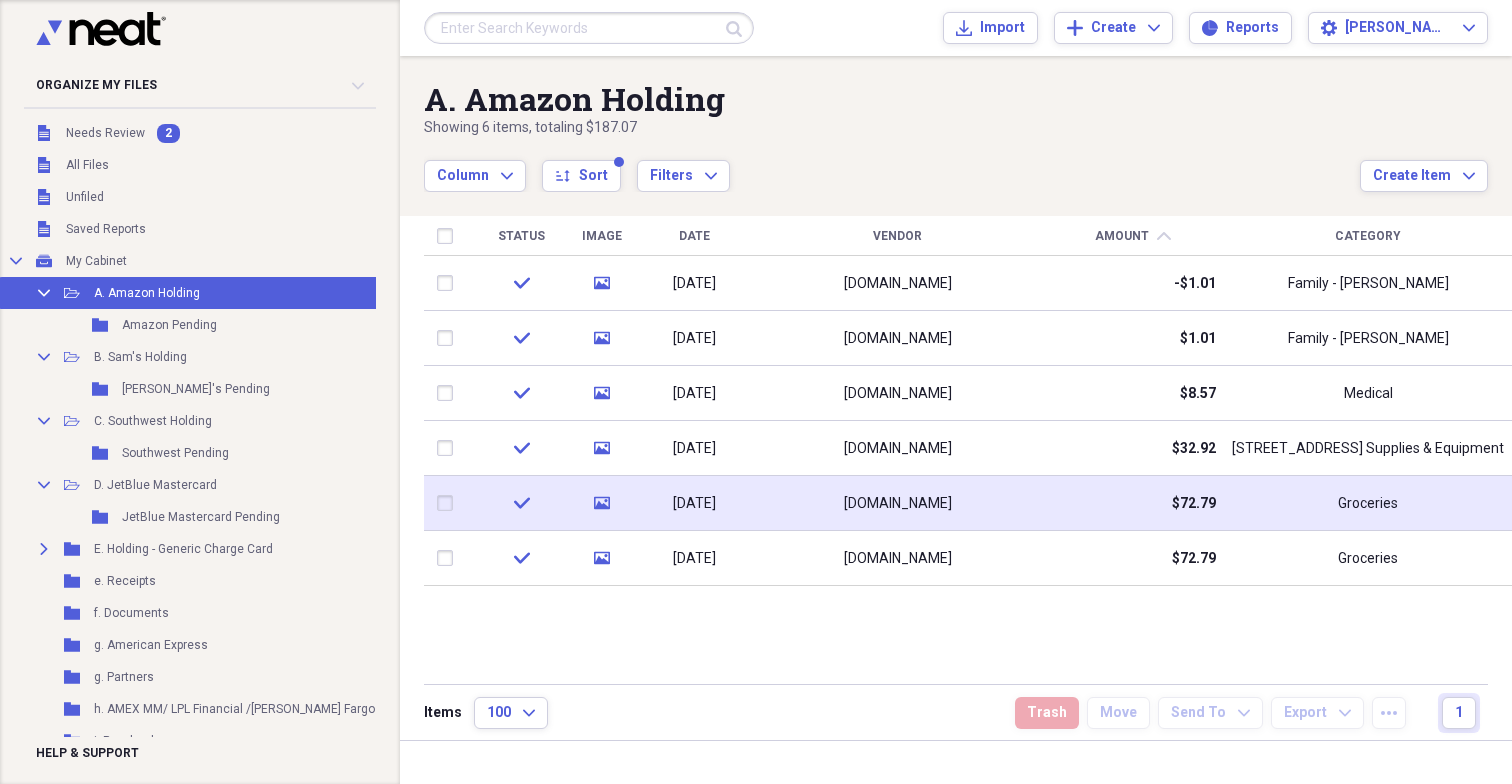 click on "media" 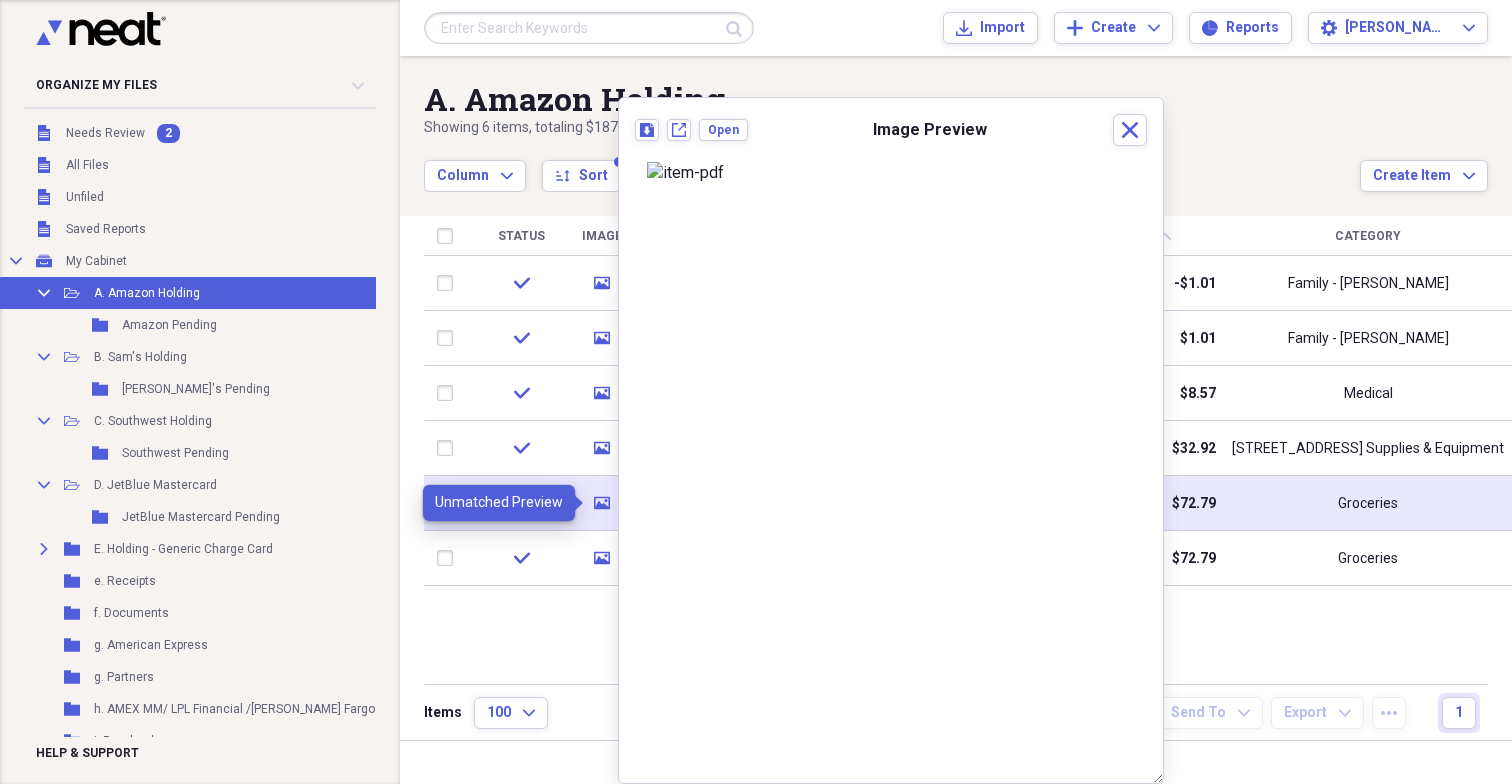 click on "media" 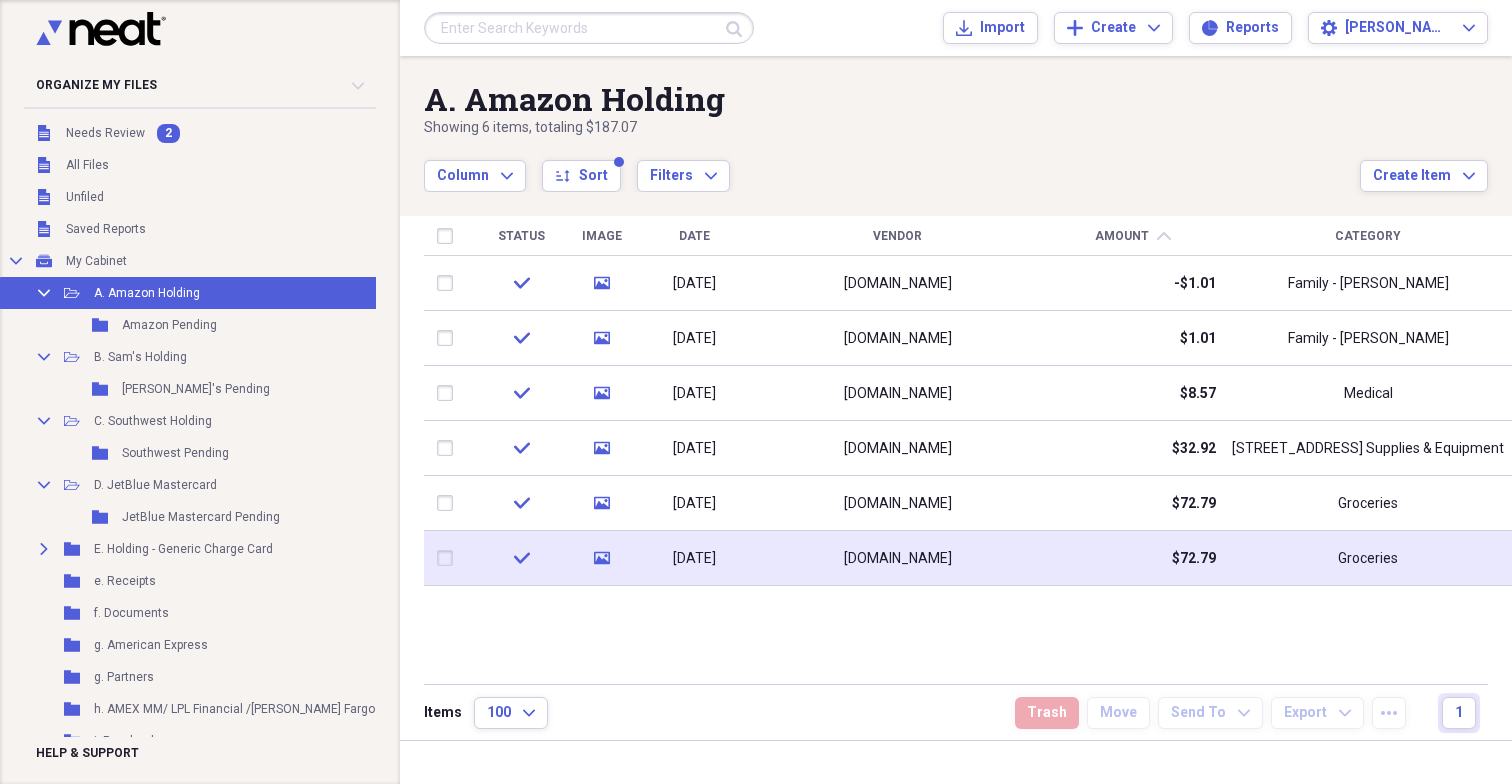 click on "media" 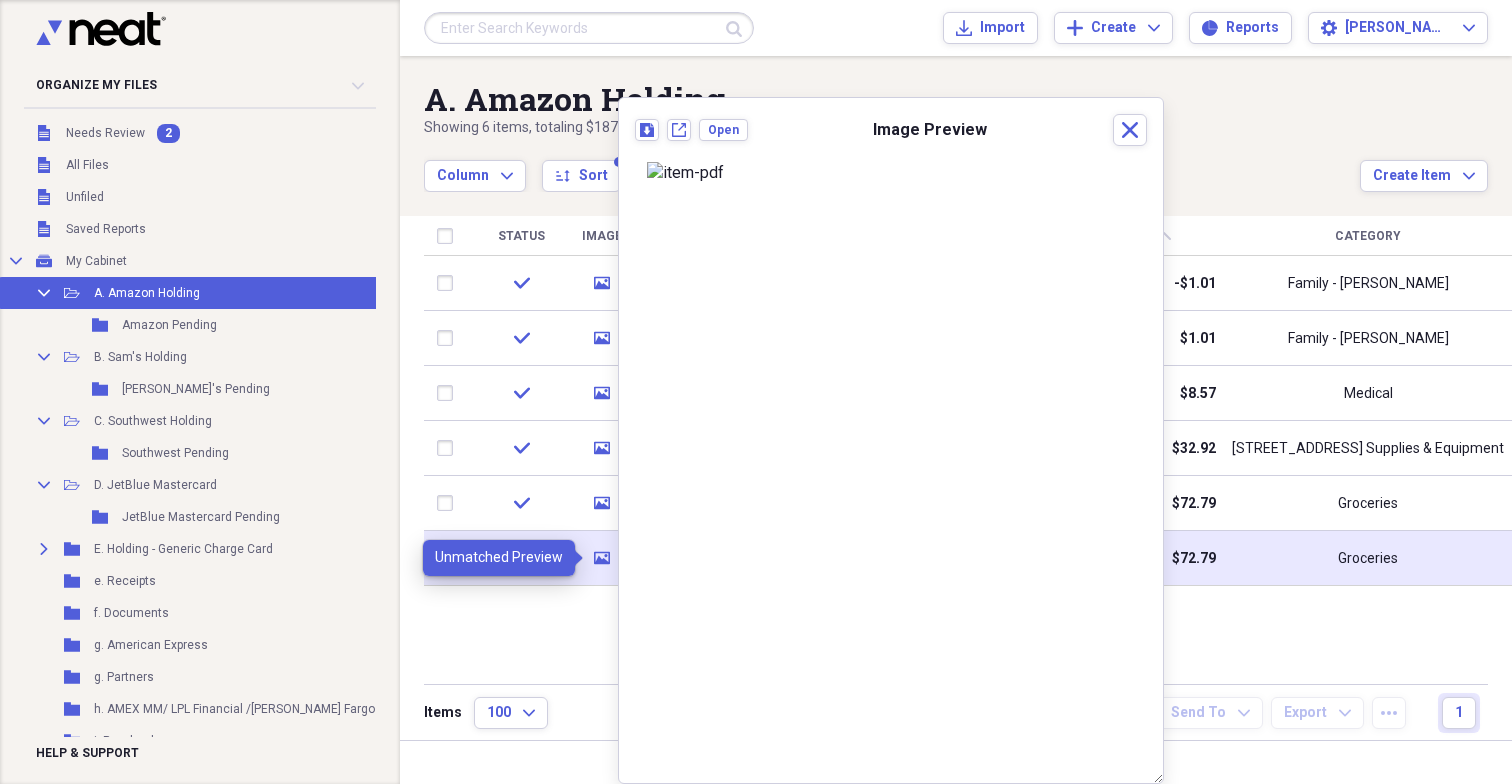 click on "media" 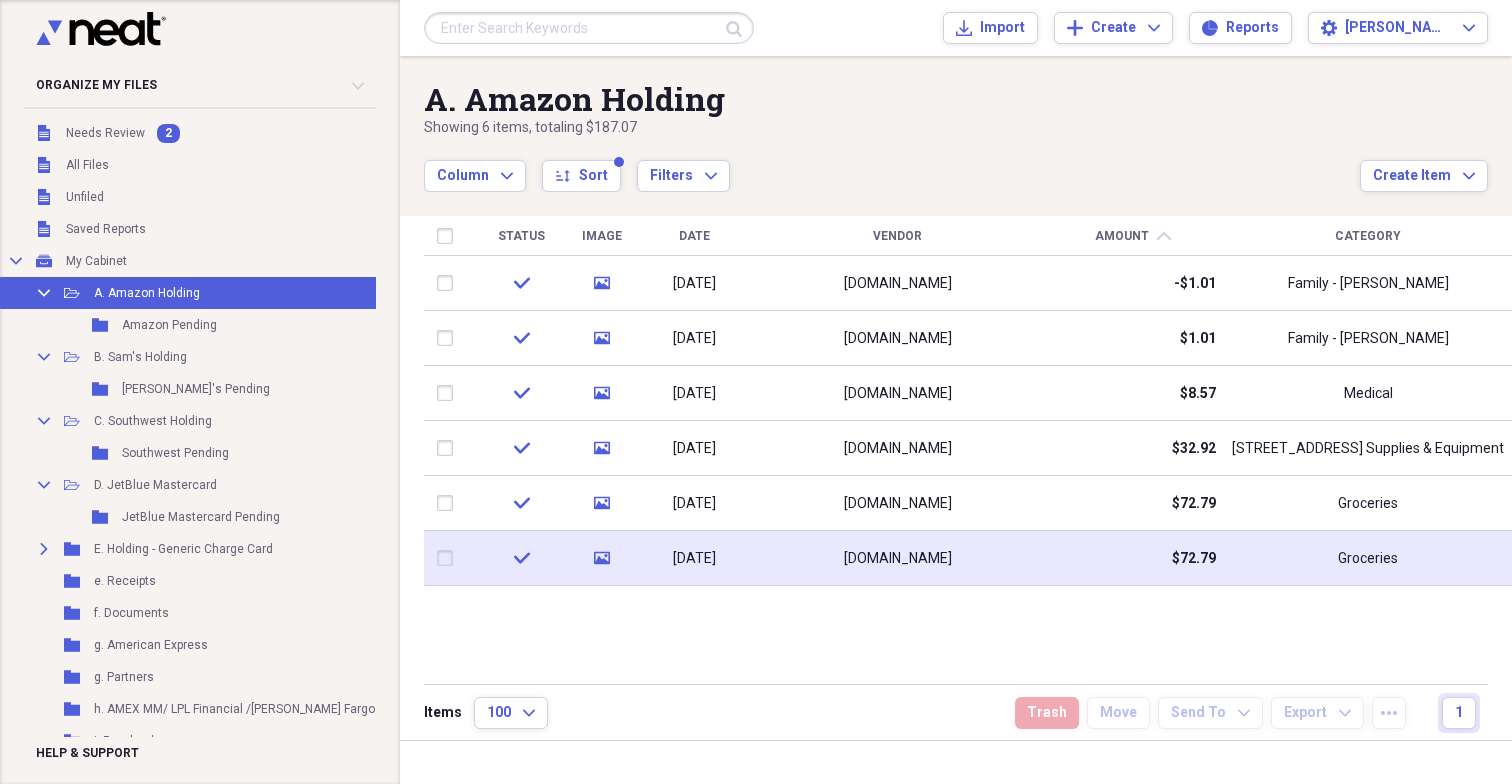 click at bounding box center [449, 558] 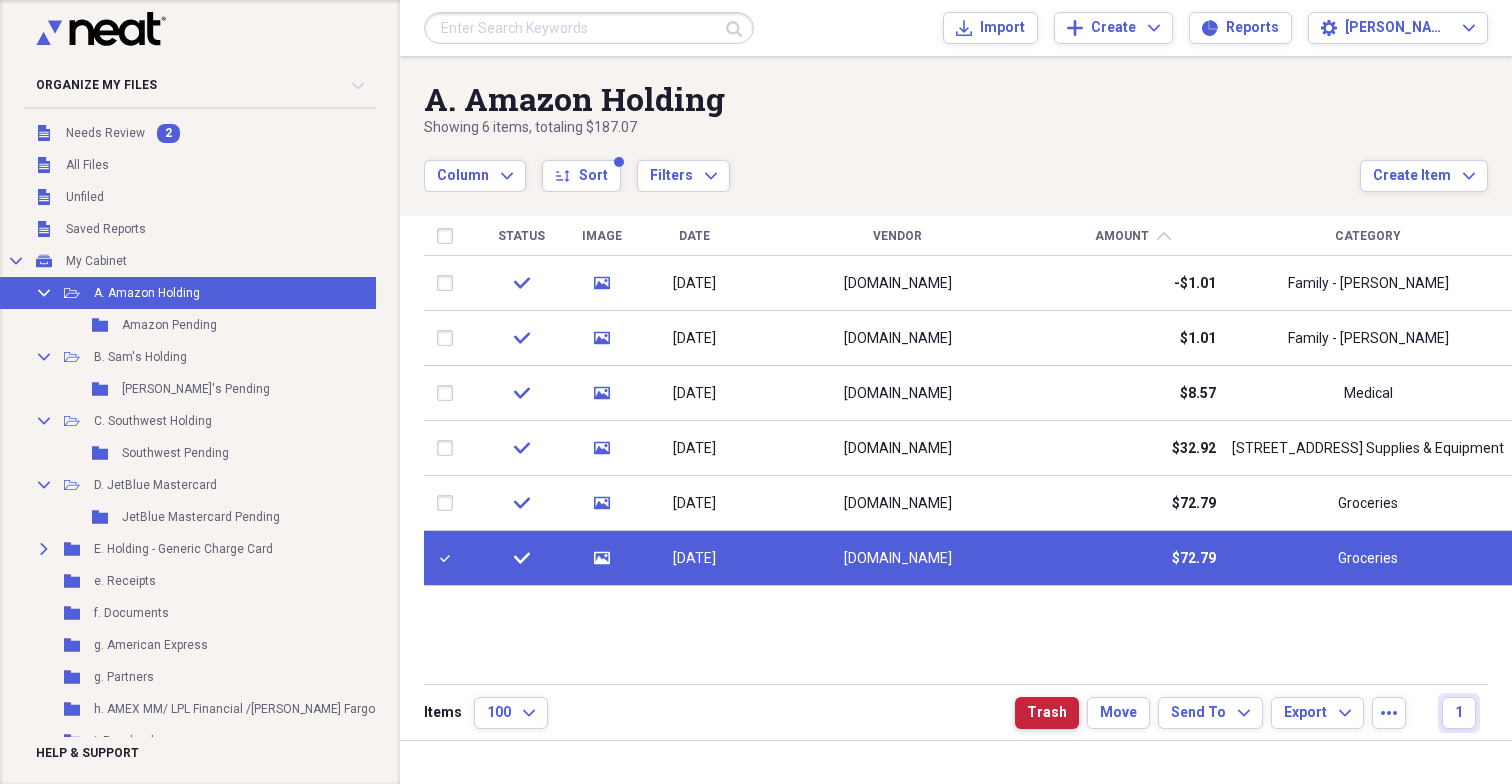 click on "Trash" at bounding box center [1047, 713] 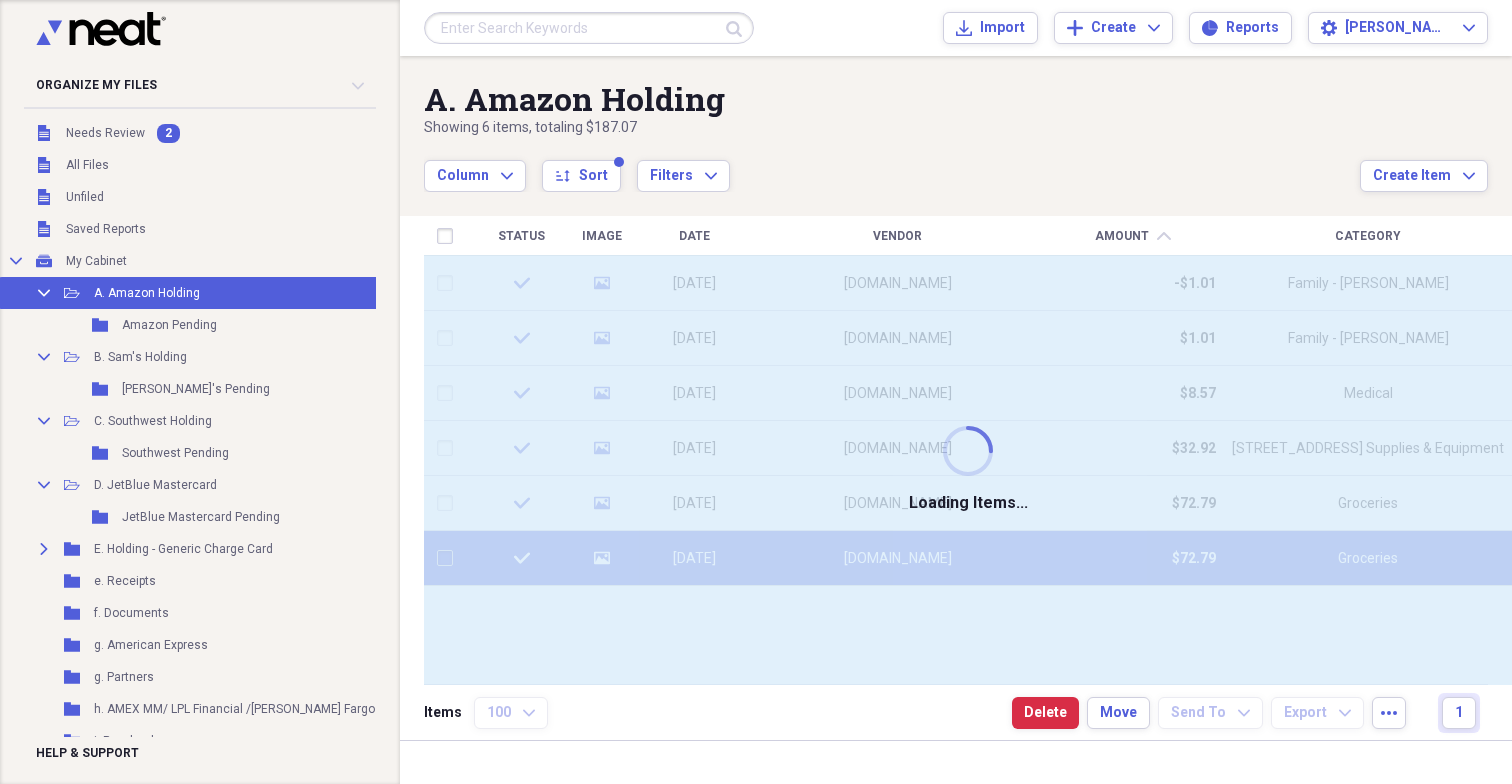 checkbox on "false" 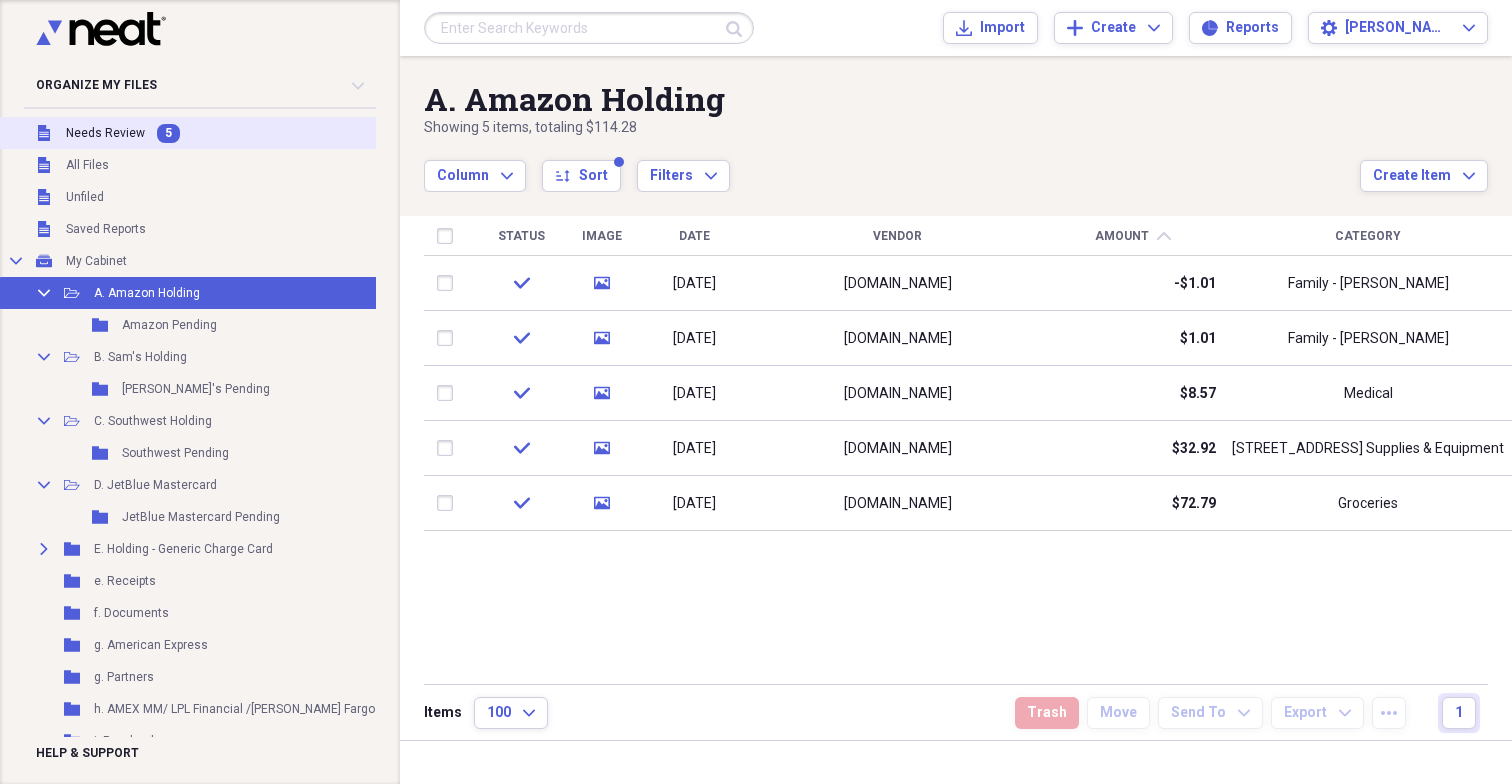 click on "Needs Review" at bounding box center (105, 133) 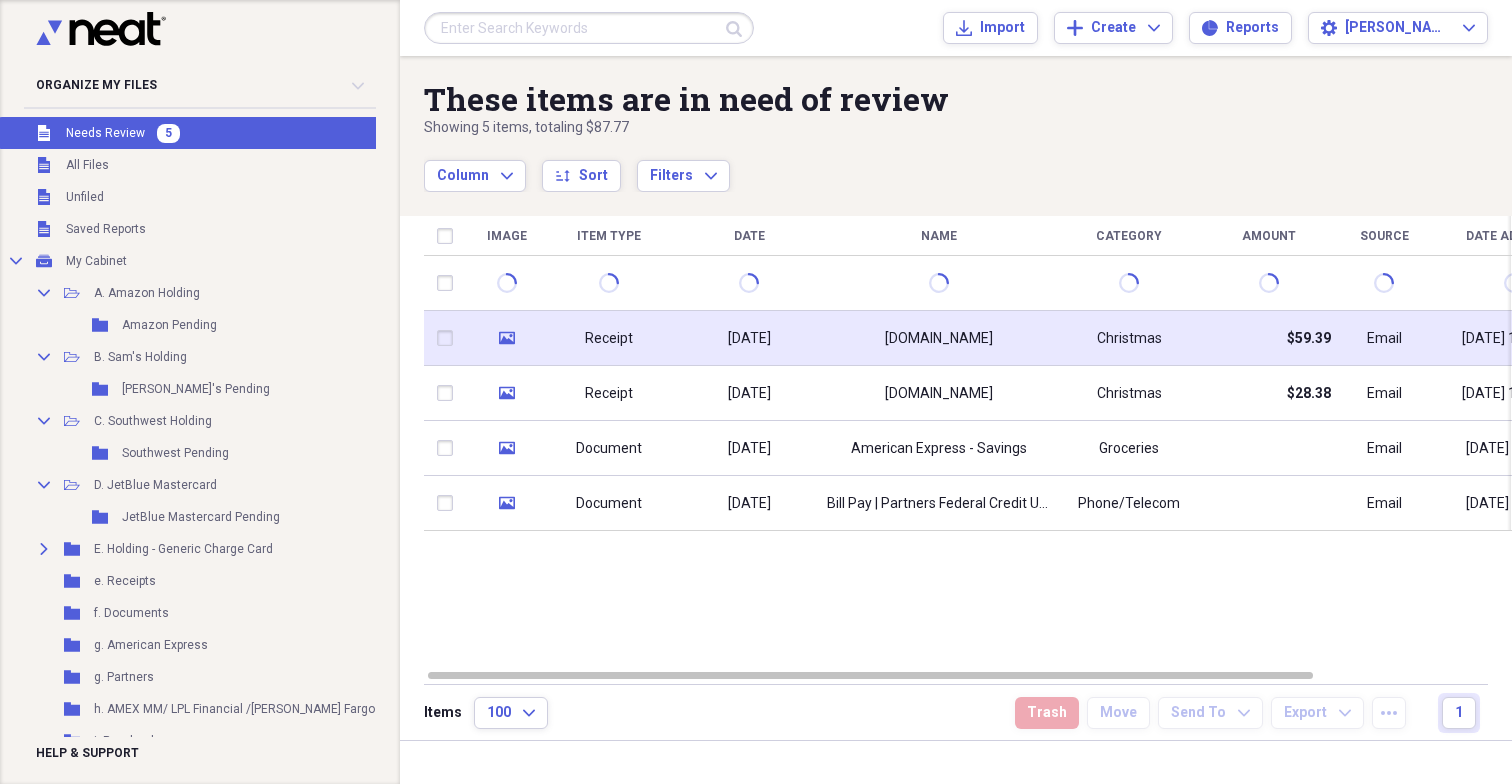 click on "Receipt" at bounding box center (609, 339) 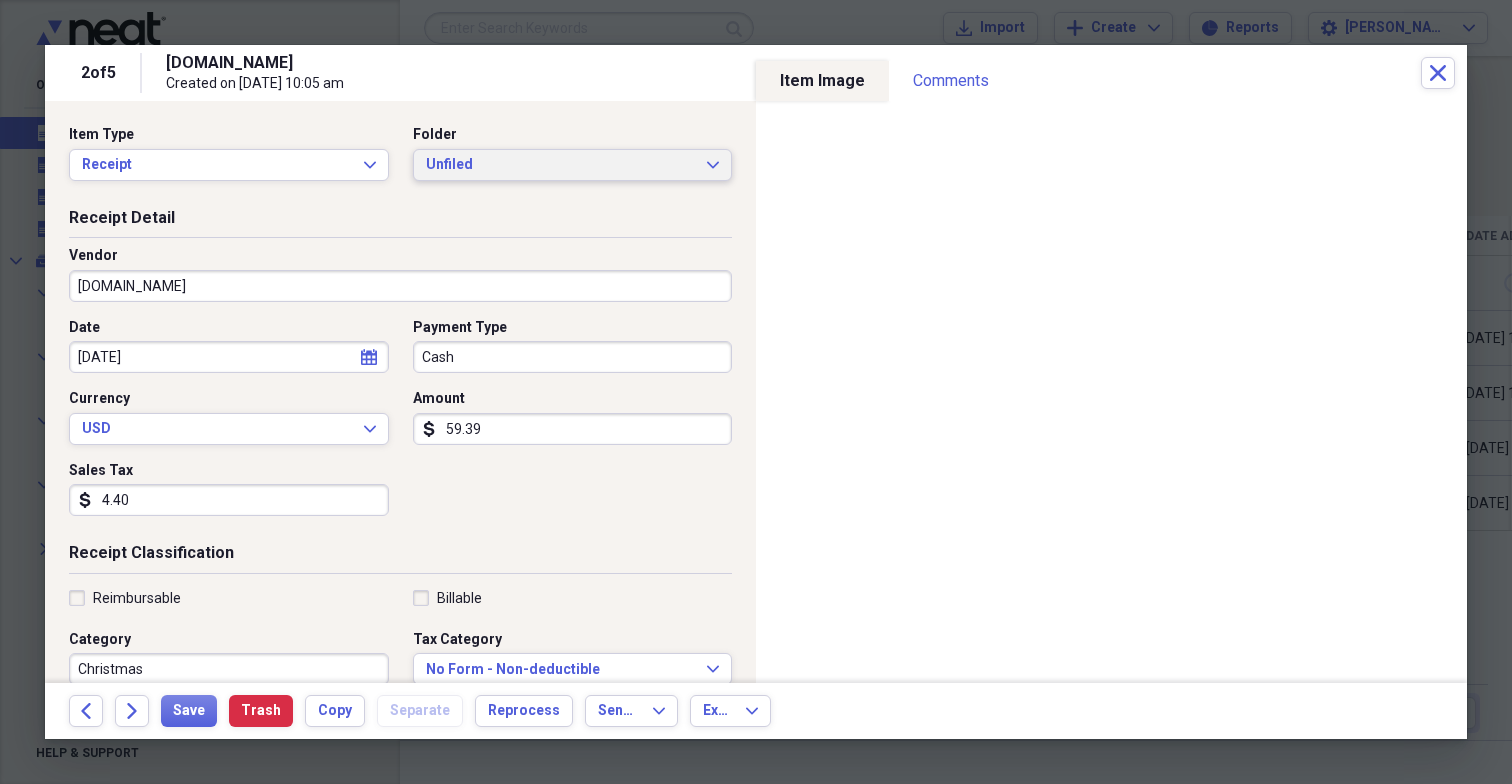 click on "Expand" 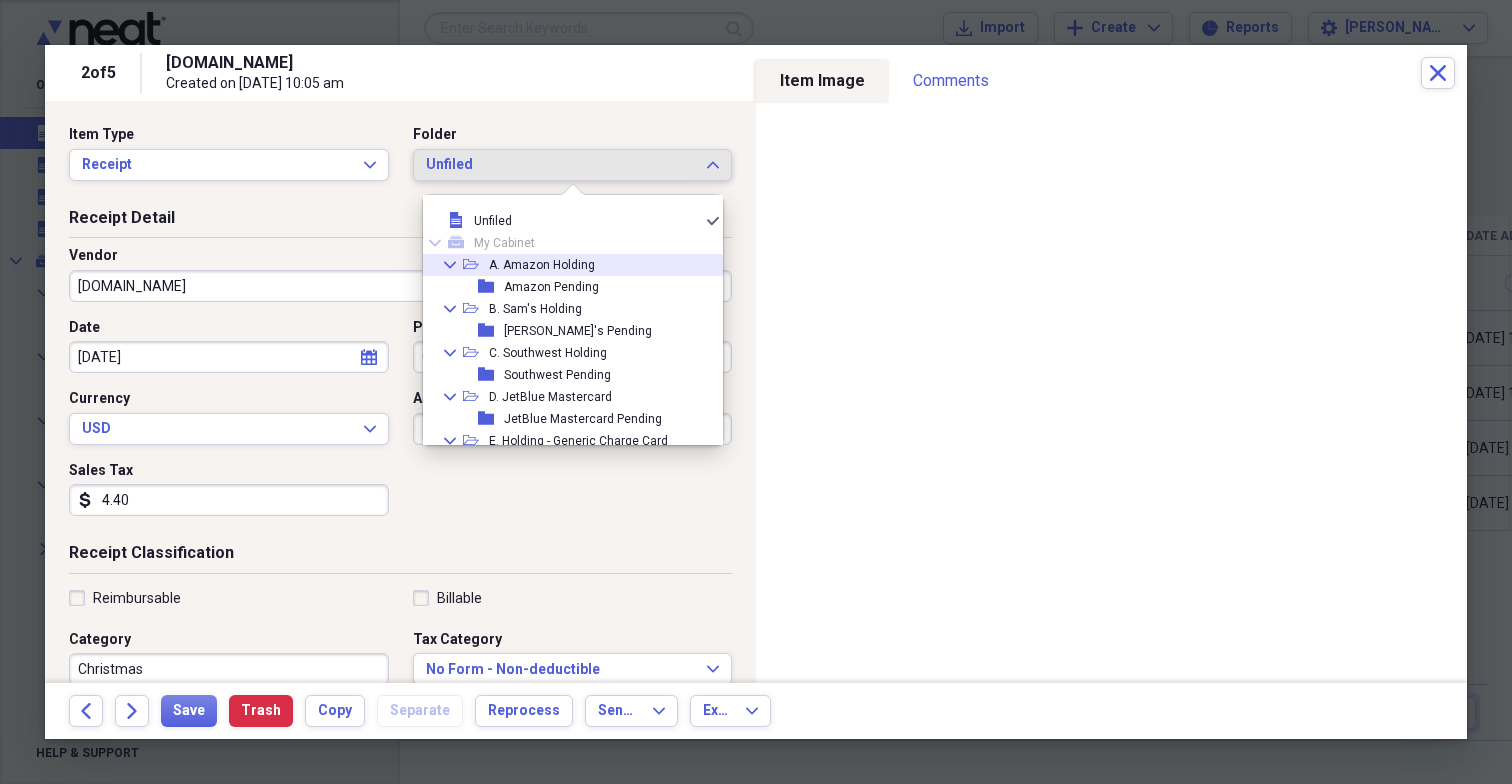 click on "A. Amazon Holding" at bounding box center [542, 265] 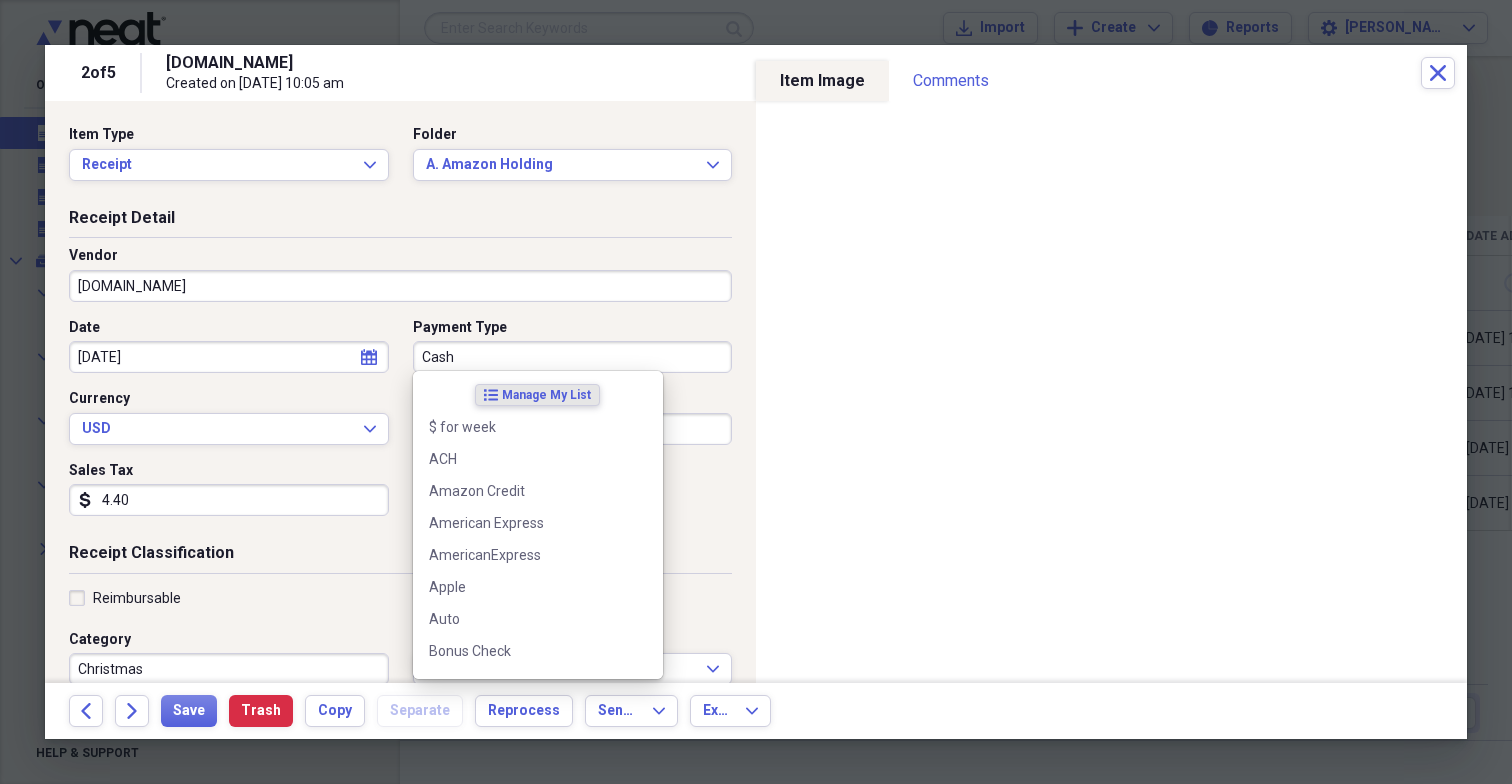click on "Cash" at bounding box center (573, 357) 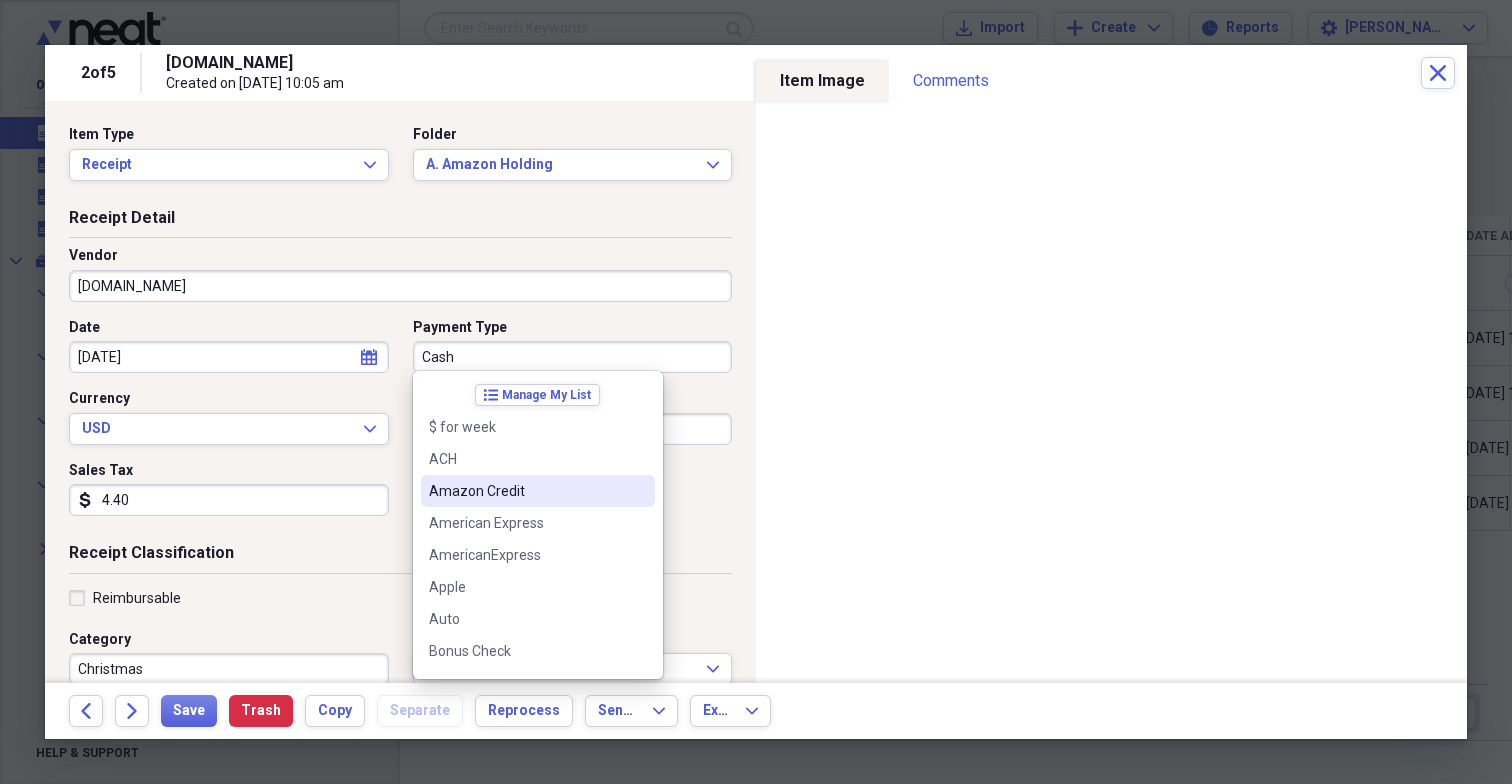 click on "Amazon Credit" at bounding box center [526, 491] 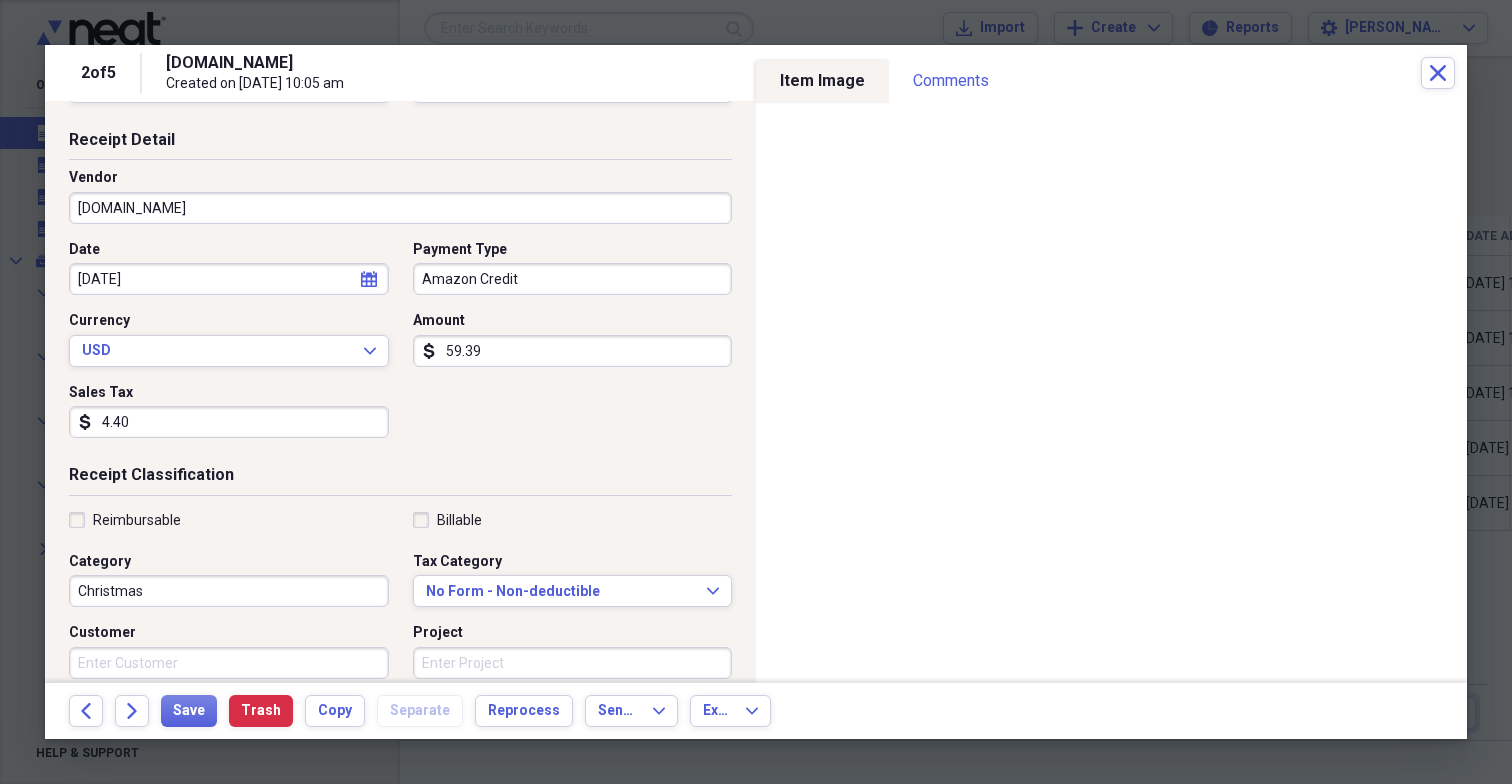 scroll, scrollTop: 80, scrollLeft: 0, axis: vertical 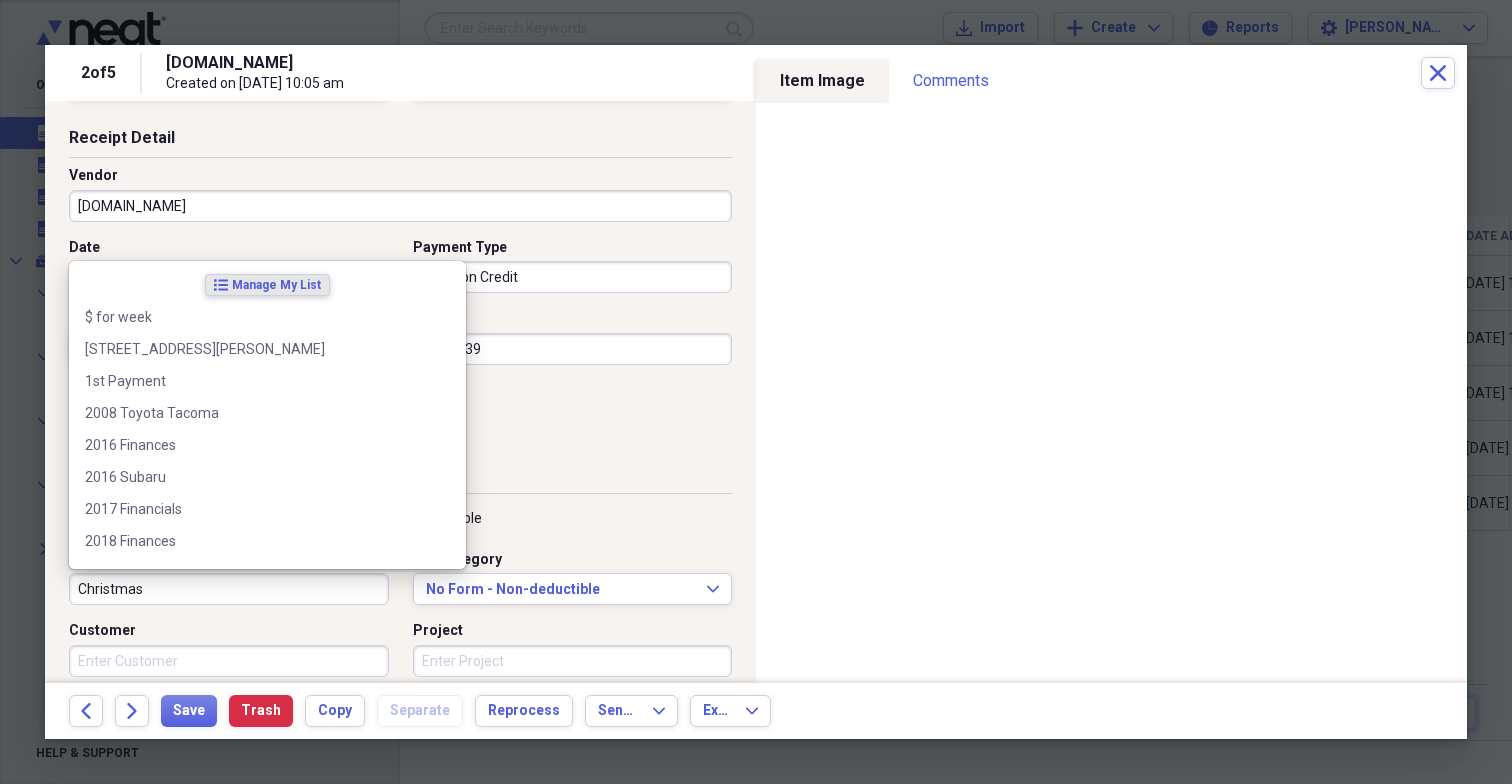 drag, startPoint x: 164, startPoint y: 585, endPoint x: 1, endPoint y: 575, distance: 163.30646 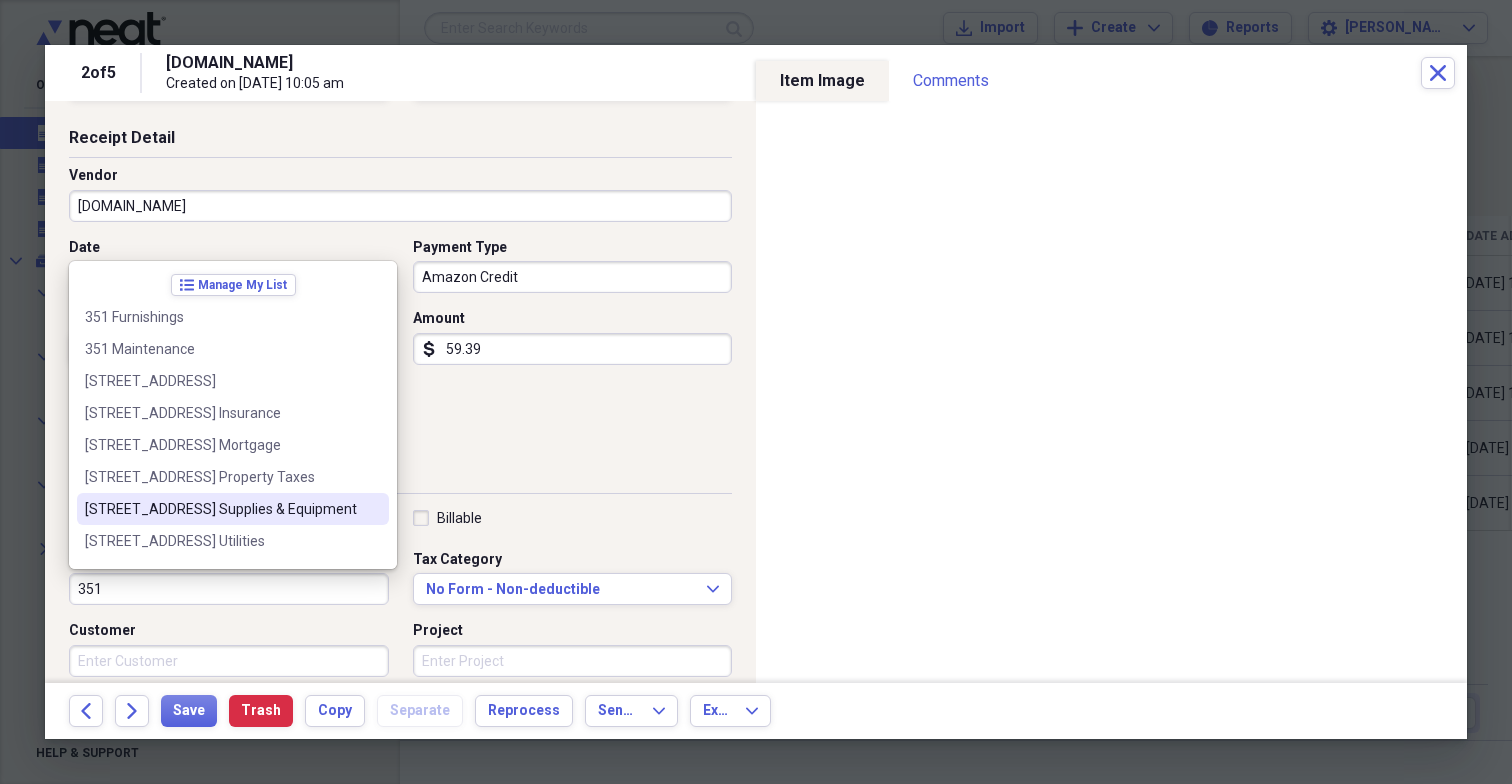 click on "[STREET_ADDRESS] Supplies & Equipment" at bounding box center (221, 509) 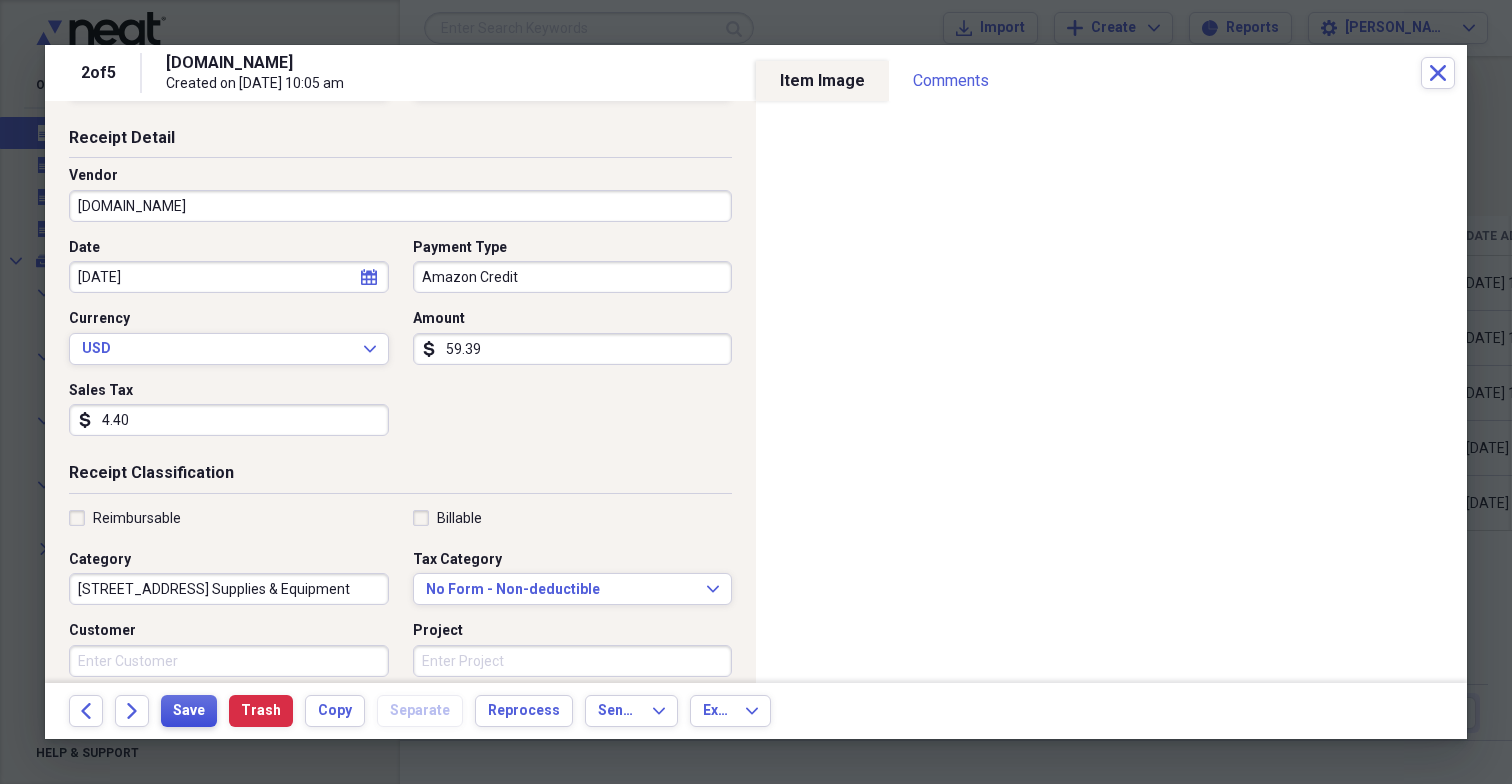 click on "Save" at bounding box center (189, 711) 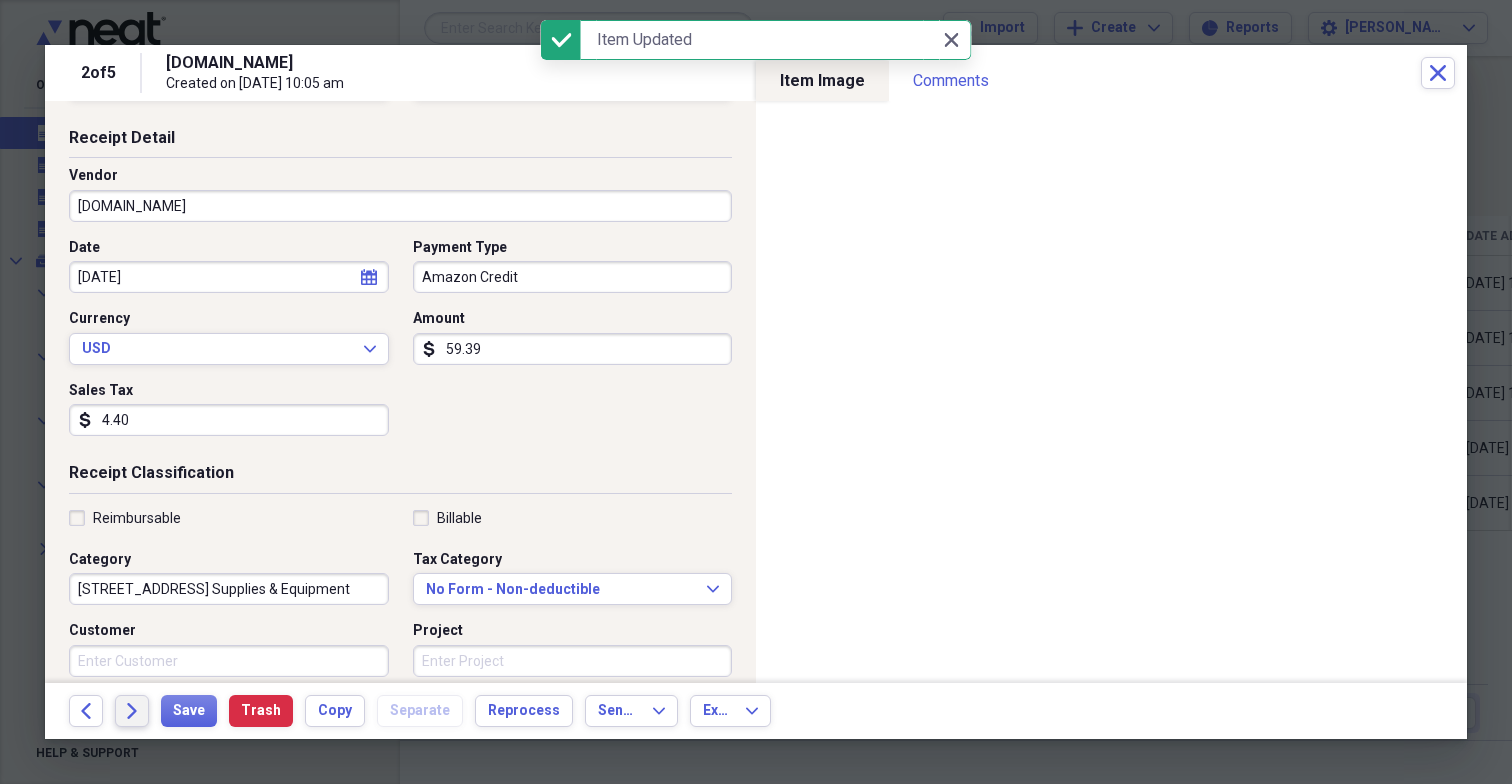 click 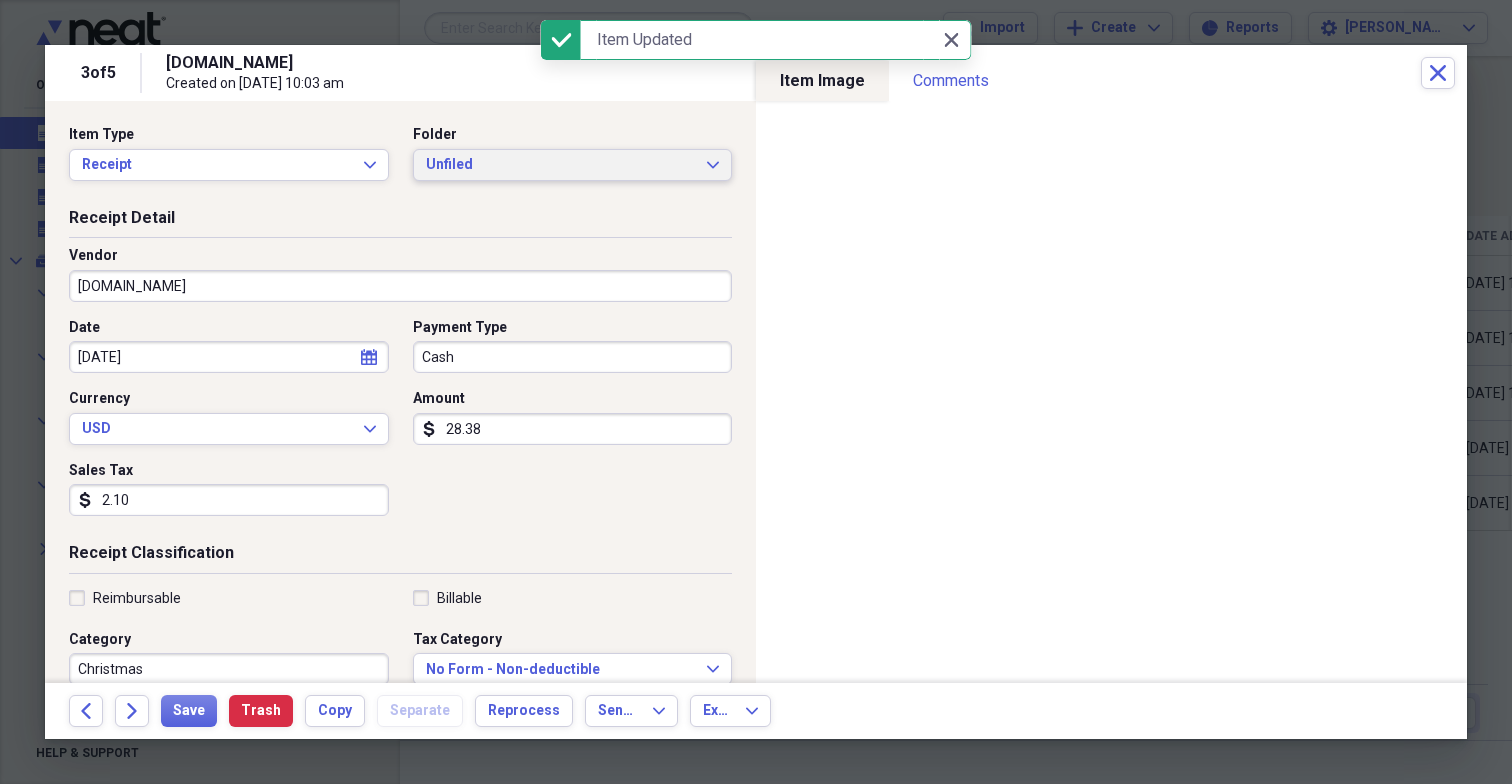 click on "Expand" 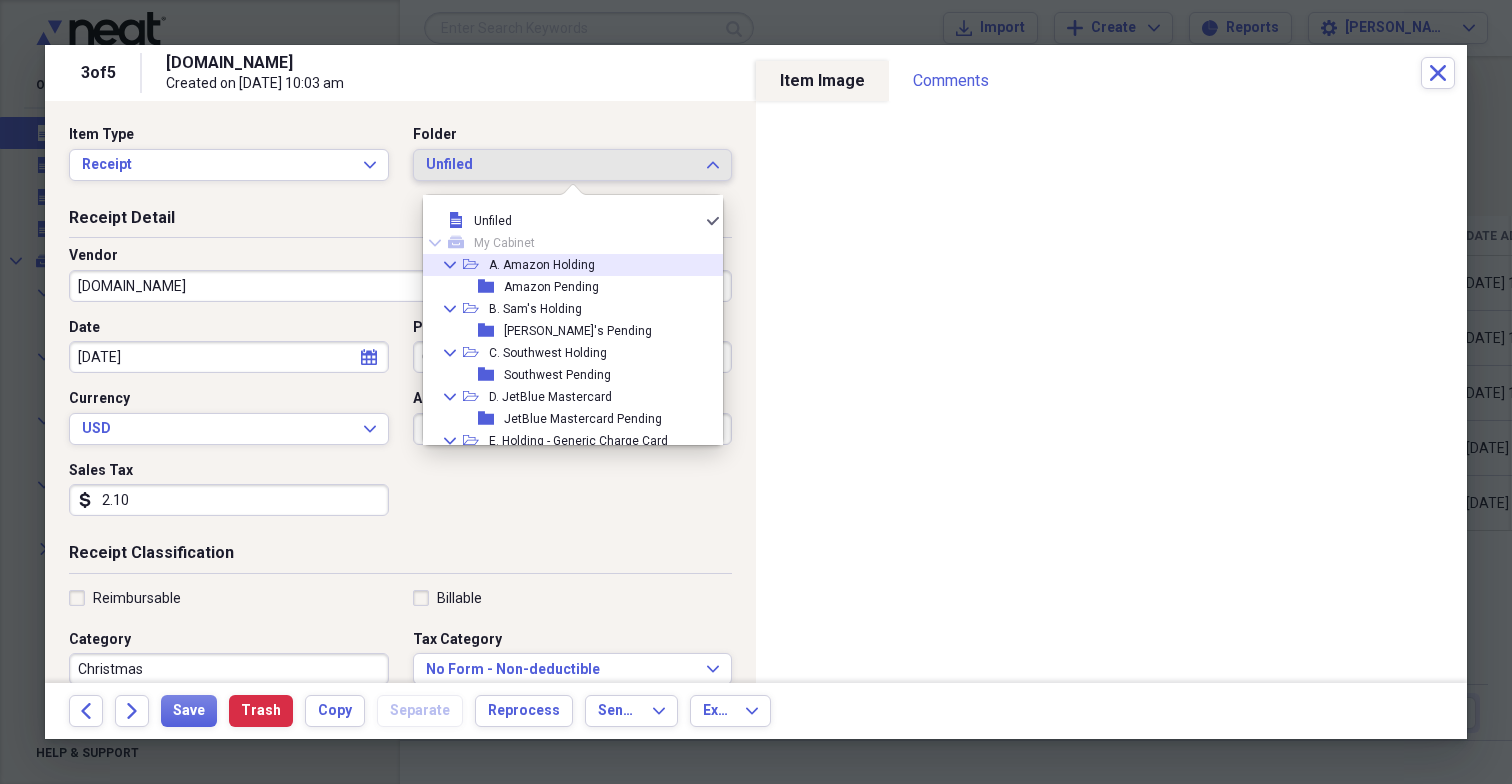 click on "A. Amazon Holding" at bounding box center [542, 265] 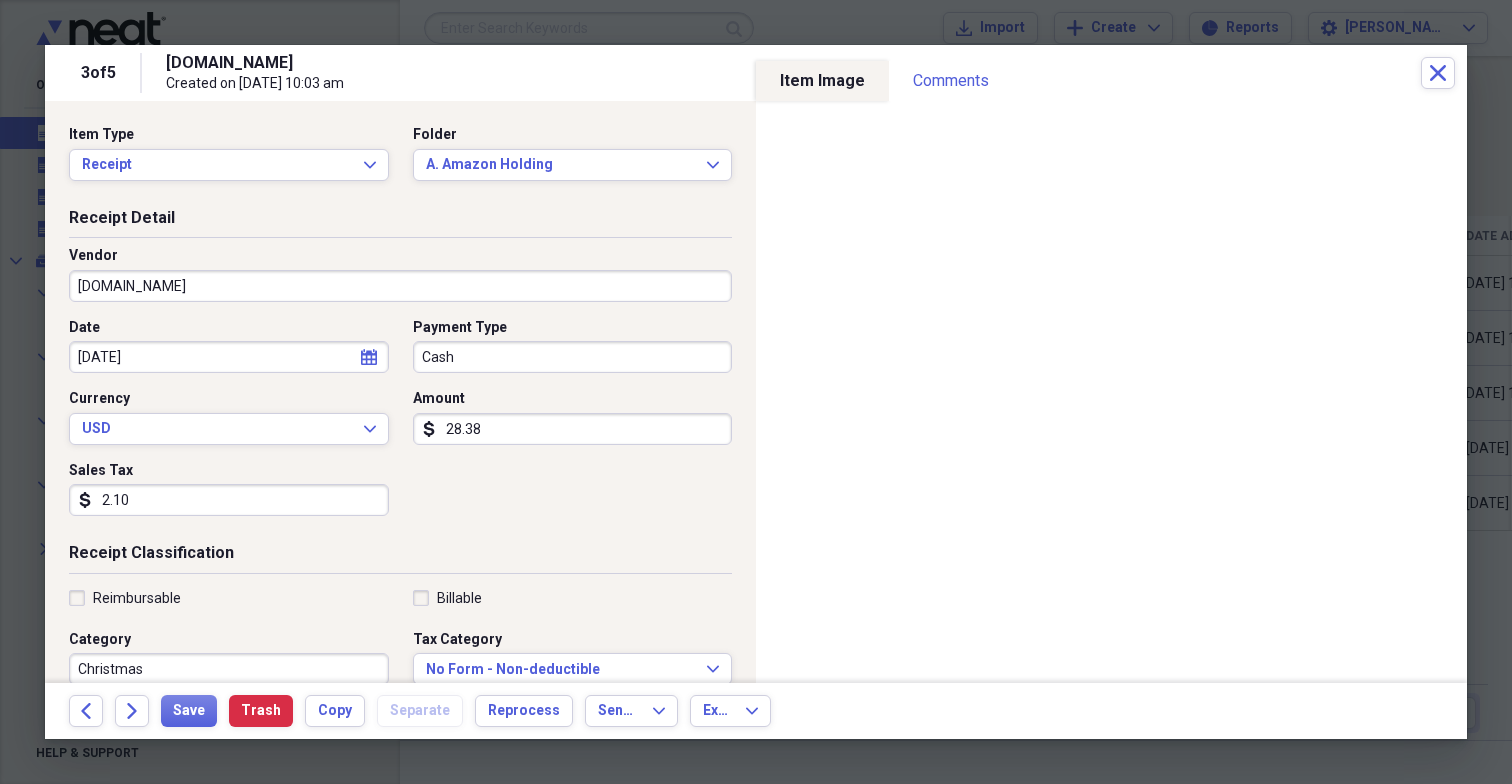 click on "Cash" at bounding box center [573, 357] 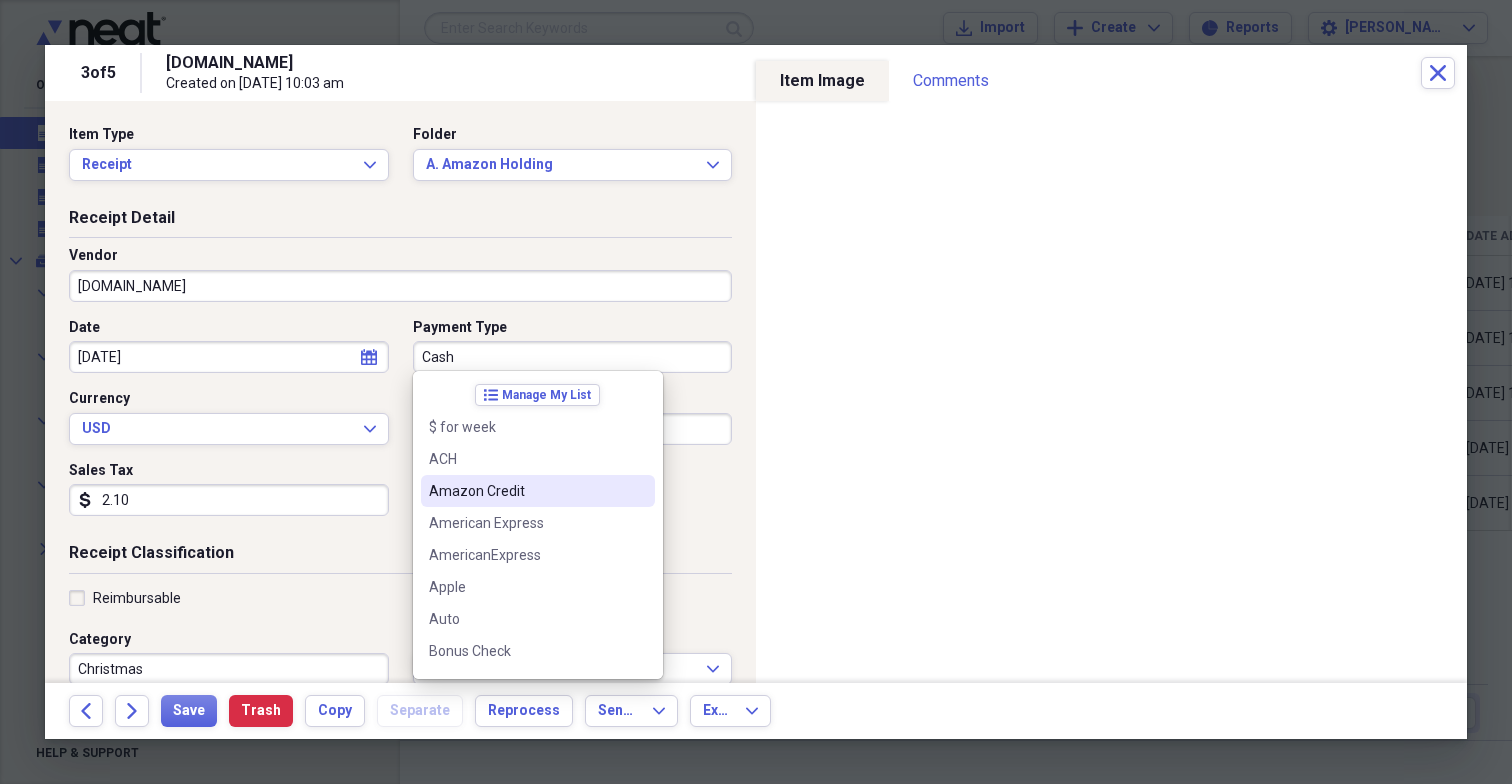 click on "Amazon Credit" at bounding box center [526, 491] 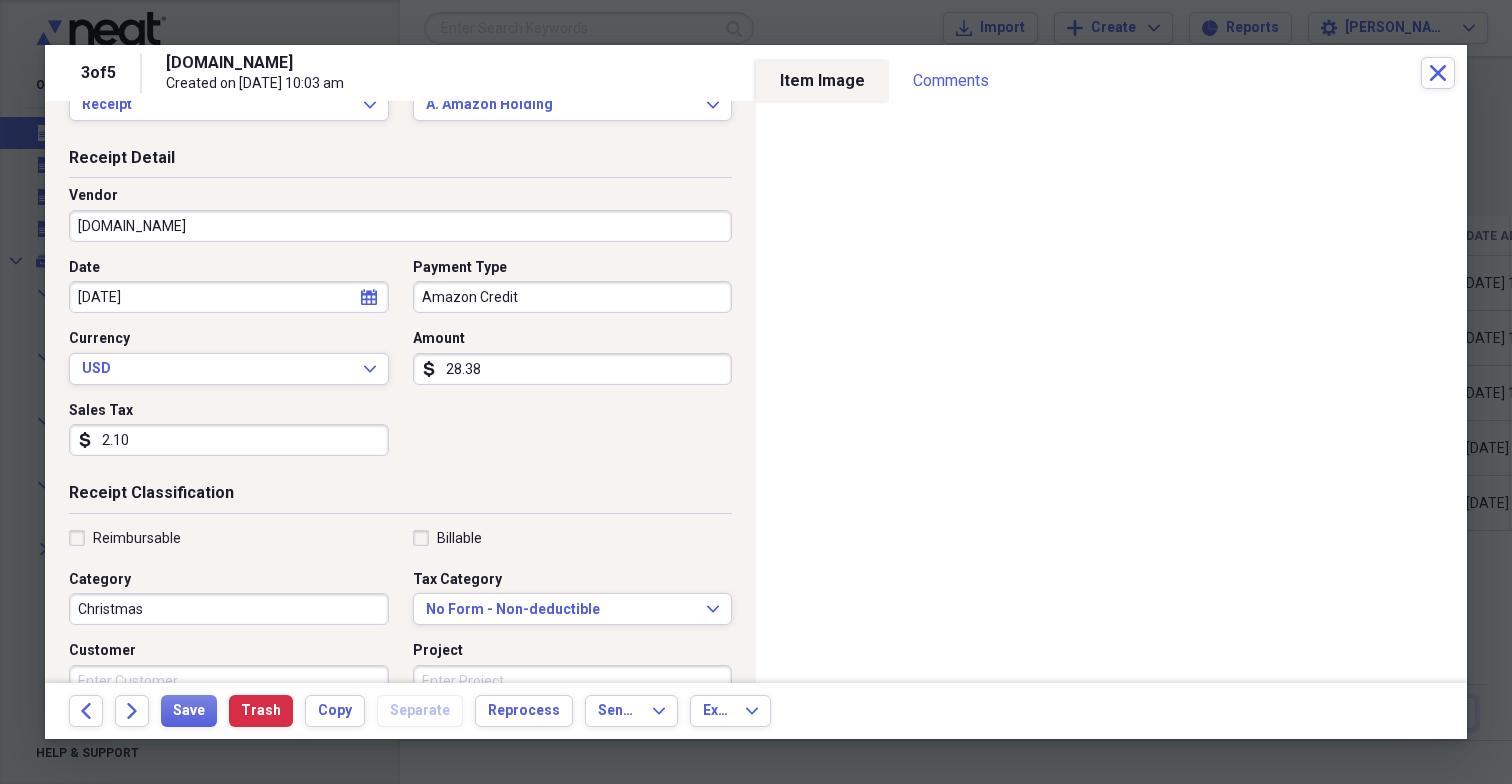 scroll, scrollTop: 62, scrollLeft: 0, axis: vertical 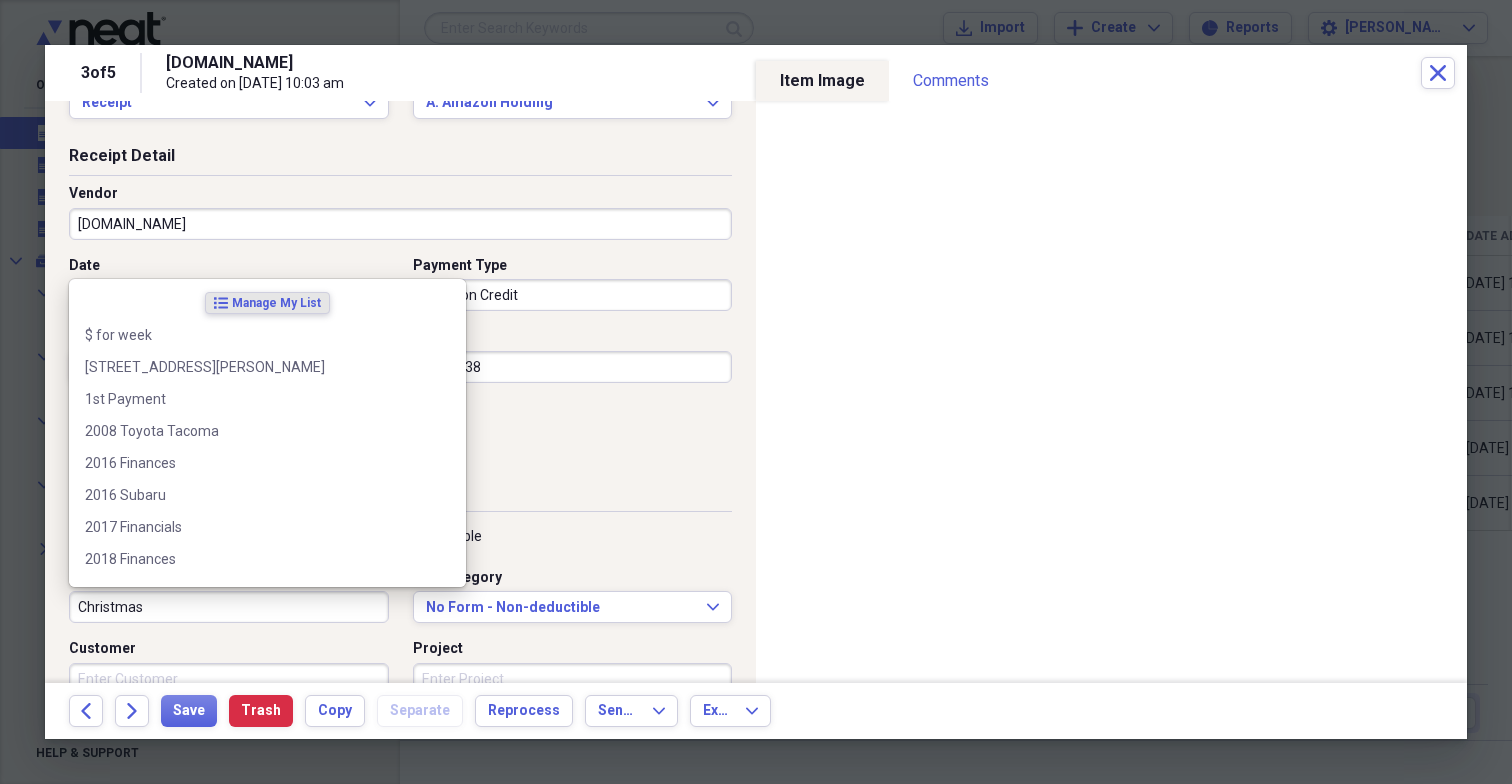 drag, startPoint x: 161, startPoint y: 606, endPoint x: 1, endPoint y: 601, distance: 160.07811 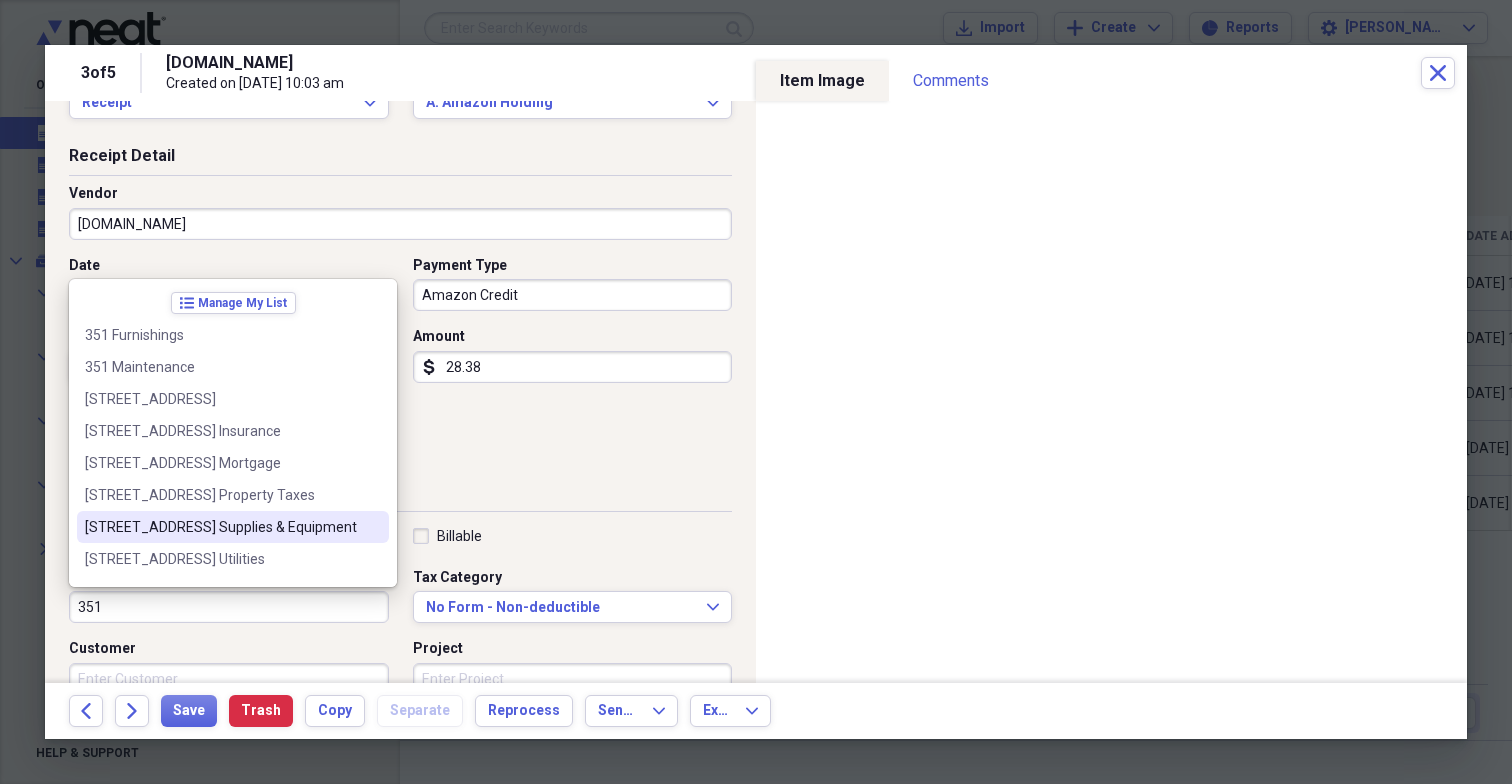 click on "[STREET_ADDRESS] Supplies & Equipment" at bounding box center (221, 527) 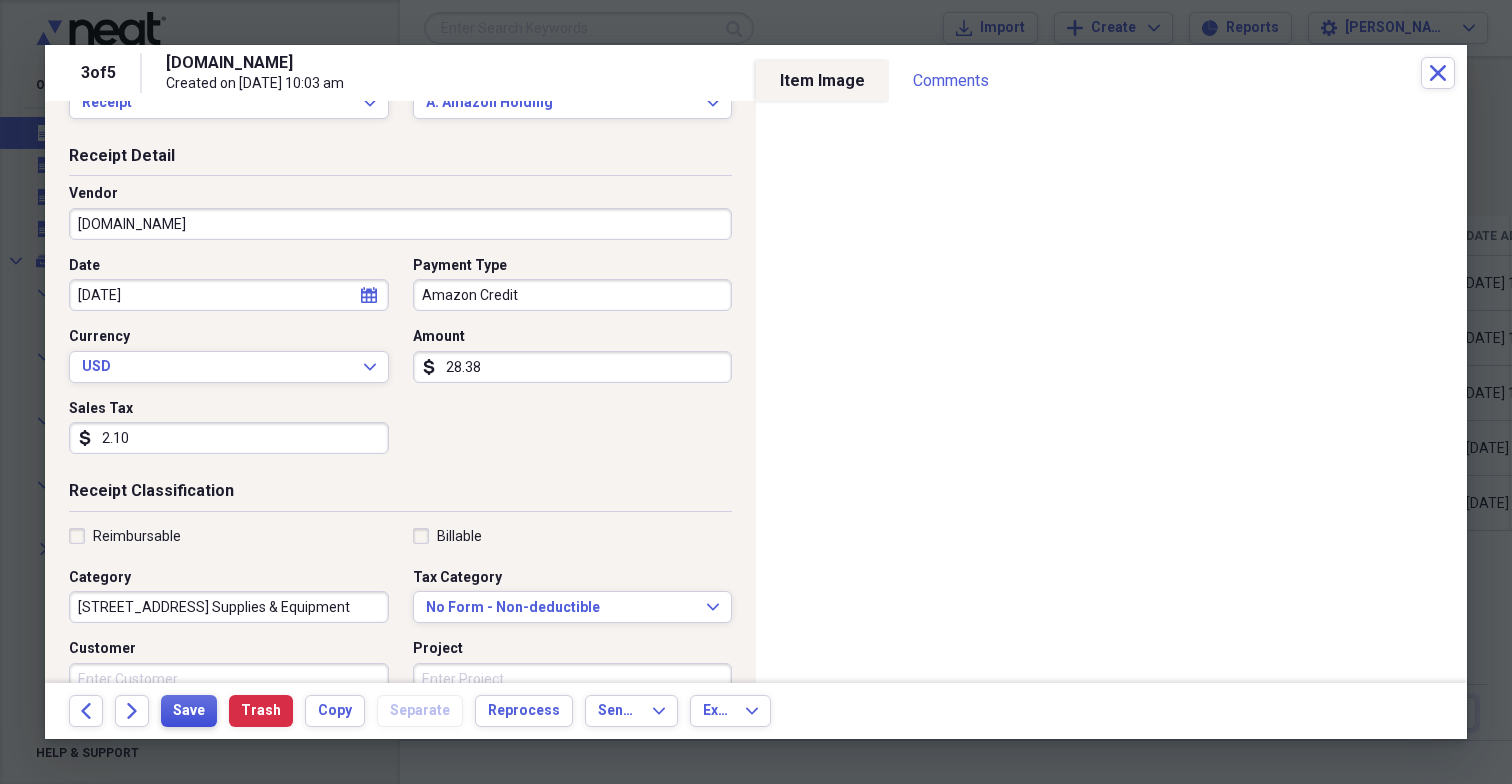 click on "Save" at bounding box center [189, 711] 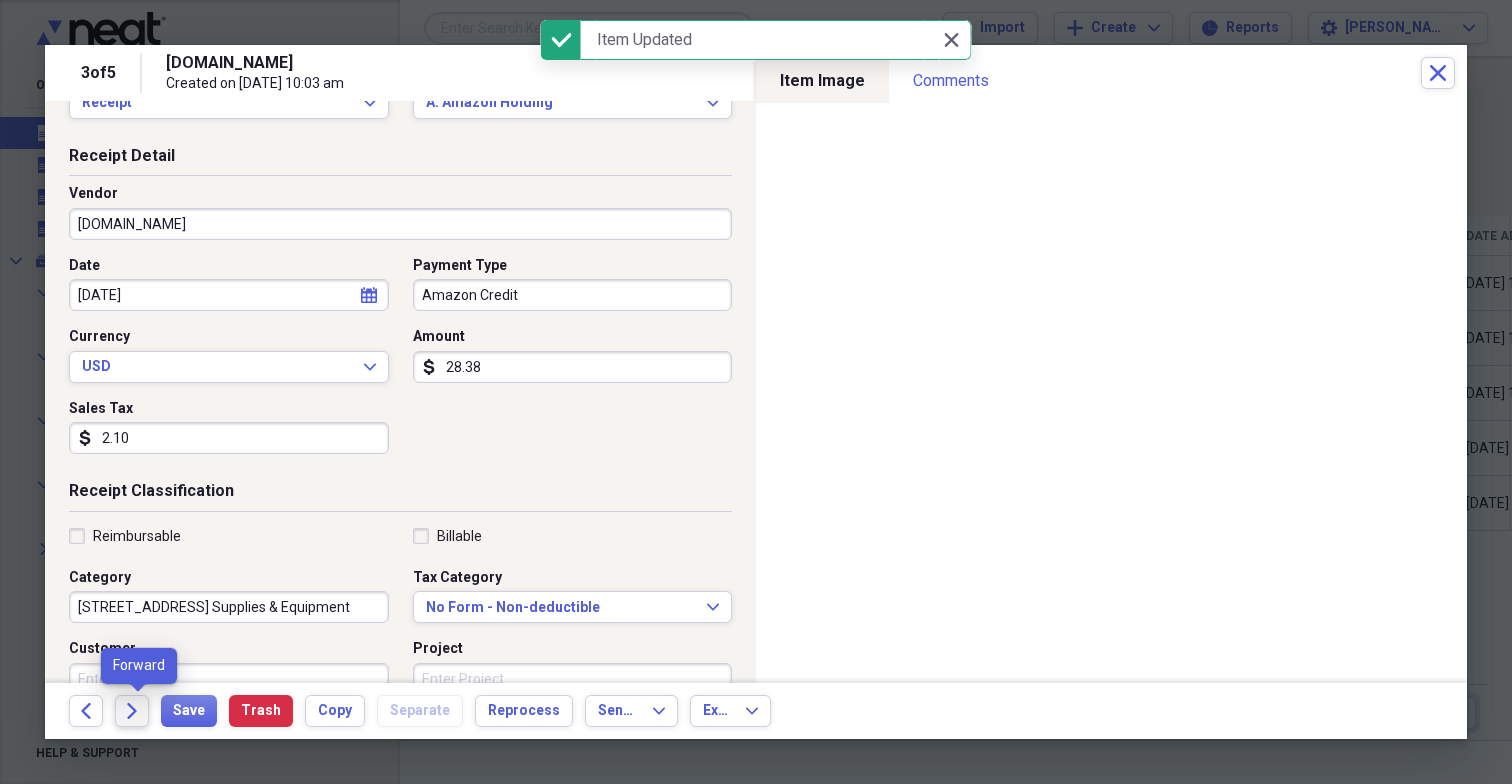 click on "Forward" at bounding box center (132, 711) 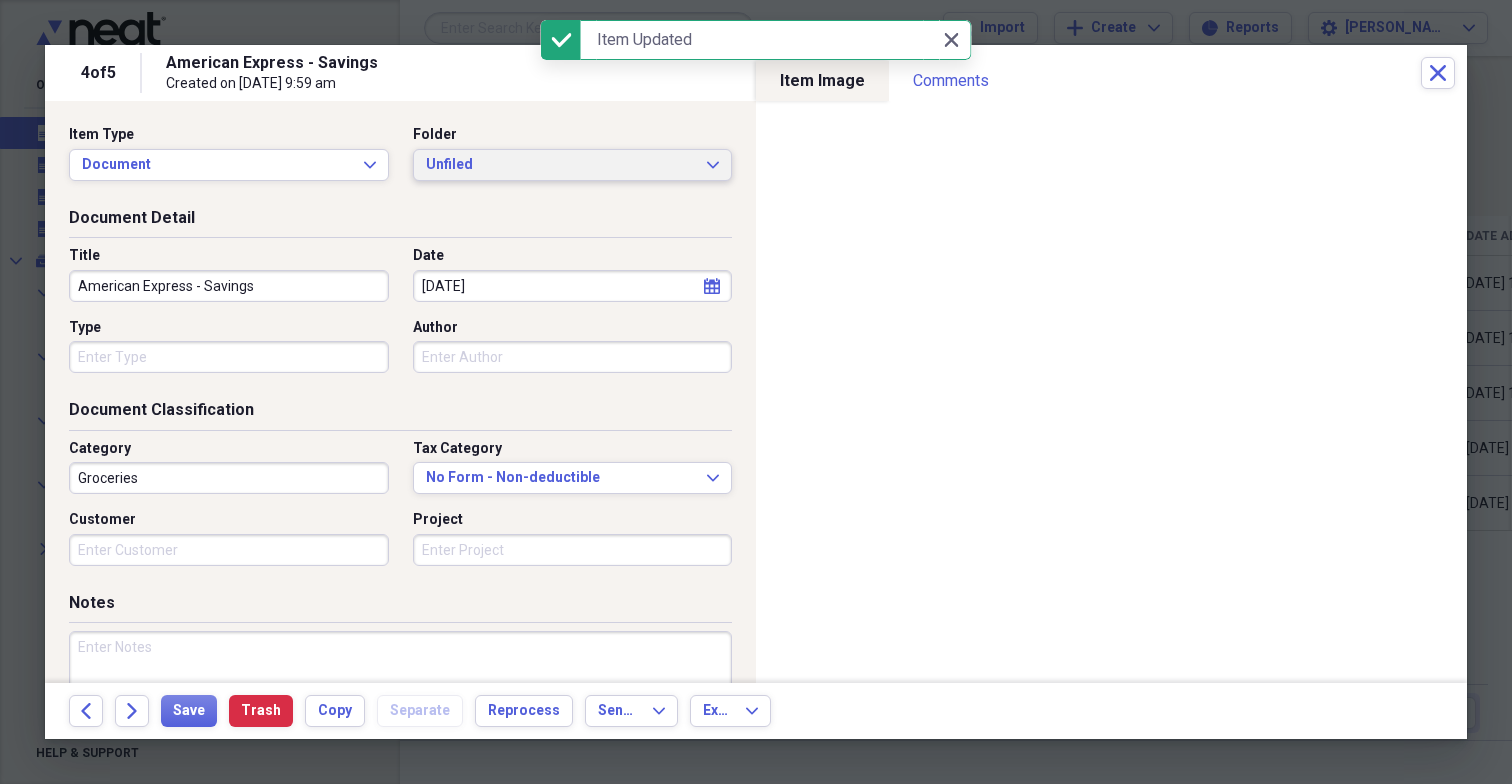 click on "Expand" 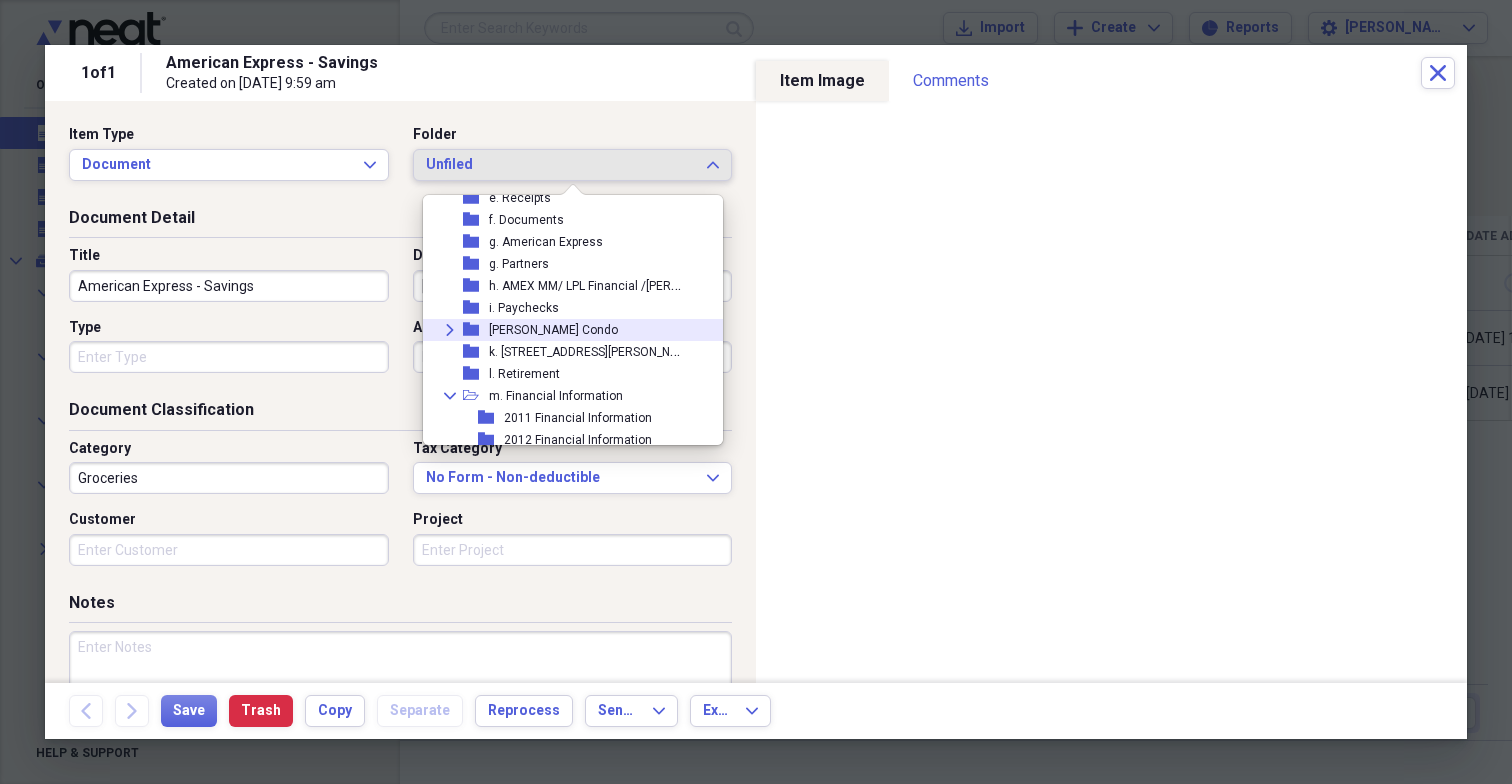 scroll, scrollTop: 282, scrollLeft: 0, axis: vertical 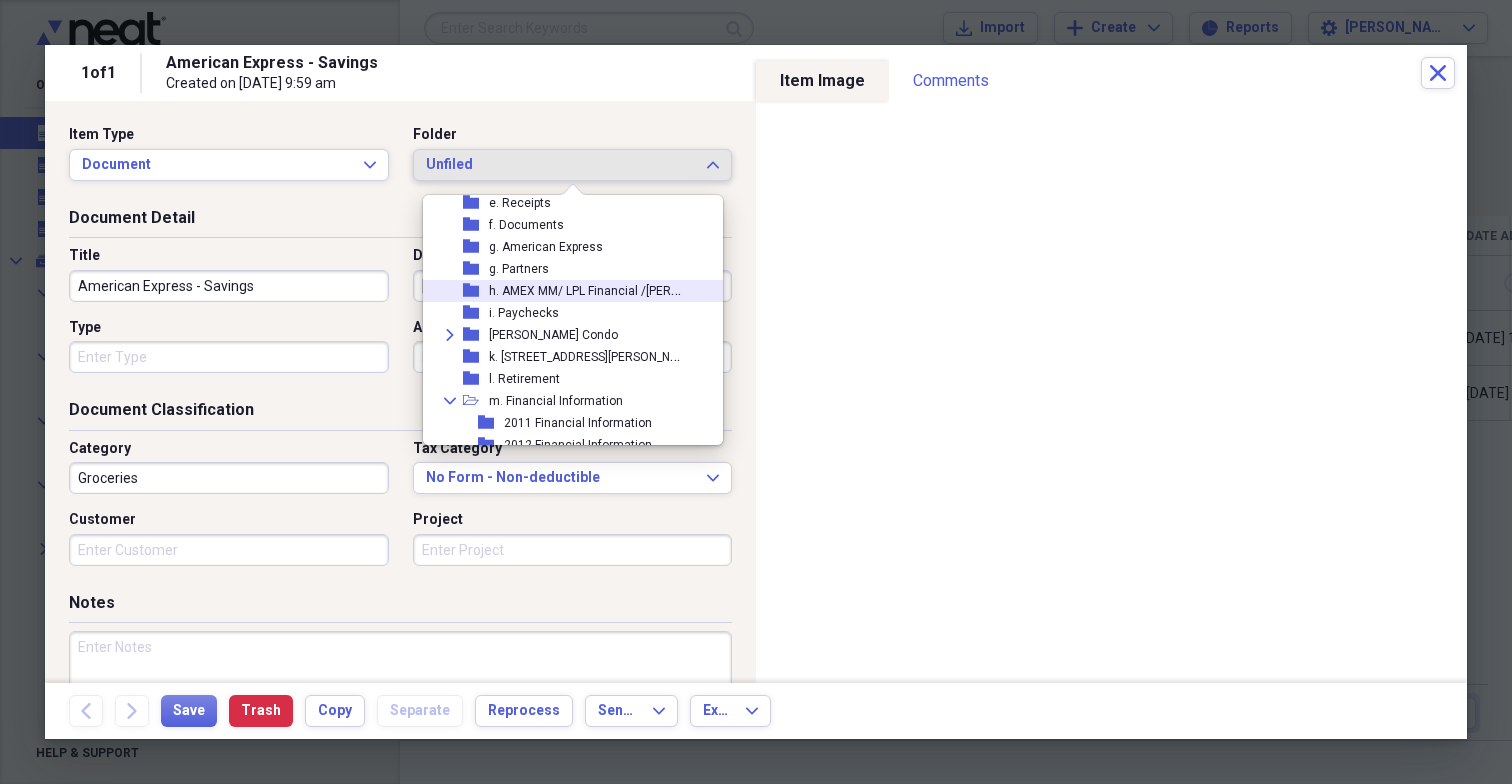 click on "h. AMEX MM/ LPL Financial /[PERSON_NAME] Fargo" at bounding box center (629, 289) 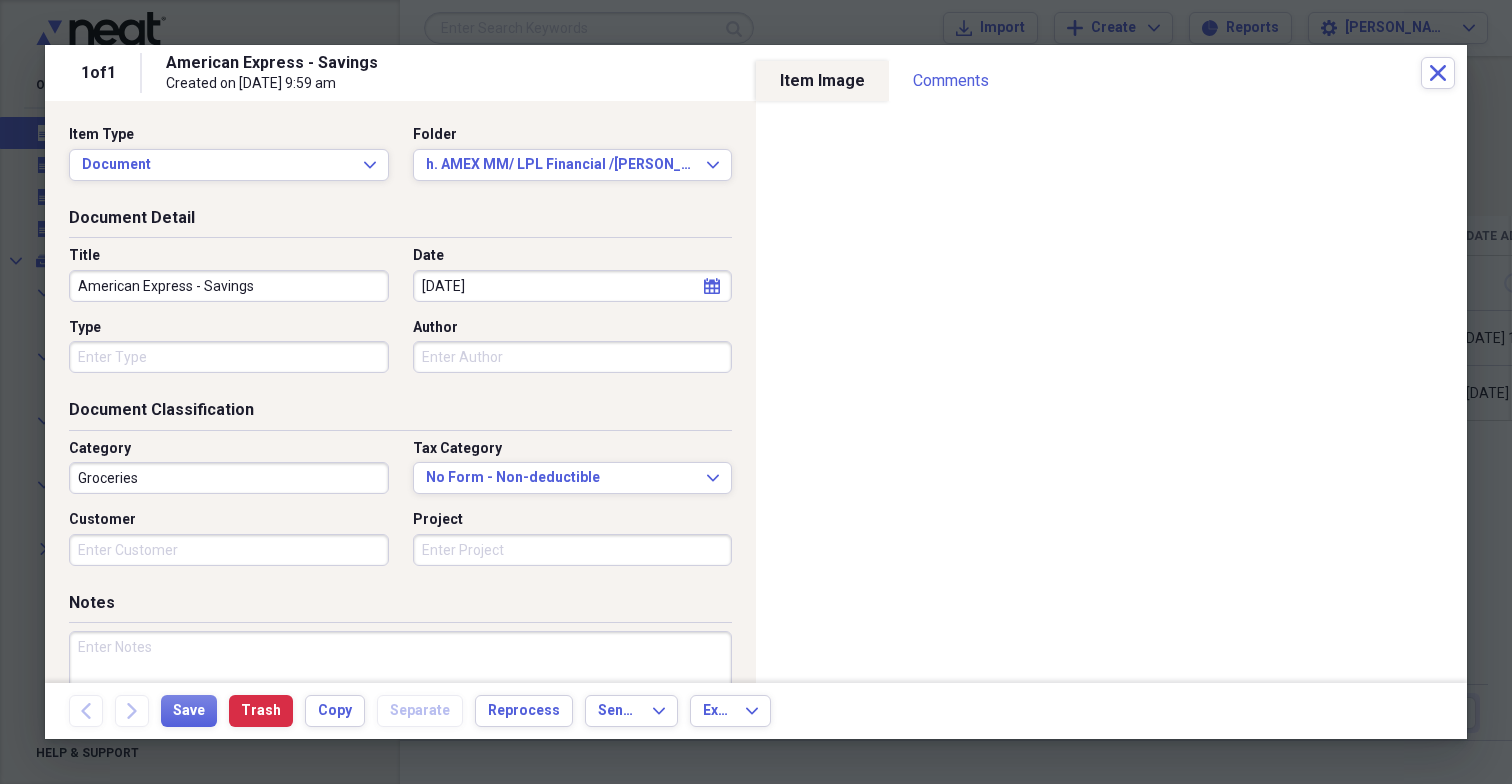 drag, startPoint x: 331, startPoint y: 287, endPoint x: 38, endPoint y: 262, distance: 294.0646 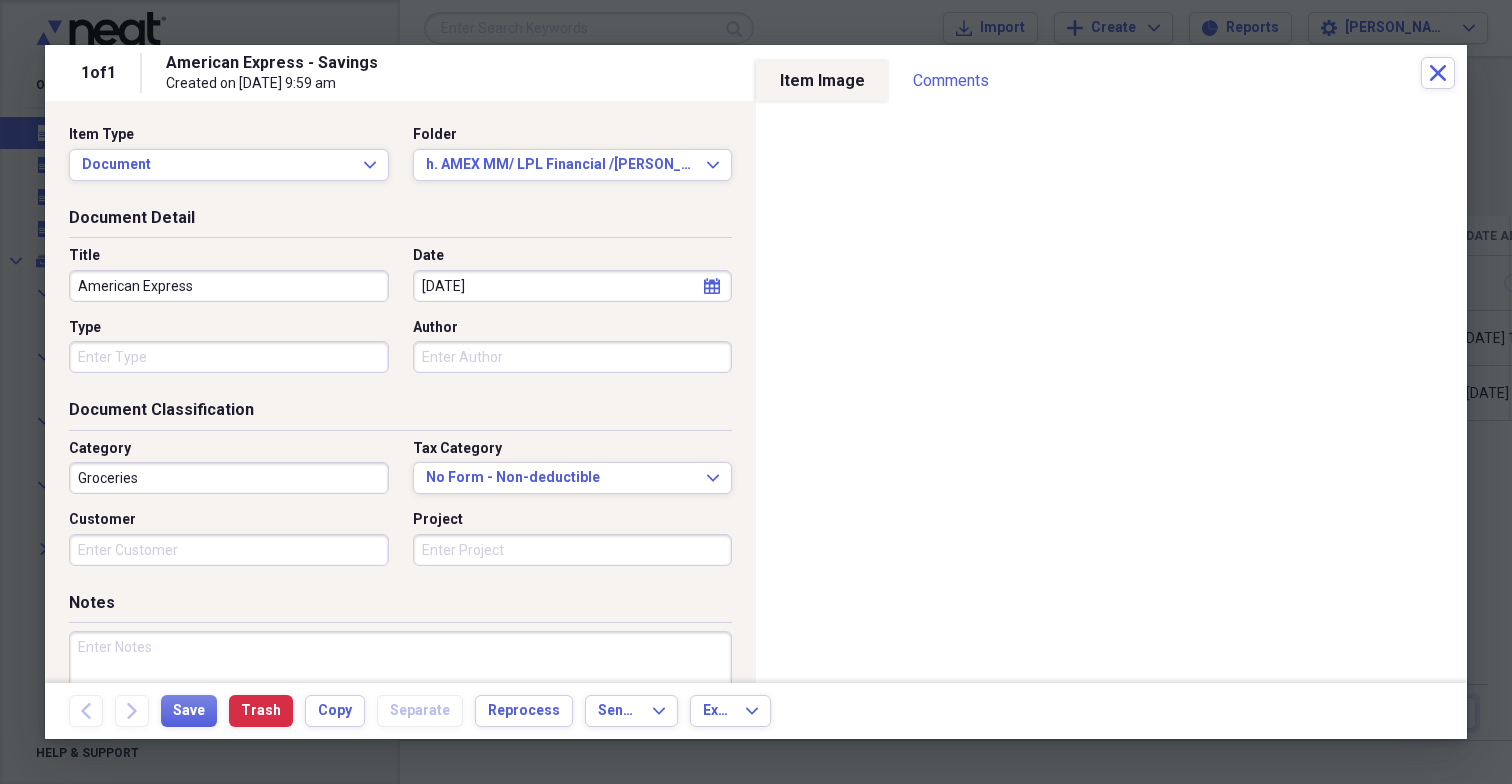 type on "American Express" 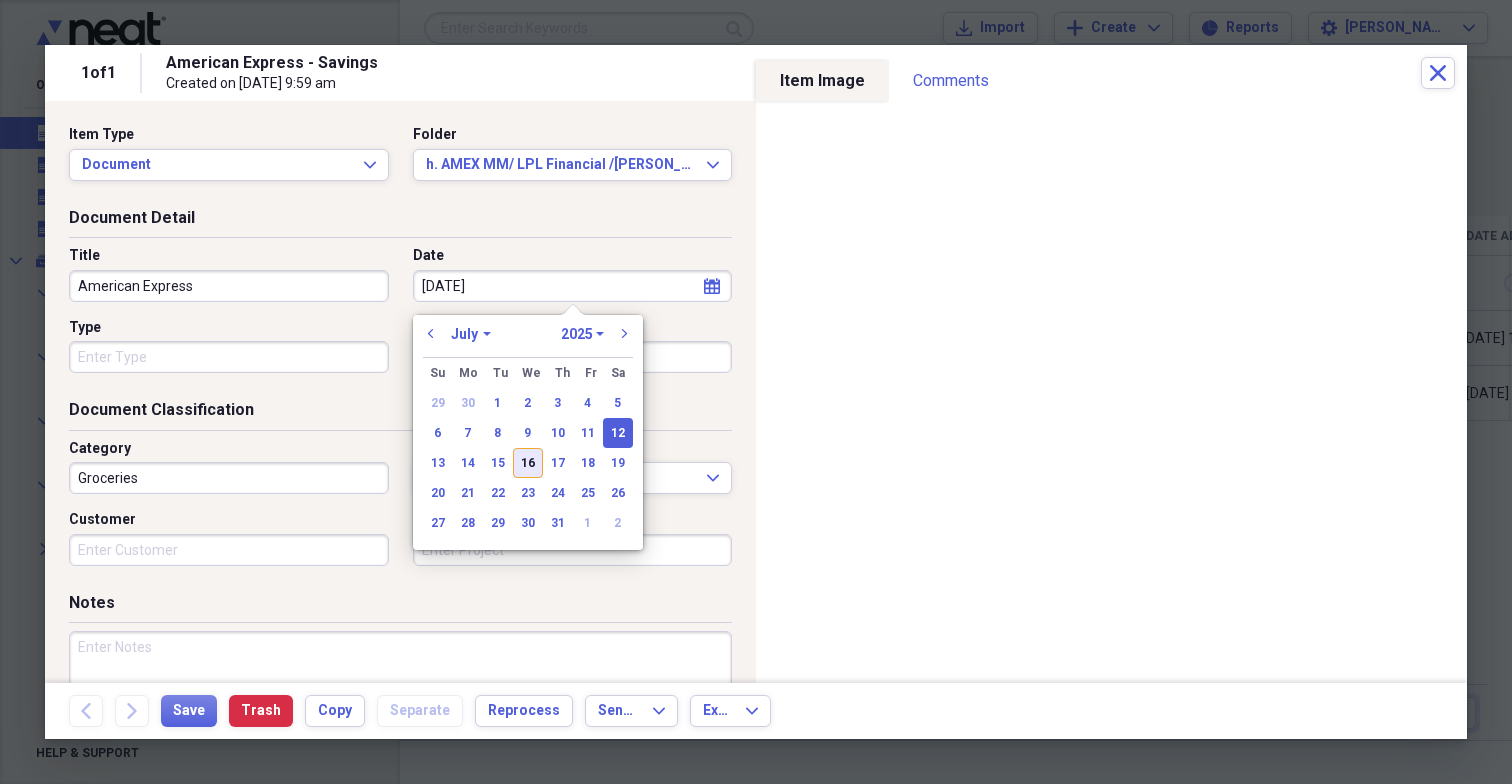 click on "16" at bounding box center [528, 463] 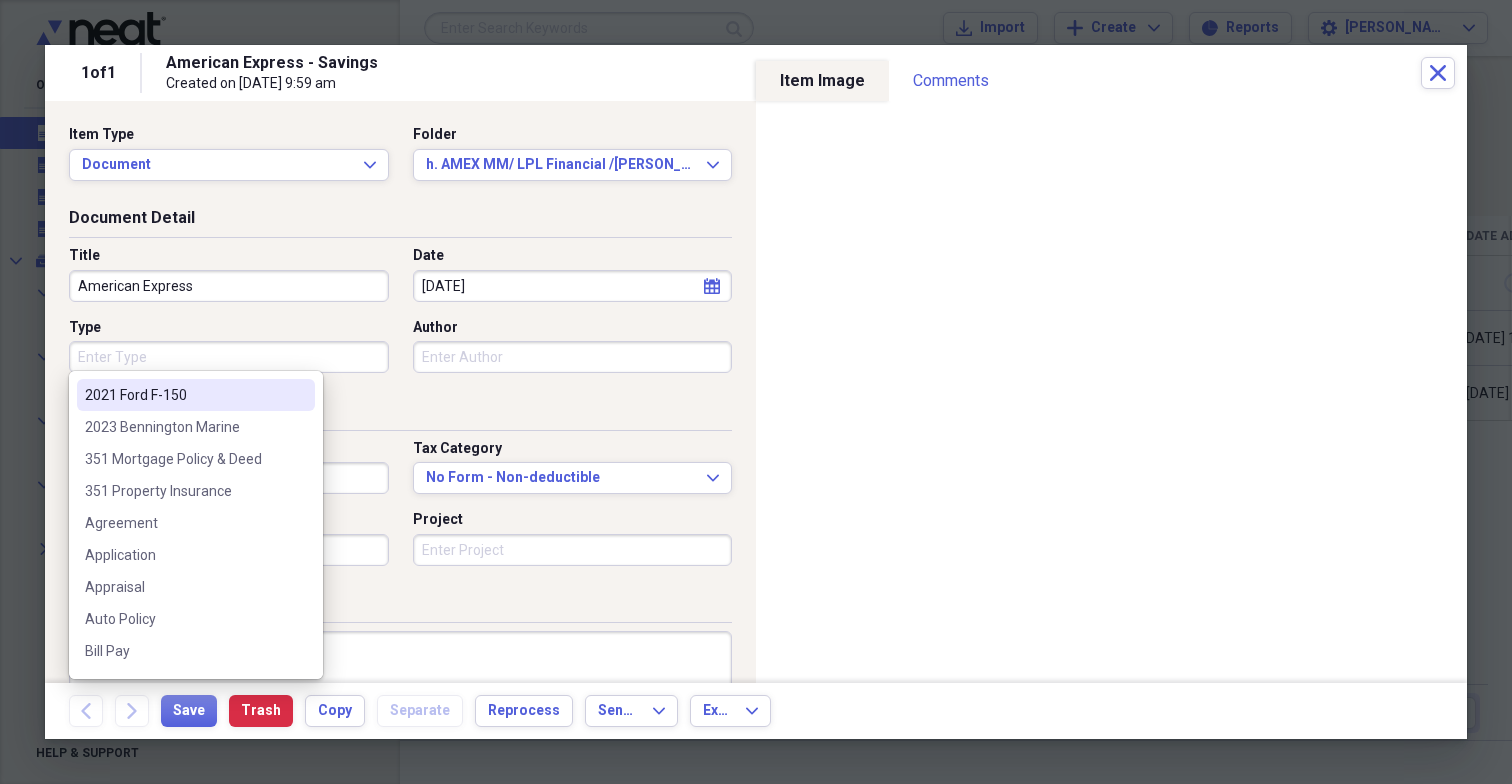 click on "Type" at bounding box center [229, 357] 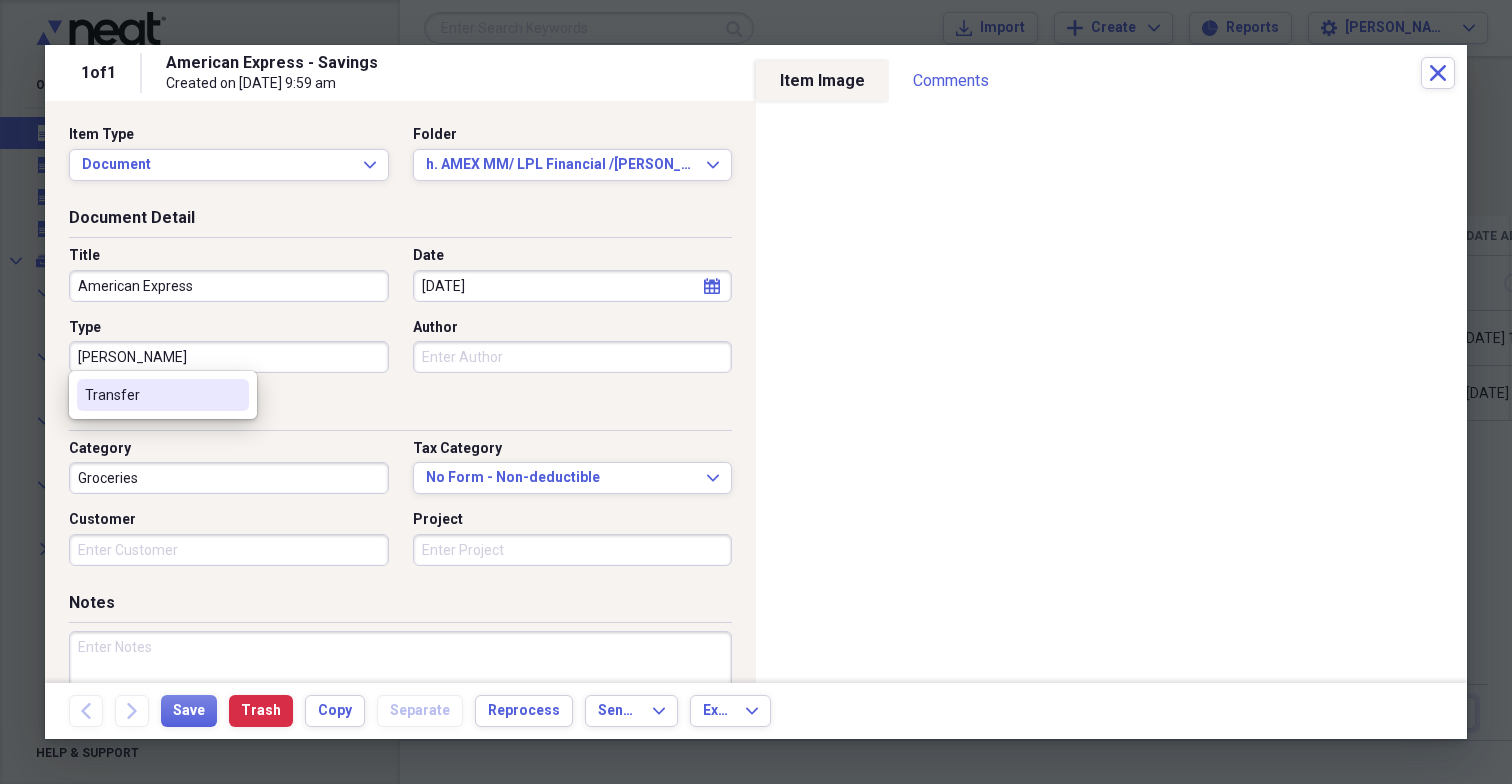click on "Transfer" at bounding box center (151, 395) 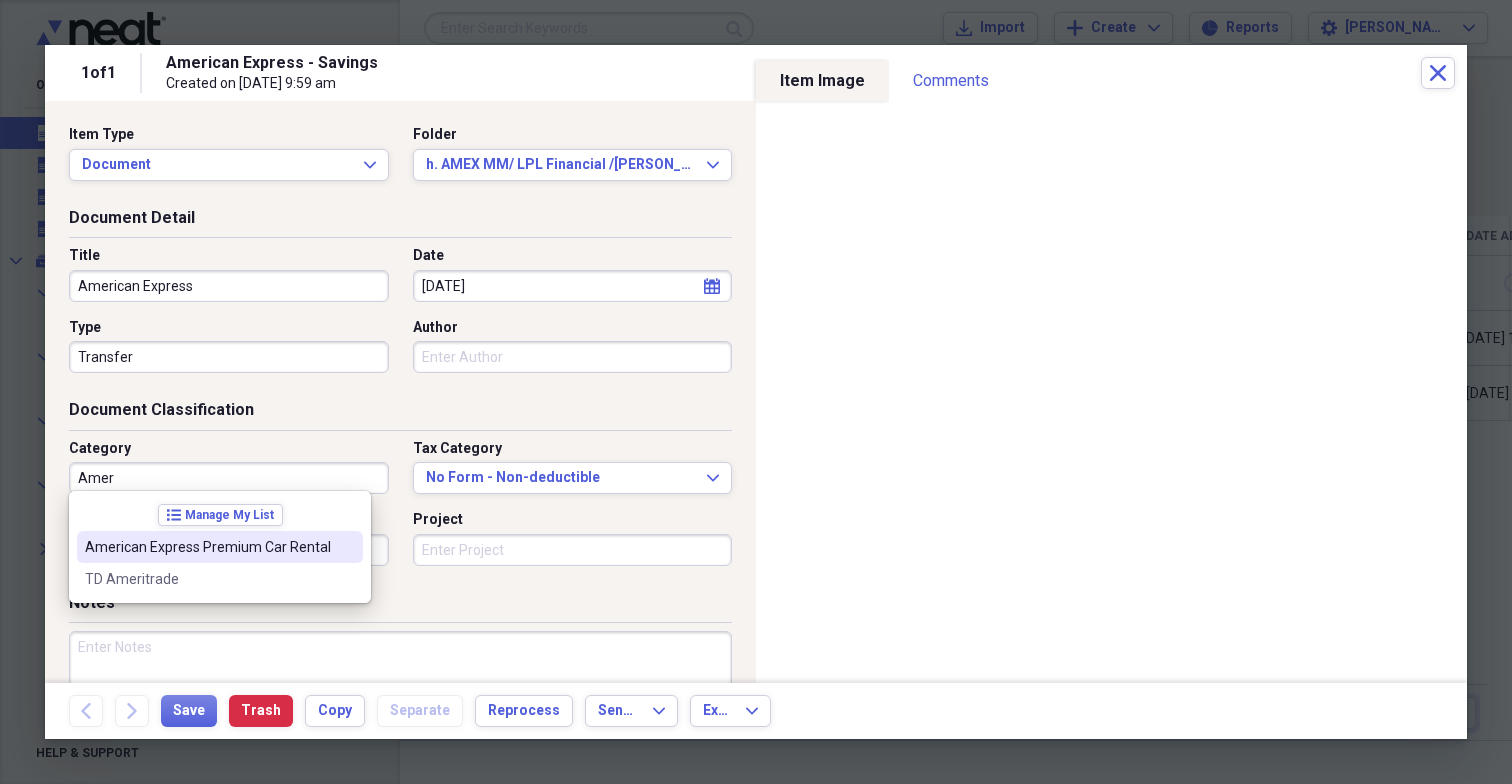 drag, startPoint x: 138, startPoint y: 474, endPoint x: 29, endPoint y: 472, distance: 109.01835 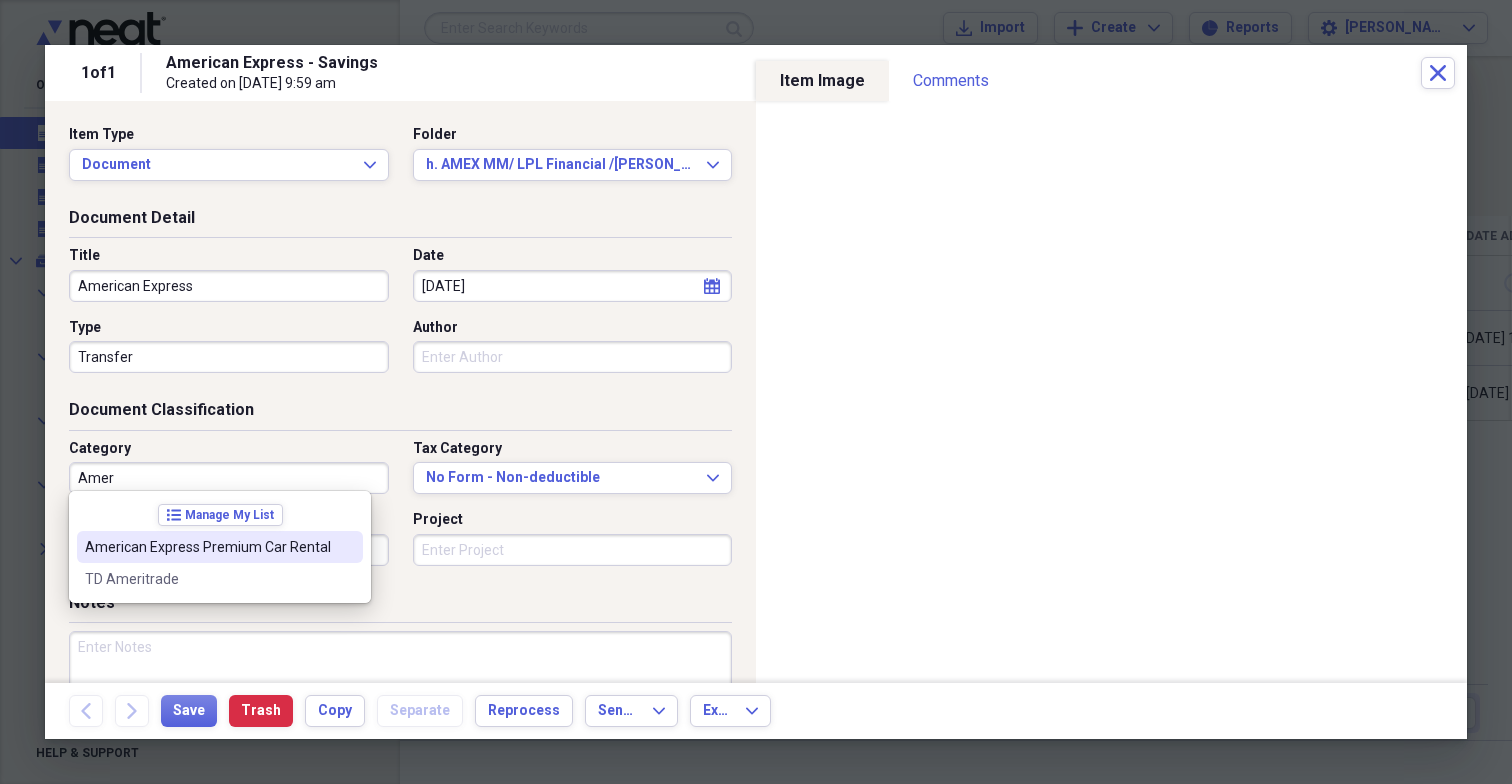 click on "1  of  1 American Express - Savings Created on [DATE] 9:59 am Close Item Type Document Expand Folder h. AMEX MM/ LPL Financial /[PERSON_NAME] Fargo Expand Document Detail Title American Express Date [DATE] calendar Calendar Type Transfer Author Document Classification Category Amer Tax Category No Form - Non-deductible Expand Customer Project Notes Additional Information Subject Topic Action Type Application Received calendar Calendar Date Sent calendar Calendar From To Date Due calendar Calendar Item Image Comments There are no comments for this item yet Share your comments Back Forward Save Trash Copy Separate Reprocess Send To Expand Export Expand" at bounding box center [756, 0] 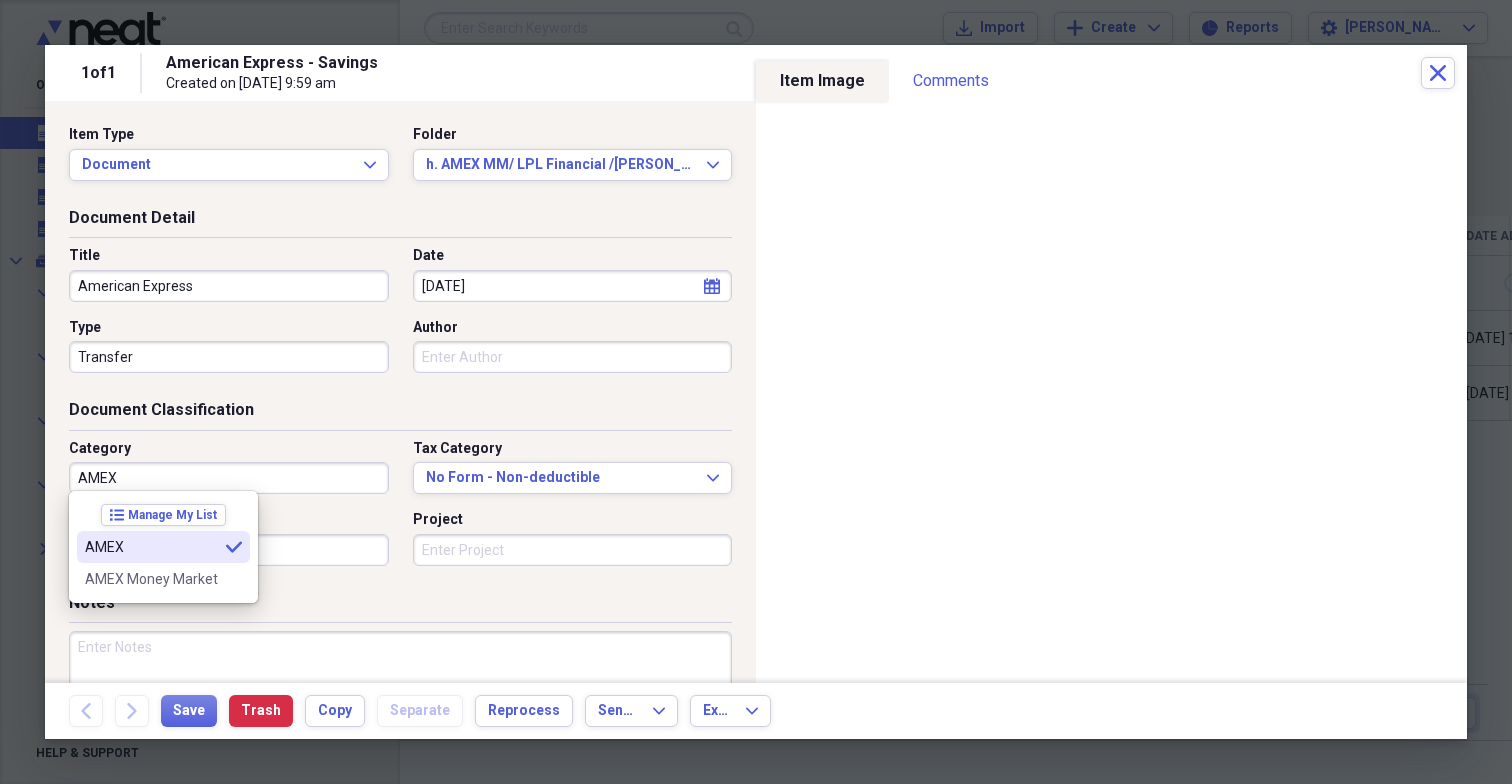 type on "AMEX" 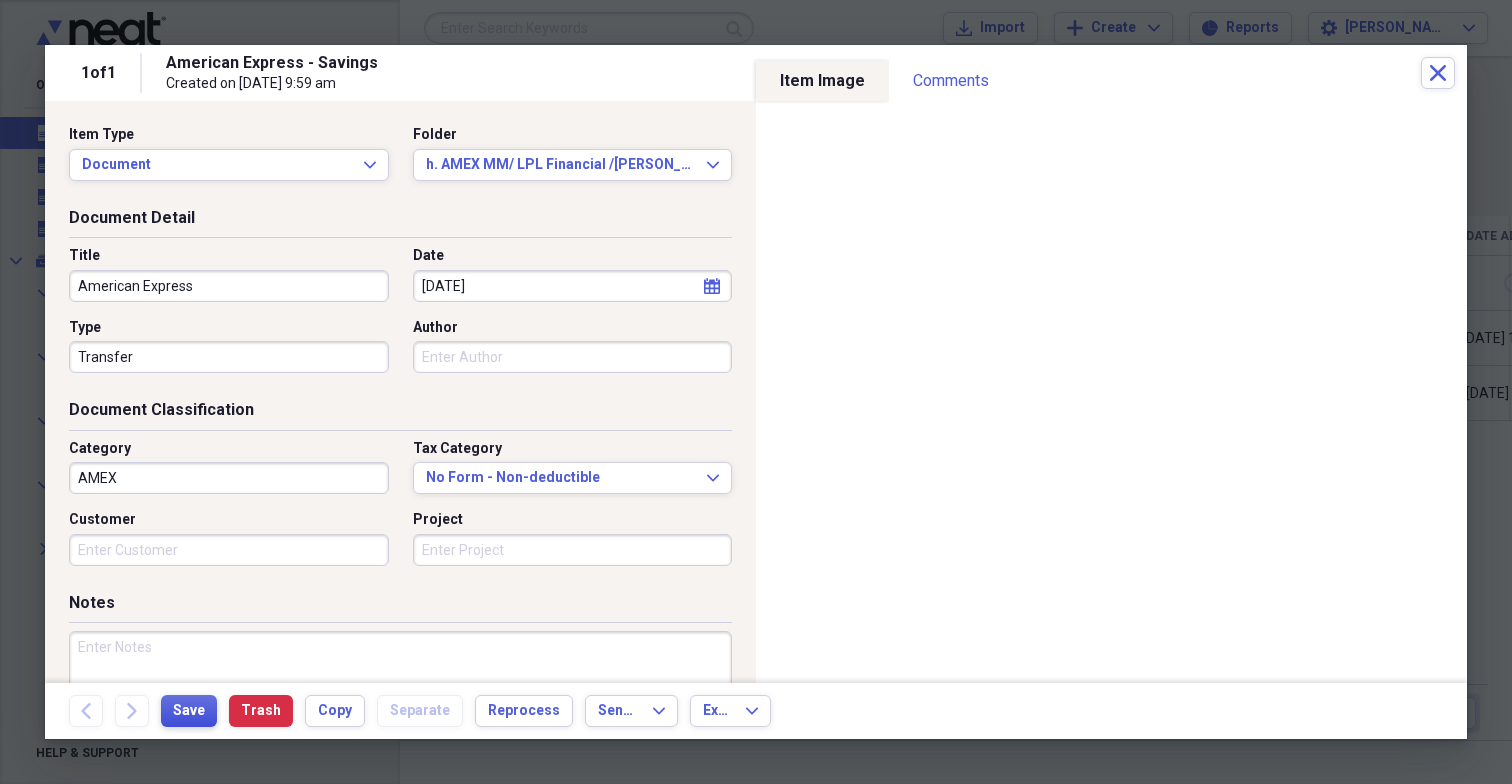 click on "Save" at bounding box center (189, 711) 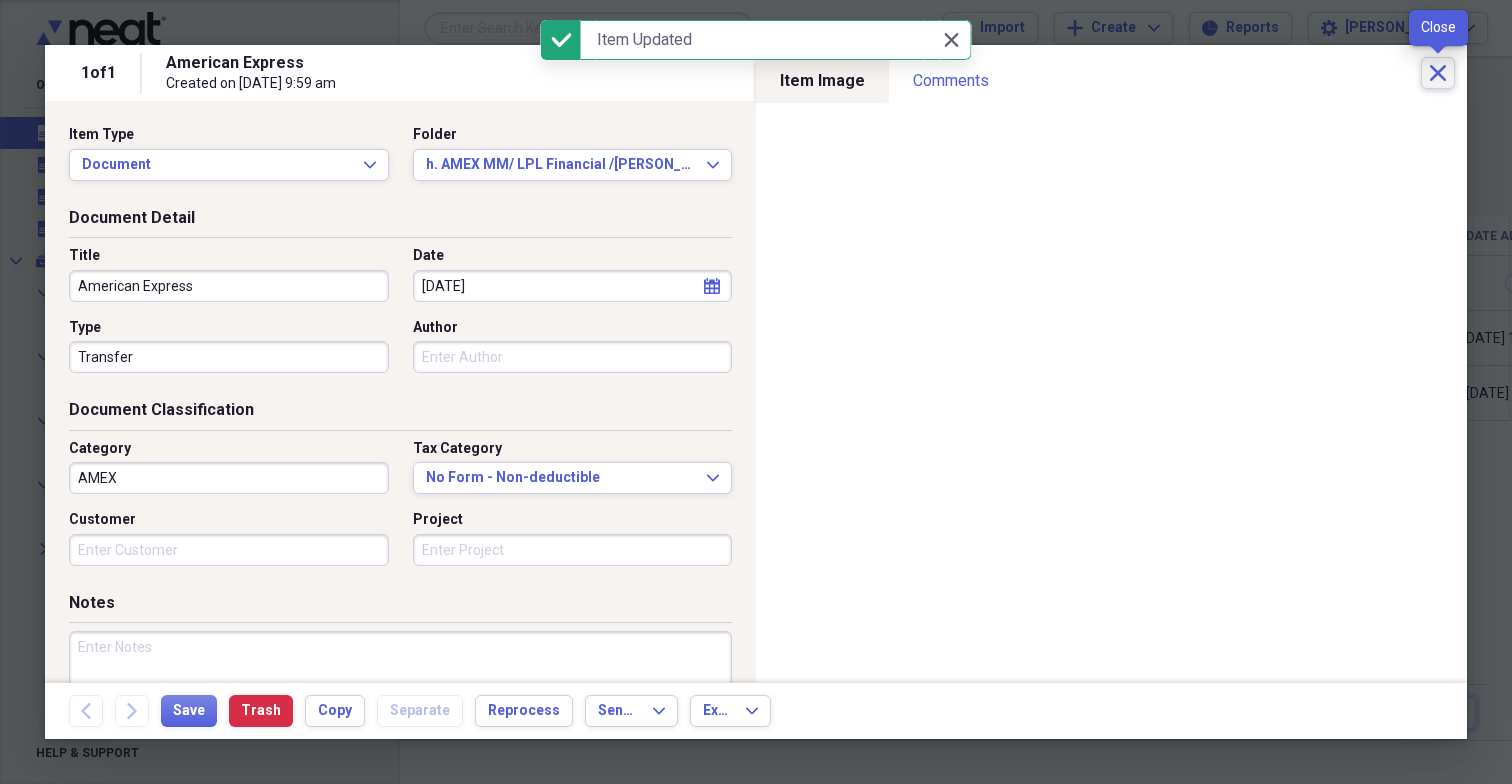 click on "Close" 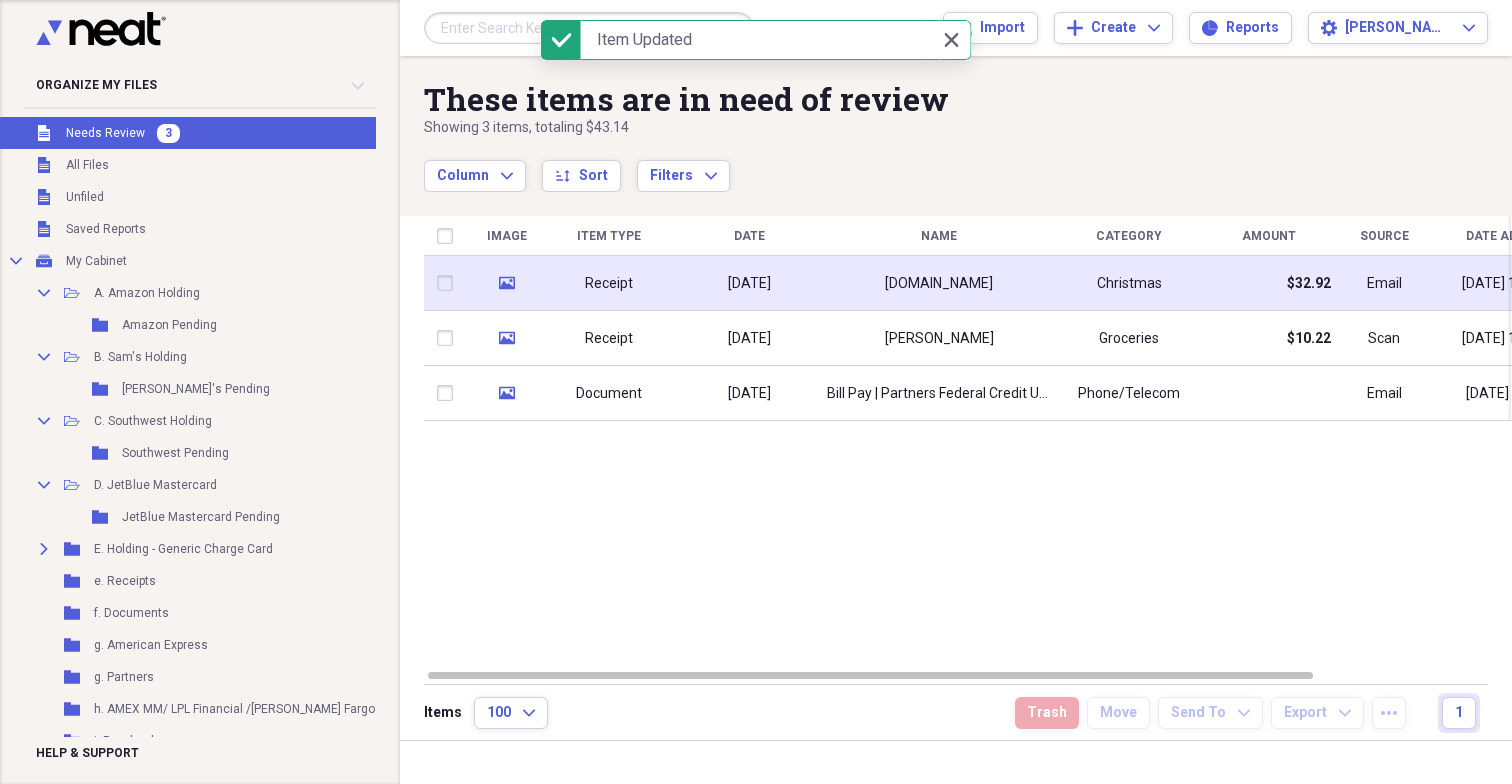 click on "[DATE]" at bounding box center (749, 283) 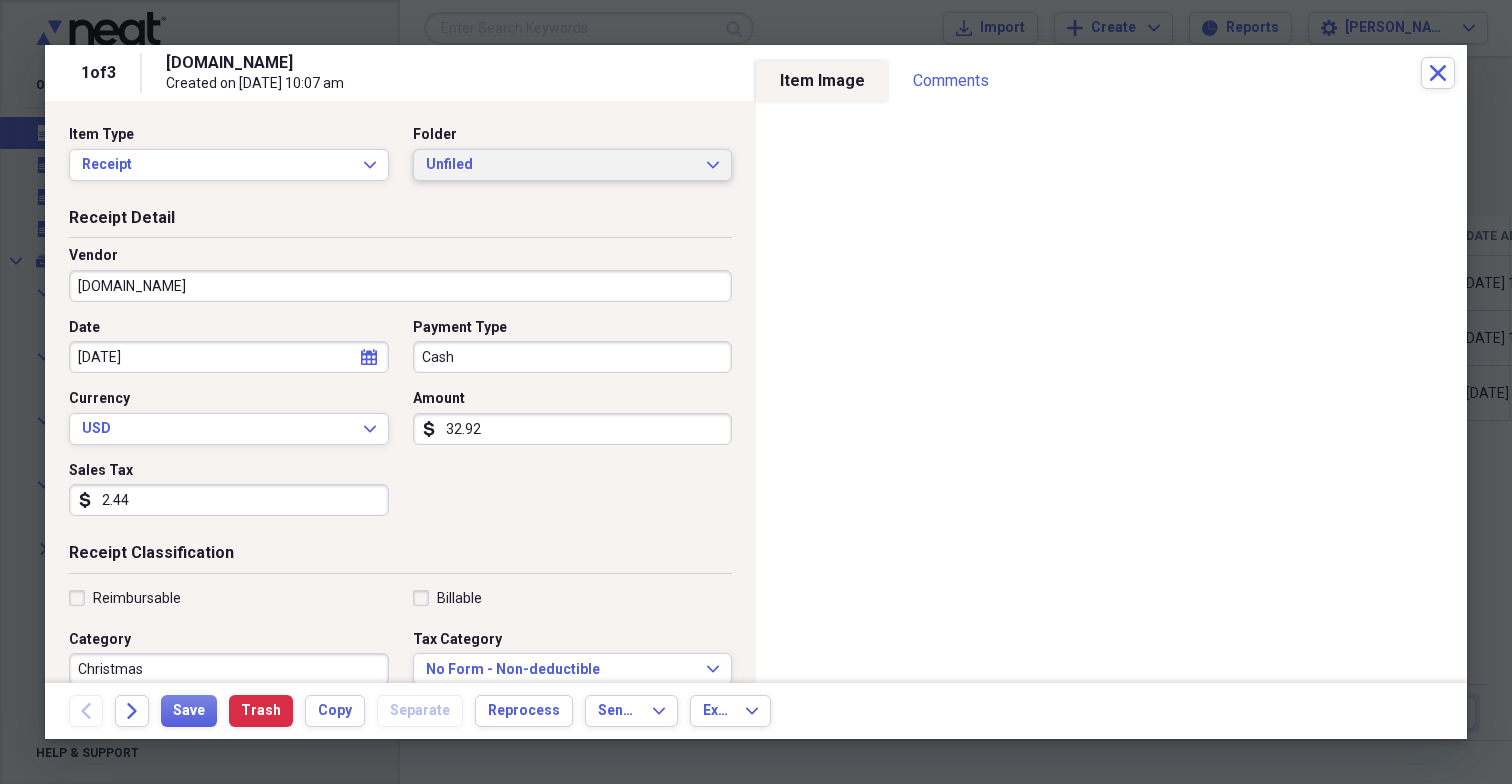 click on "Expand" 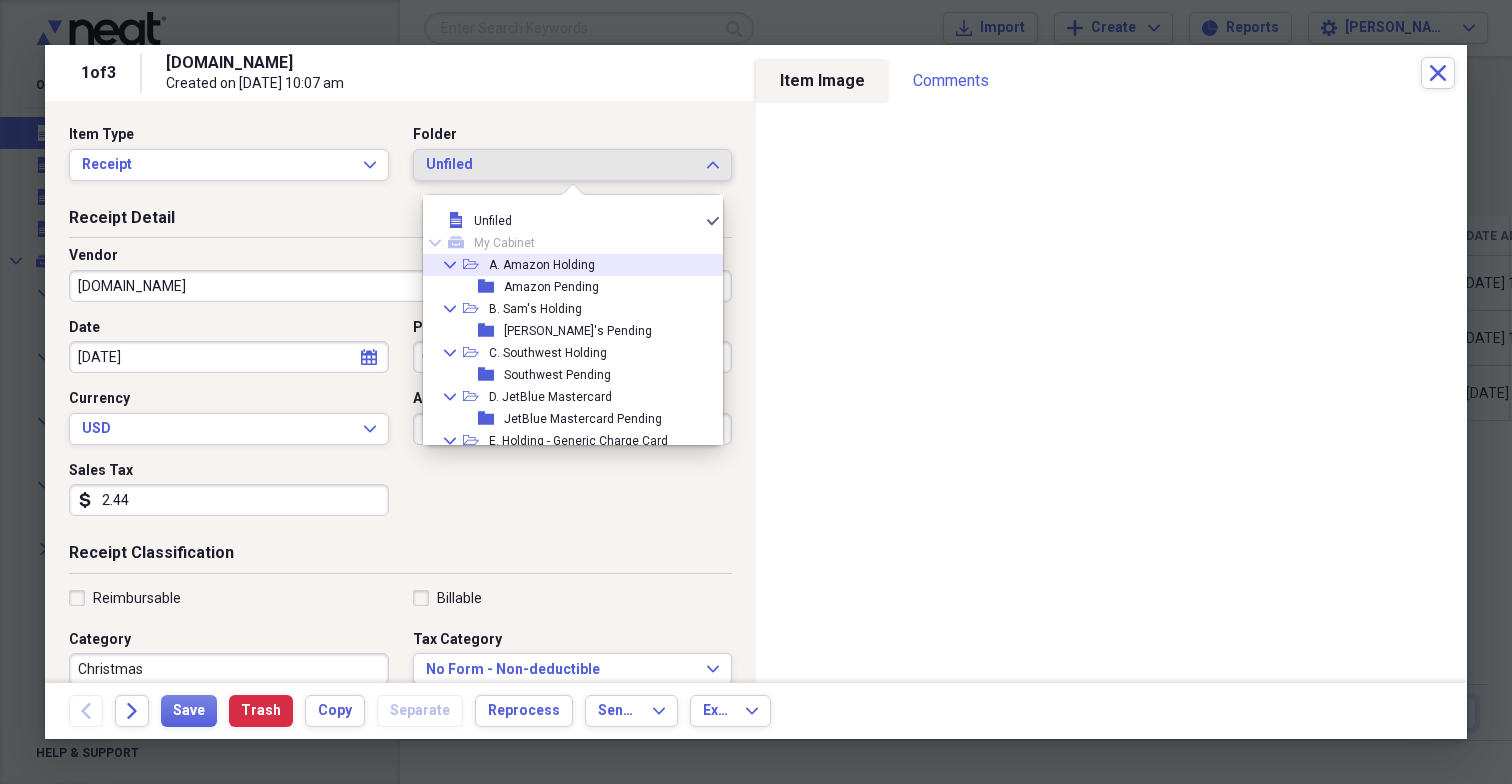 click on "A. Amazon Holding" at bounding box center (542, 265) 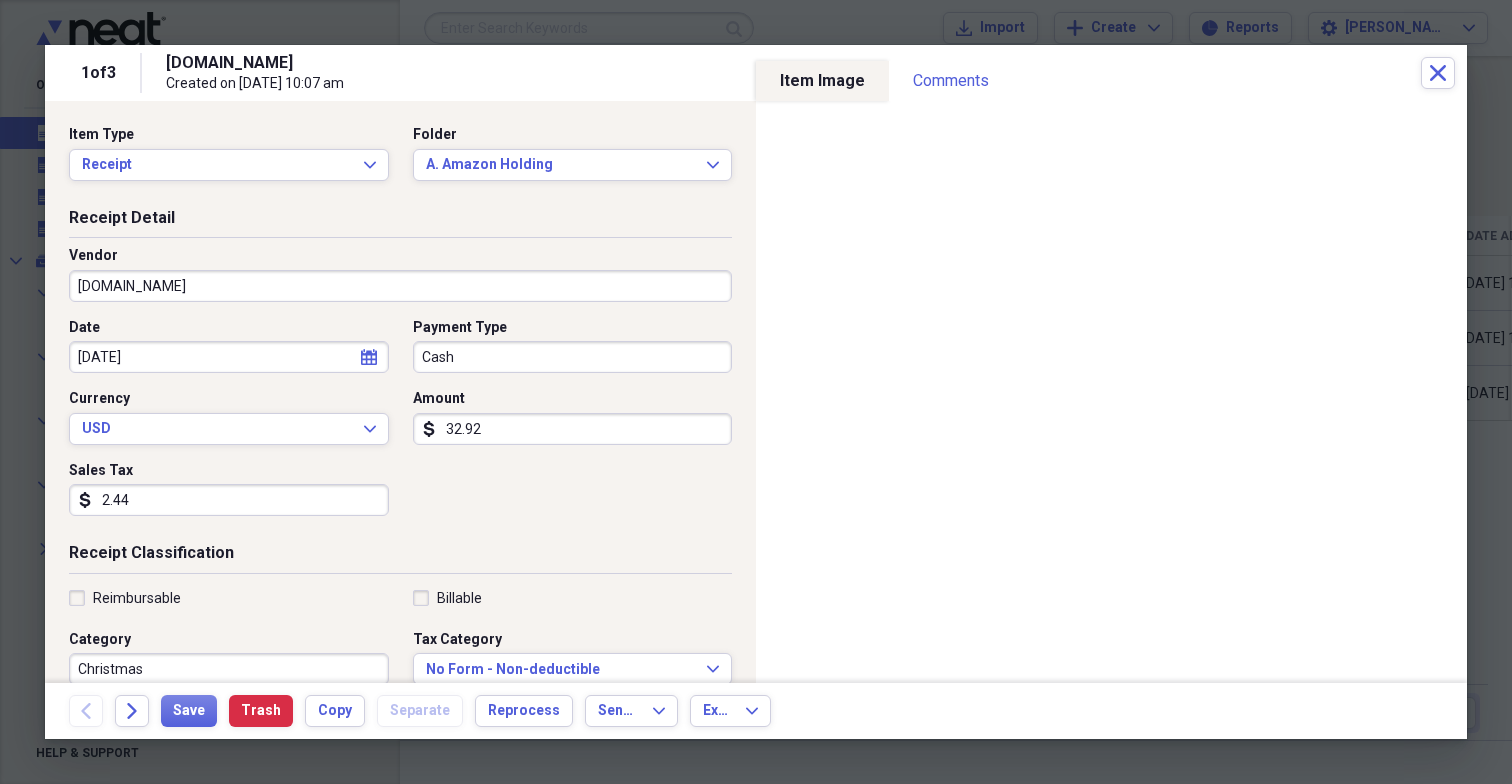 click on "Cash" at bounding box center (573, 357) 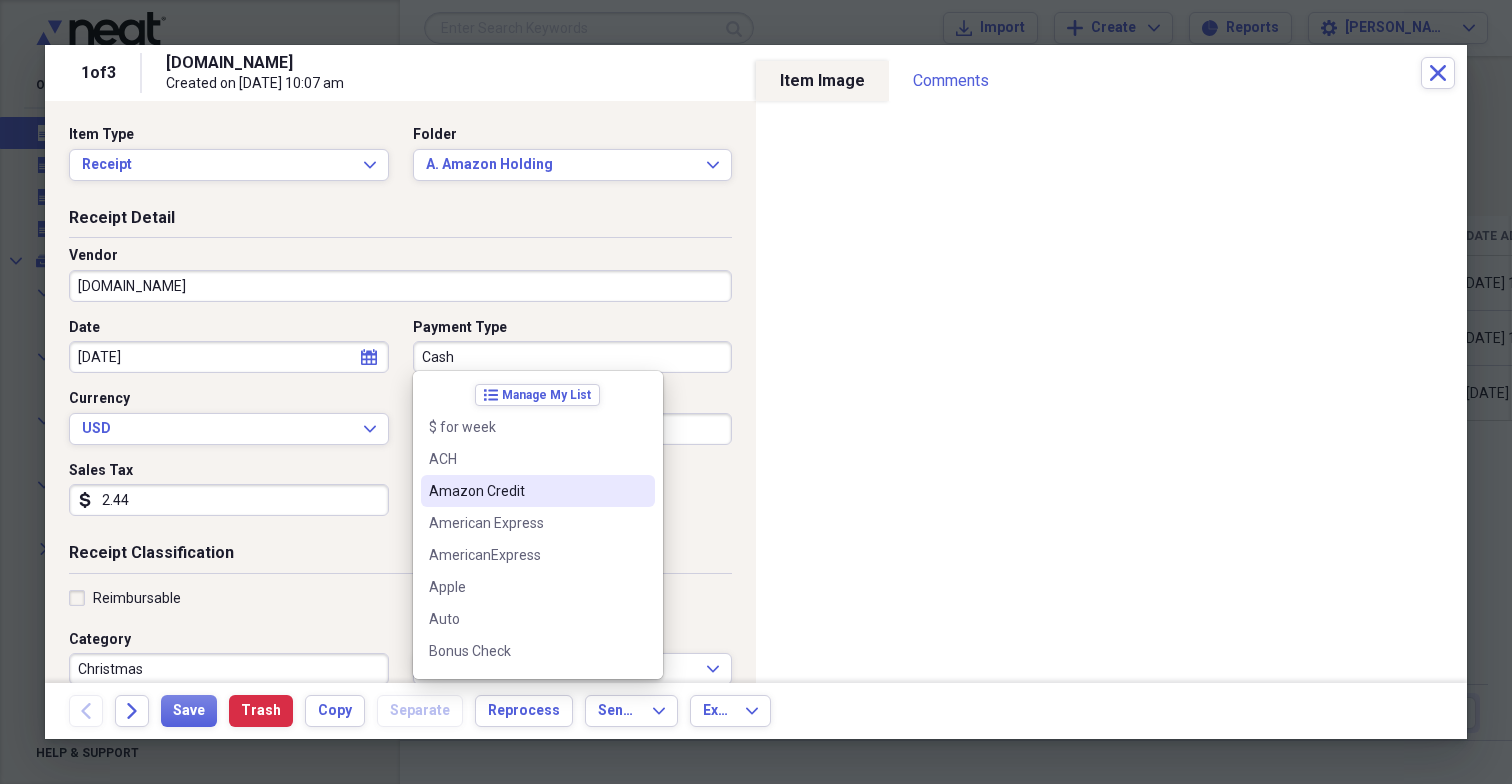 click on "Amazon Credit" at bounding box center (526, 491) 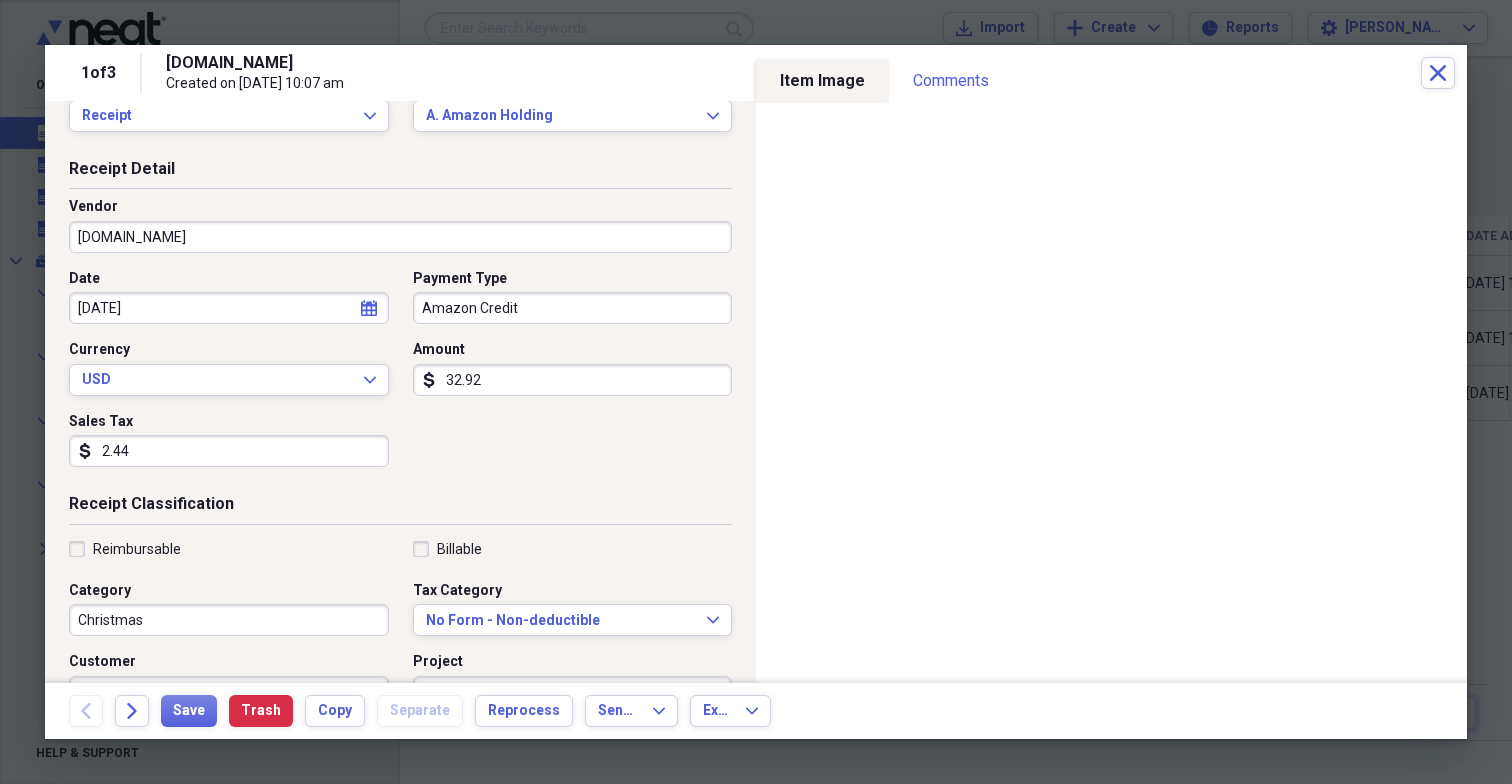 scroll, scrollTop: 47, scrollLeft: 0, axis: vertical 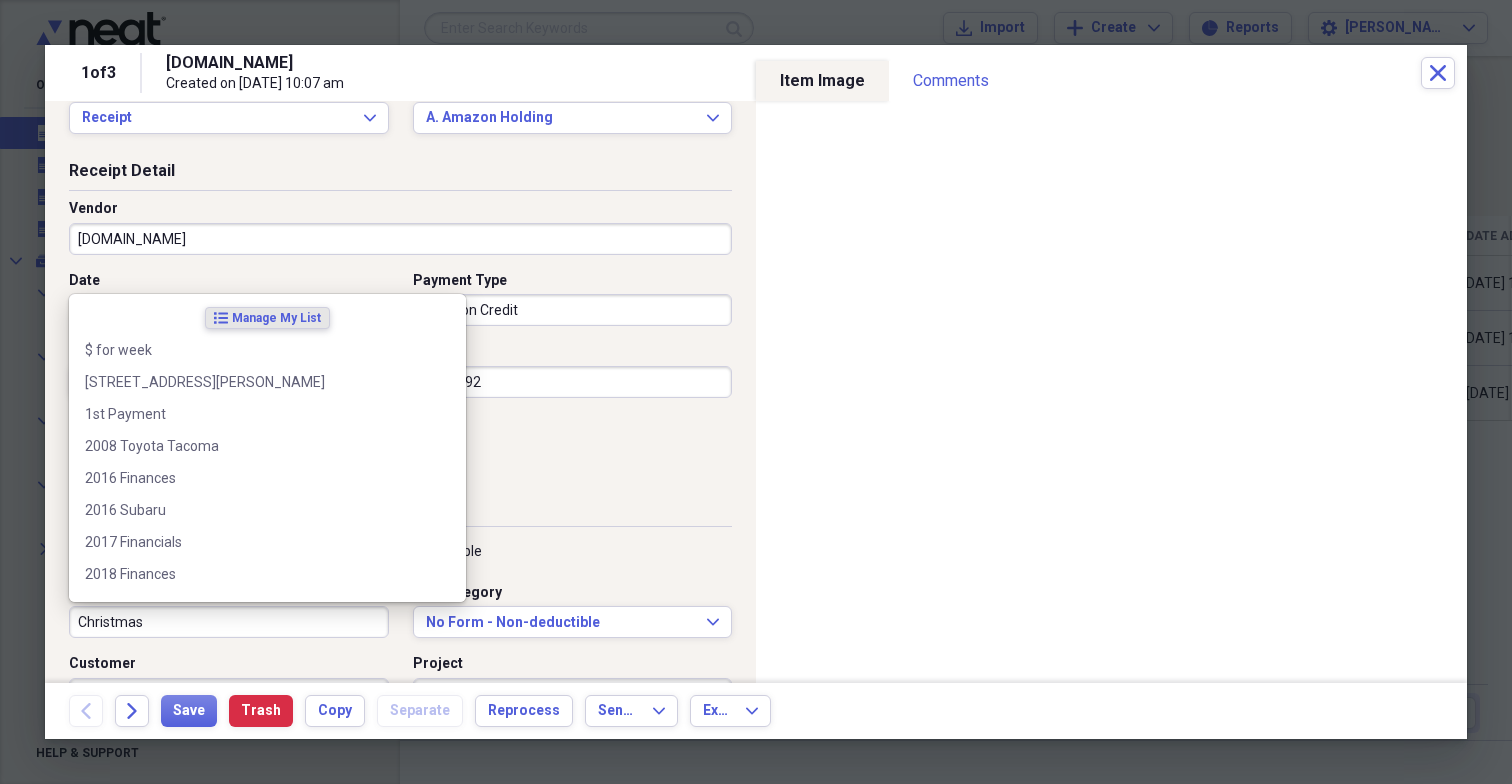 drag, startPoint x: 166, startPoint y: 624, endPoint x: 2, endPoint y: 616, distance: 164.195 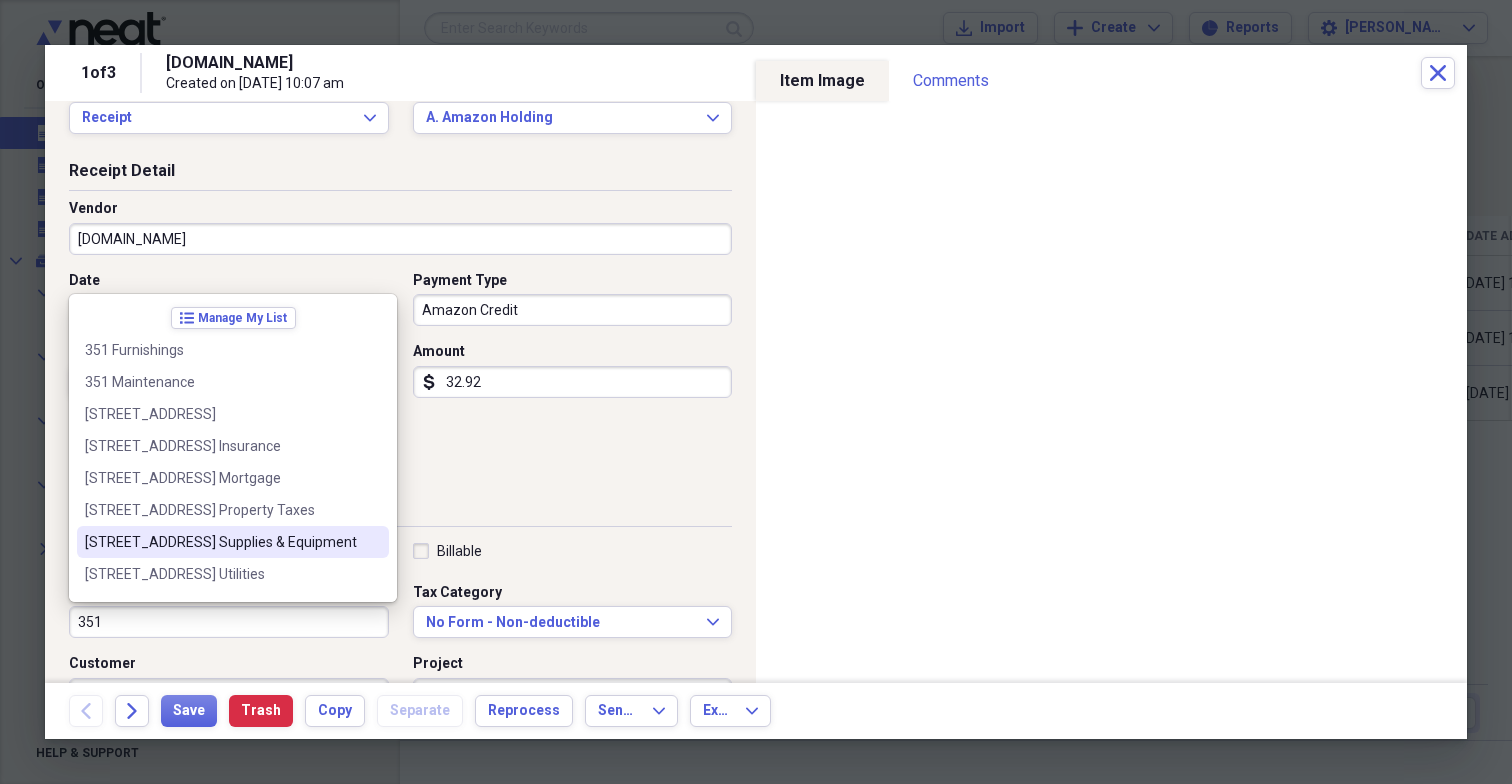 click on "[STREET_ADDRESS] Supplies & Equipment" at bounding box center (221, 542) 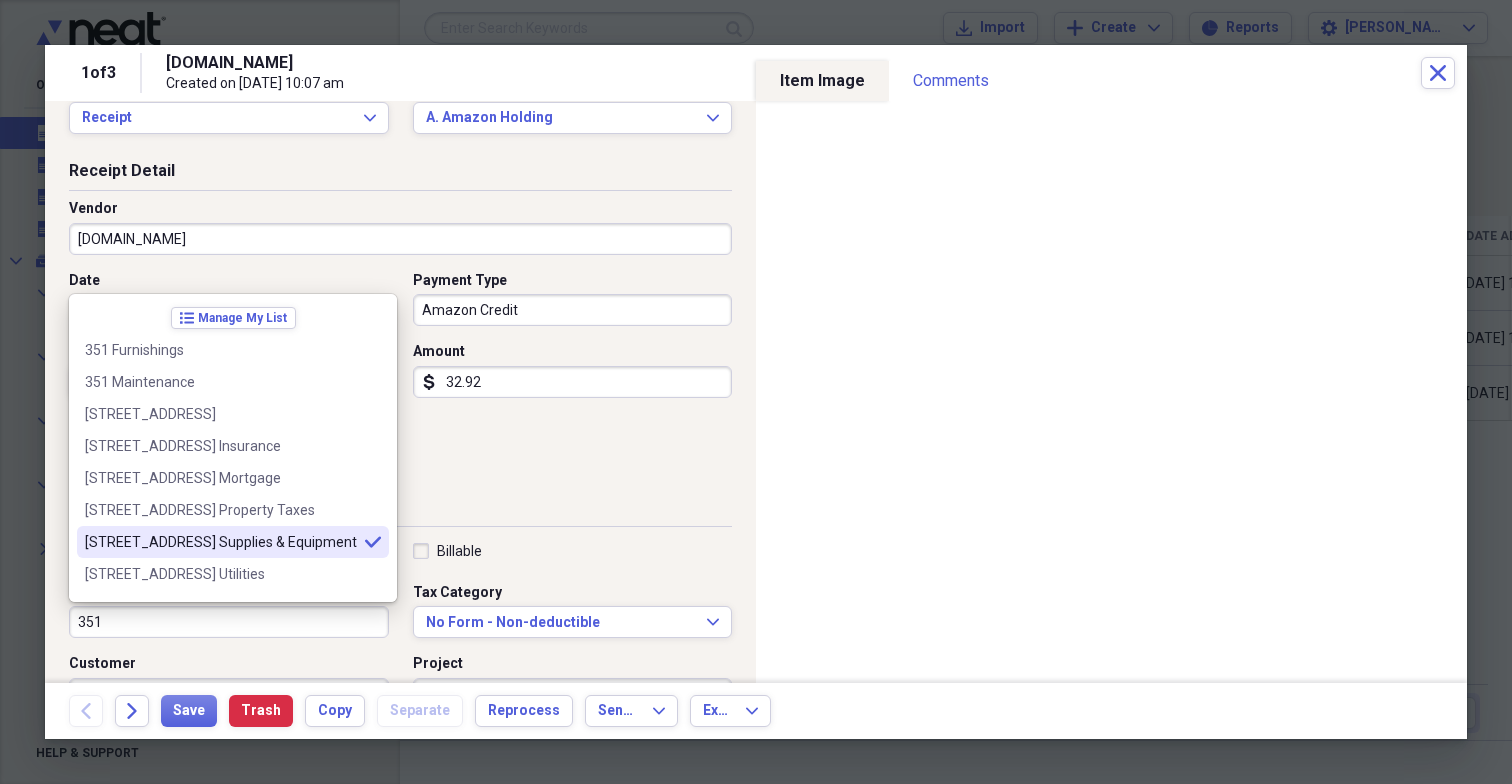 type on "[STREET_ADDRESS] Supplies & Equipment" 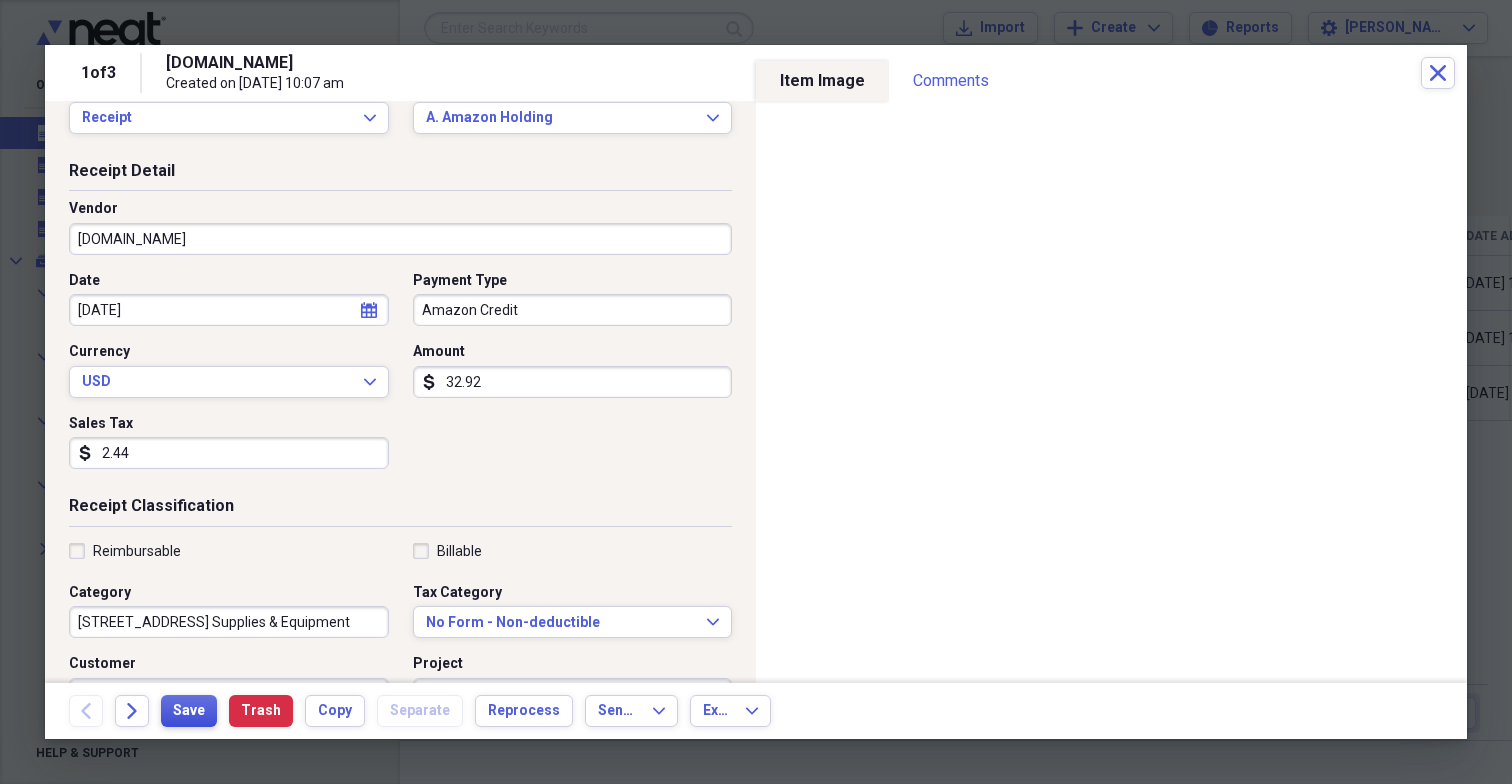 click on "Save" at bounding box center [189, 711] 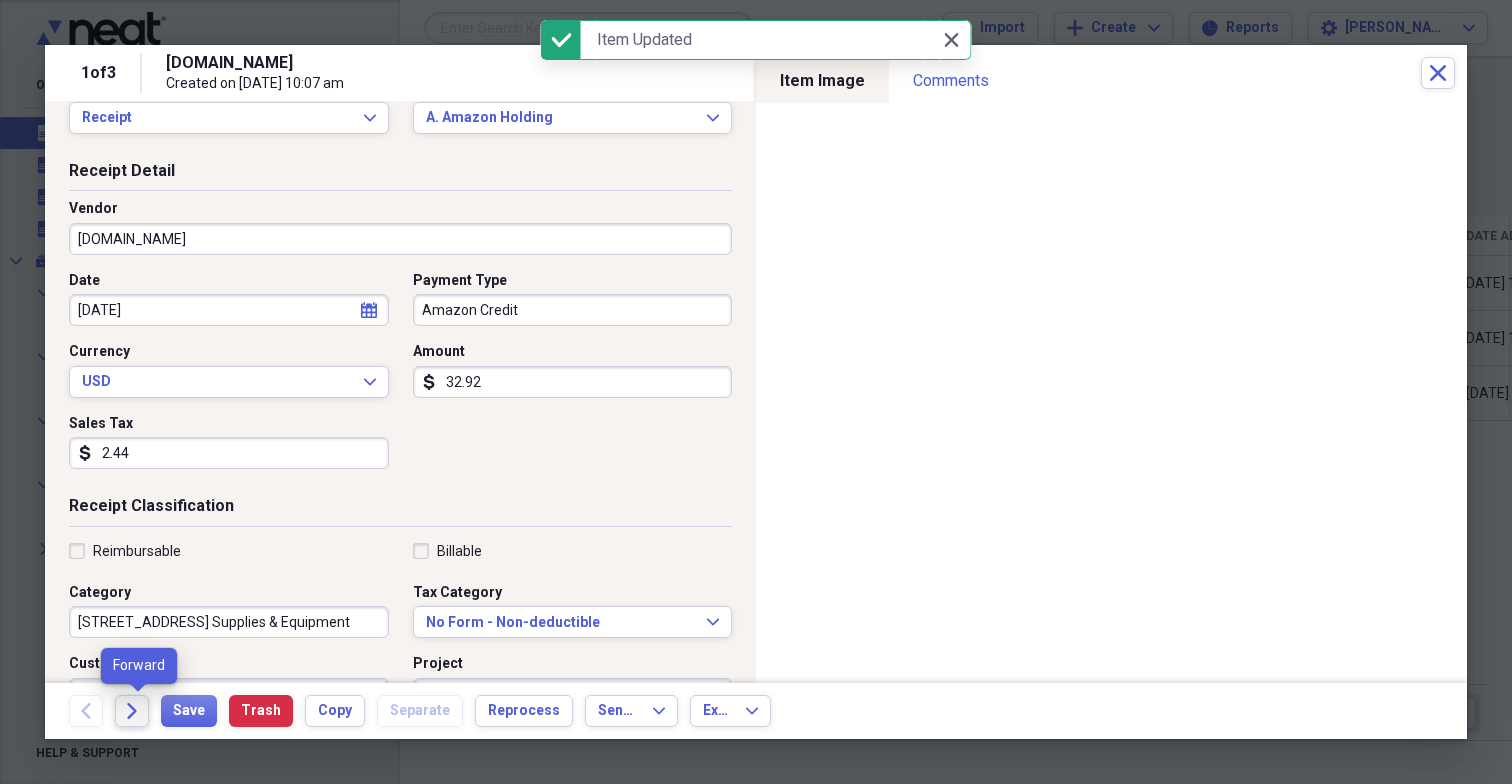 click on "Forward" 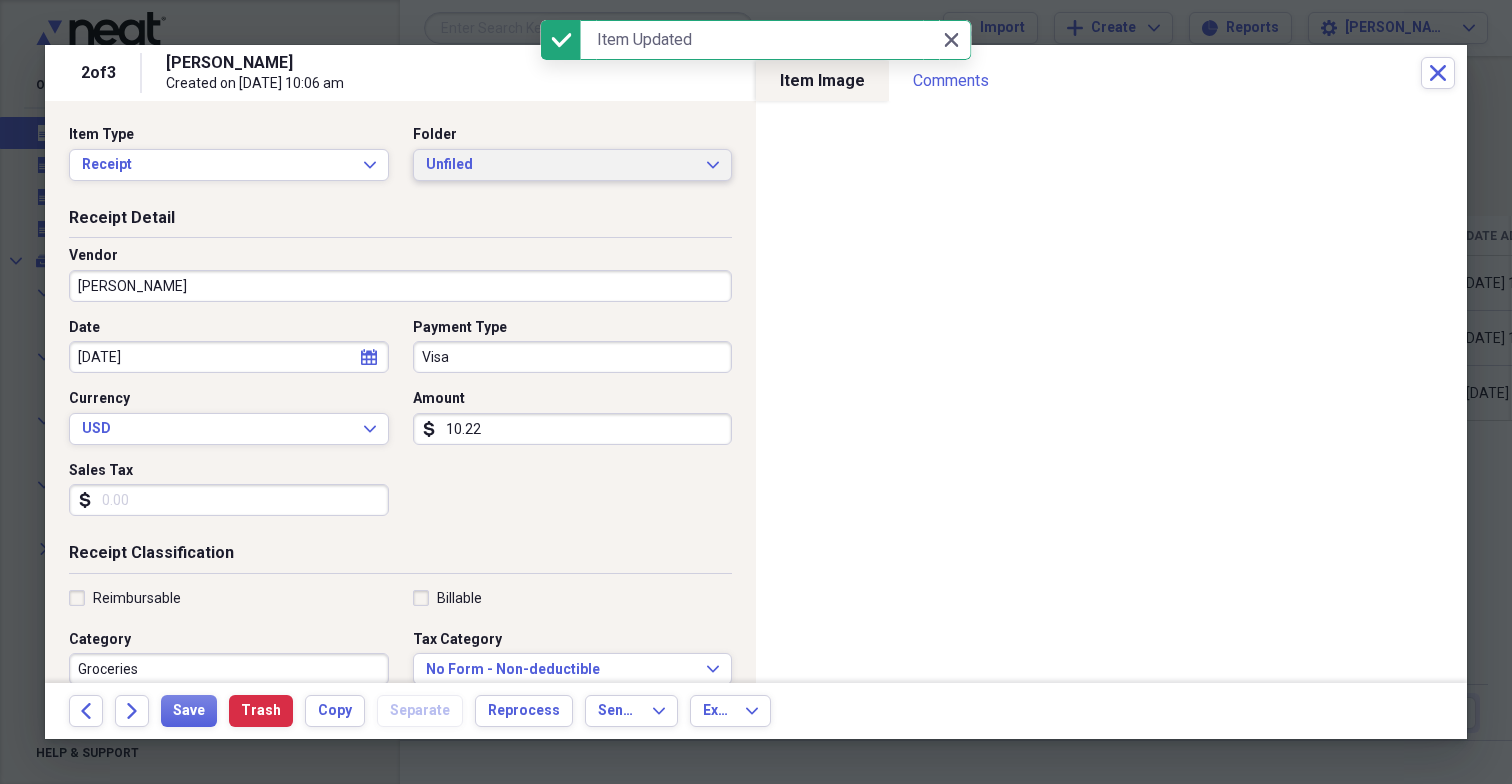 click on "Expand" 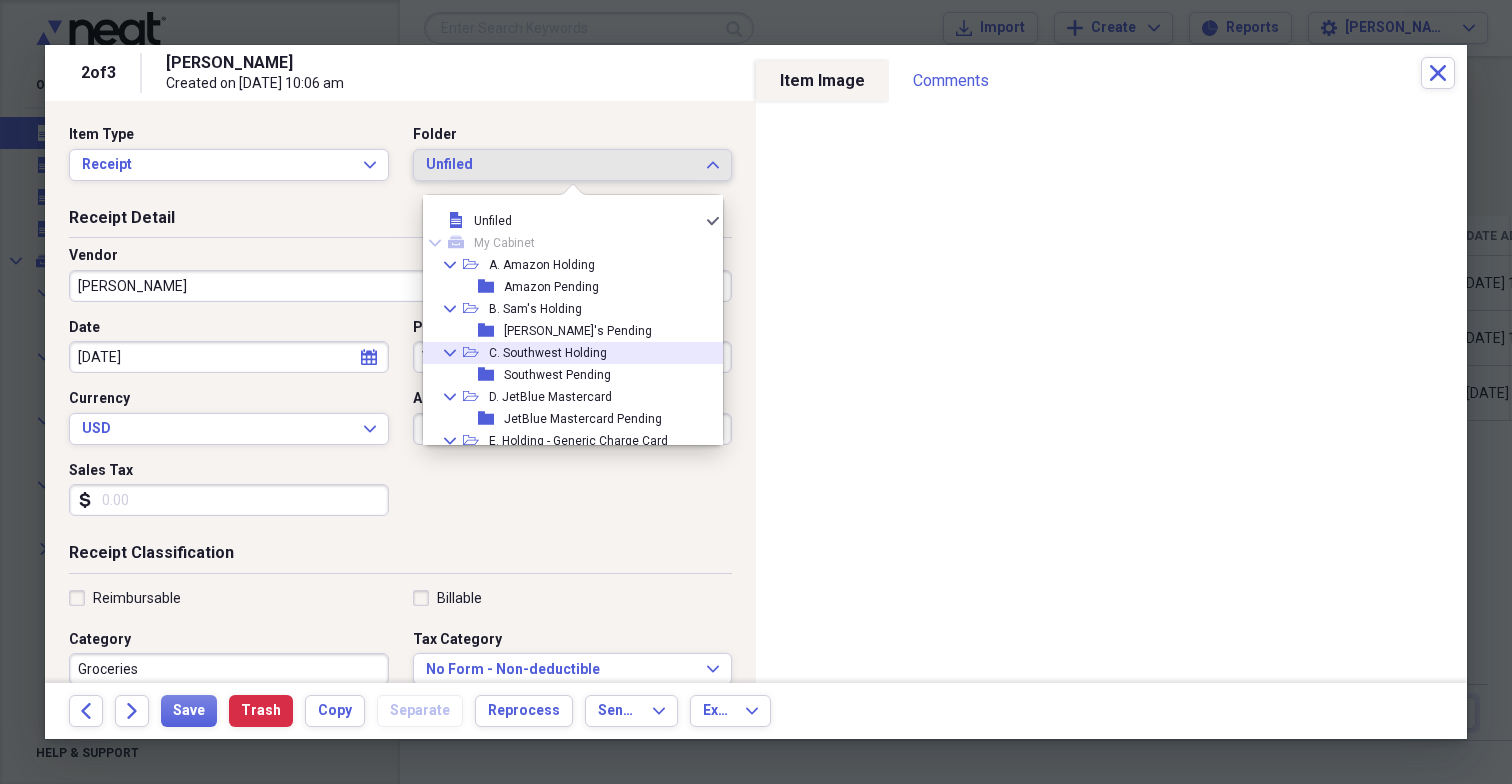 click on "C. Southwest Holding" at bounding box center [548, 353] 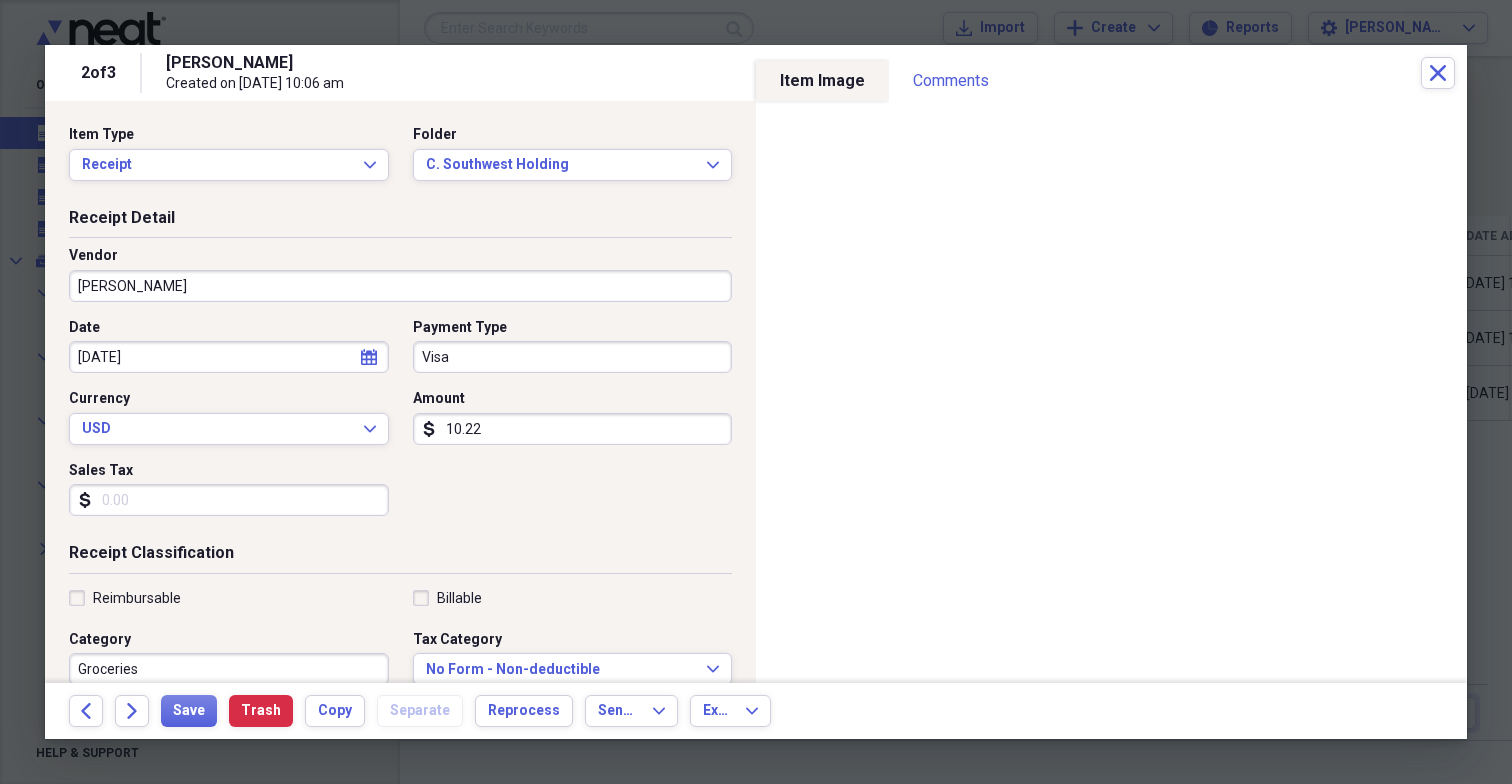 click on "Visa" at bounding box center (573, 357) 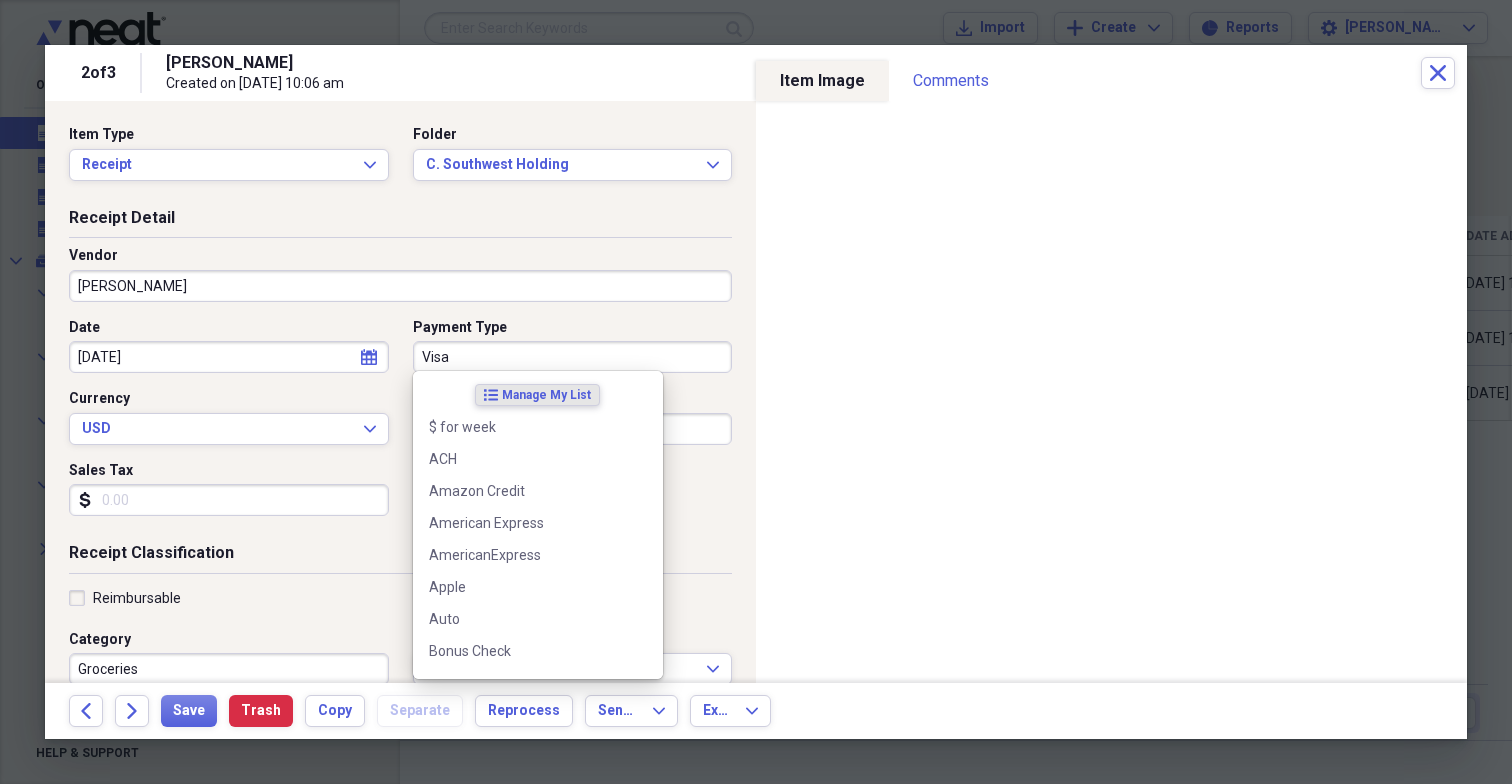 click on "Visa" at bounding box center [573, 357] 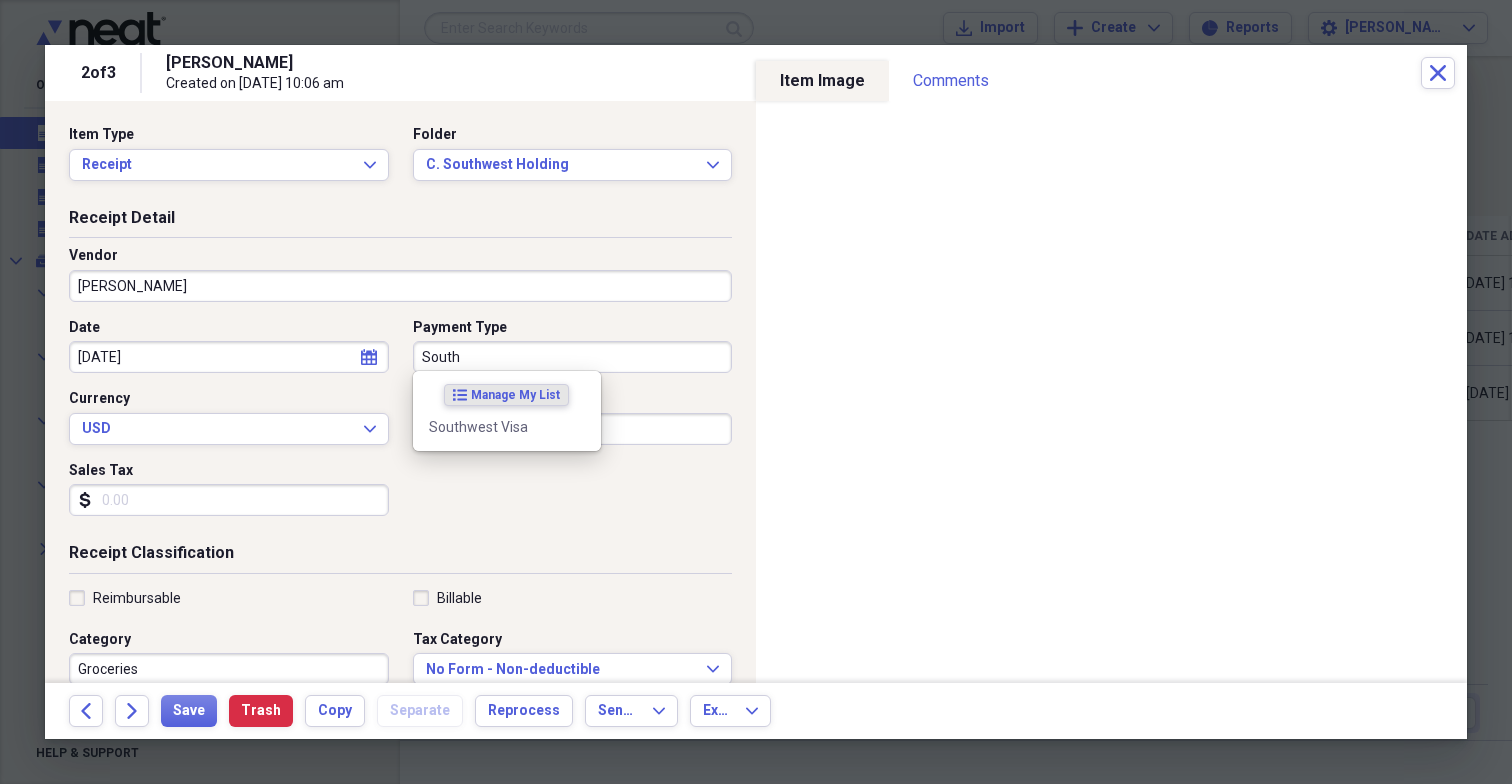 drag, startPoint x: 444, startPoint y: 389, endPoint x: 463, endPoint y: 428, distance: 43.382023 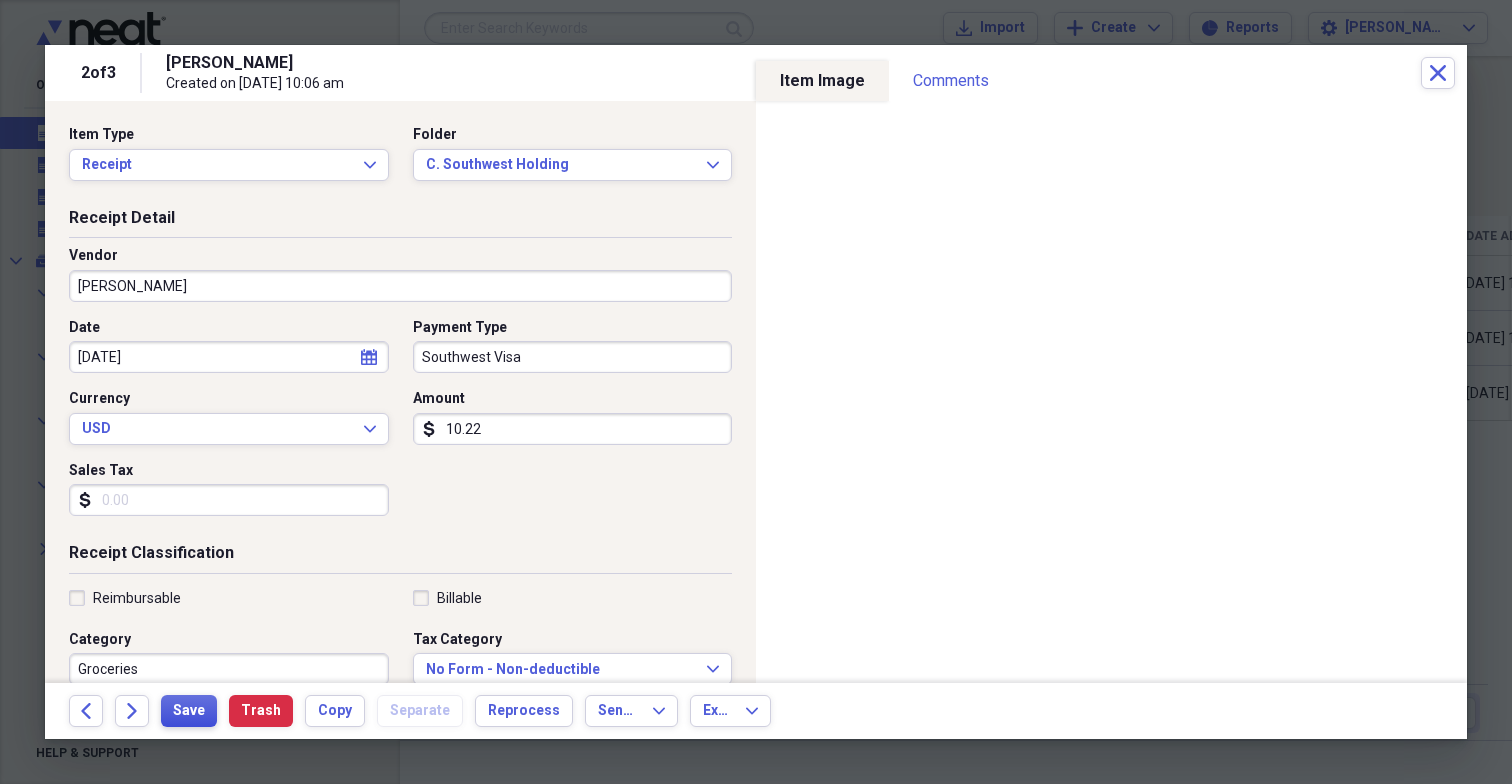 click on "Save" at bounding box center [189, 711] 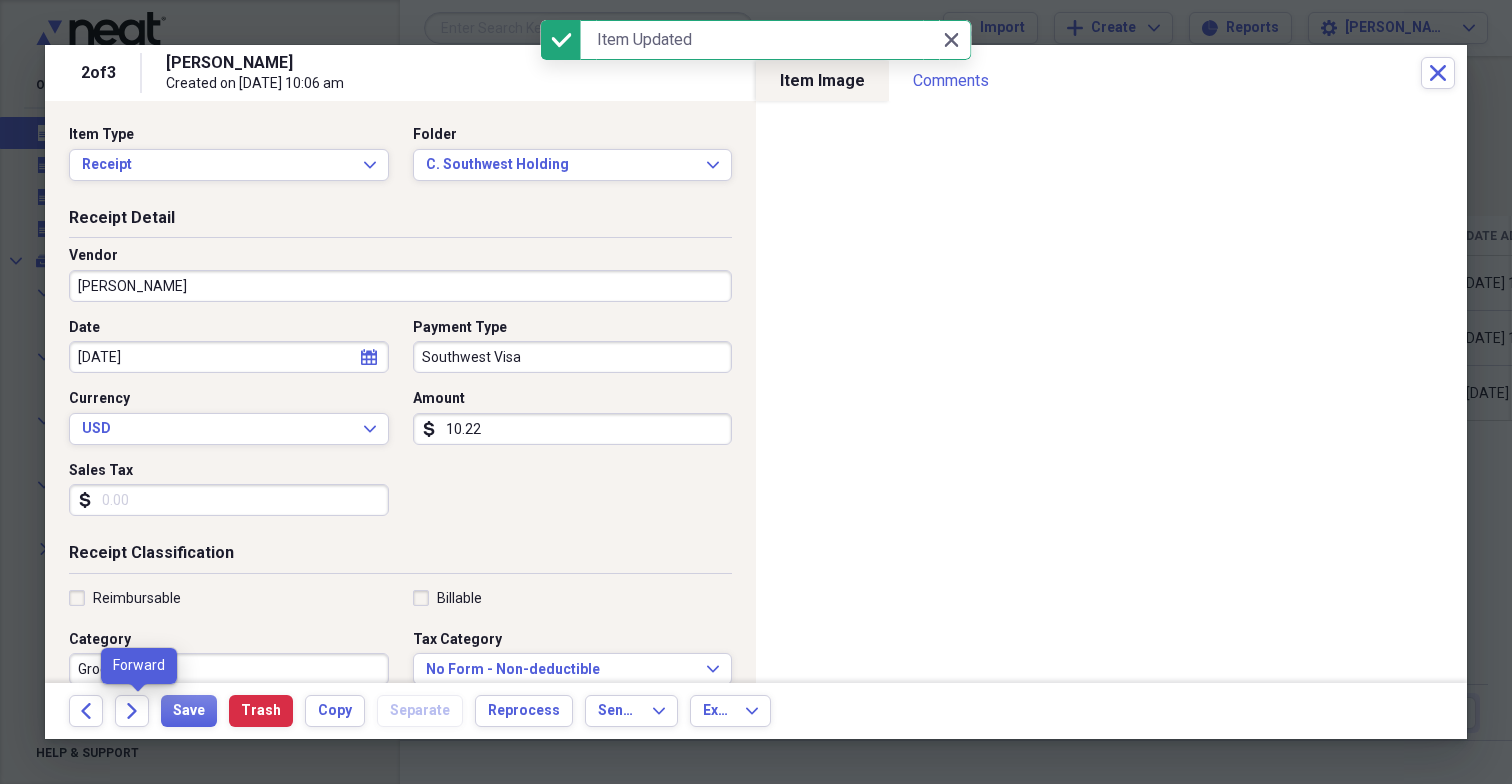 click 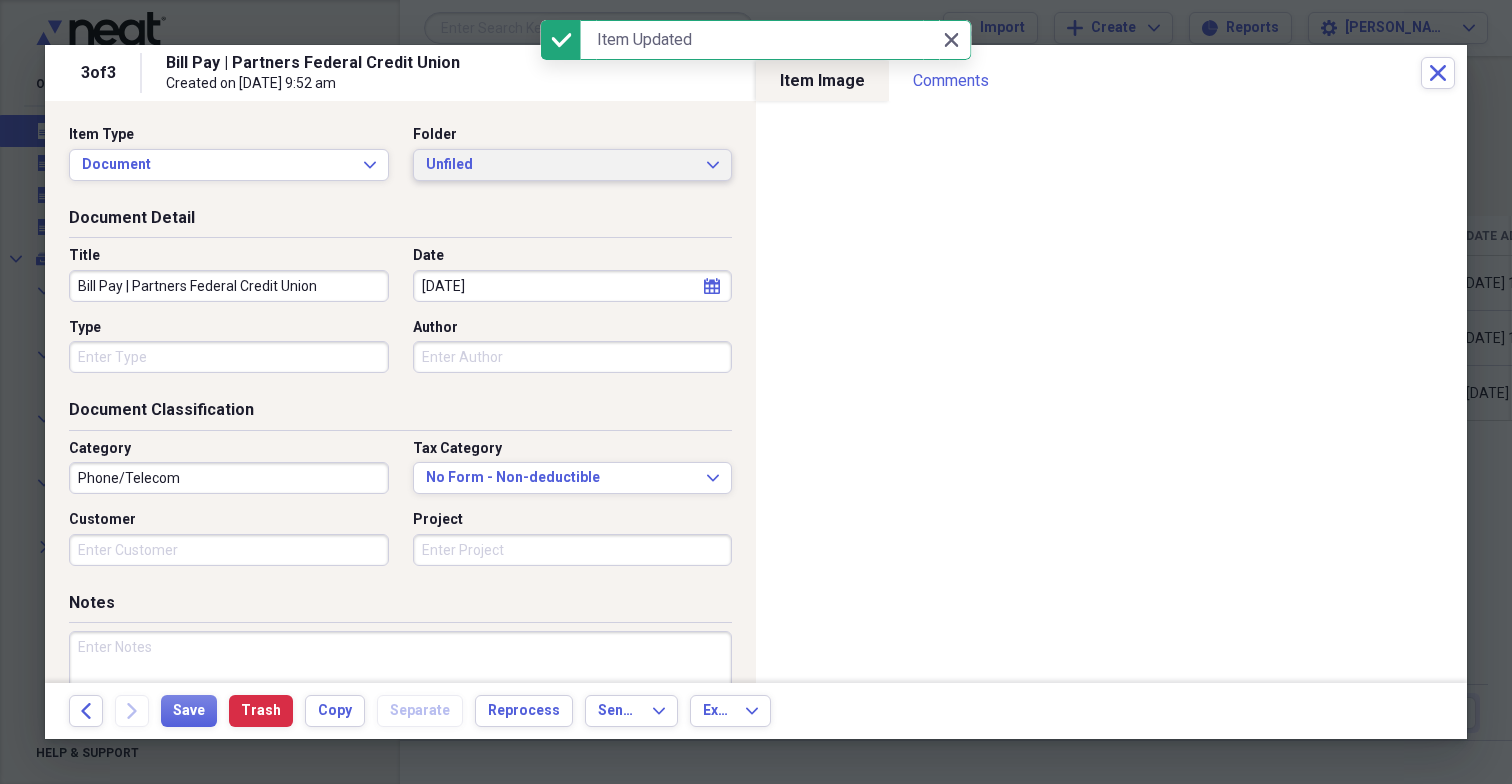 click on "Expand" 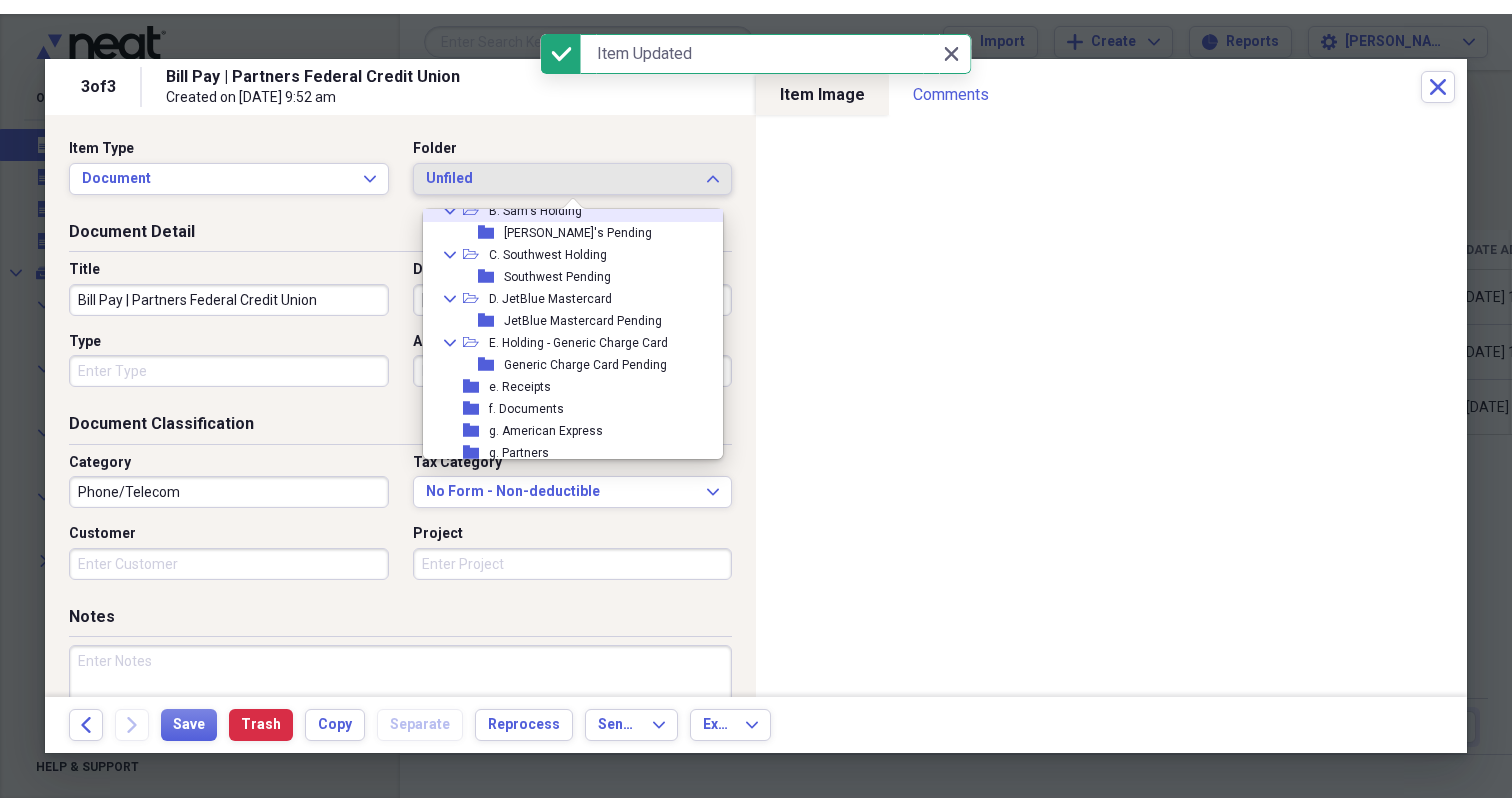 scroll, scrollTop: 134, scrollLeft: 0, axis: vertical 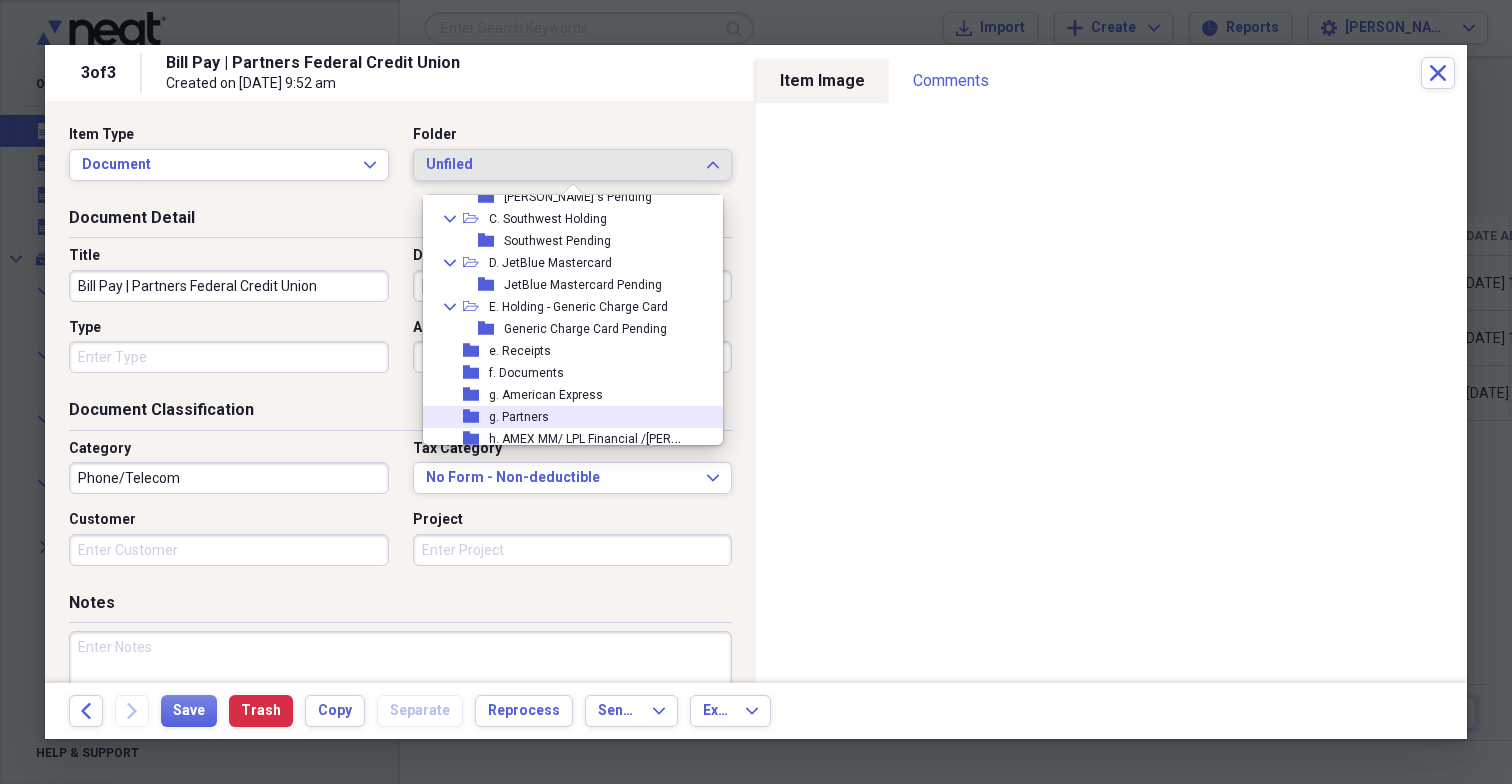 click on "g. Partners" at bounding box center (519, 417) 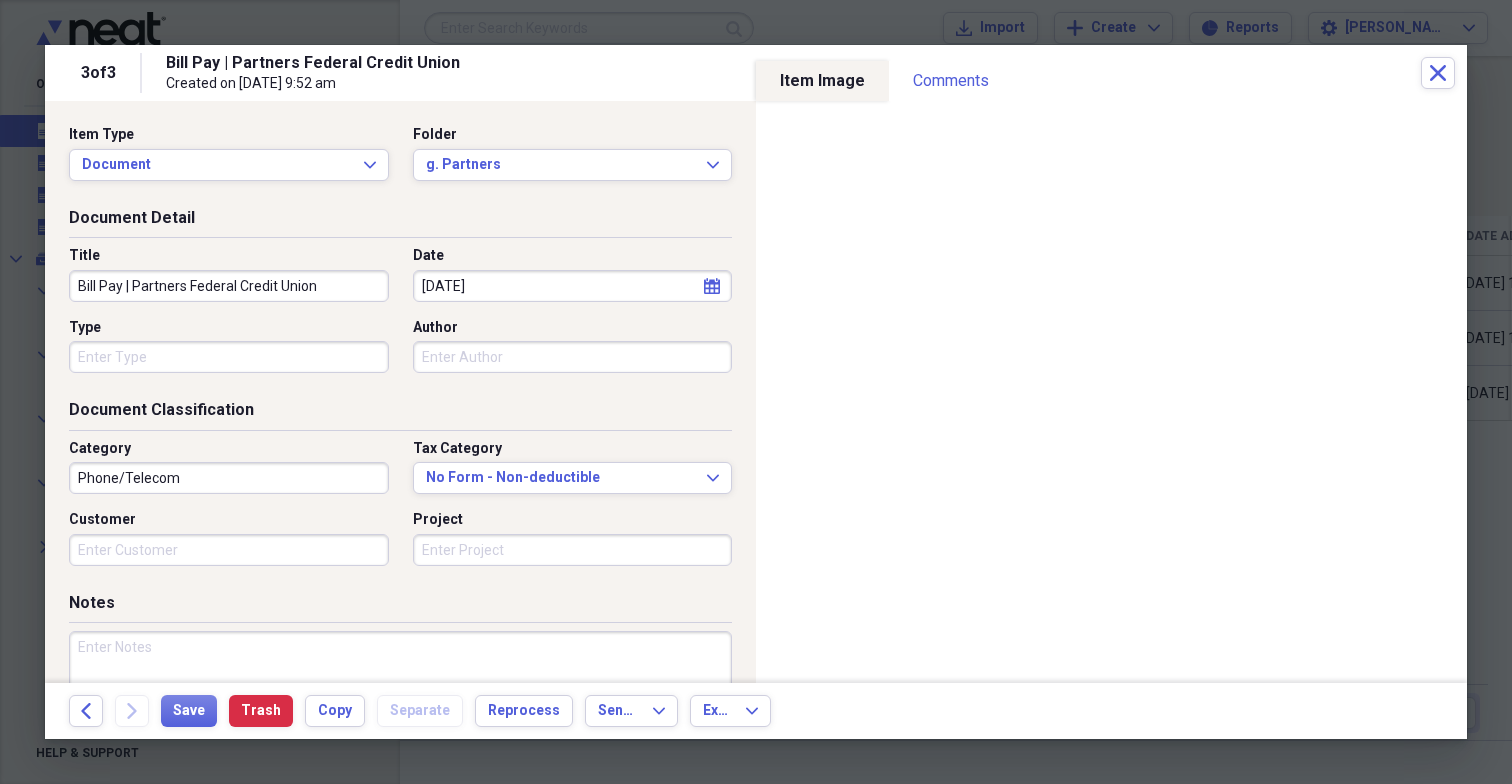 click on "Bill Pay | Partners Federal Credit Union" at bounding box center [229, 286] 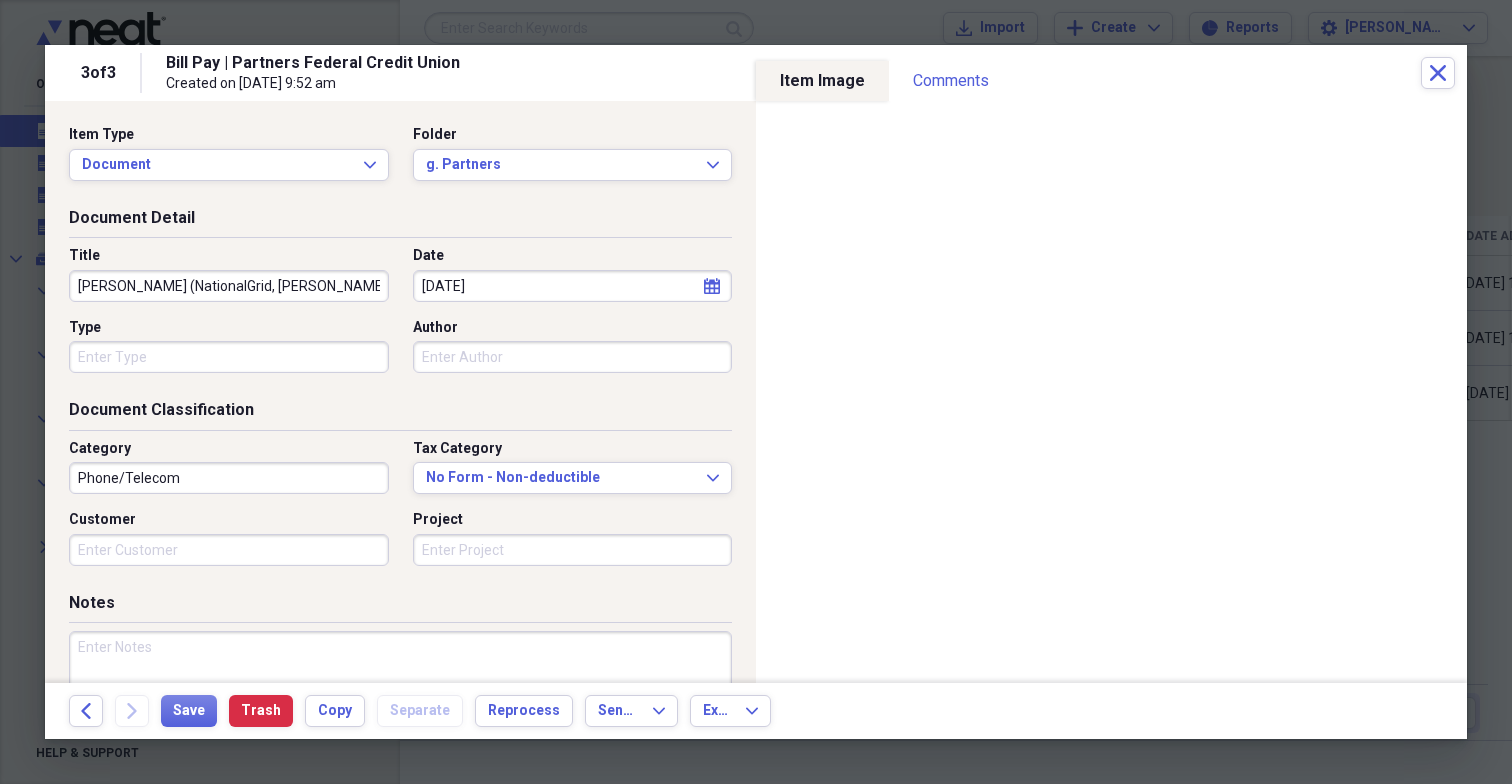 type on "[PERSON_NAME] (NationalGrid, [PERSON_NAME]'s, Verizon)" 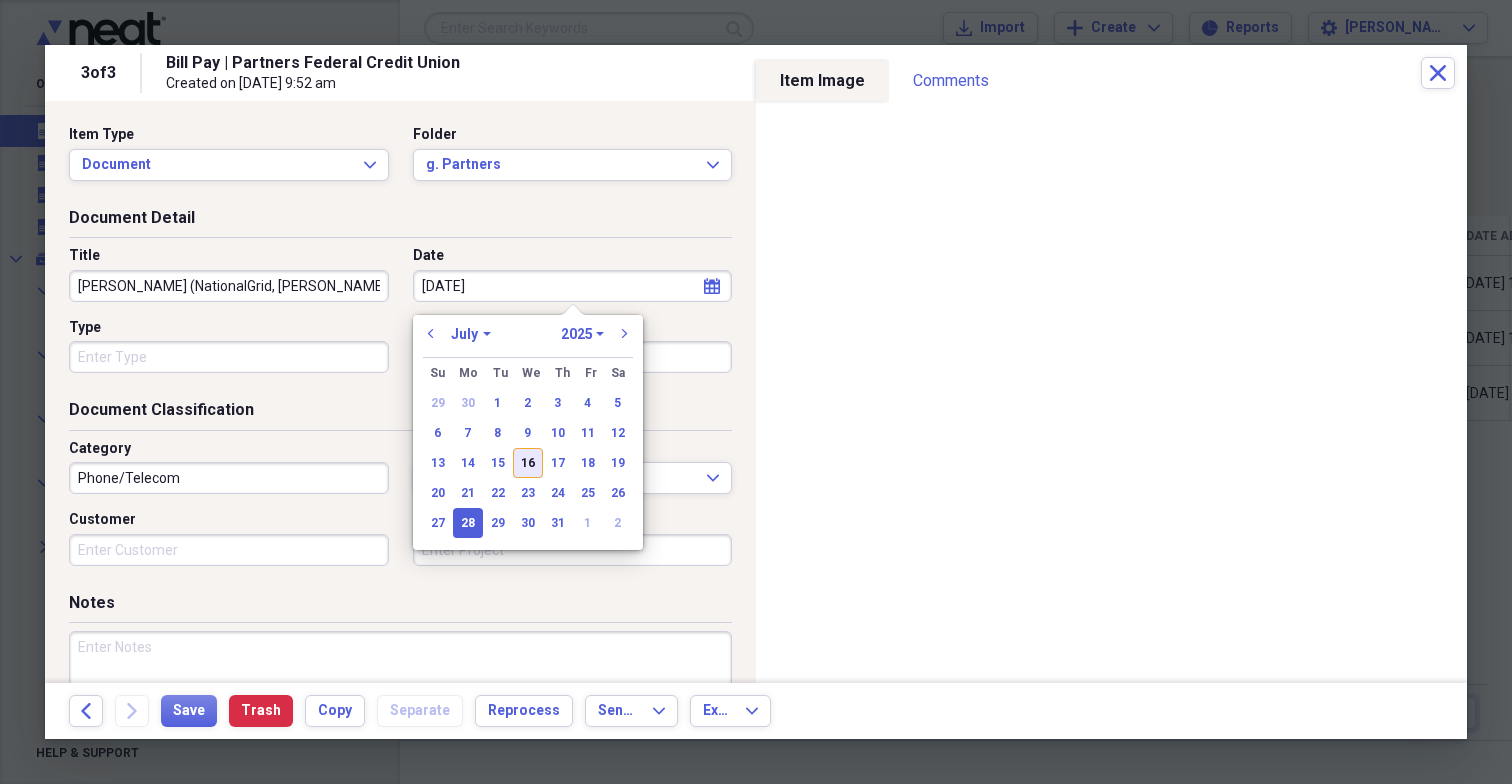click on "16" at bounding box center [528, 463] 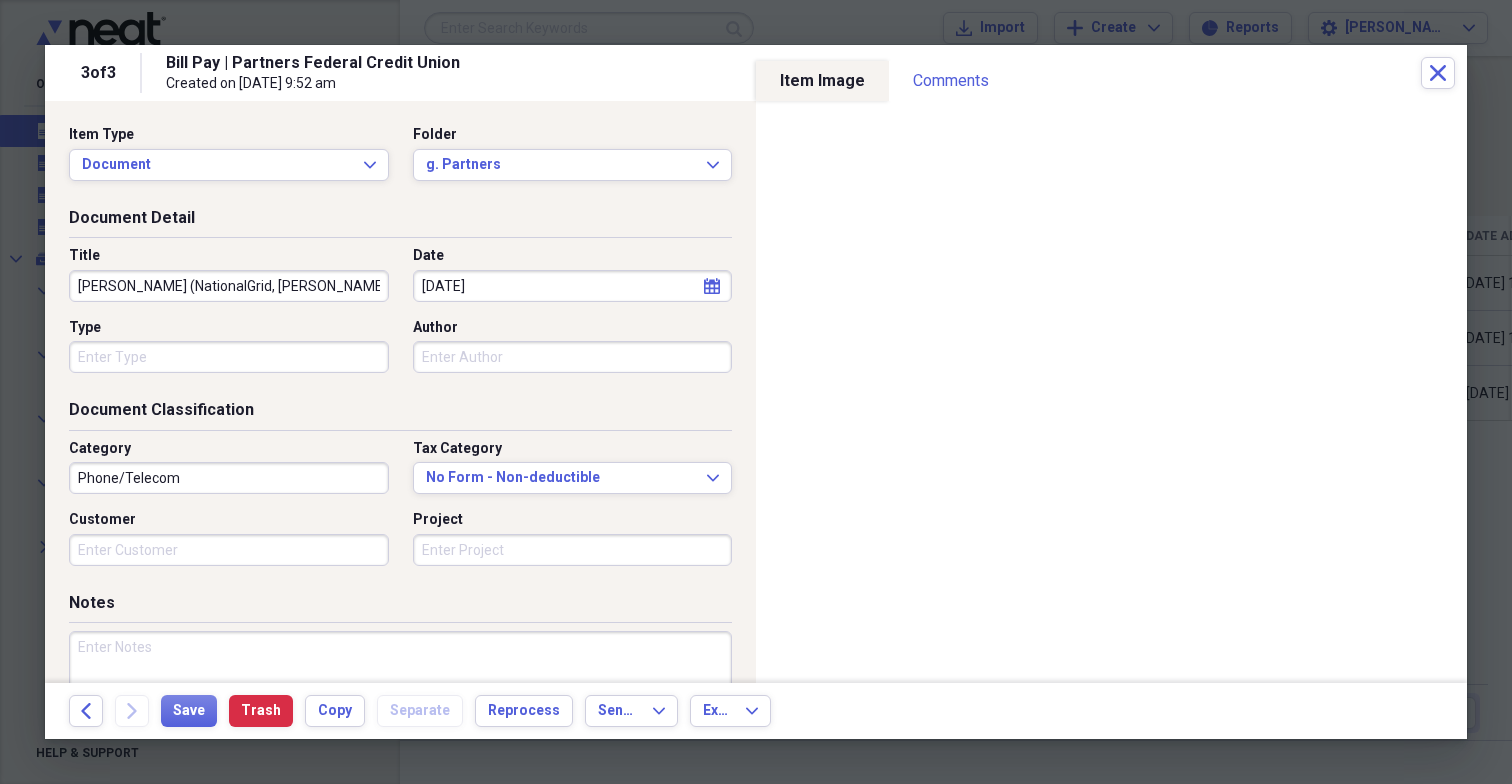 click on "Type" at bounding box center (229, 357) 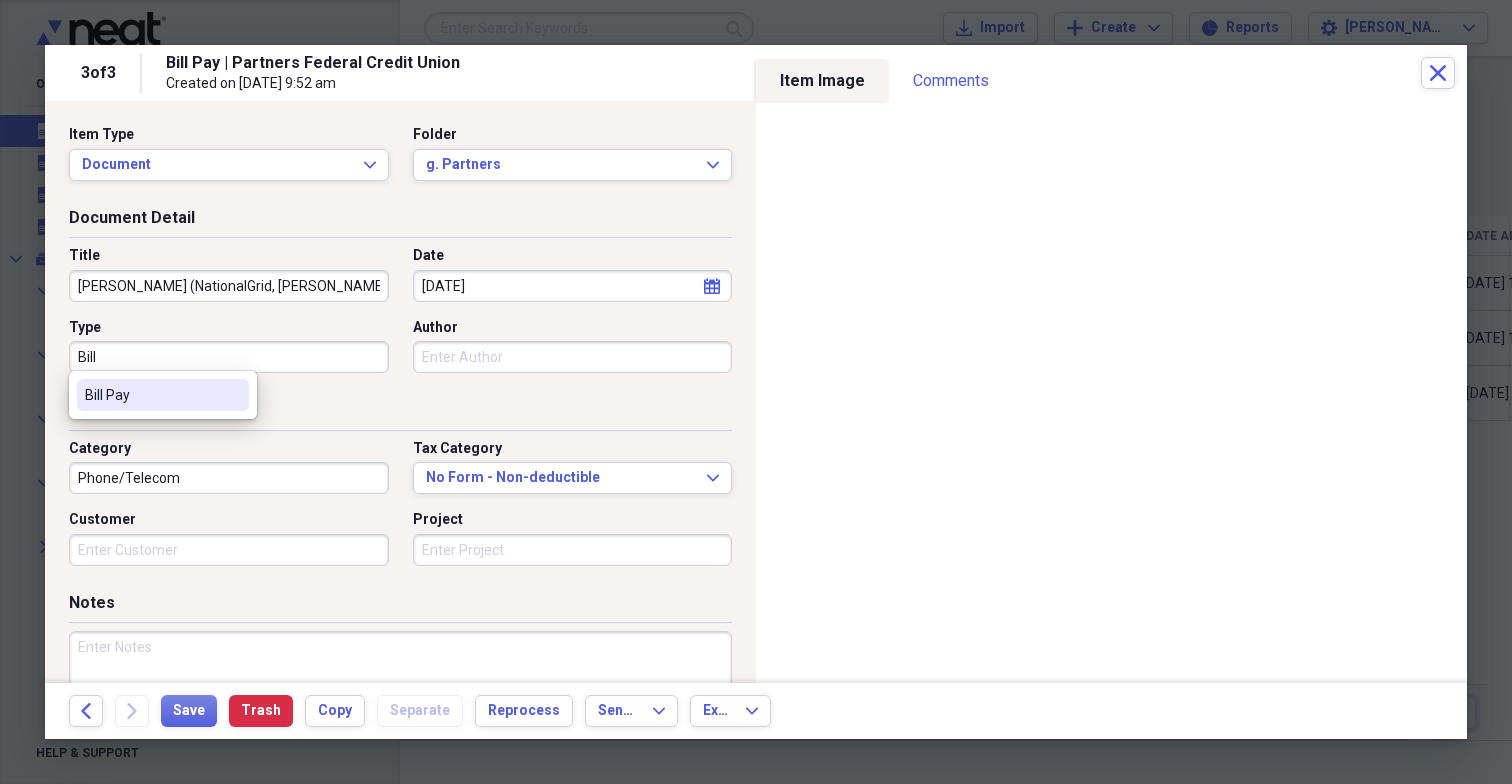 click on "Bill Pay" at bounding box center [151, 395] 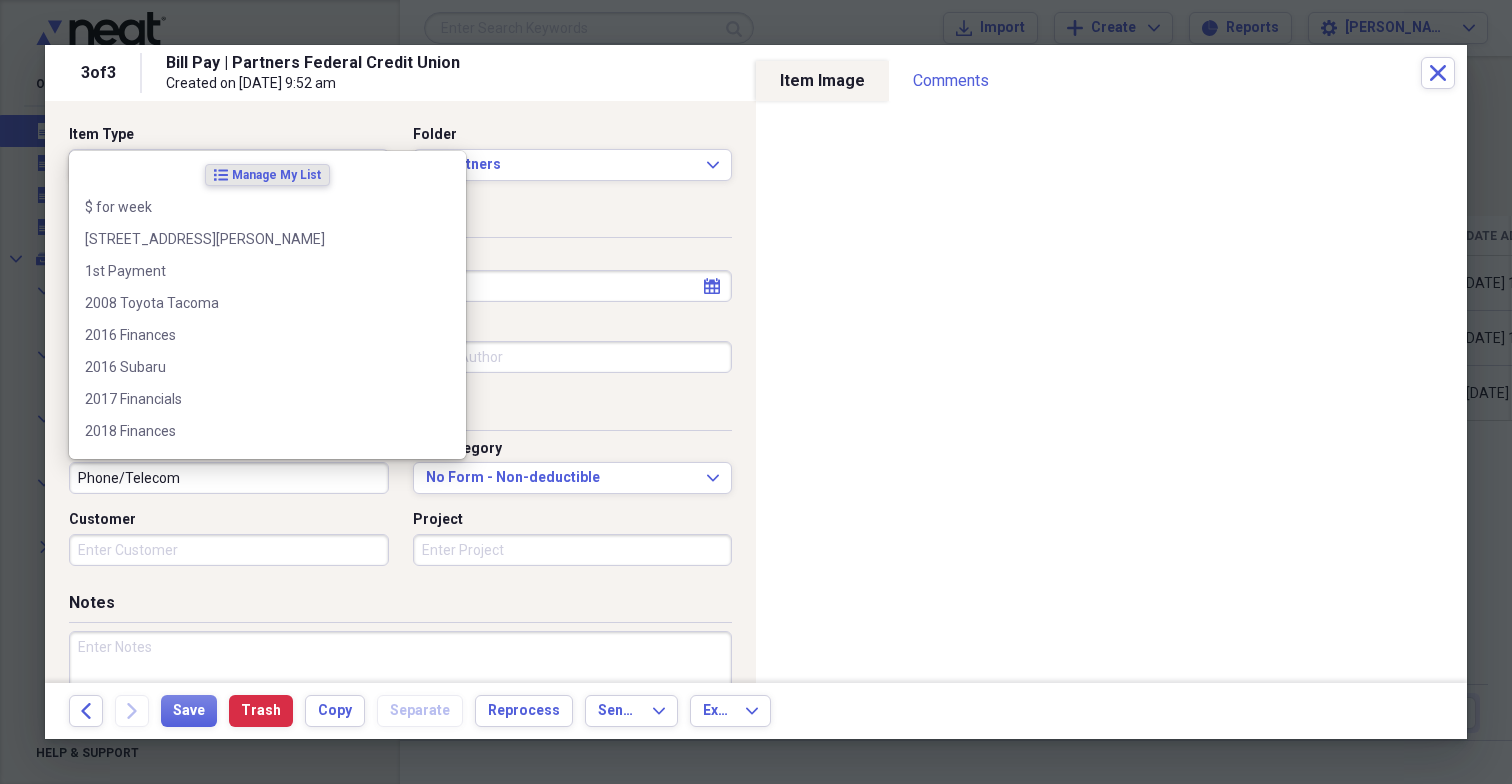 drag, startPoint x: 187, startPoint y: 479, endPoint x: 32, endPoint y: 476, distance: 155.02902 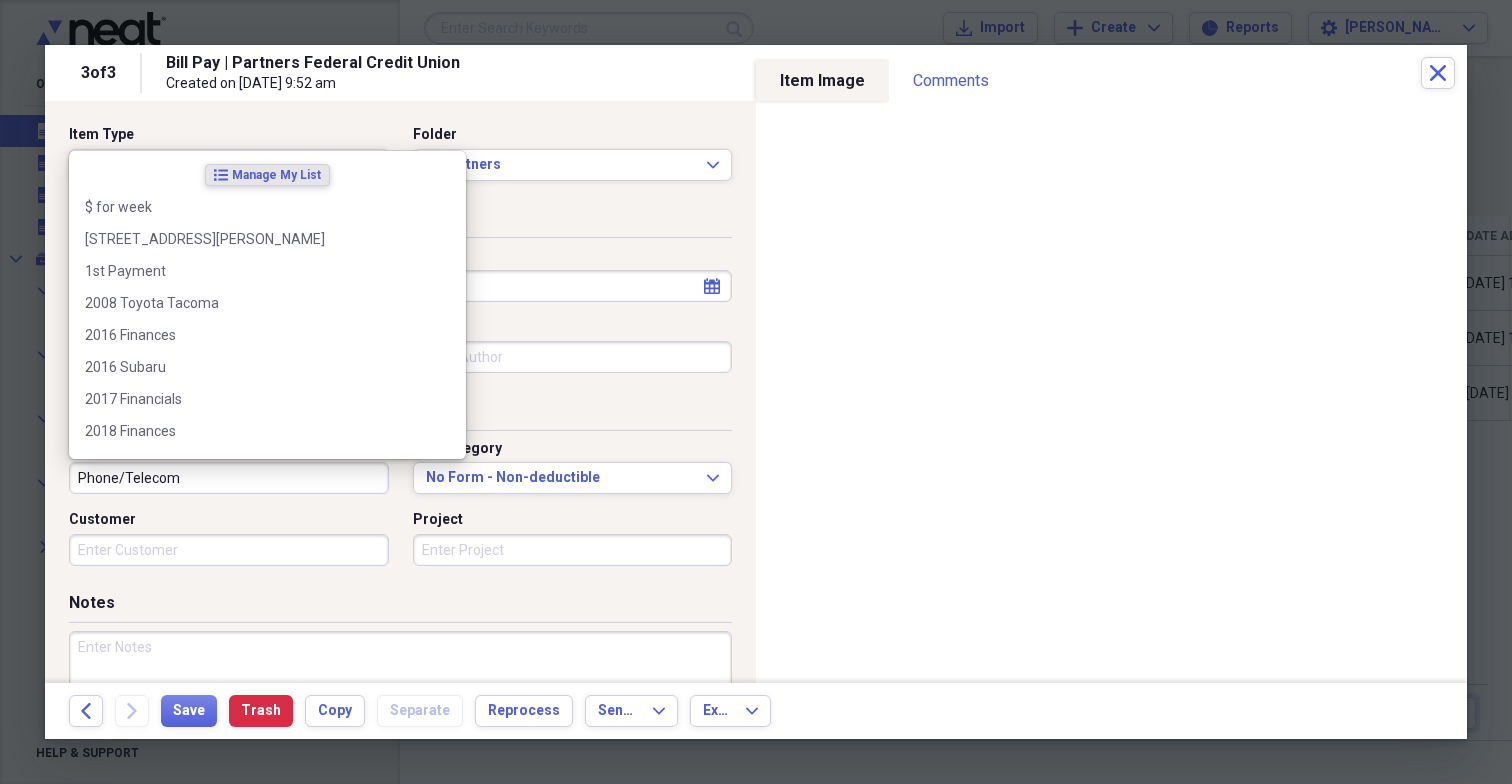 click on "3  of  3 Bill Pay | Partners Federal Credit Union Created on [DATE] 9:52 am Close Item Type Document Expand Folder g. Partners Expand Document Detail Title Bill Pay (NationalGrid, [PERSON_NAME]'s, Verizon) Date [DATE] calendar Calendar Type Bill Pay Author Document Classification Category Phone/Telecom Tax Category No Form - Non-deductible Expand Customer Project Notes Additional Information Subject Topic Action Type Application Received calendar Calendar Date Sent calendar Calendar From To Date Due calendar Calendar Item Image Comments There are no comments for this item yet Share your comments Back Forward Save Trash Copy Separate Reprocess Send To Expand Export Expand" at bounding box center [756, 0] 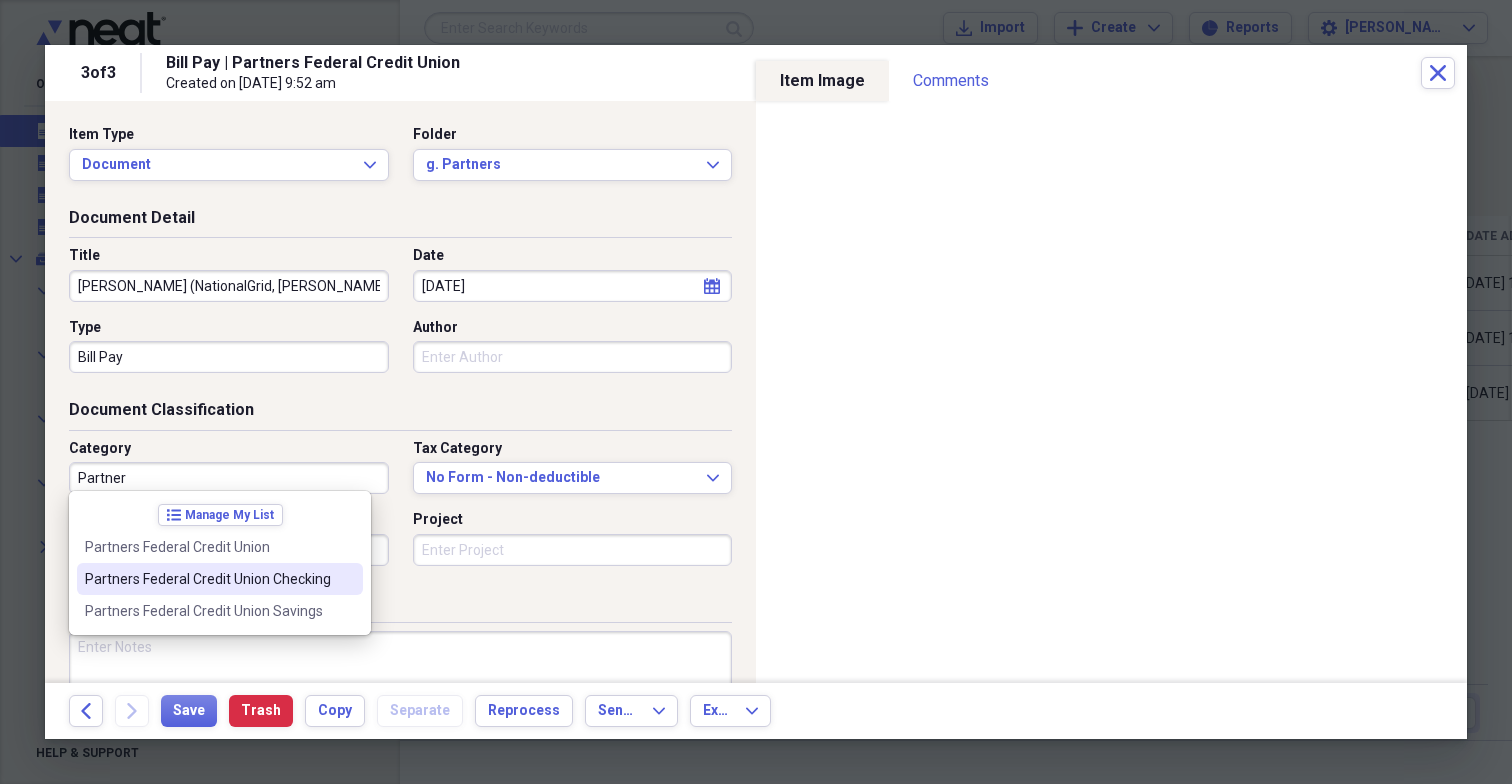 click on "Partners Federal Credit Union Checking" at bounding box center [208, 579] 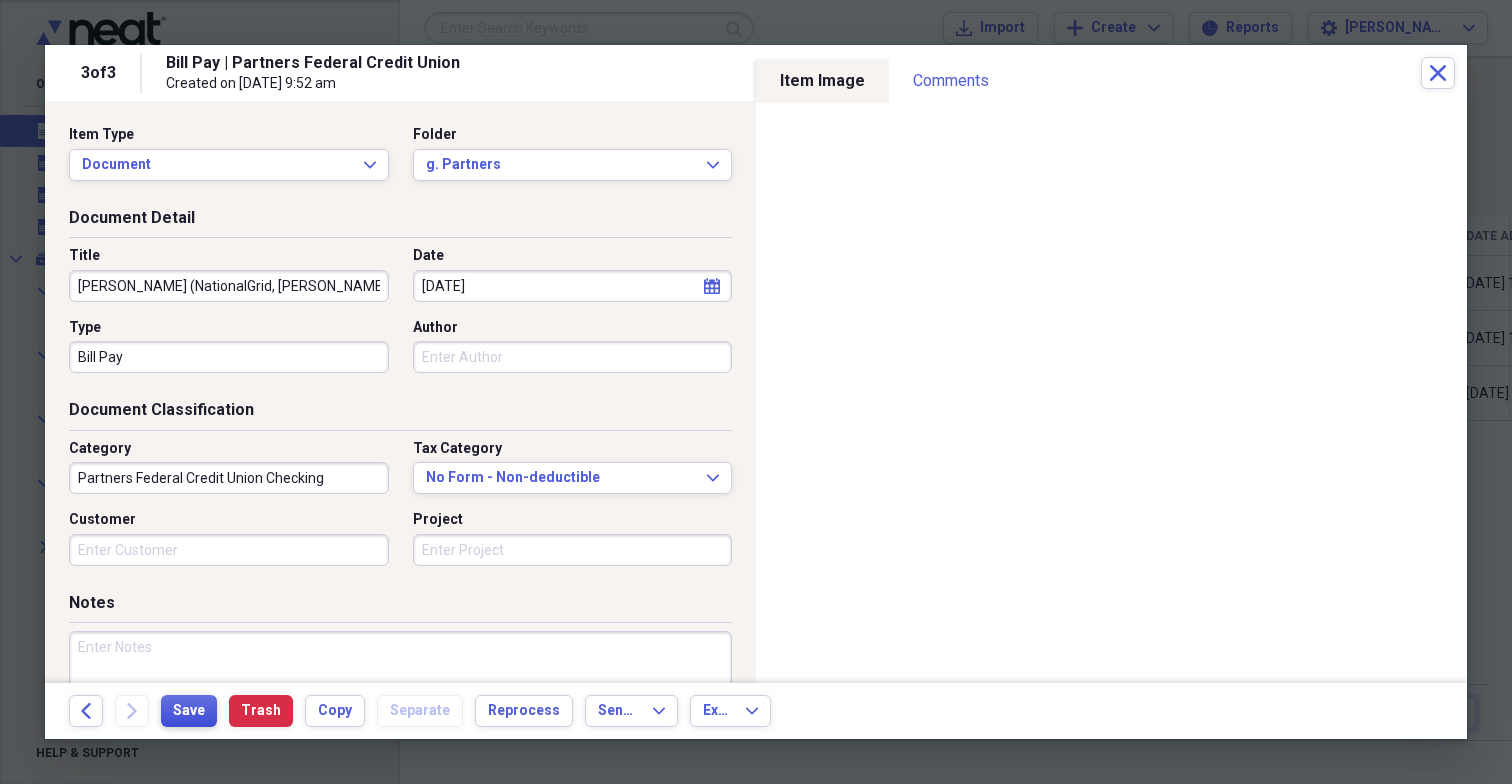 click on "Save" at bounding box center [189, 711] 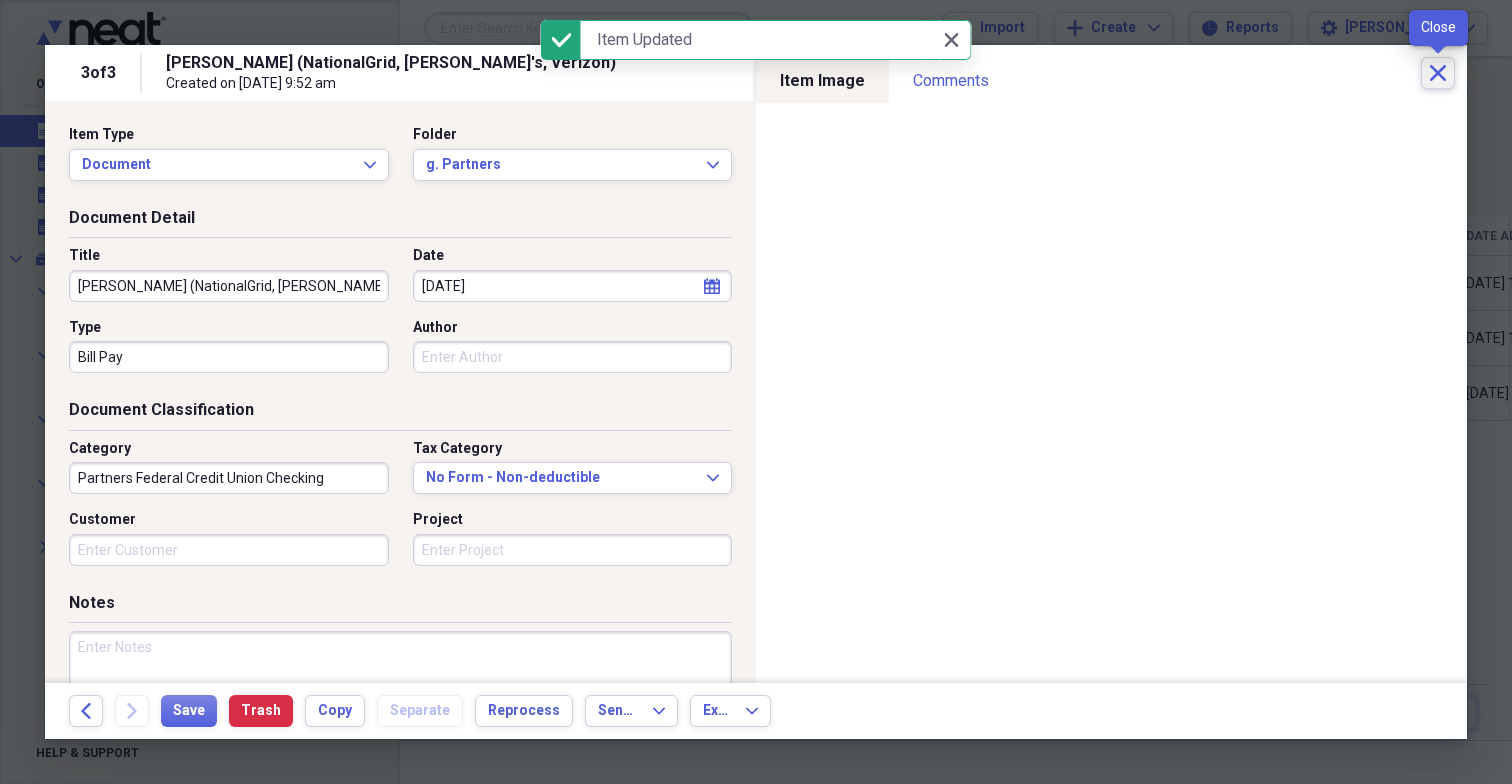 click on "Close" 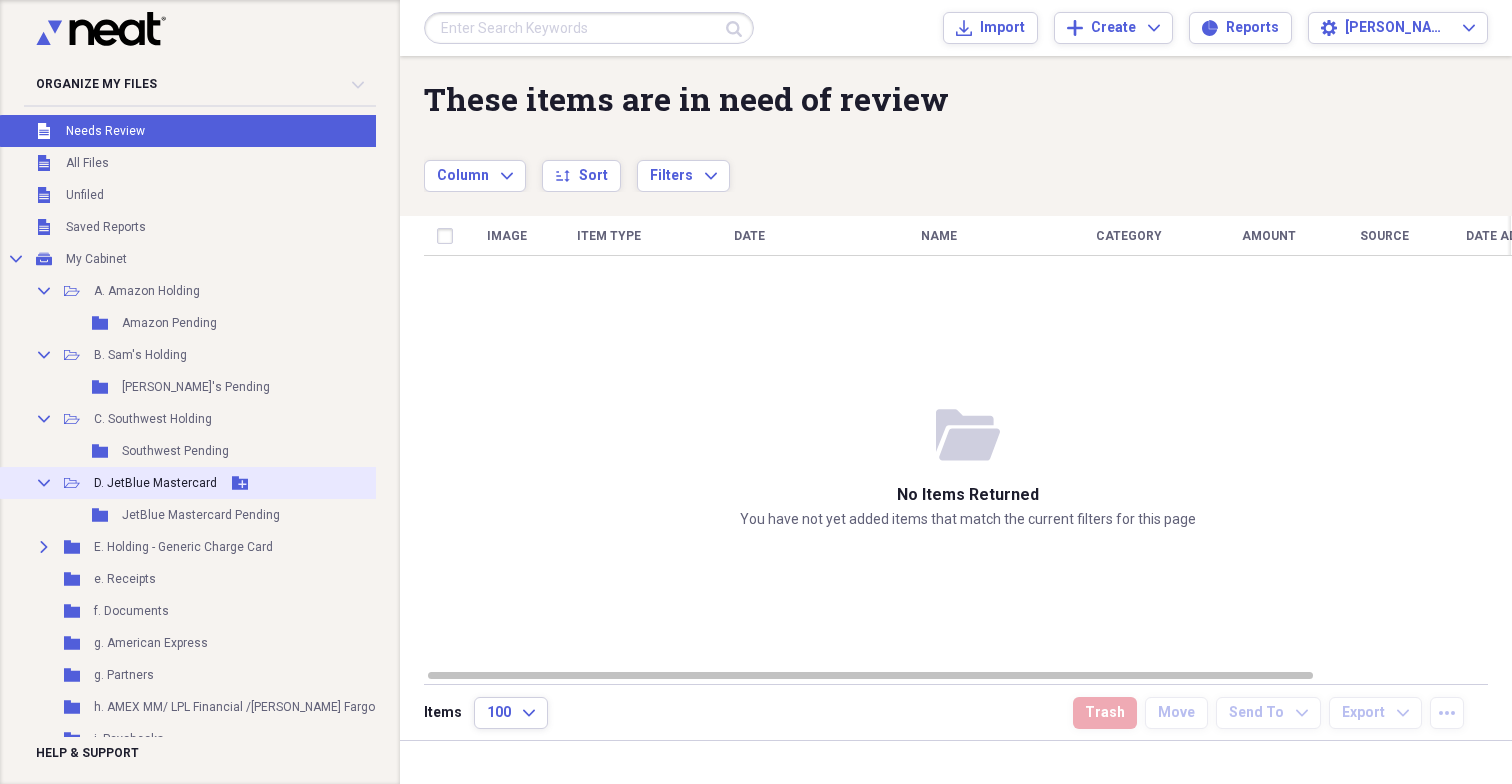 click on "D. JetBlue Mastercard" at bounding box center (155, 483) 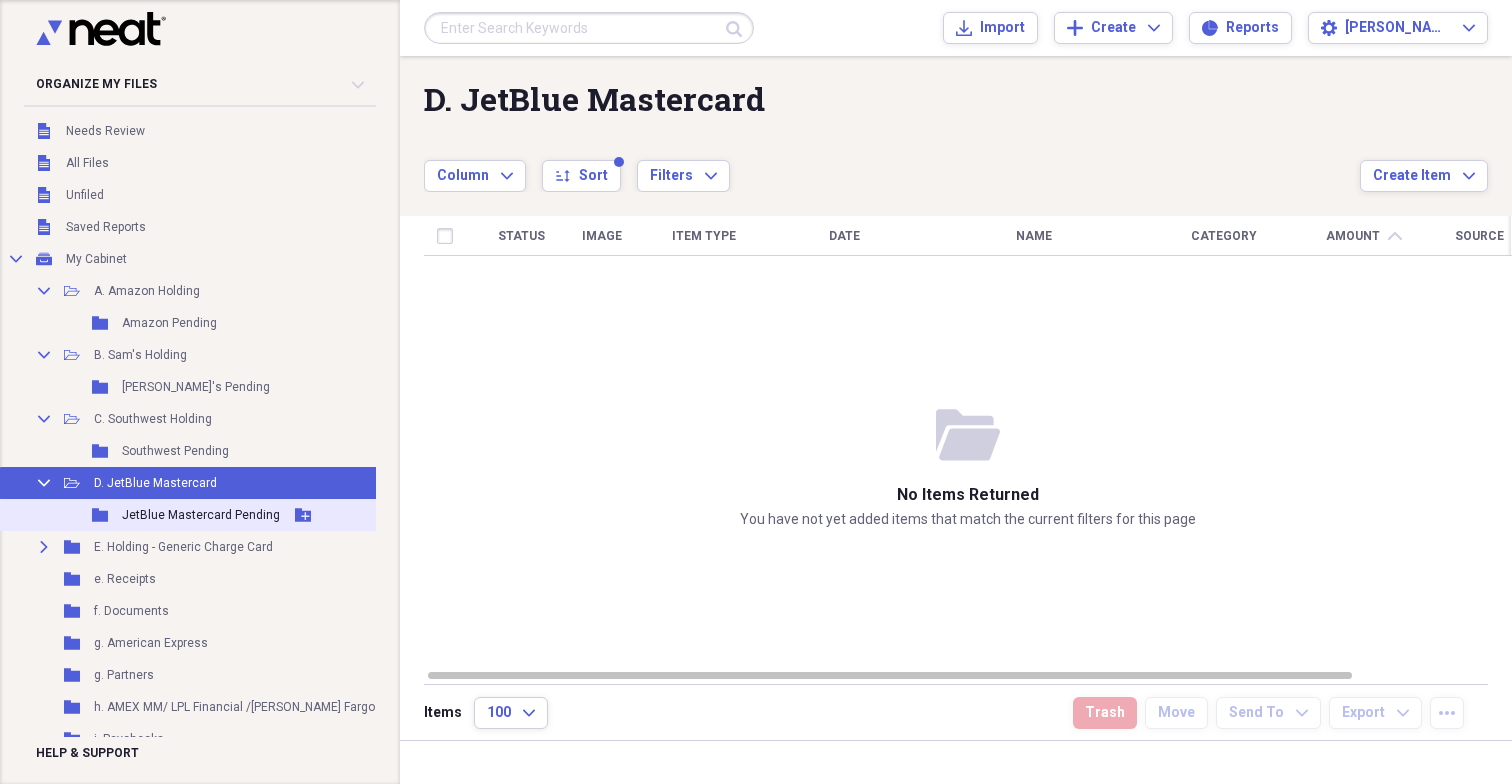 click on "JetBlue Mastercard Pending" at bounding box center (201, 515) 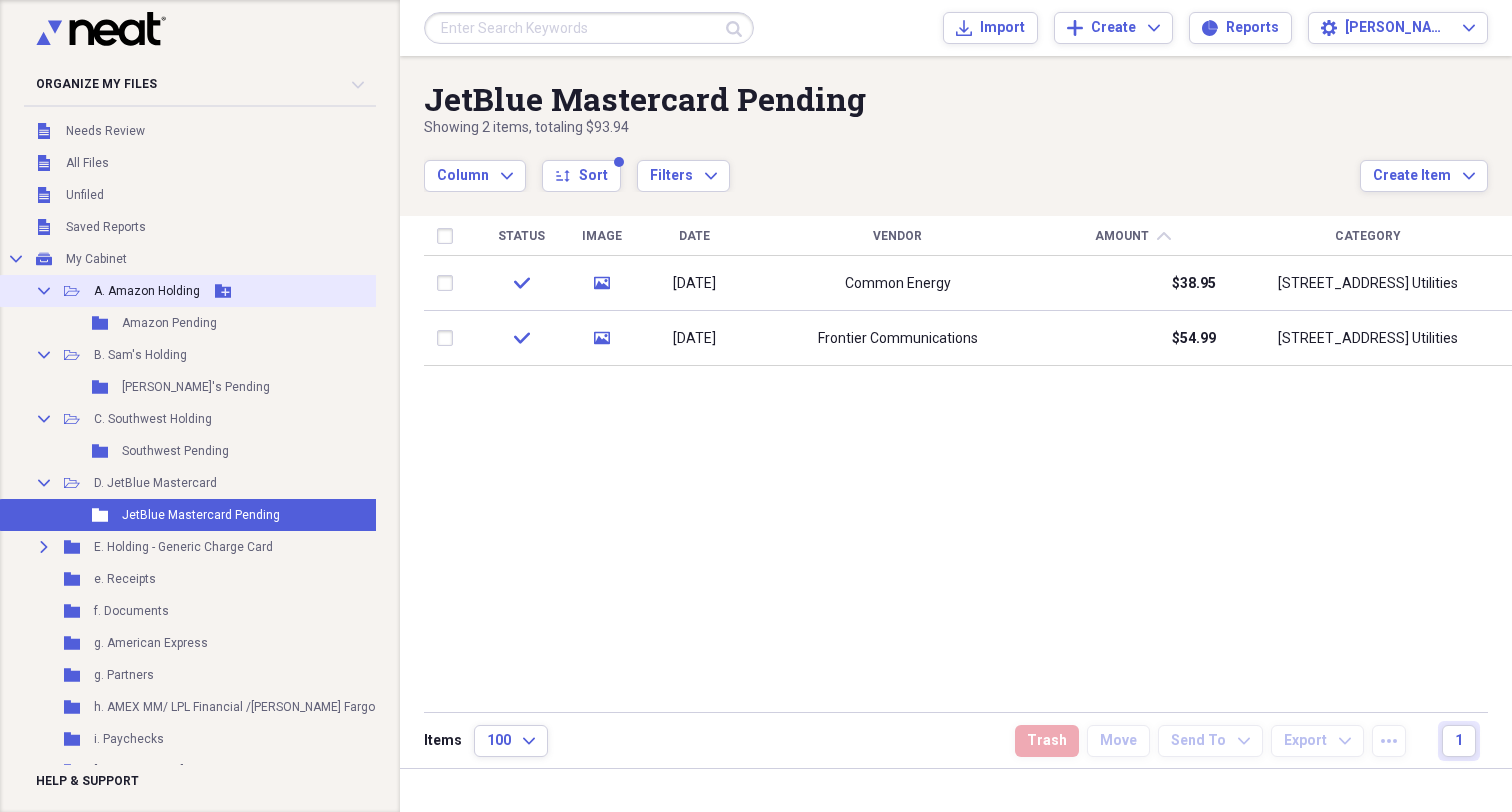 click on "A. Amazon Holding" at bounding box center (147, 291) 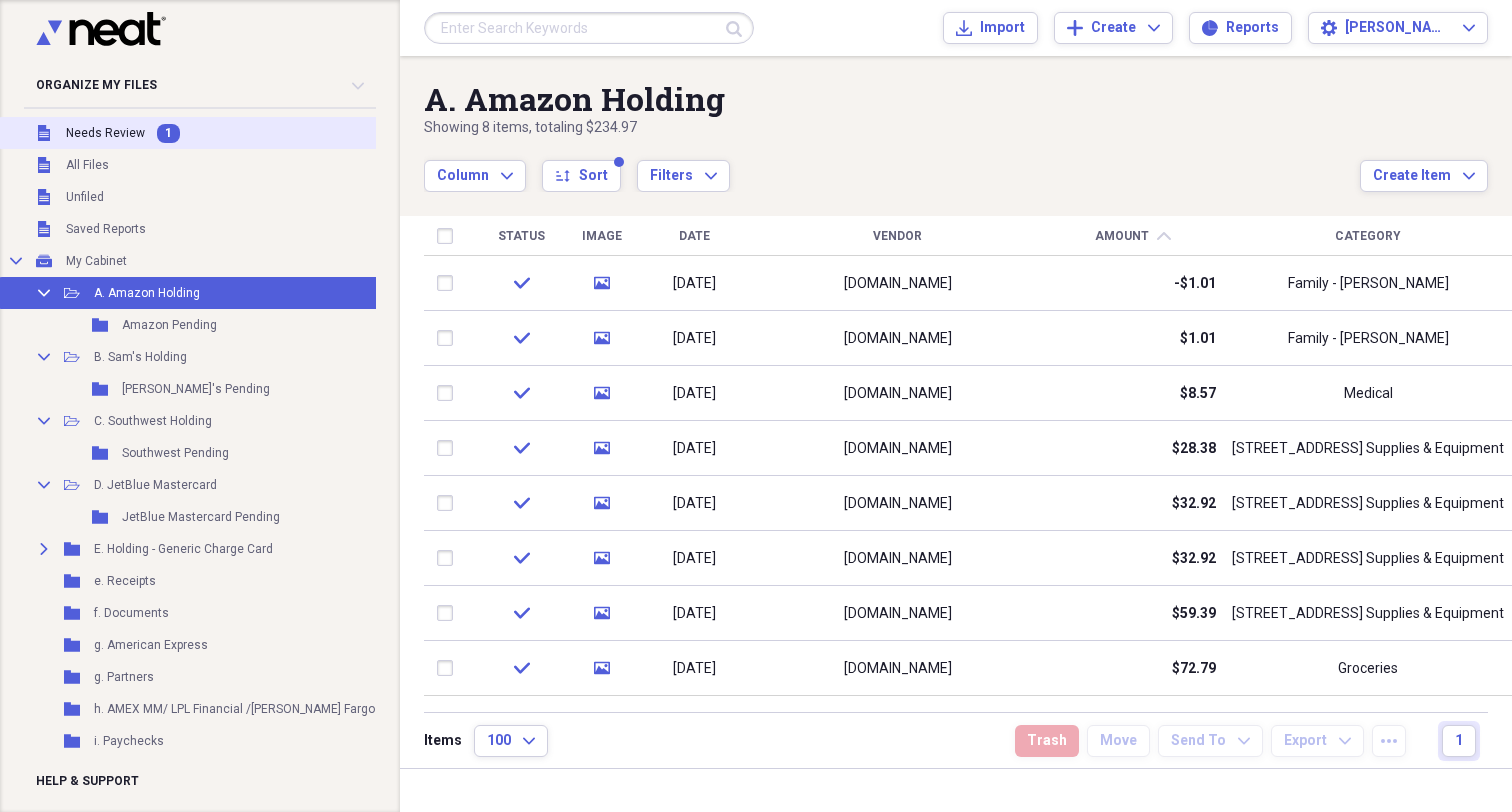 click on "Needs Review" at bounding box center (105, 133) 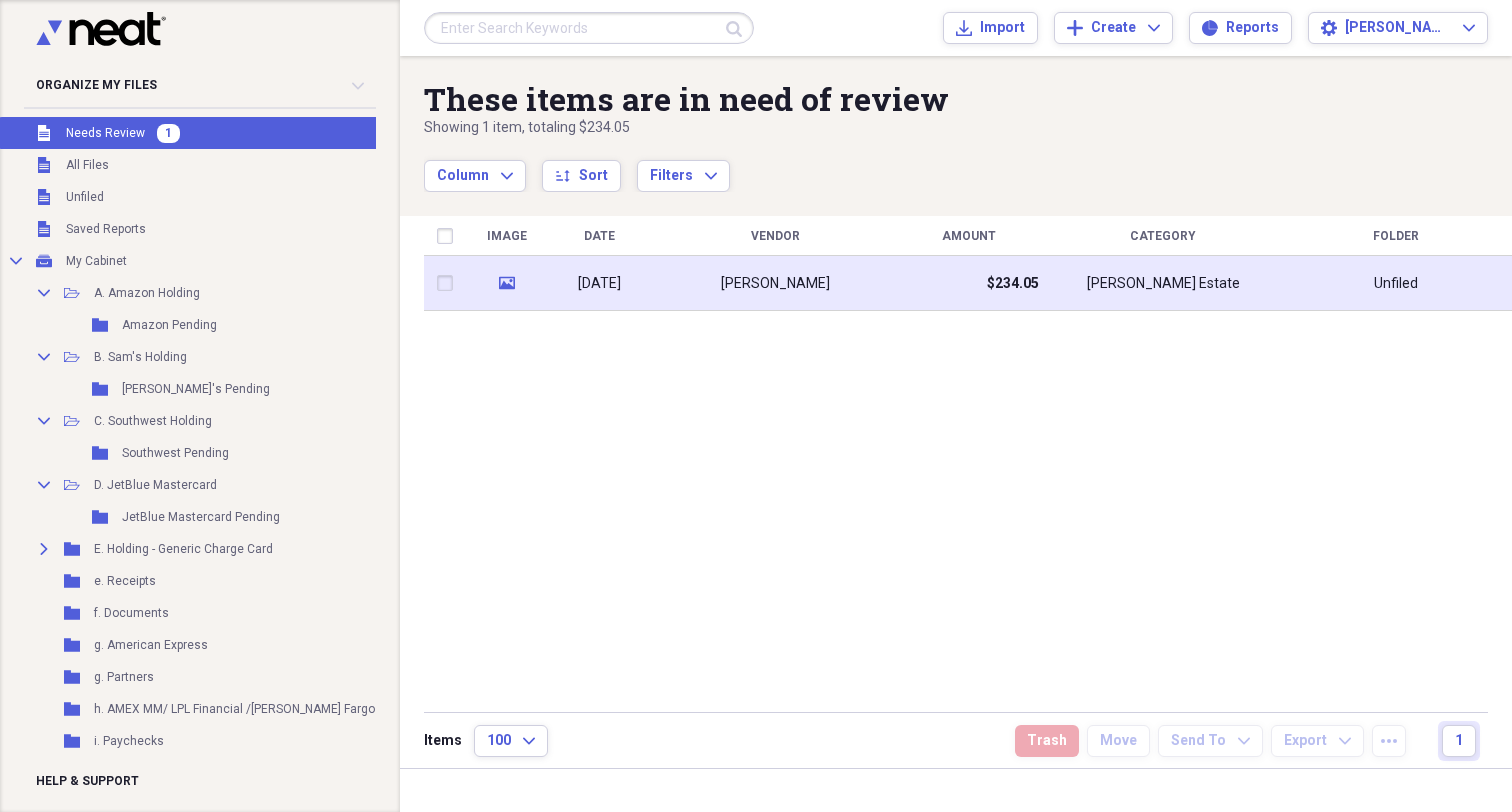 click on "[DATE]" at bounding box center [599, 283] 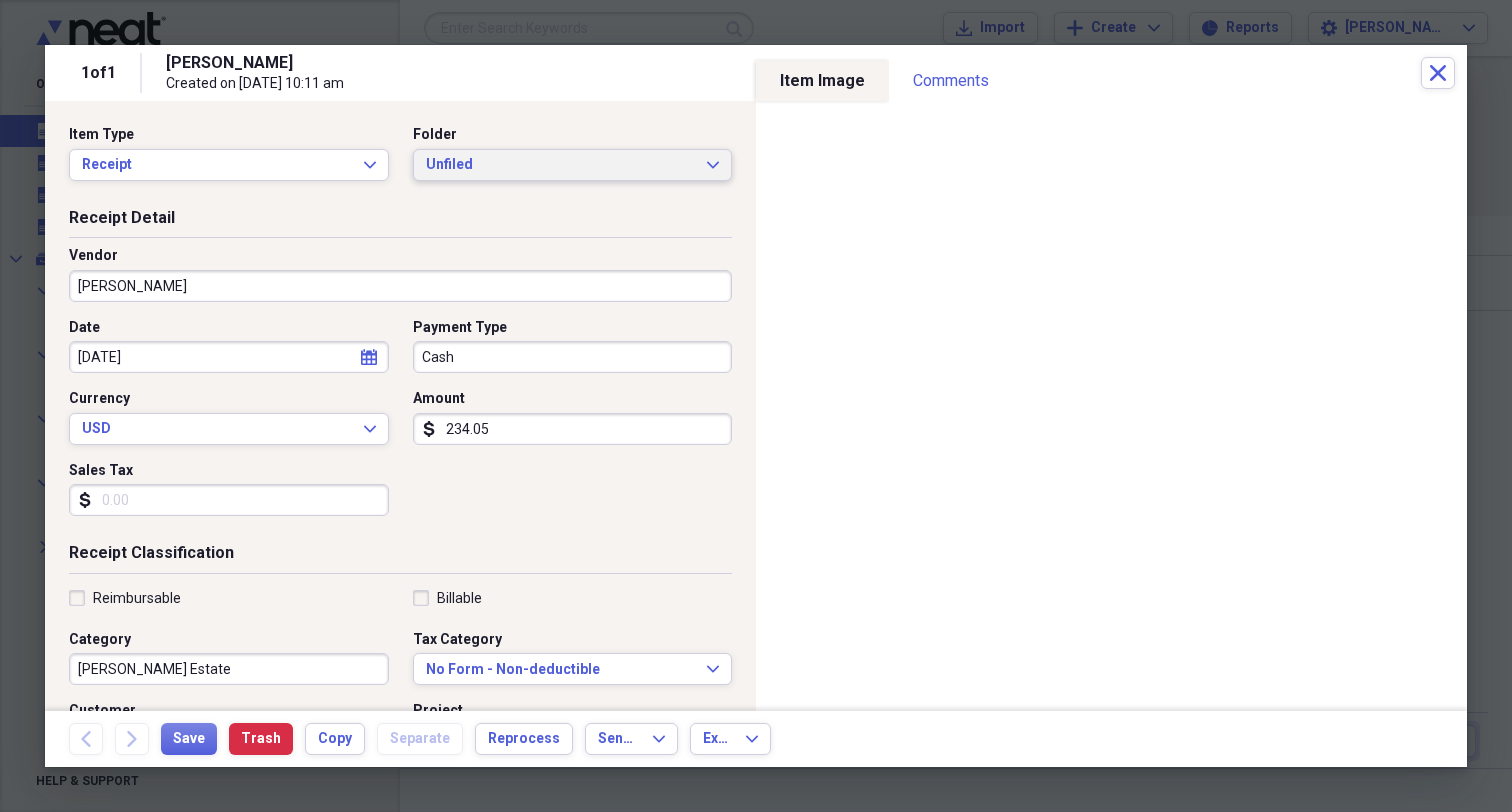 click on "Expand" 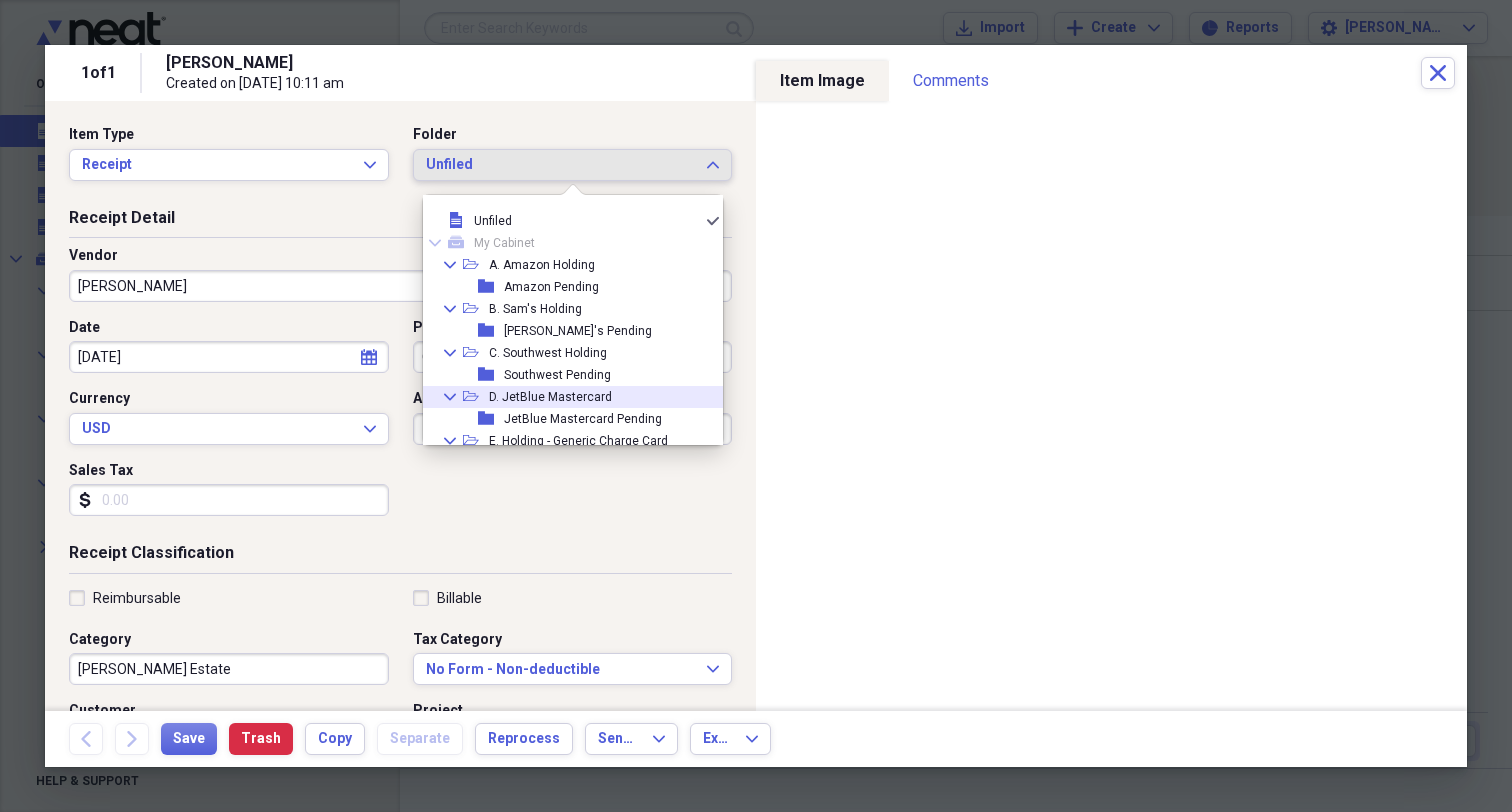 click on "D. JetBlue Mastercard" at bounding box center (550, 397) 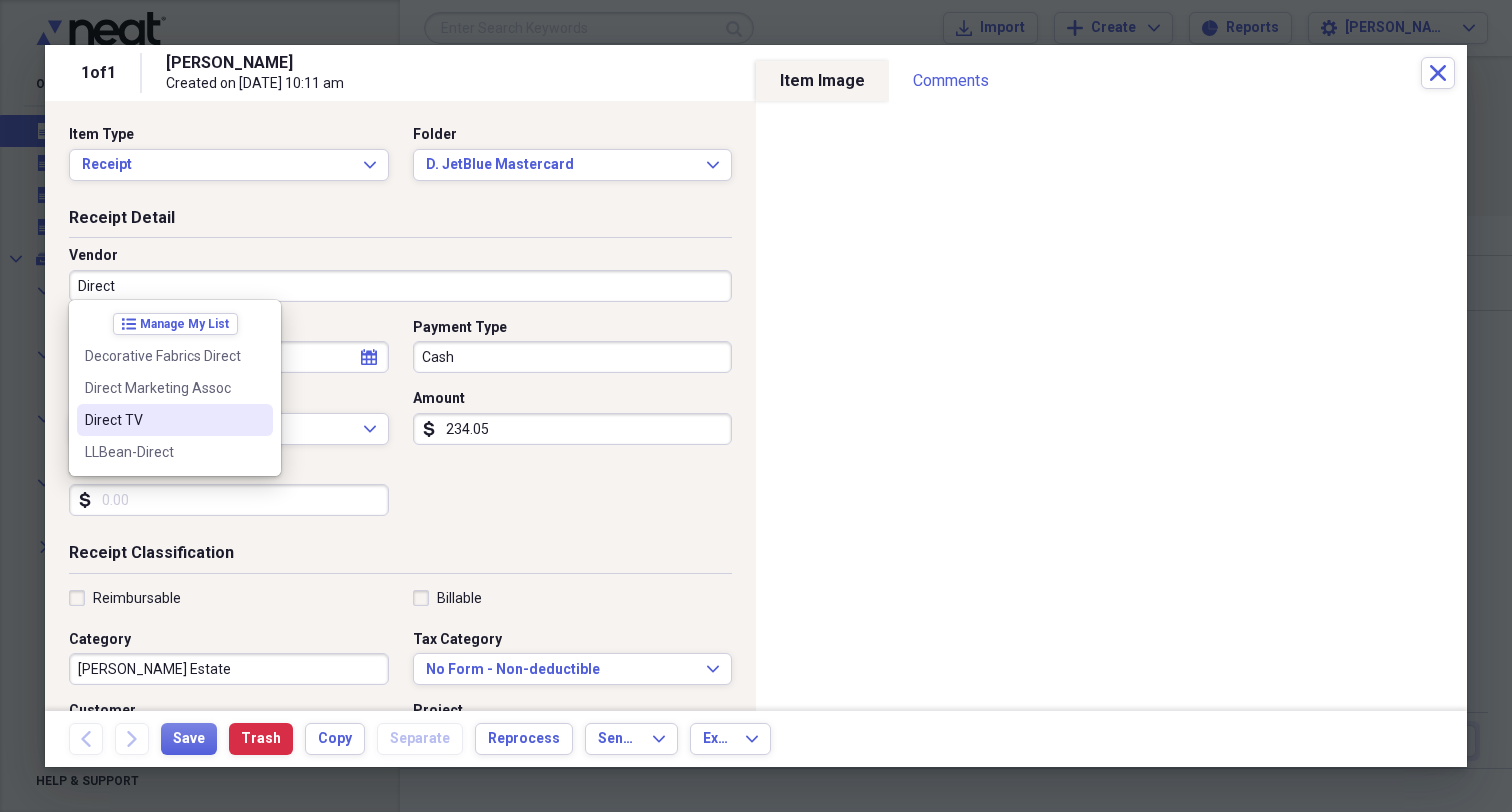 click on "Direct TV" at bounding box center (163, 420) 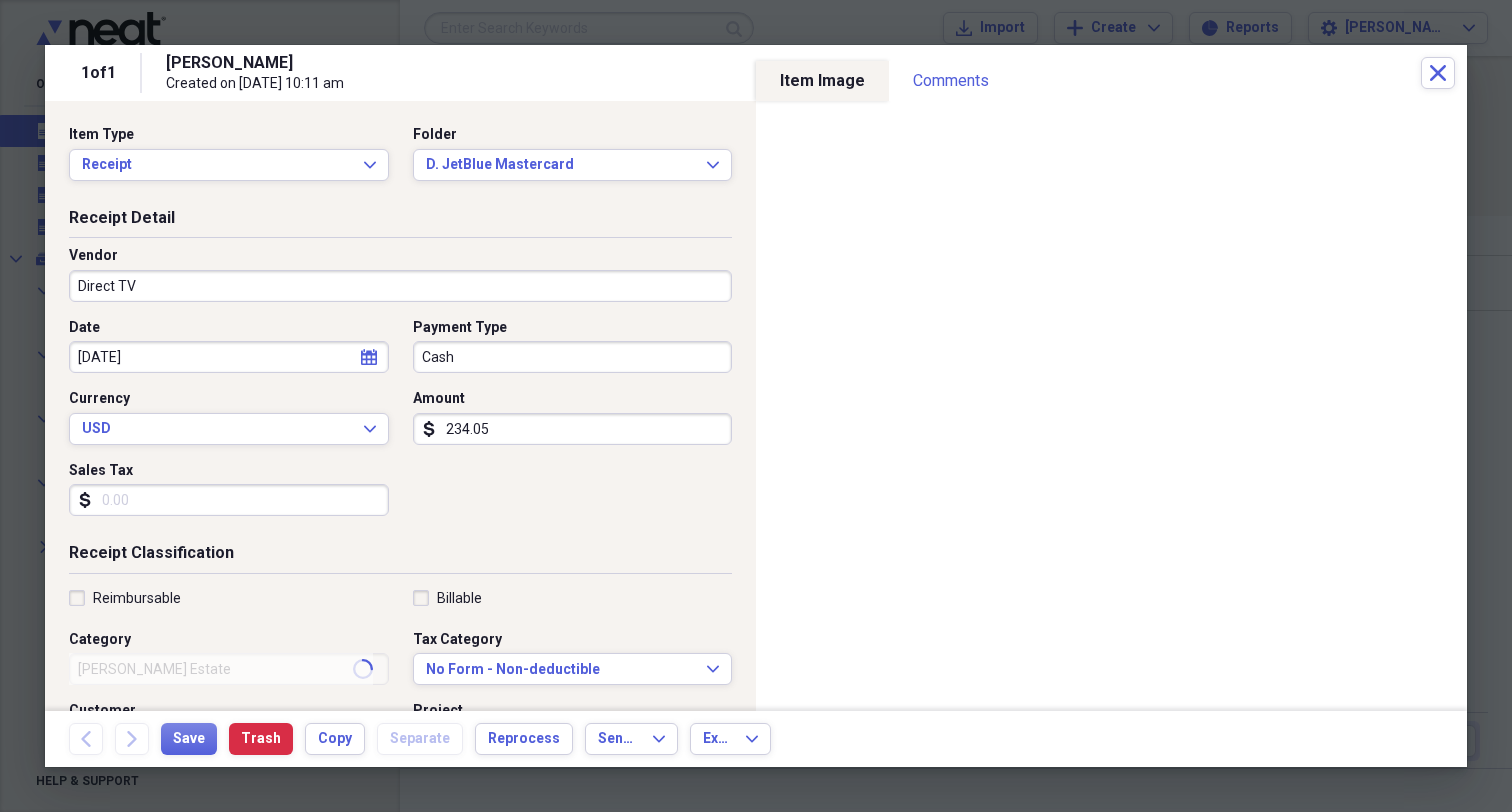 type on "Internet / T.V. - Condo" 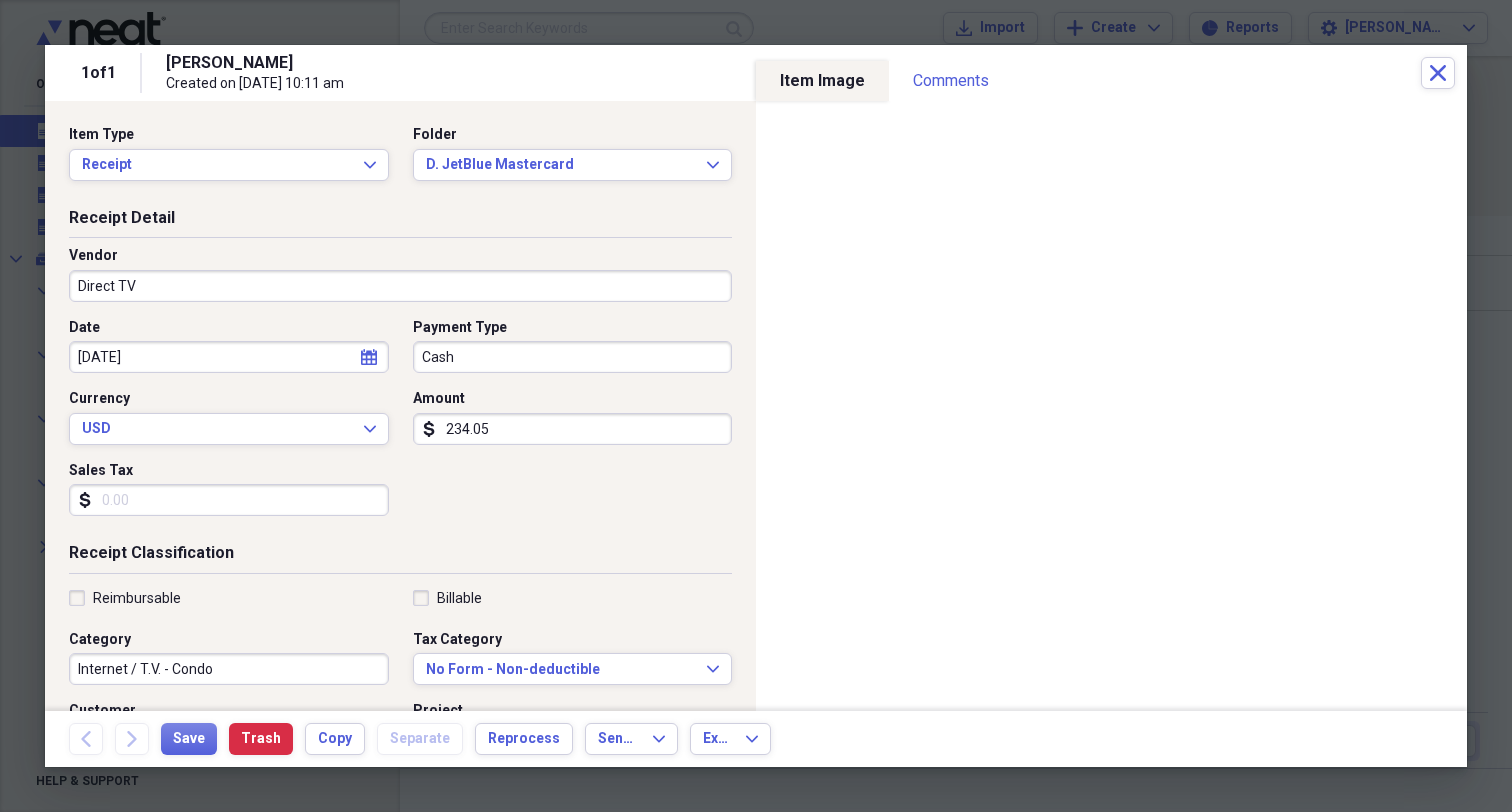 click on "calendar" 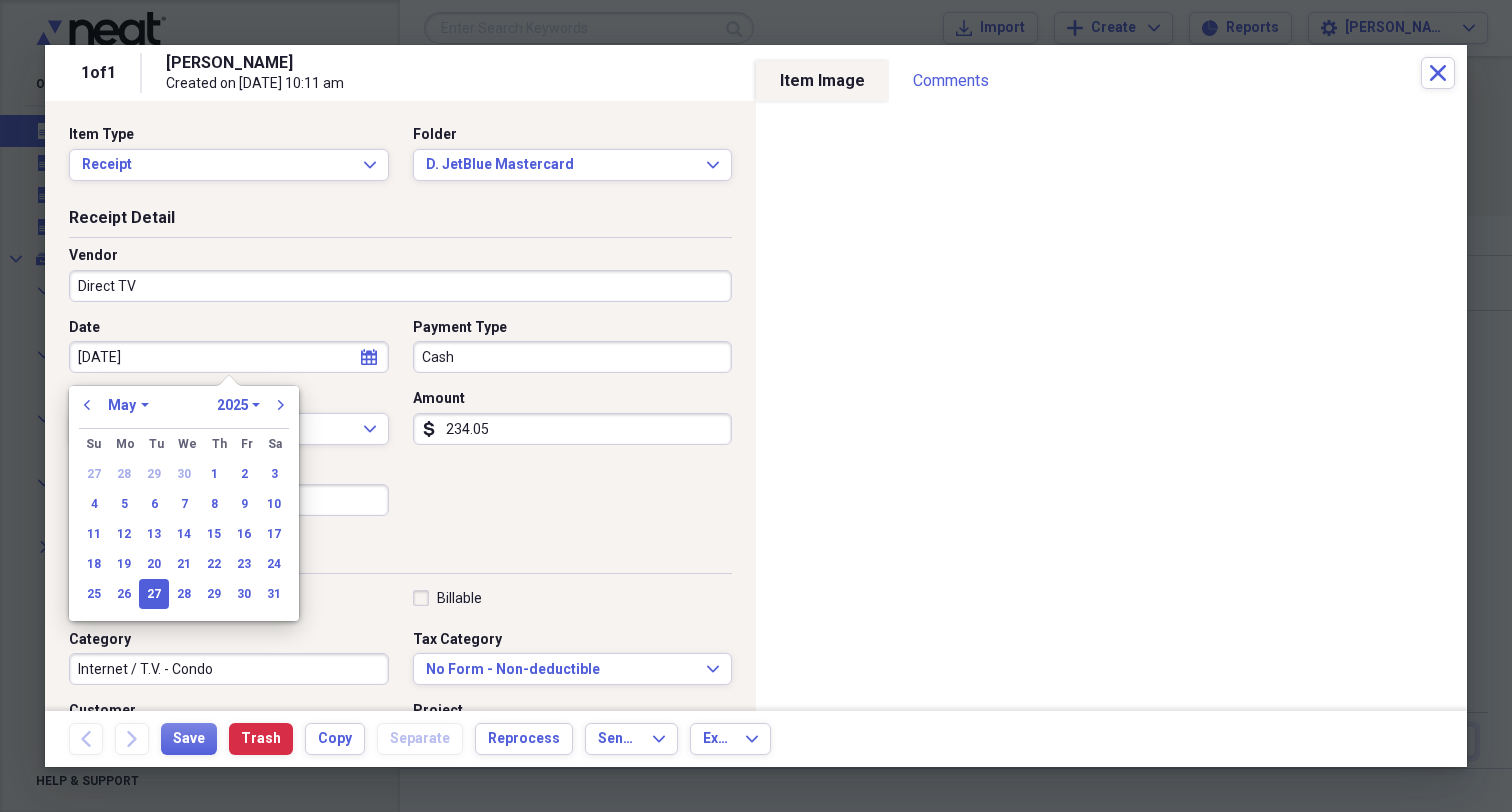select on "6" 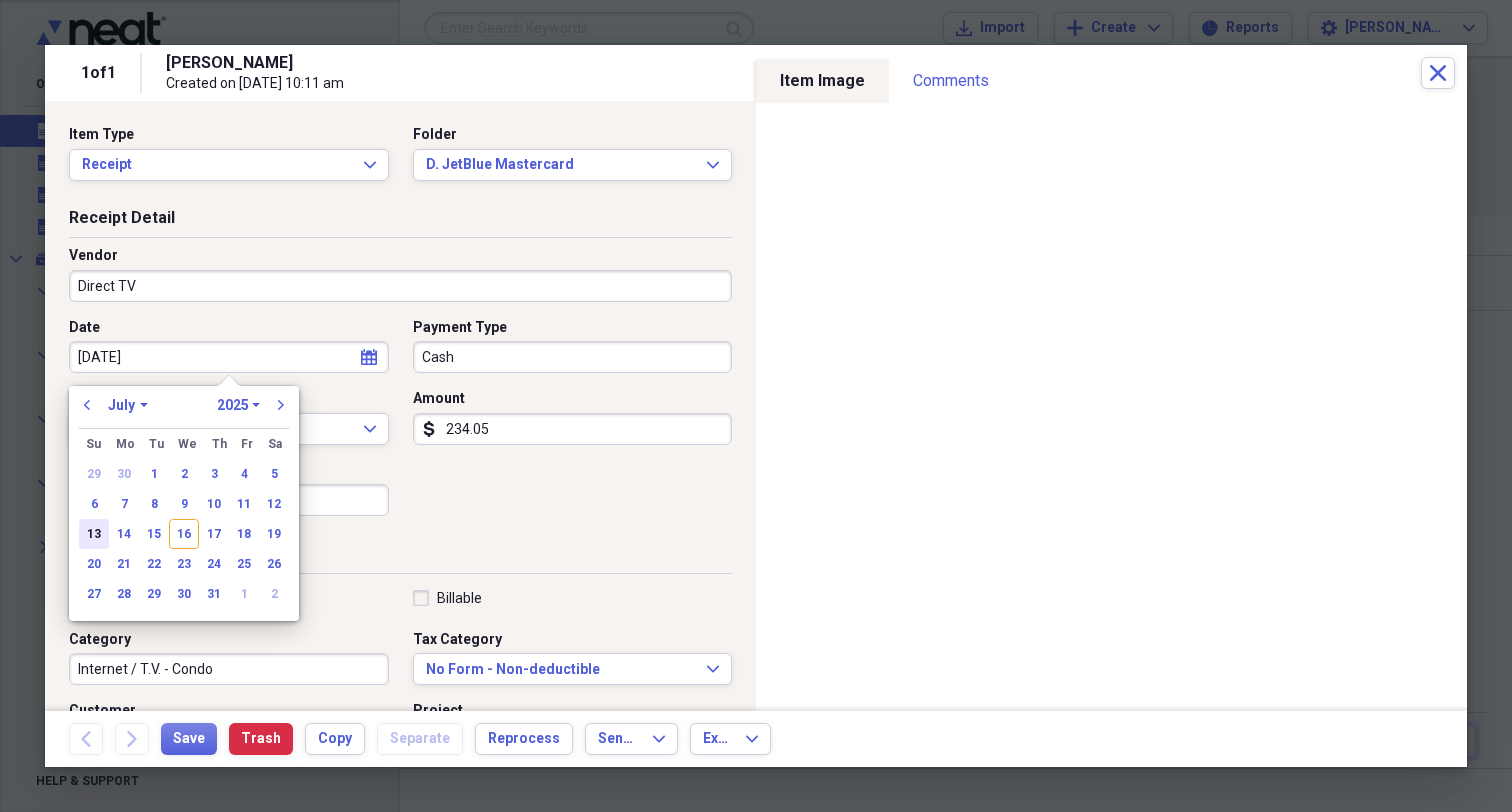 click on "13" at bounding box center (94, 534) 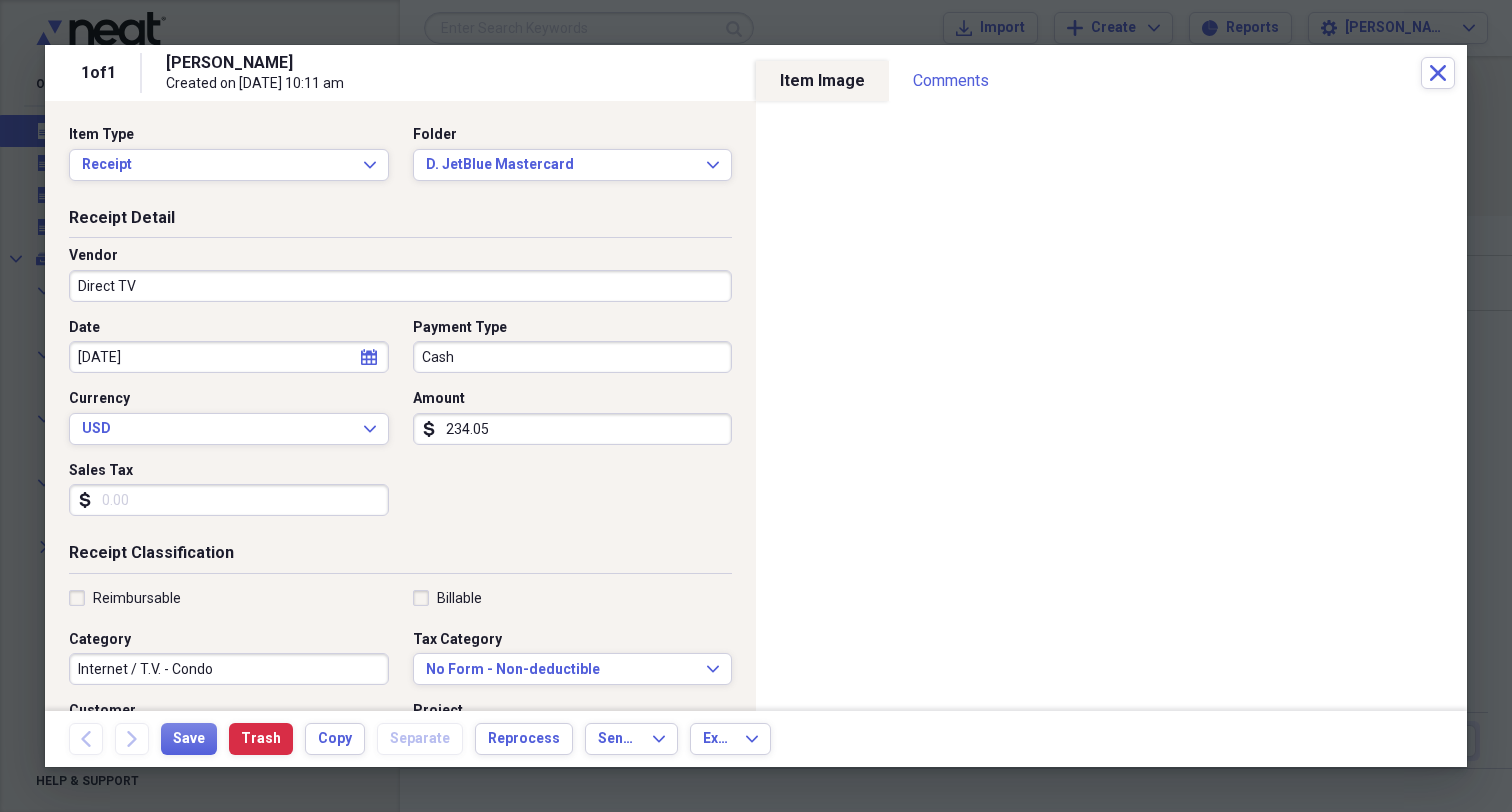 click on "Cash" at bounding box center [573, 357] 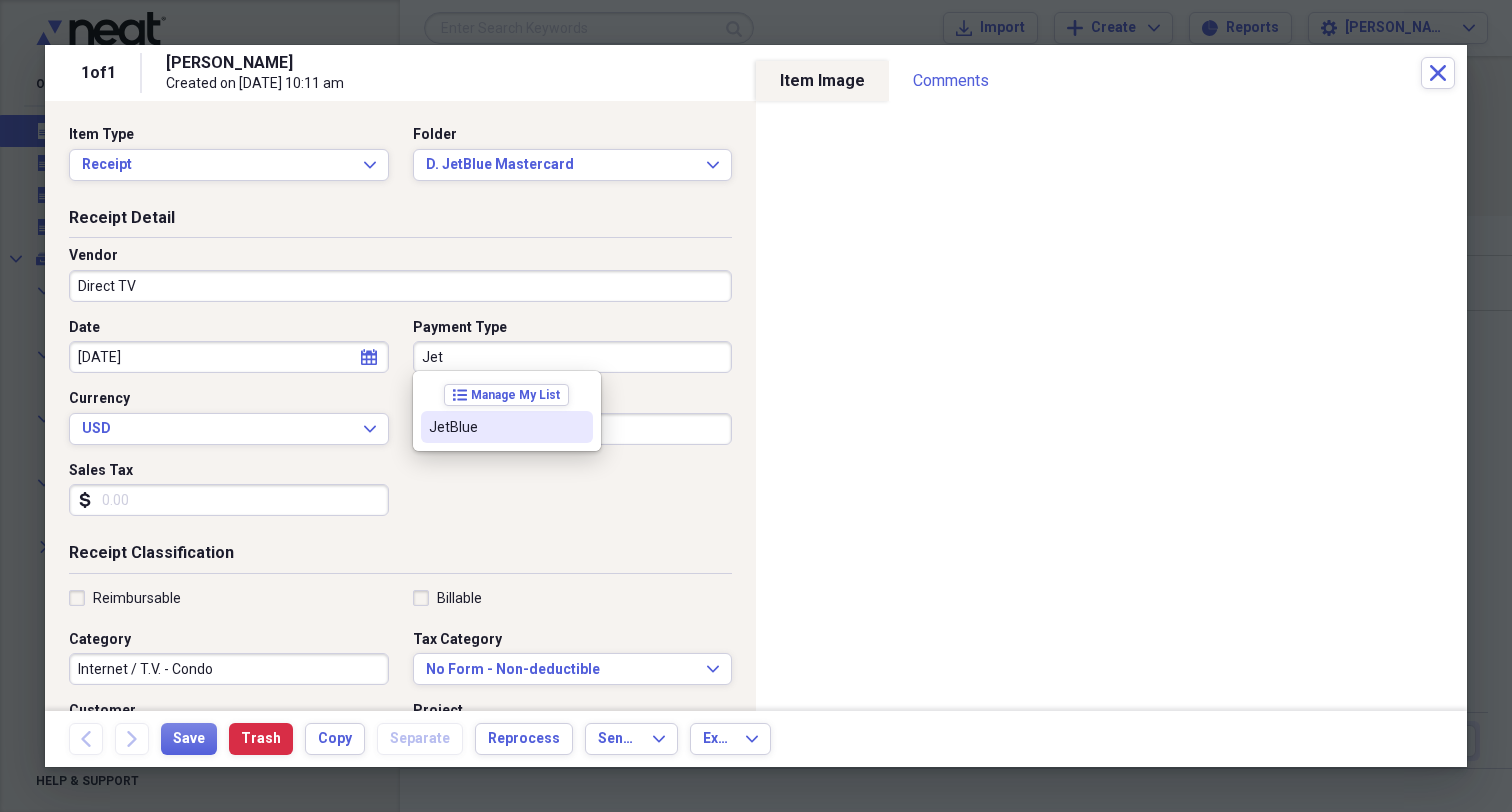 click on "JetBlue" at bounding box center (495, 427) 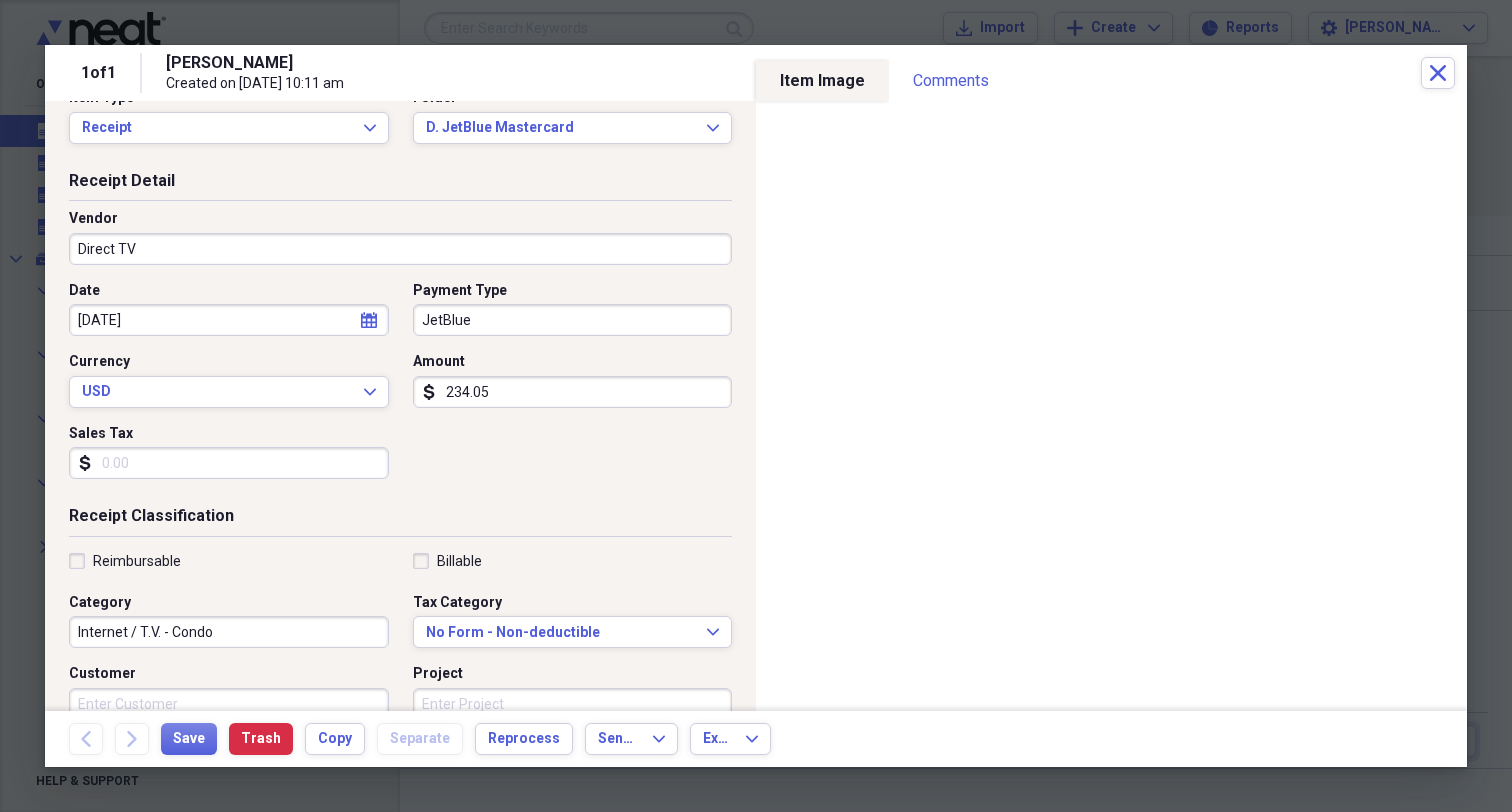 scroll, scrollTop: 34, scrollLeft: 0, axis: vertical 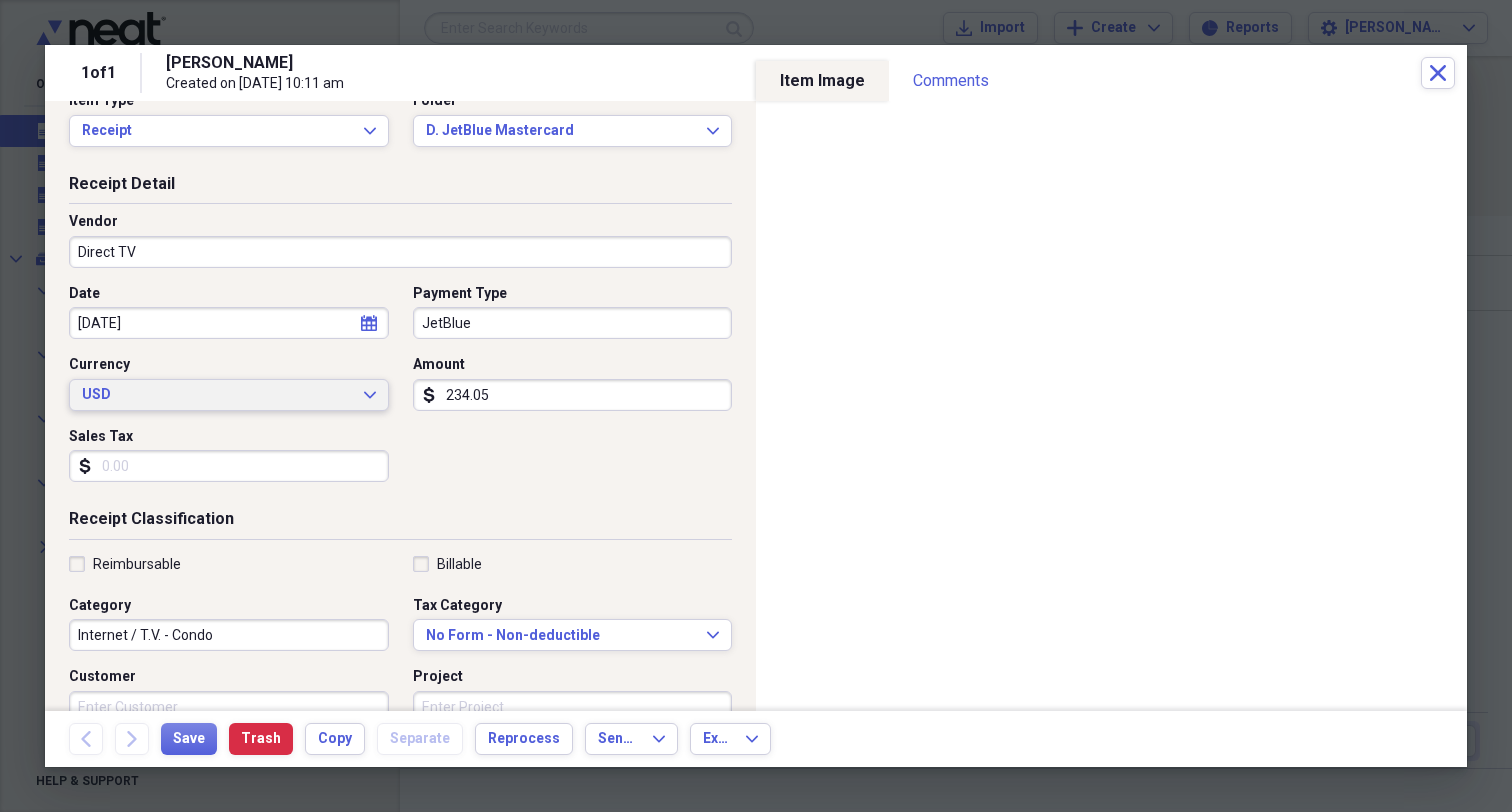 drag, startPoint x: 522, startPoint y: 390, endPoint x: 290, endPoint y: 388, distance: 232.00862 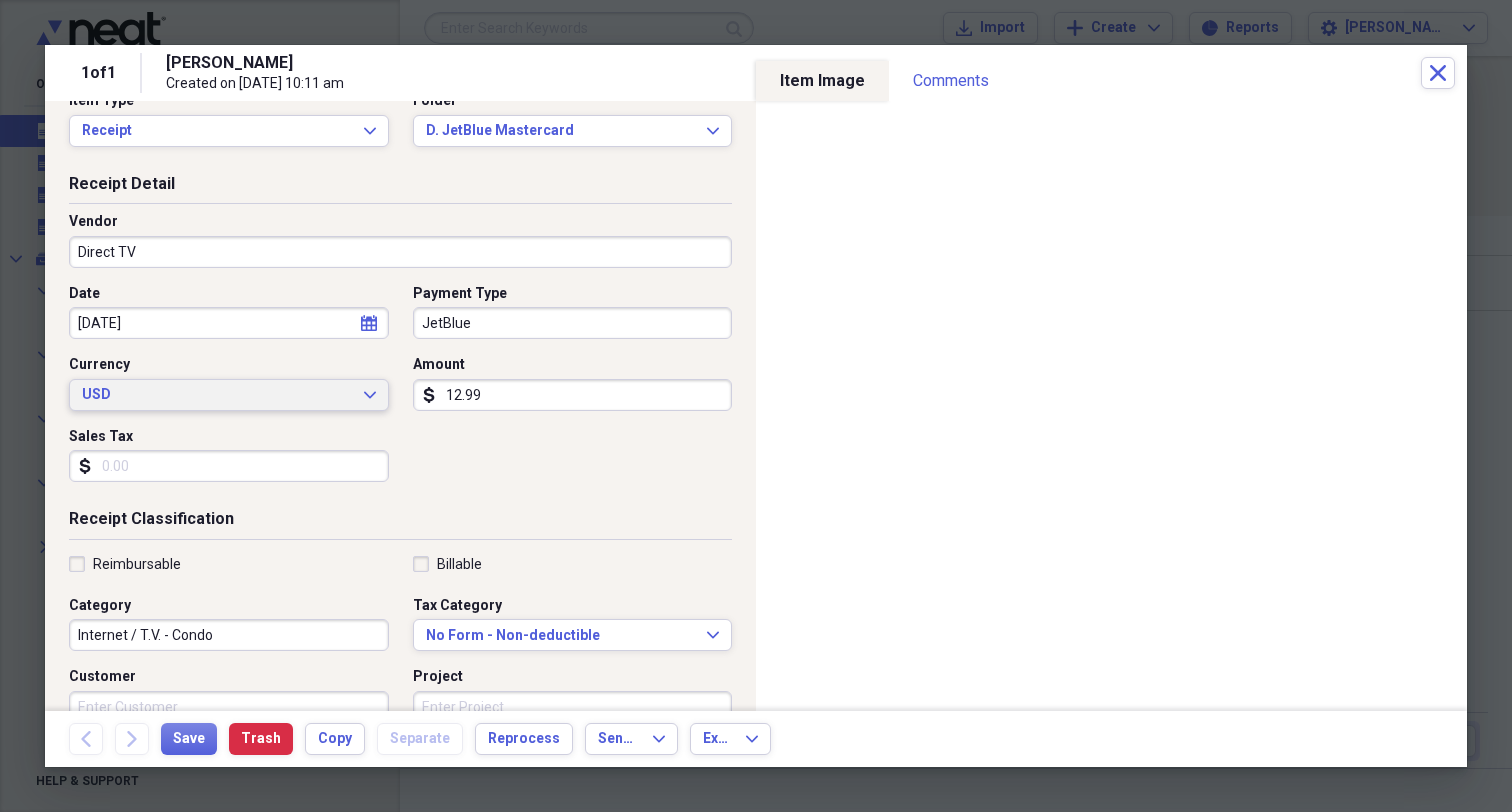 type on "129.98" 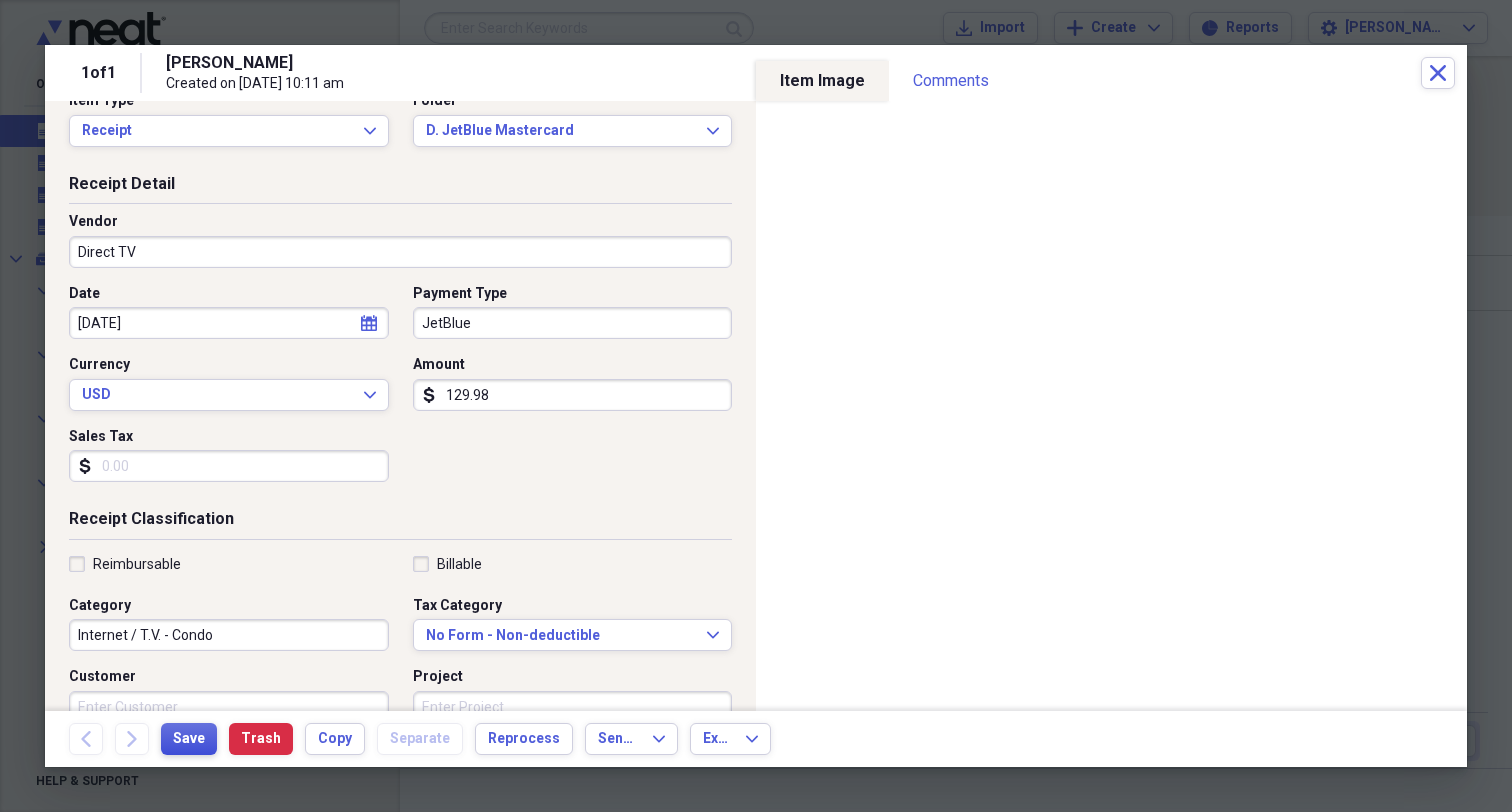click on "Save" at bounding box center (189, 739) 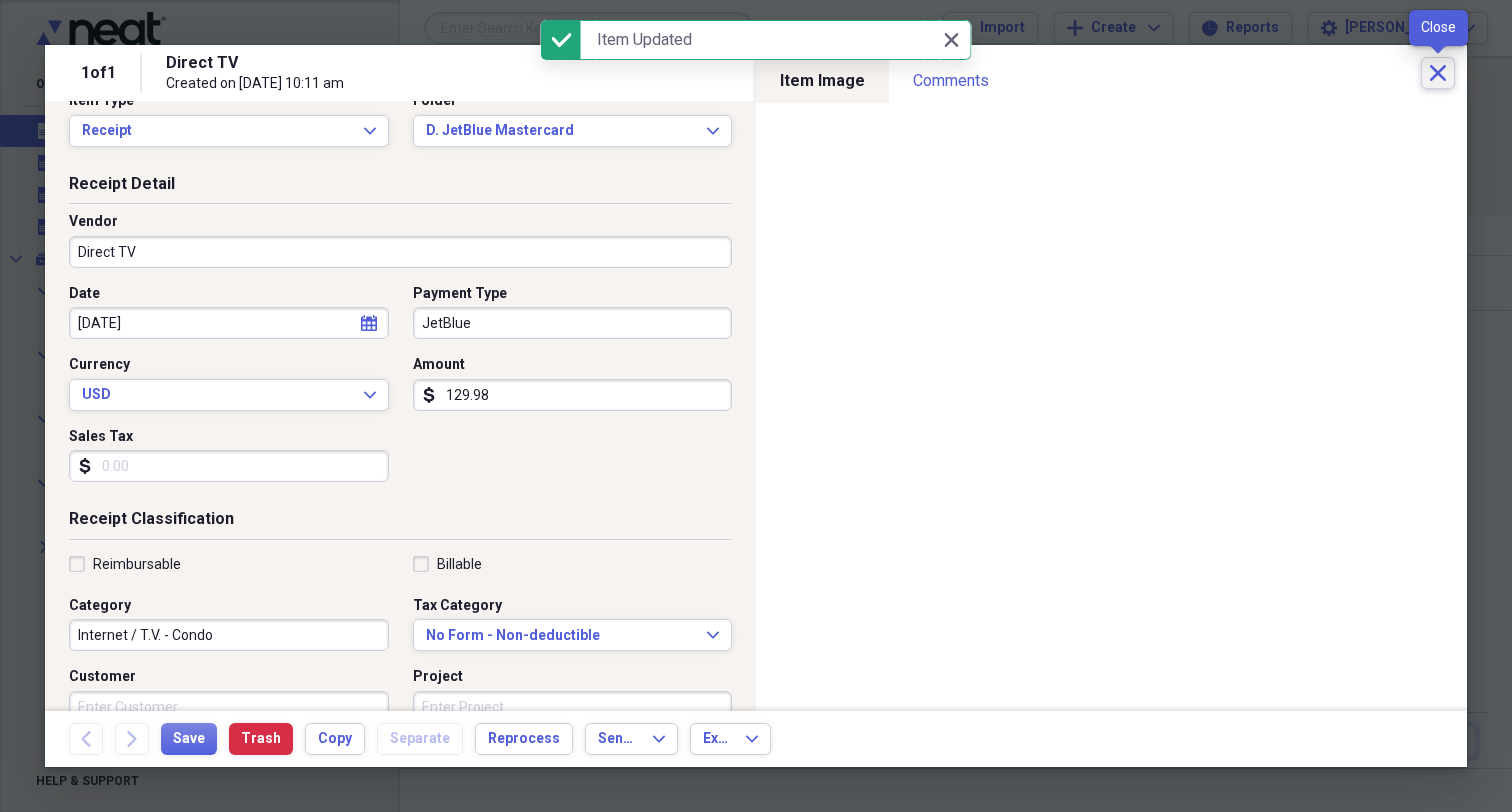 click 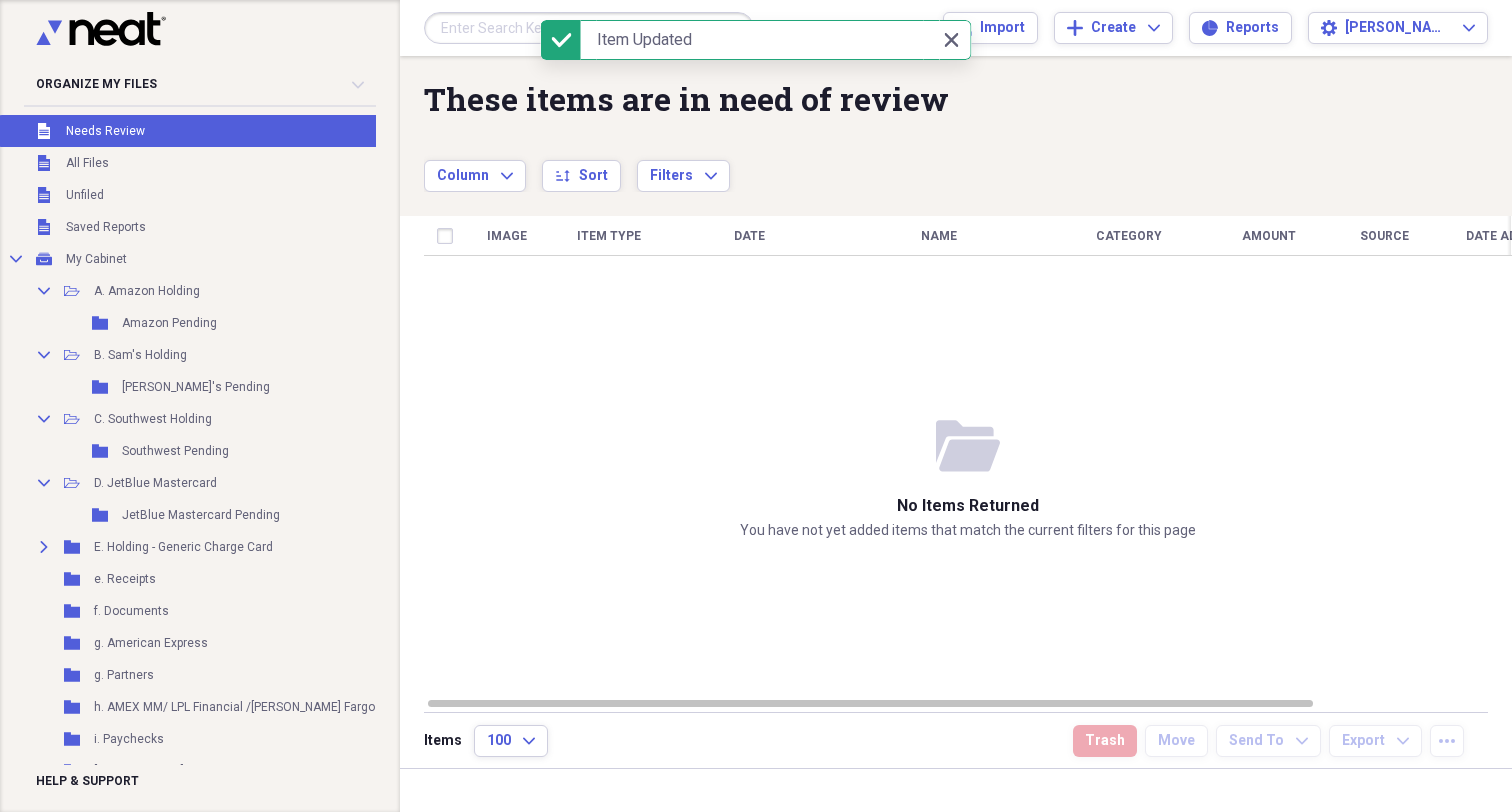 click on "These items are in need of review" at bounding box center (892, 99) 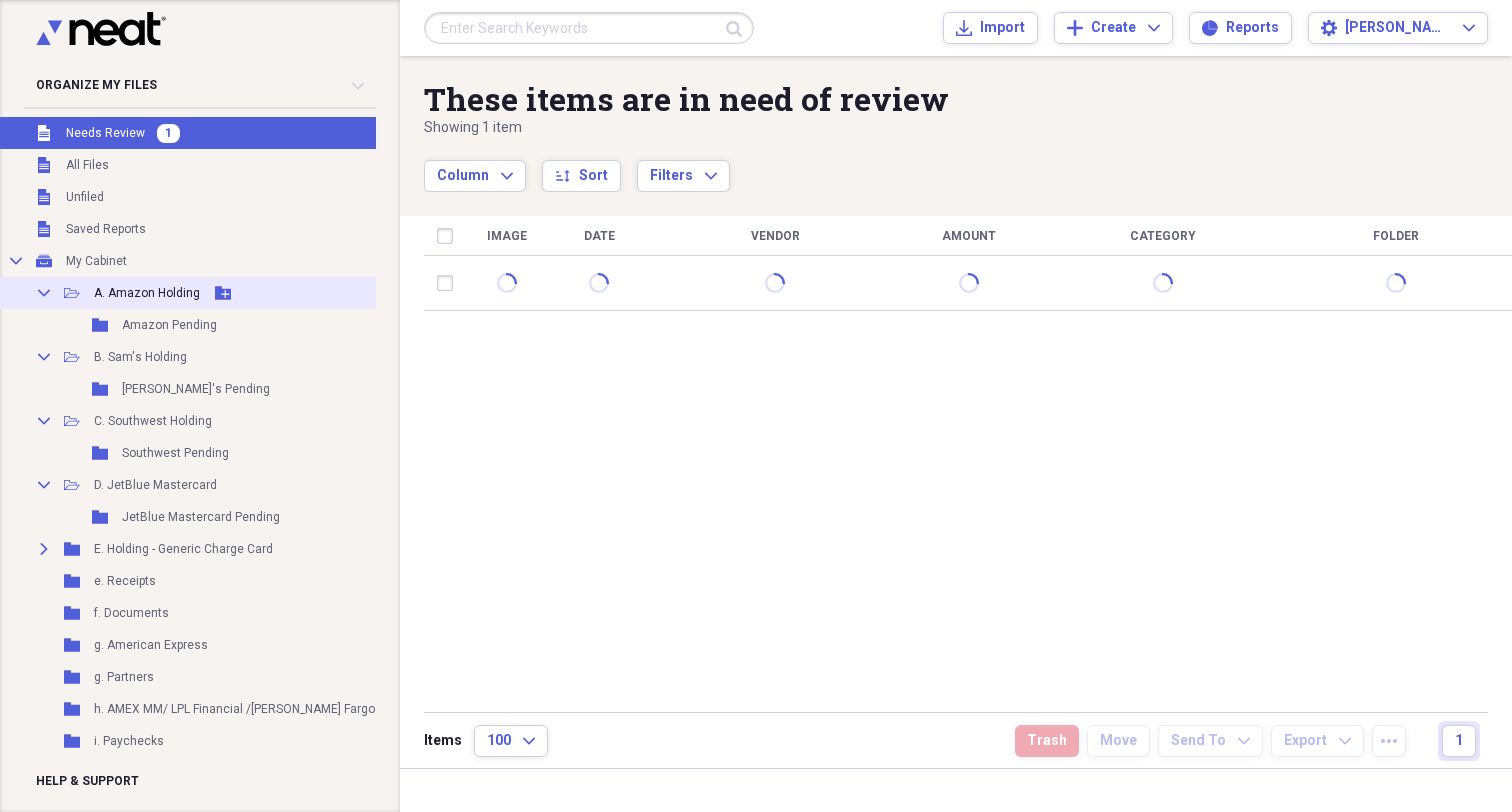 click on "A. Amazon Holding" at bounding box center [147, 293] 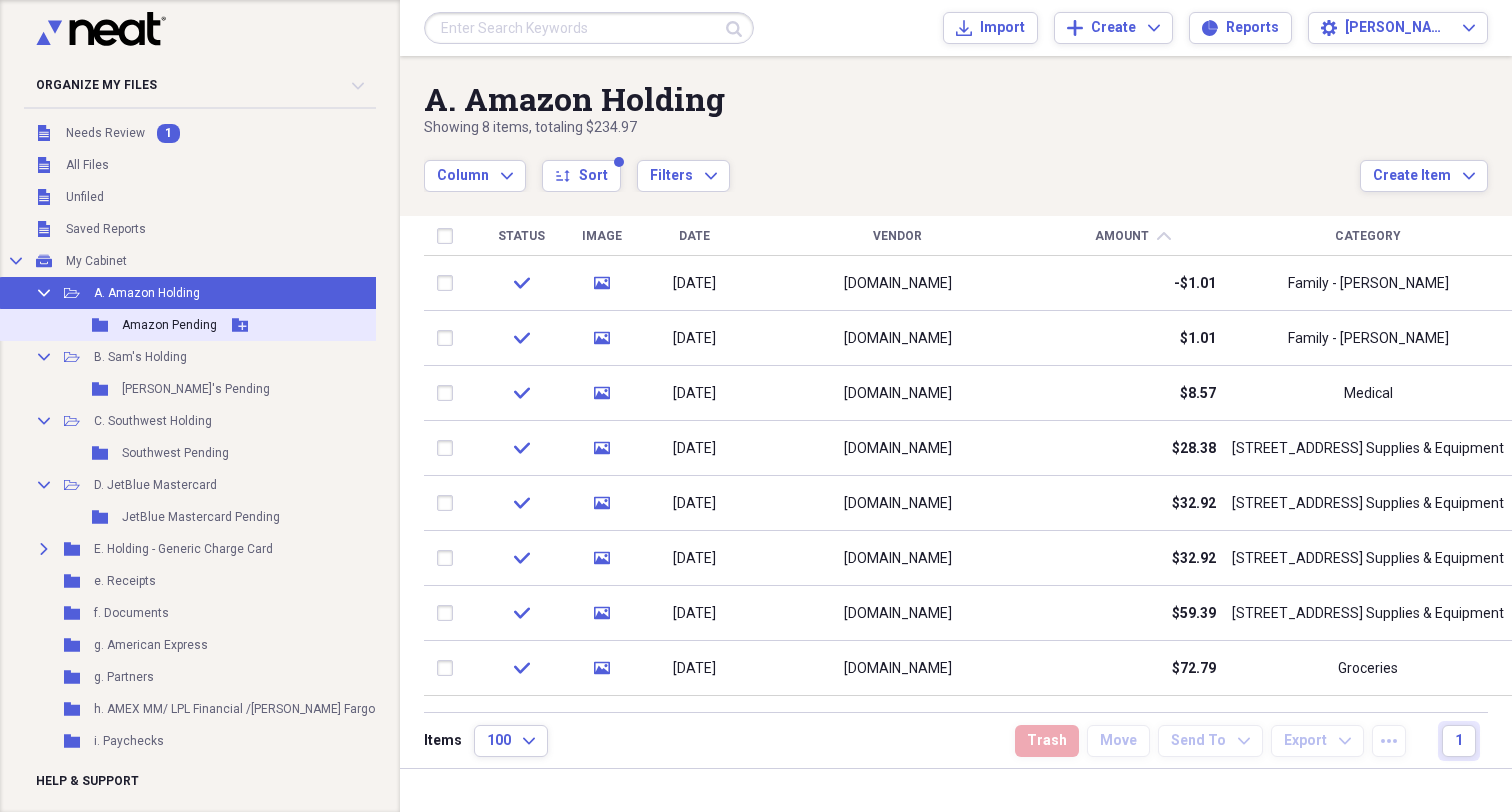 click on "Amazon Pending" at bounding box center (169, 325) 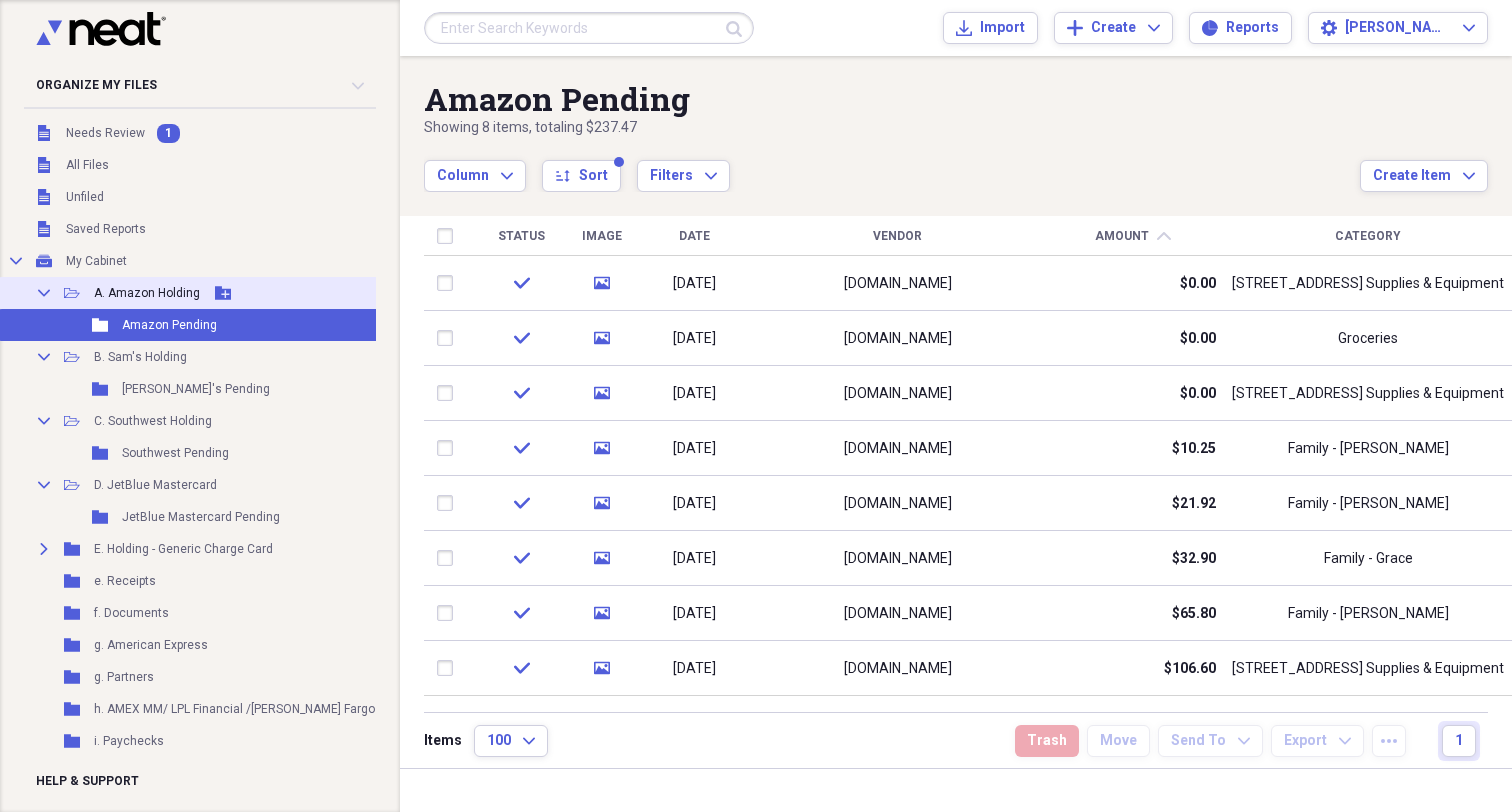 click on "A. Amazon Holding" at bounding box center [147, 293] 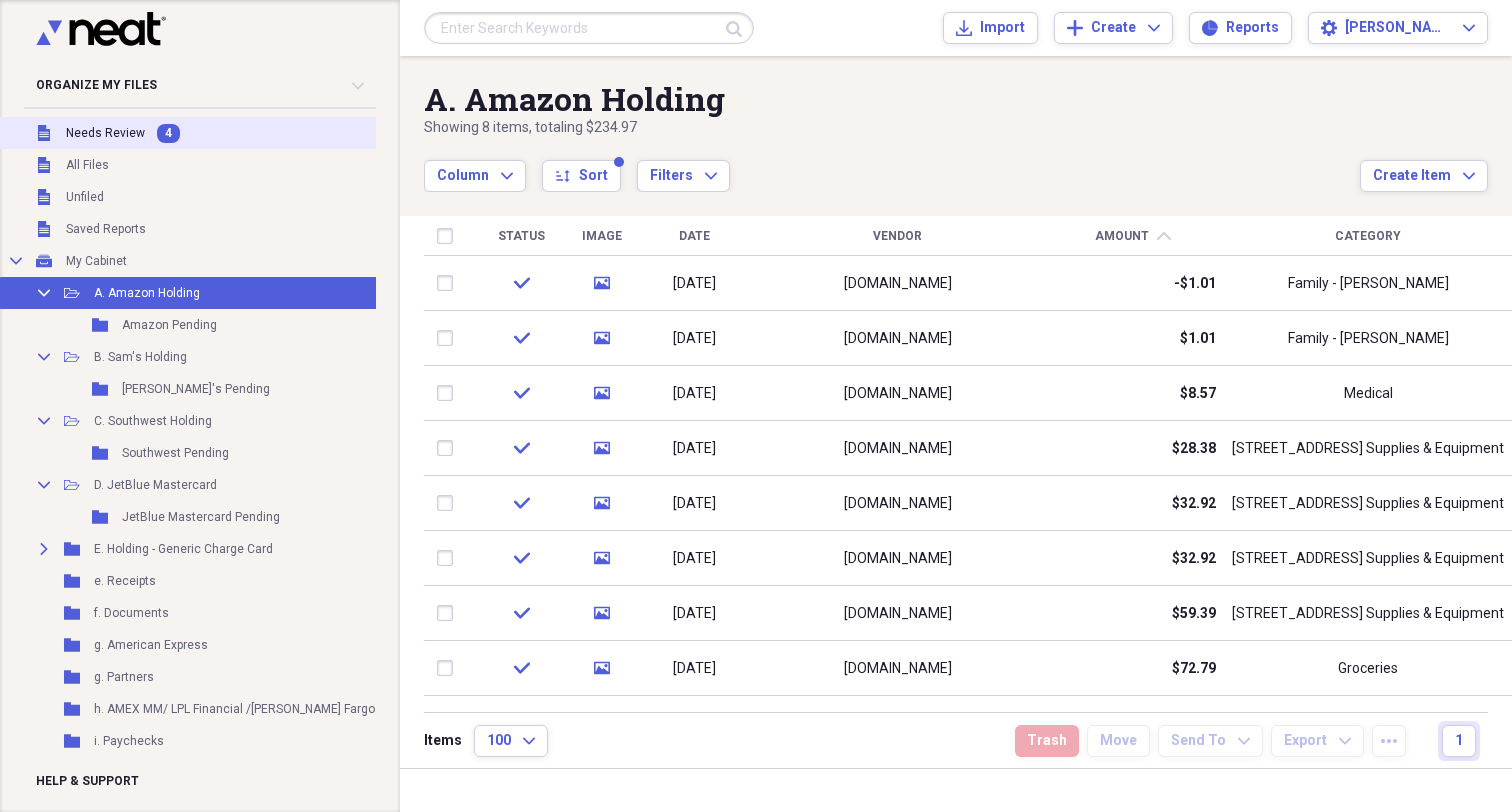 click on "Needs Review" at bounding box center (105, 133) 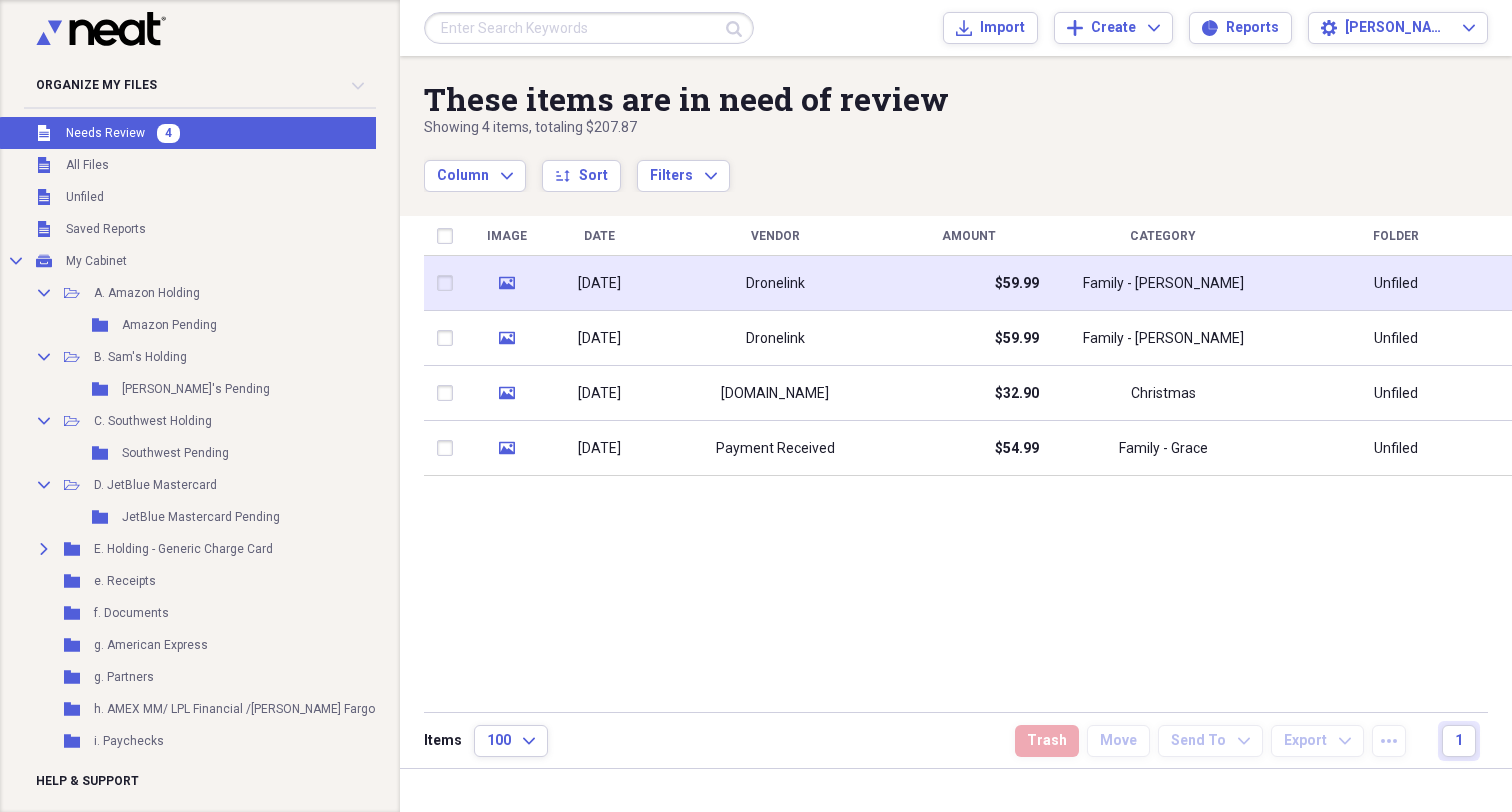 click on "[DATE]" at bounding box center [599, 284] 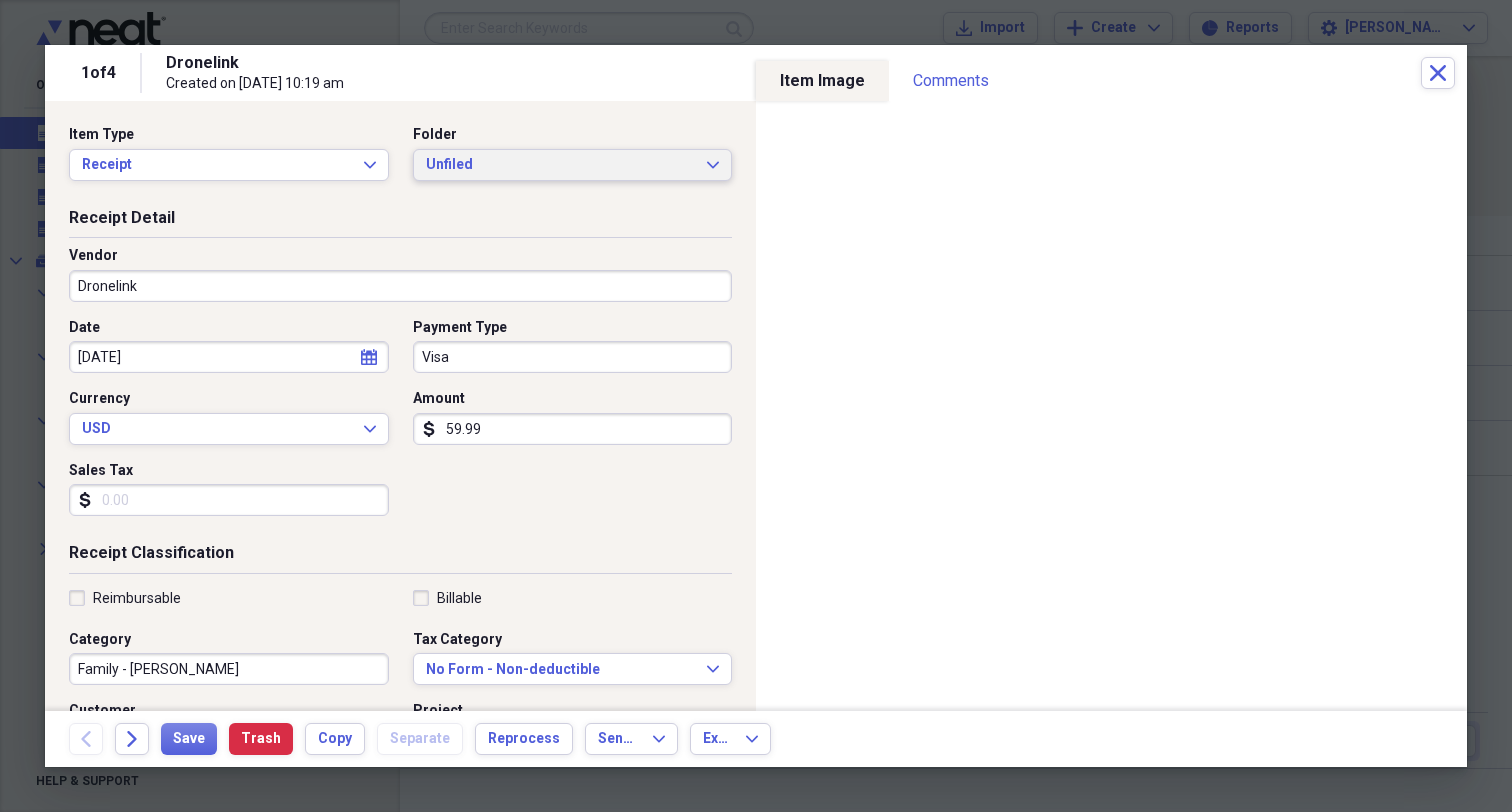click on "Unfiled Expand" at bounding box center (573, 165) 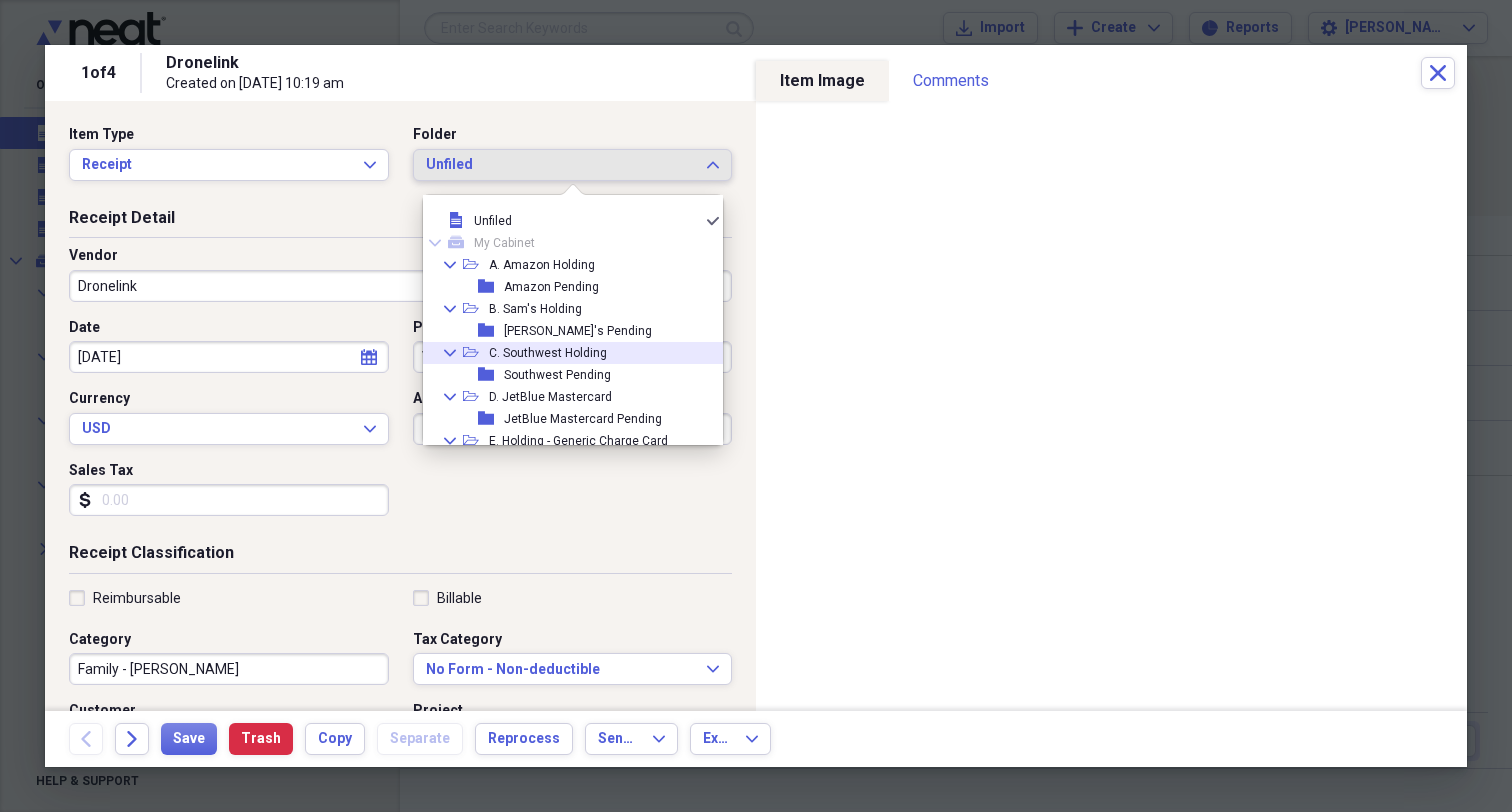 click on "C. Southwest Holding" at bounding box center [548, 353] 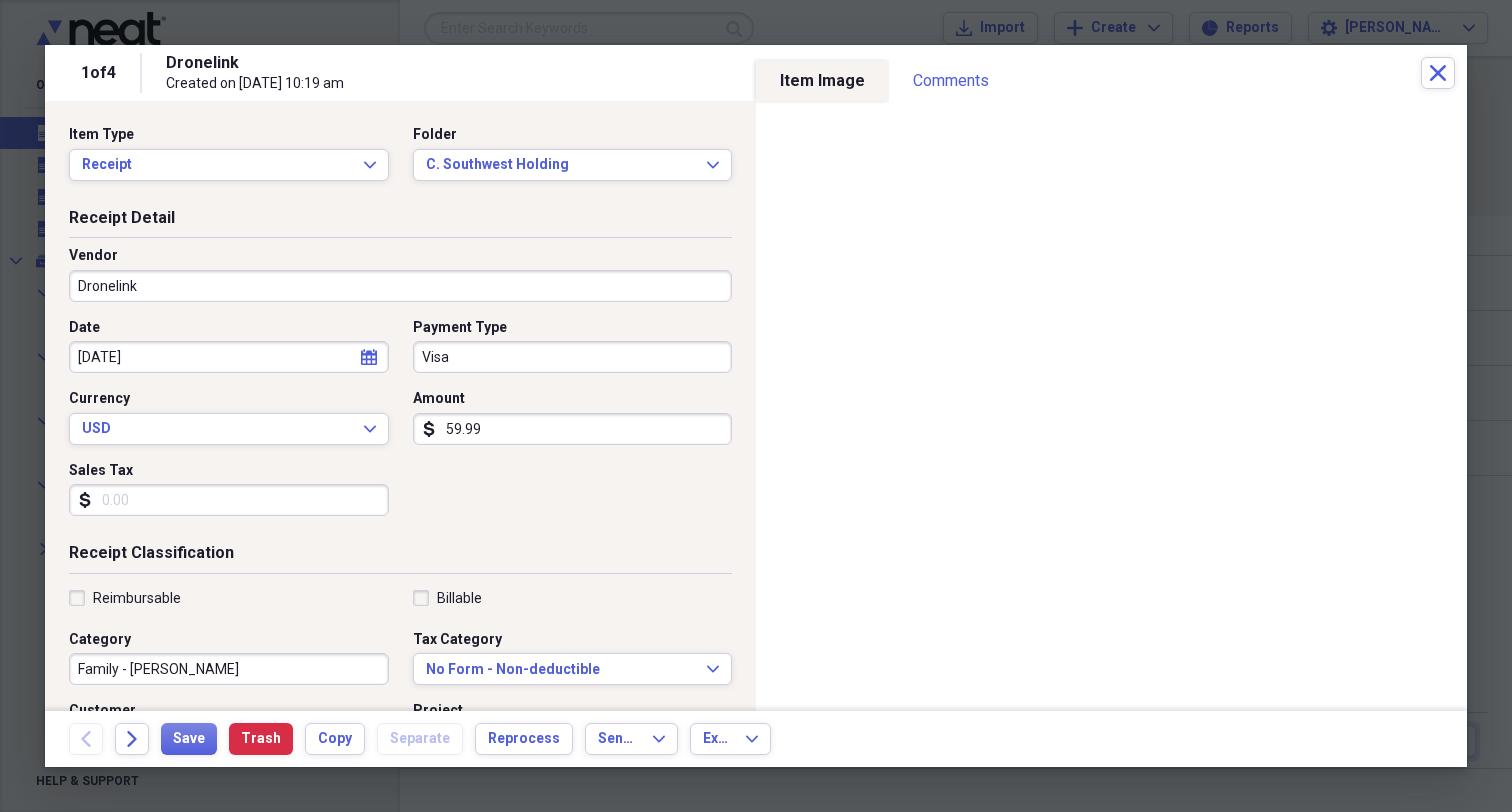 click on "Visa" at bounding box center [573, 357] 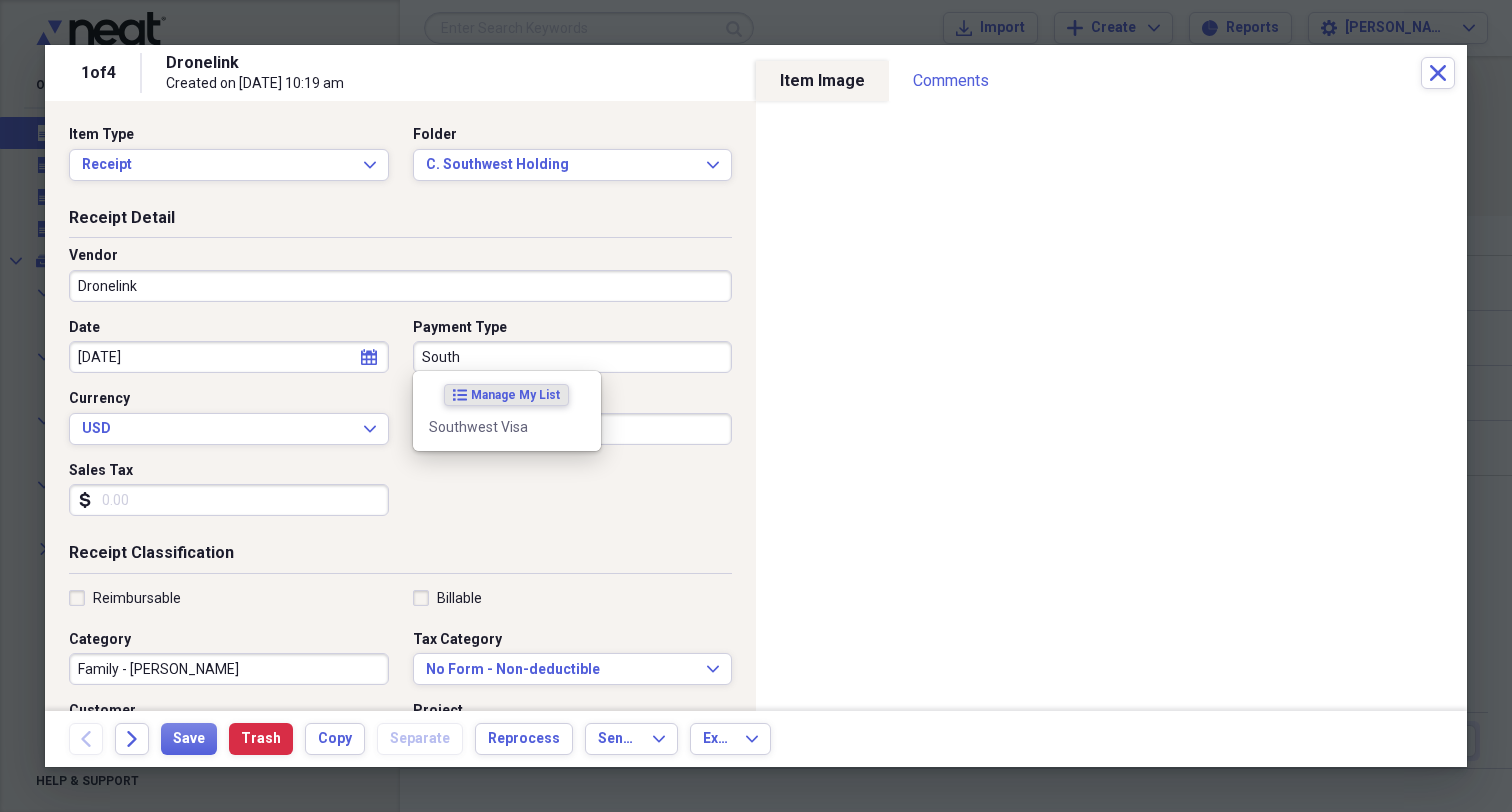 drag, startPoint x: 443, startPoint y: 391, endPoint x: 465, endPoint y: 430, distance: 44.777225 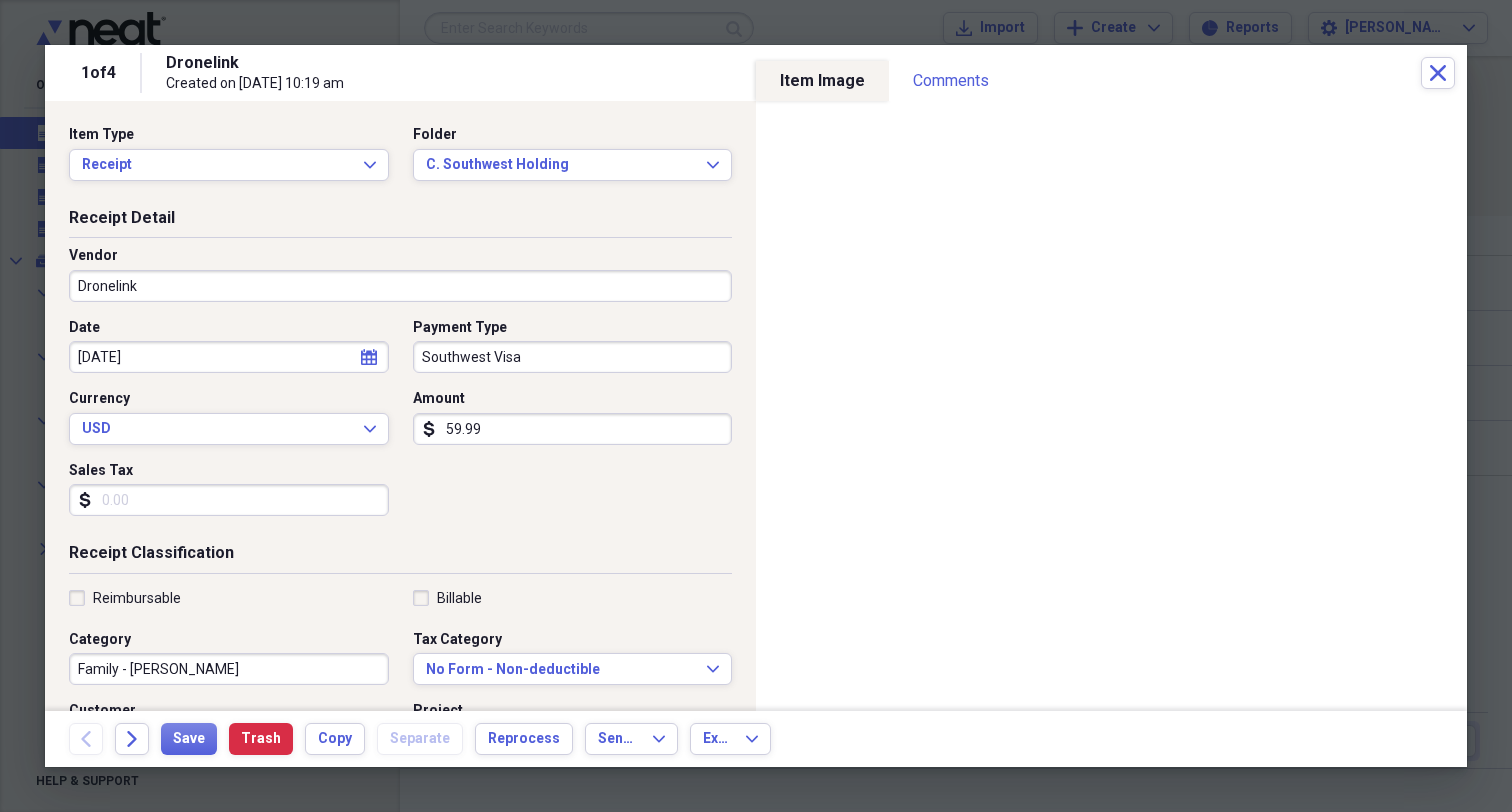 scroll, scrollTop: 53, scrollLeft: 0, axis: vertical 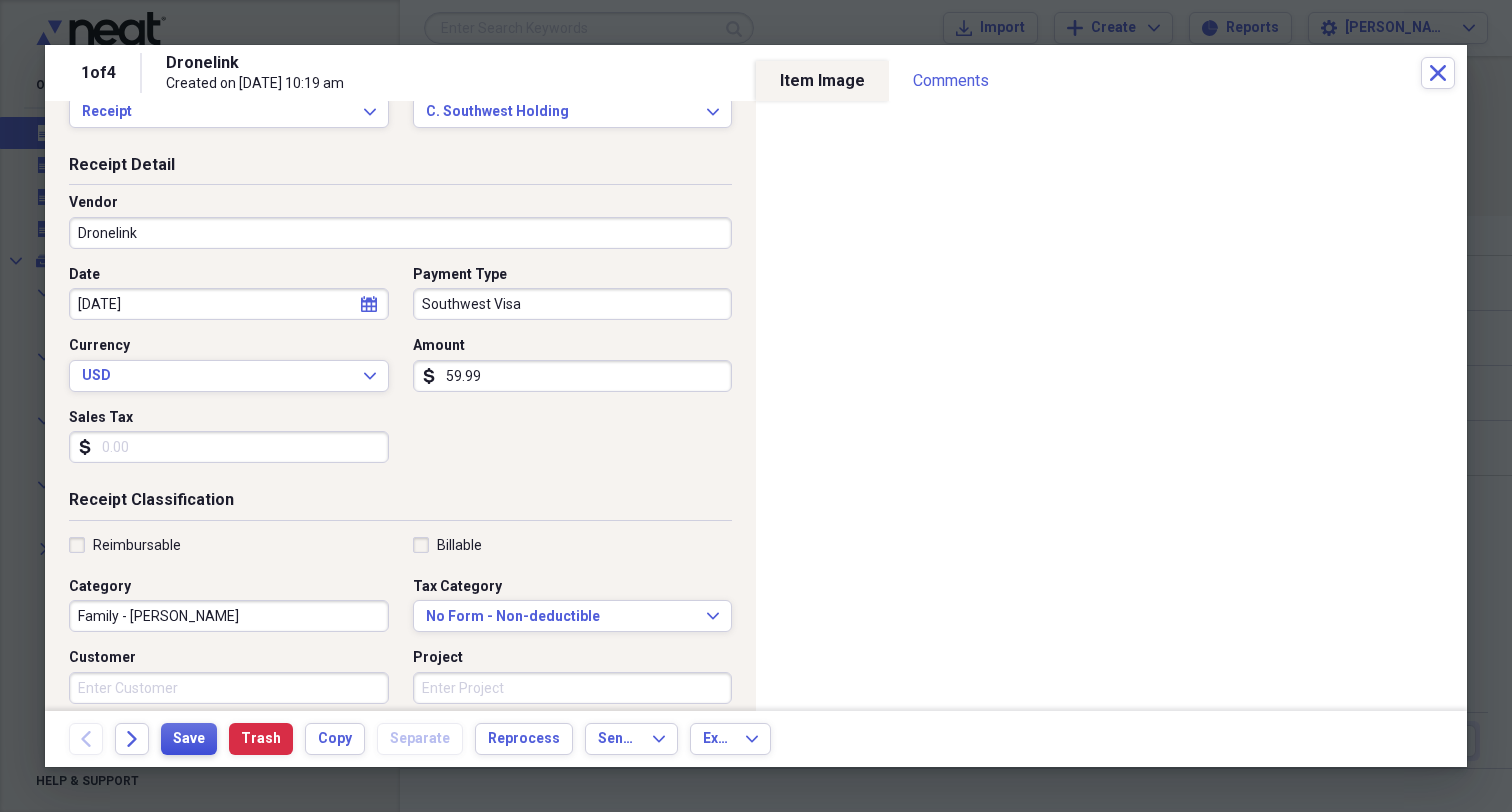 click on "Save" at bounding box center (189, 739) 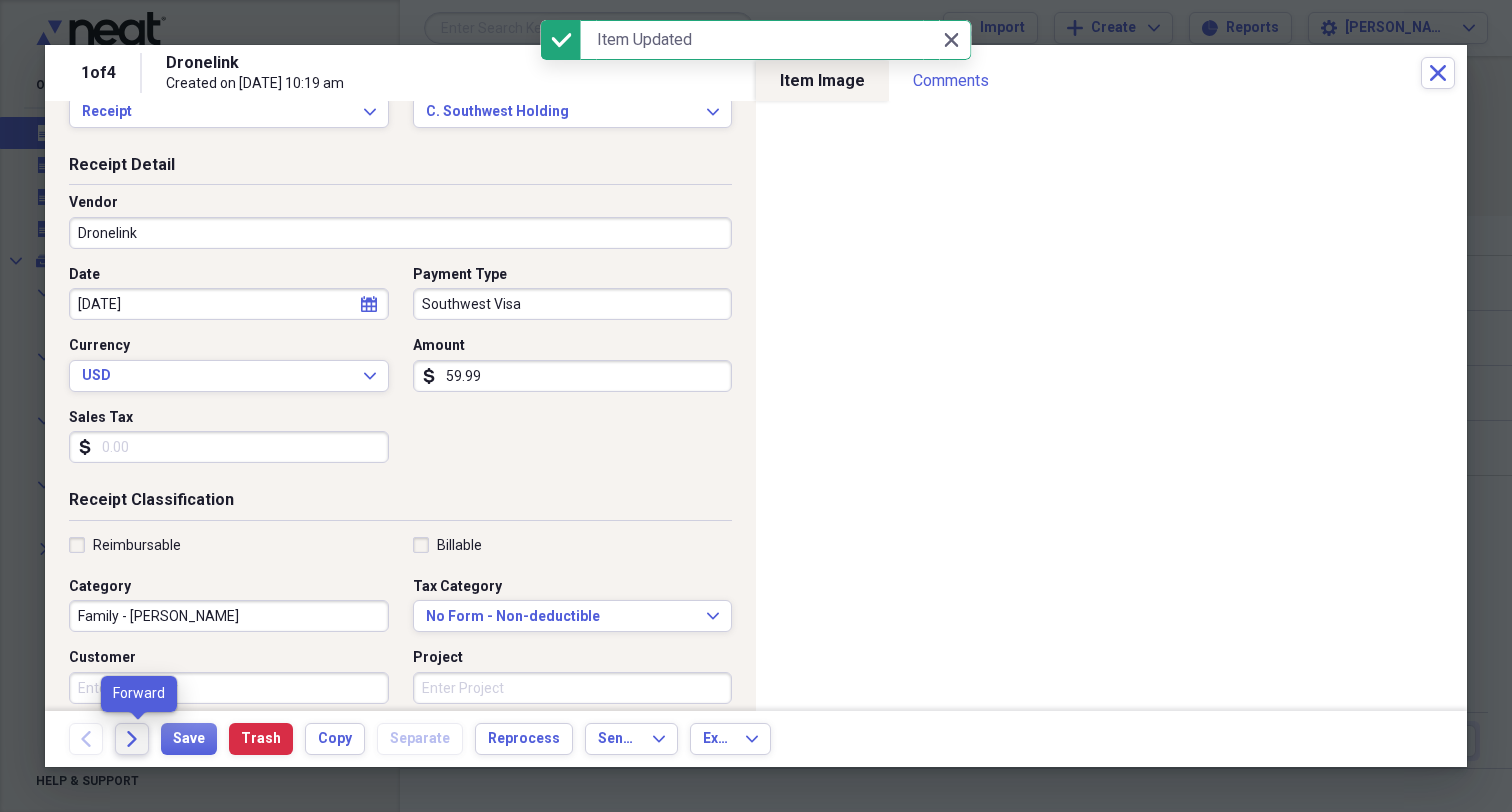 click on "Forward" 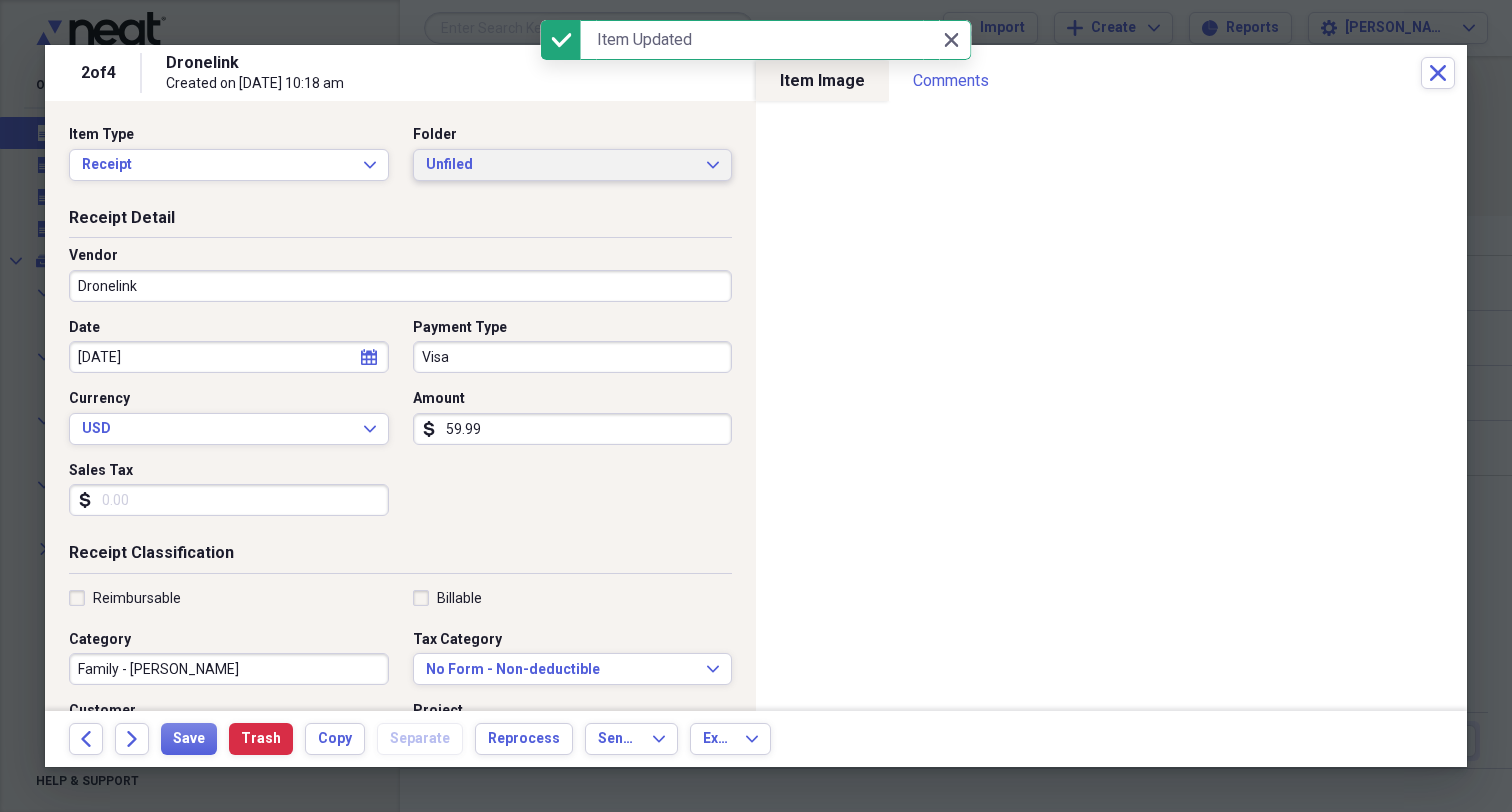 click on "Expand" 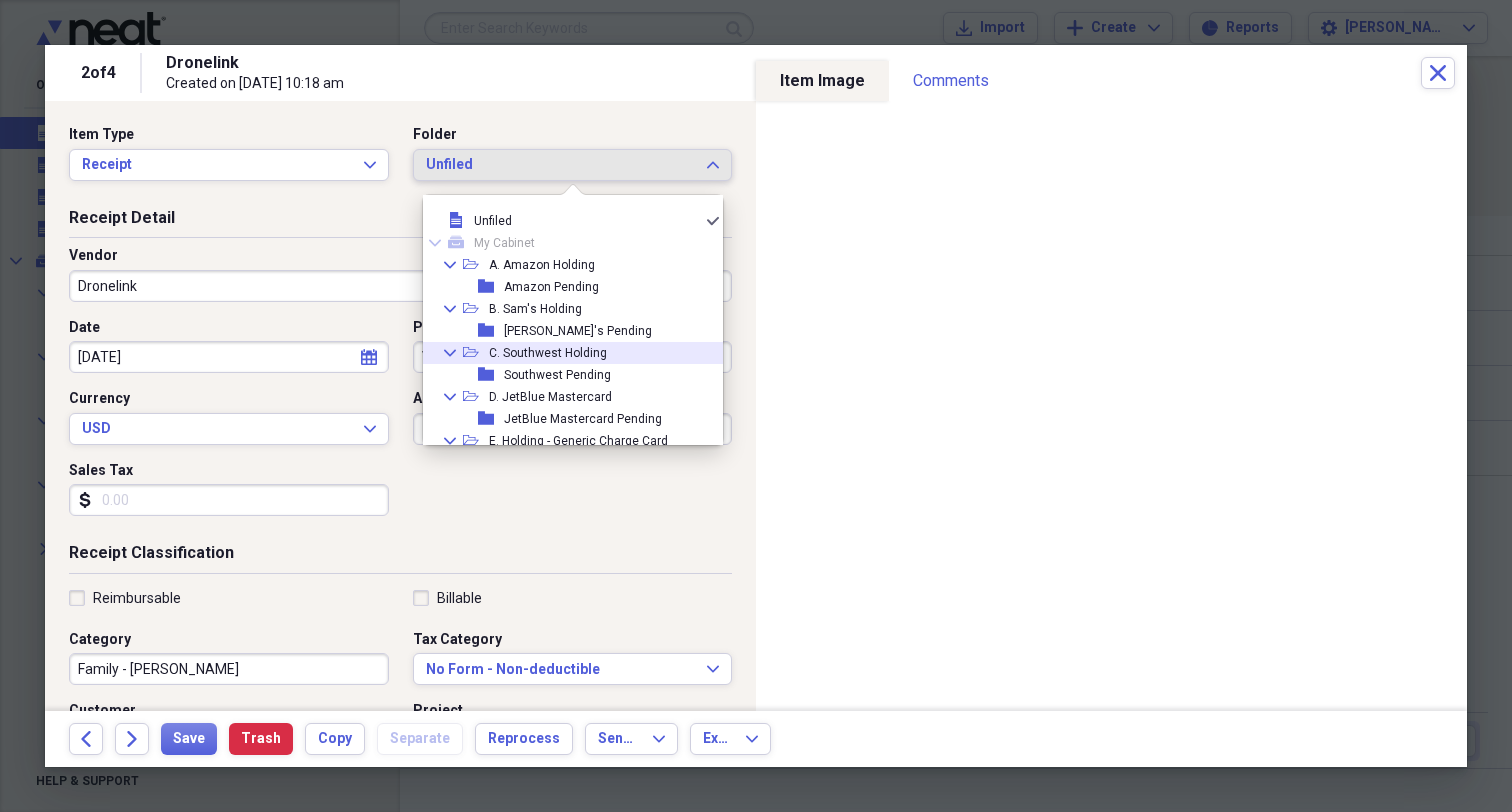click on "C. Southwest Holding" at bounding box center (548, 353) 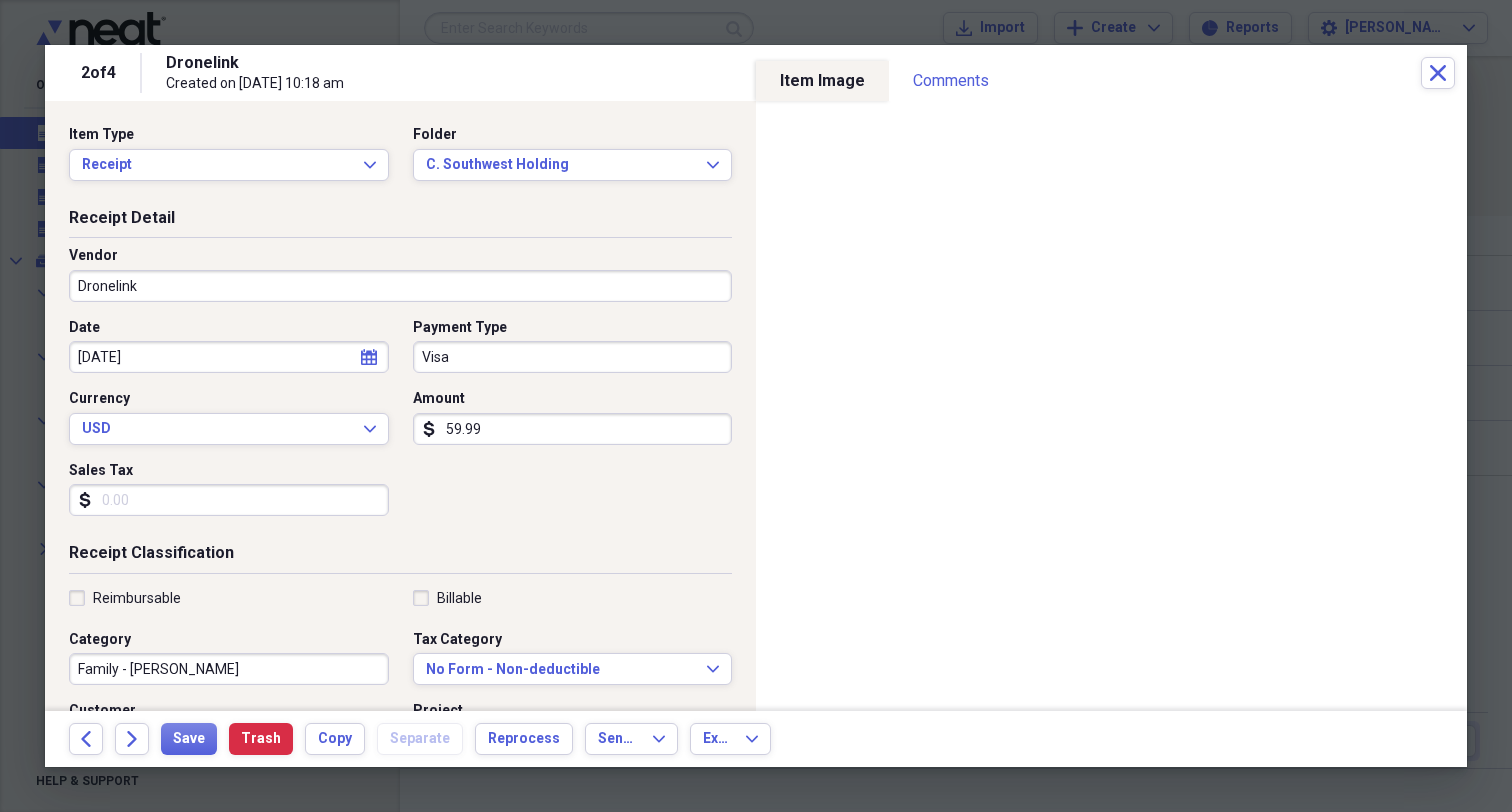 click on "Visa" at bounding box center [573, 357] 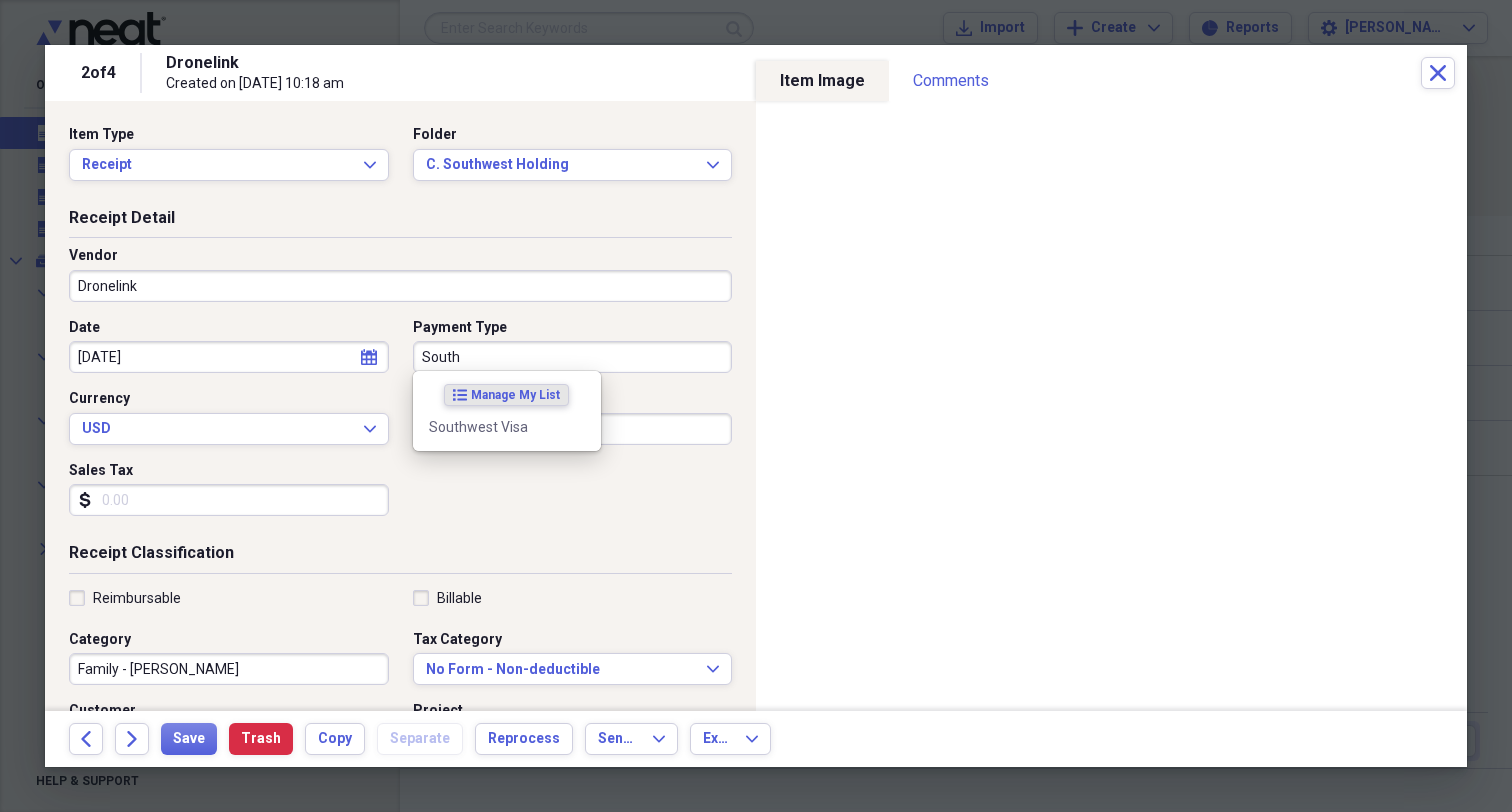 drag, startPoint x: 457, startPoint y: 388, endPoint x: 474, endPoint y: 433, distance: 48.104053 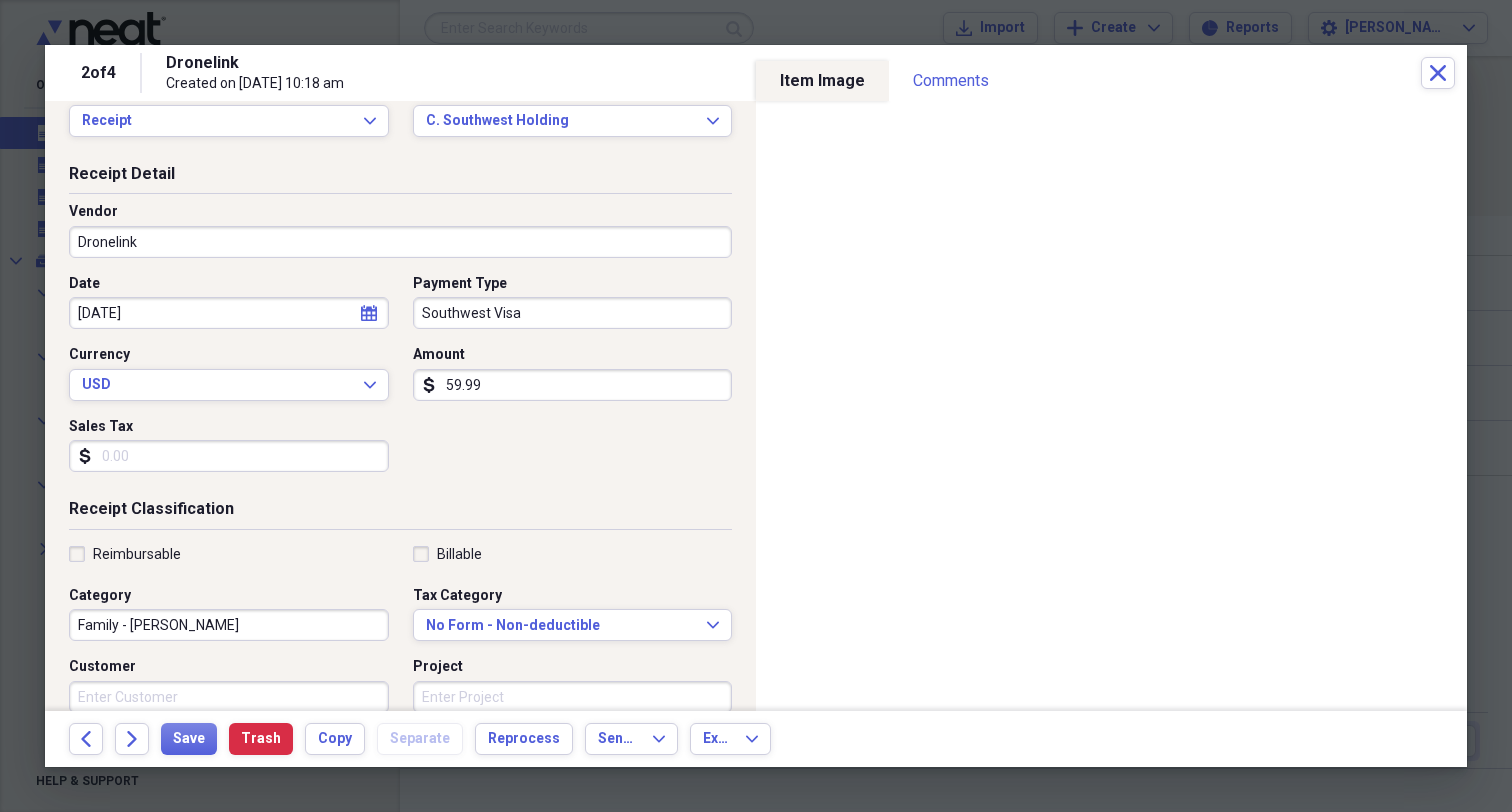 scroll, scrollTop: 67, scrollLeft: 0, axis: vertical 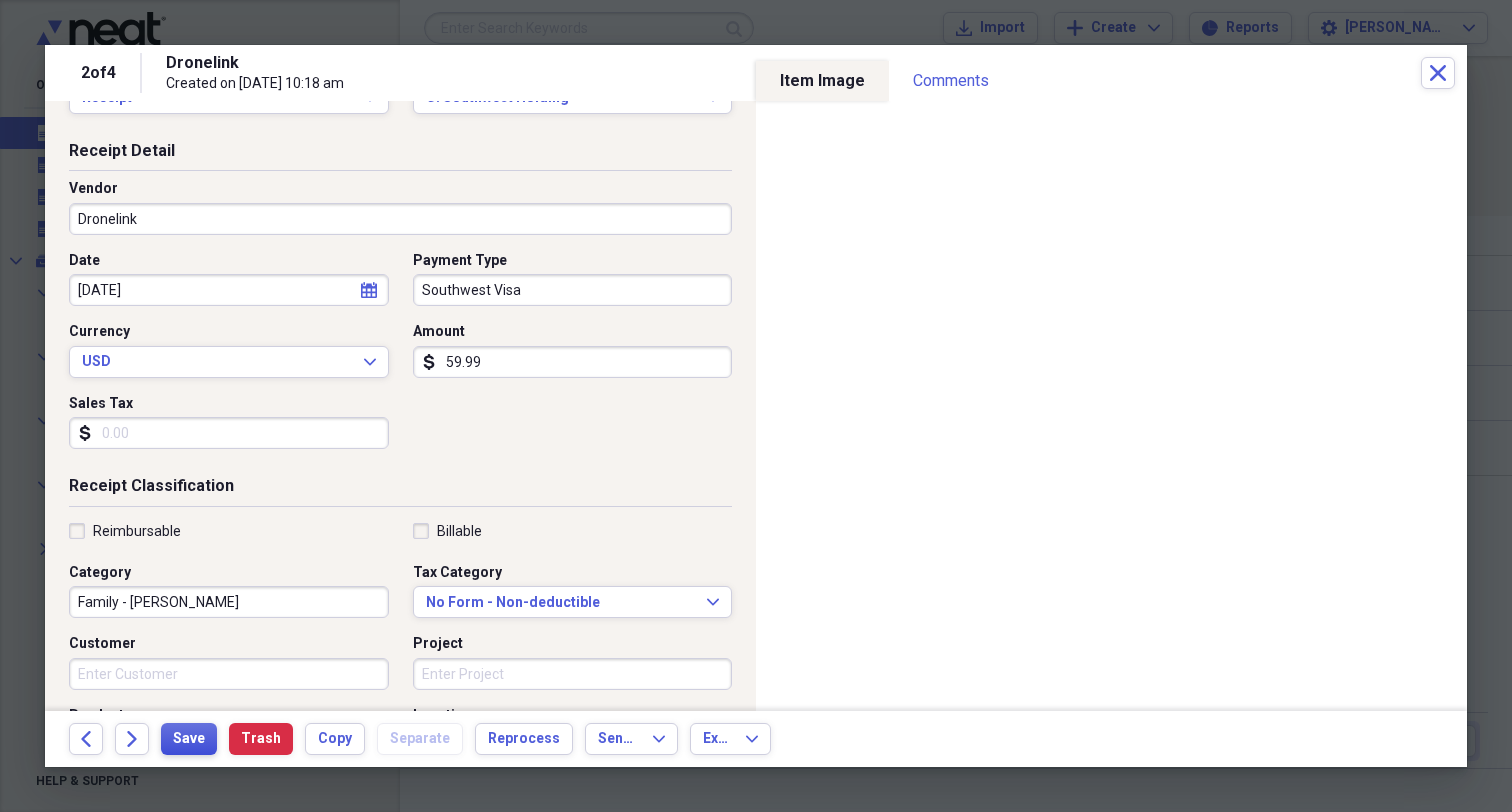 click on "Save" at bounding box center (189, 739) 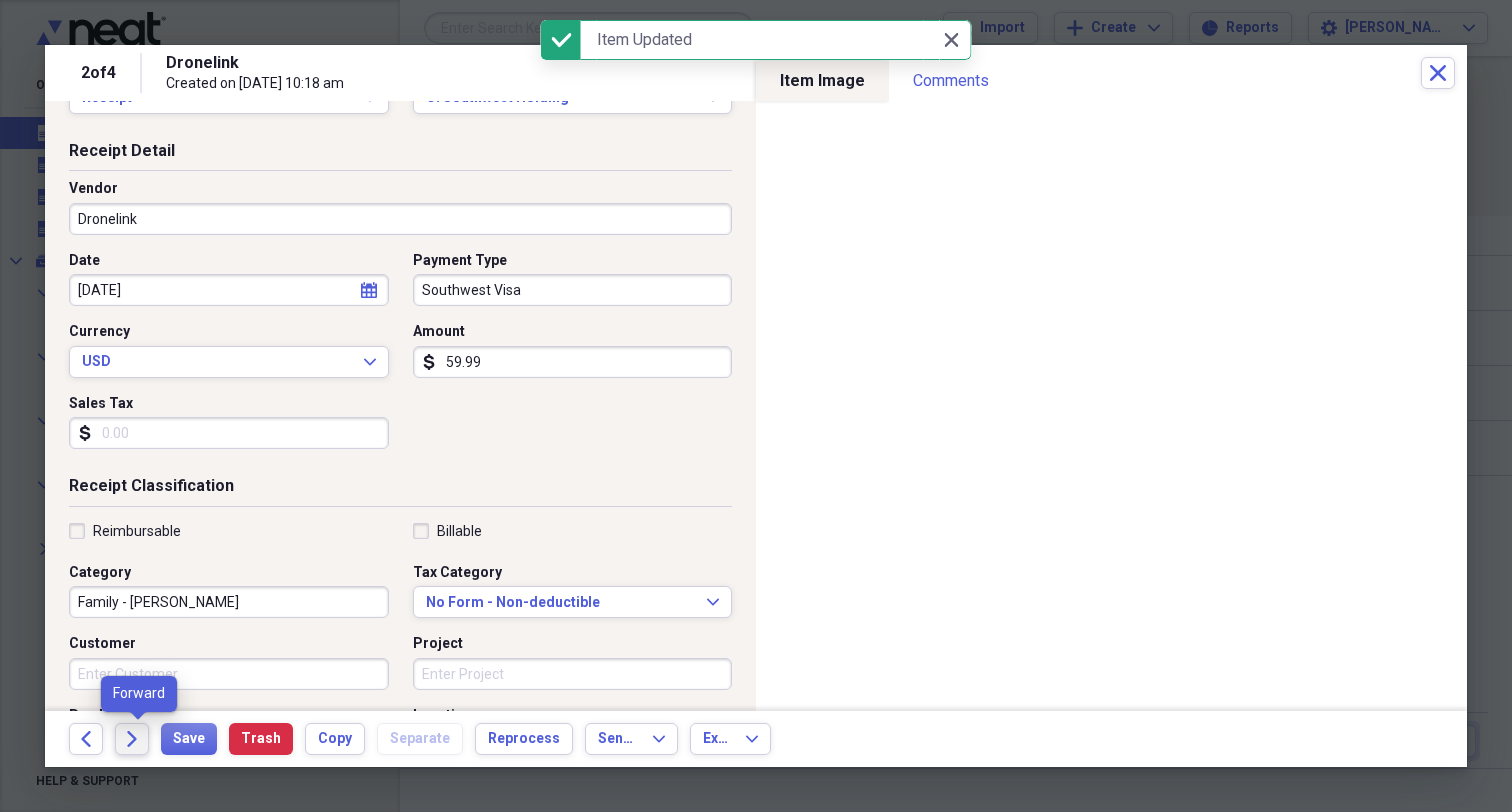 click on "Forward" 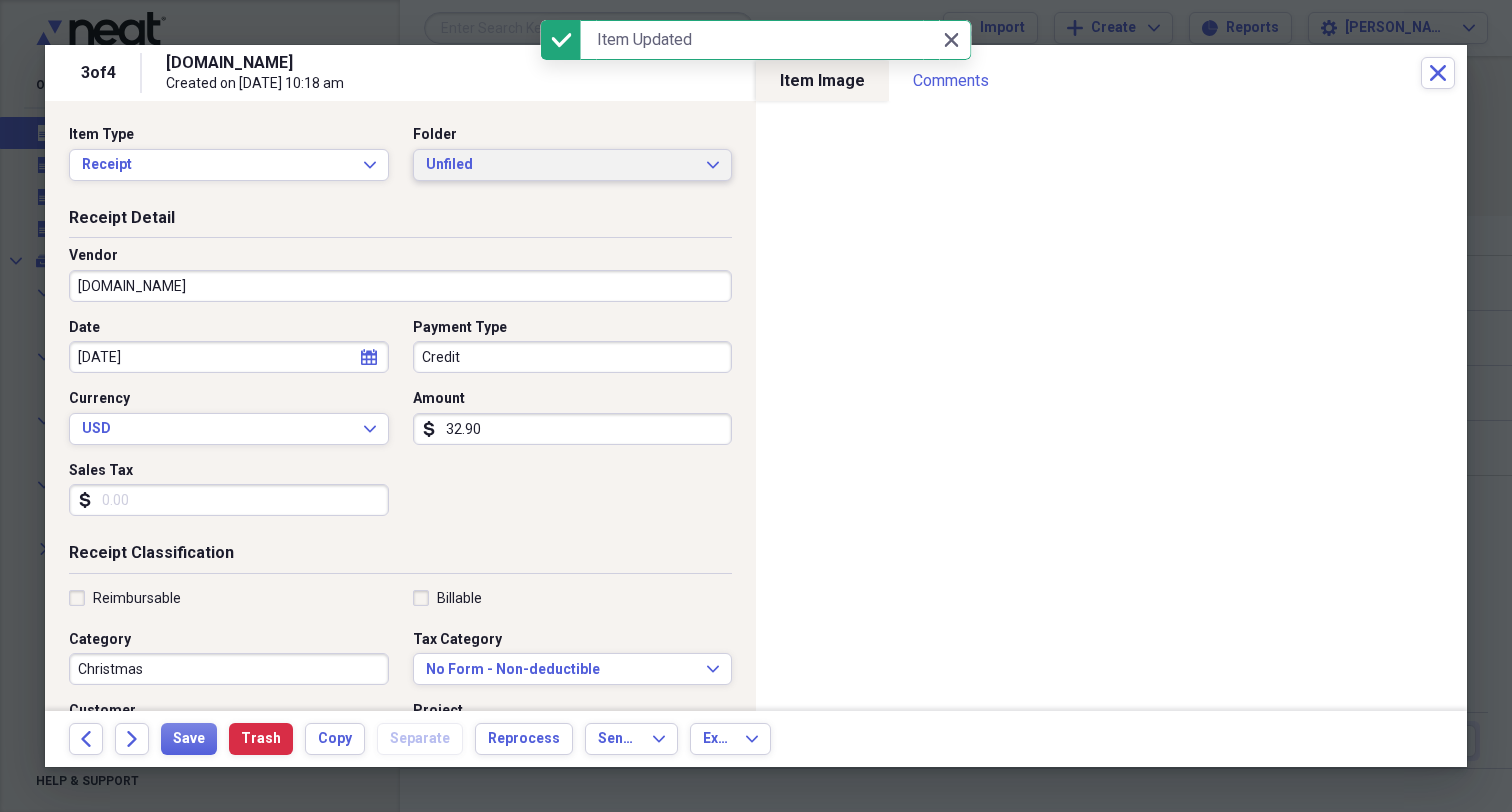 click on "Expand" 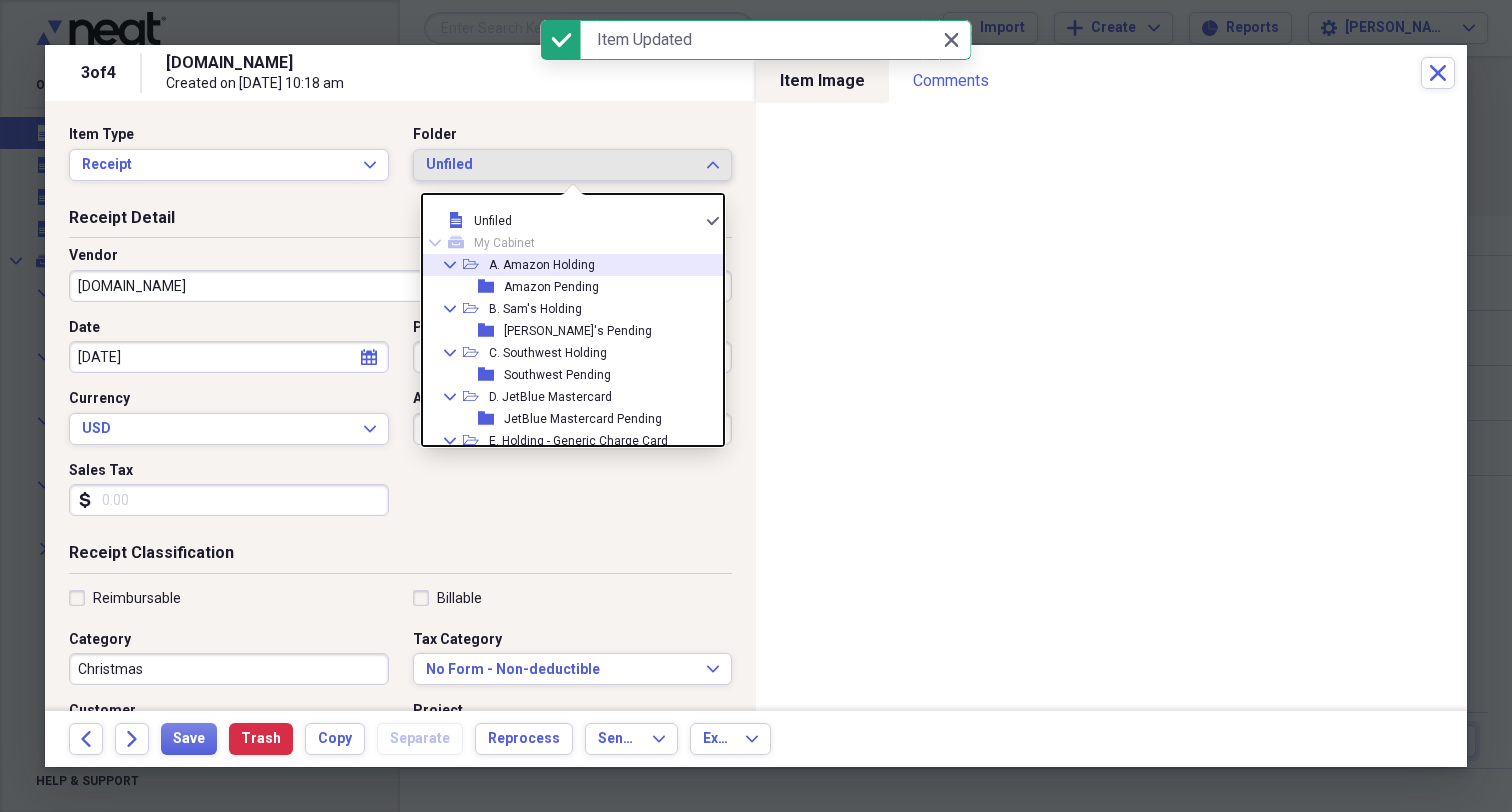 click on "A. Amazon Holding" at bounding box center (542, 265) 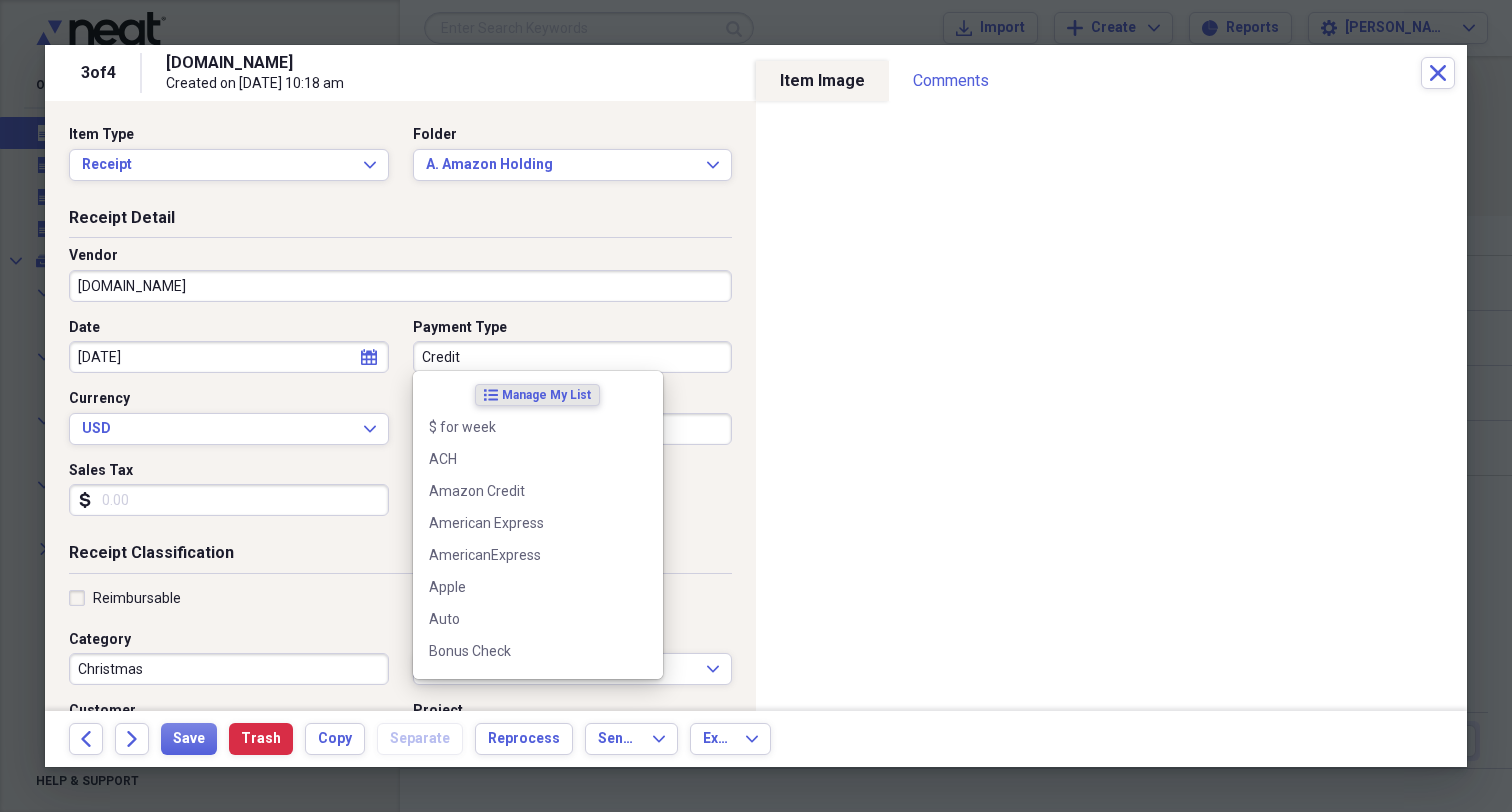 click on "Credit" at bounding box center (573, 357) 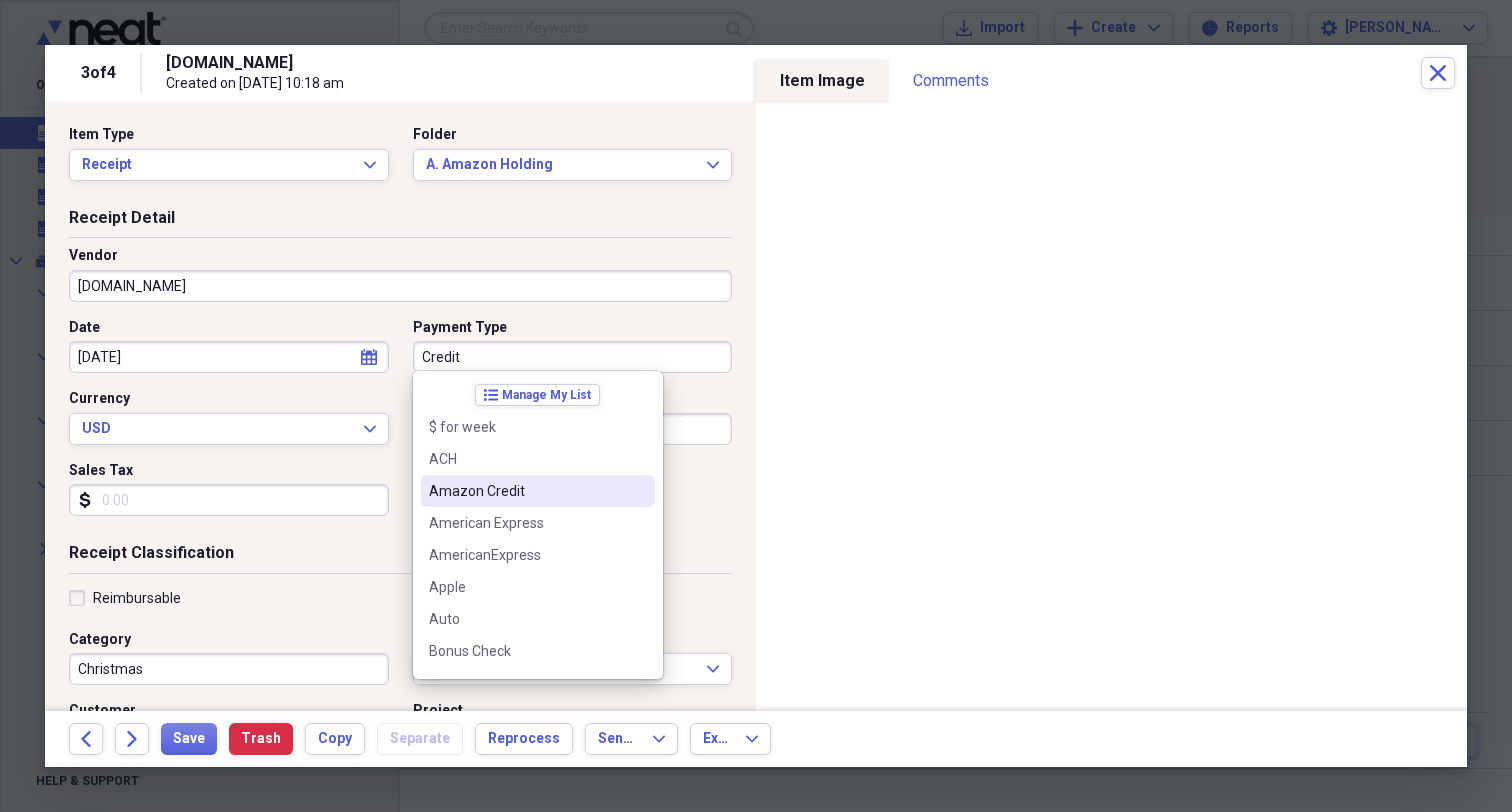 click on "Amazon Credit" at bounding box center [526, 491] 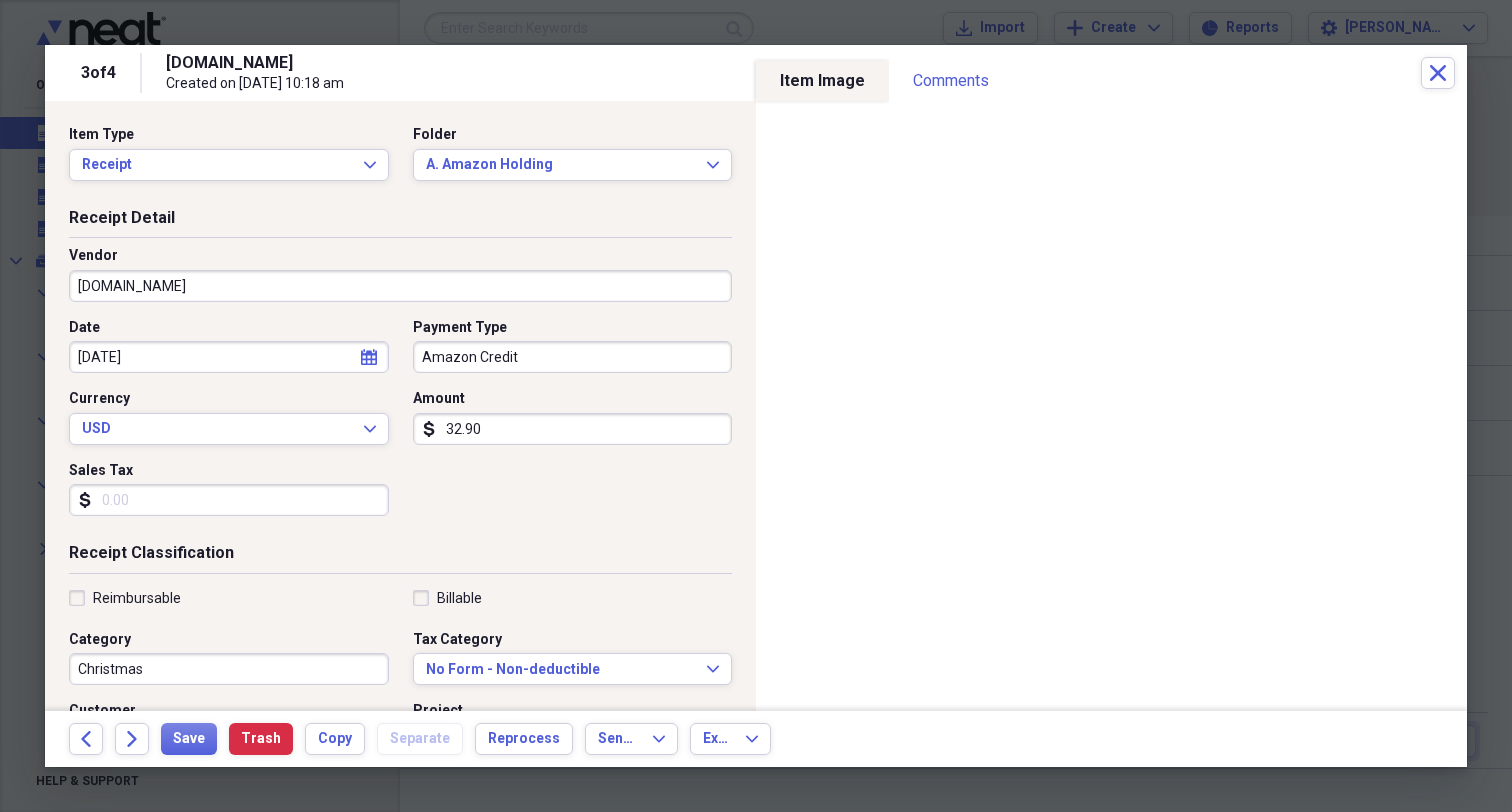 click on "32.90" at bounding box center (573, 429) 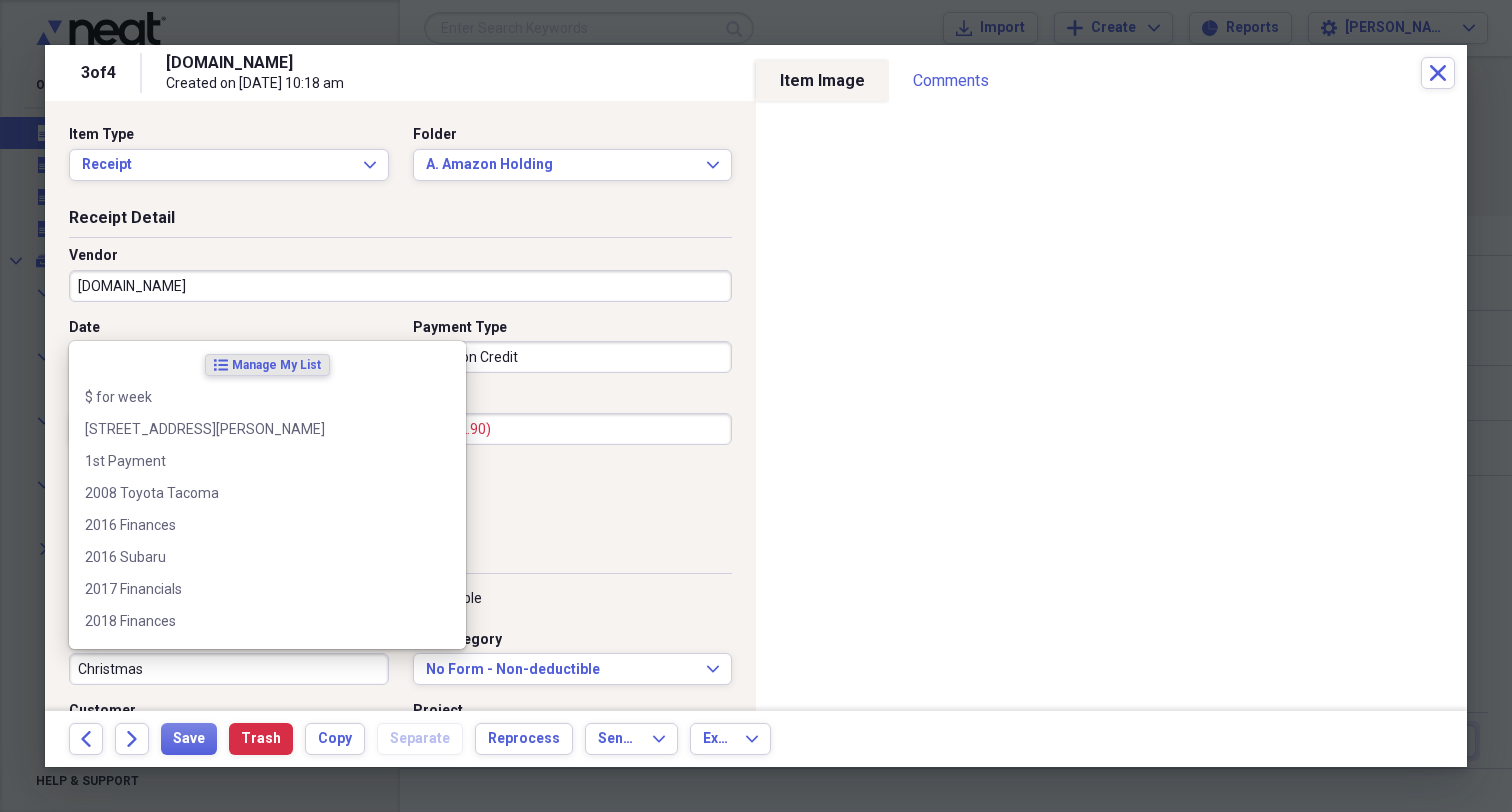 drag, startPoint x: 165, startPoint y: 661, endPoint x: 3, endPoint y: 662, distance: 162.00308 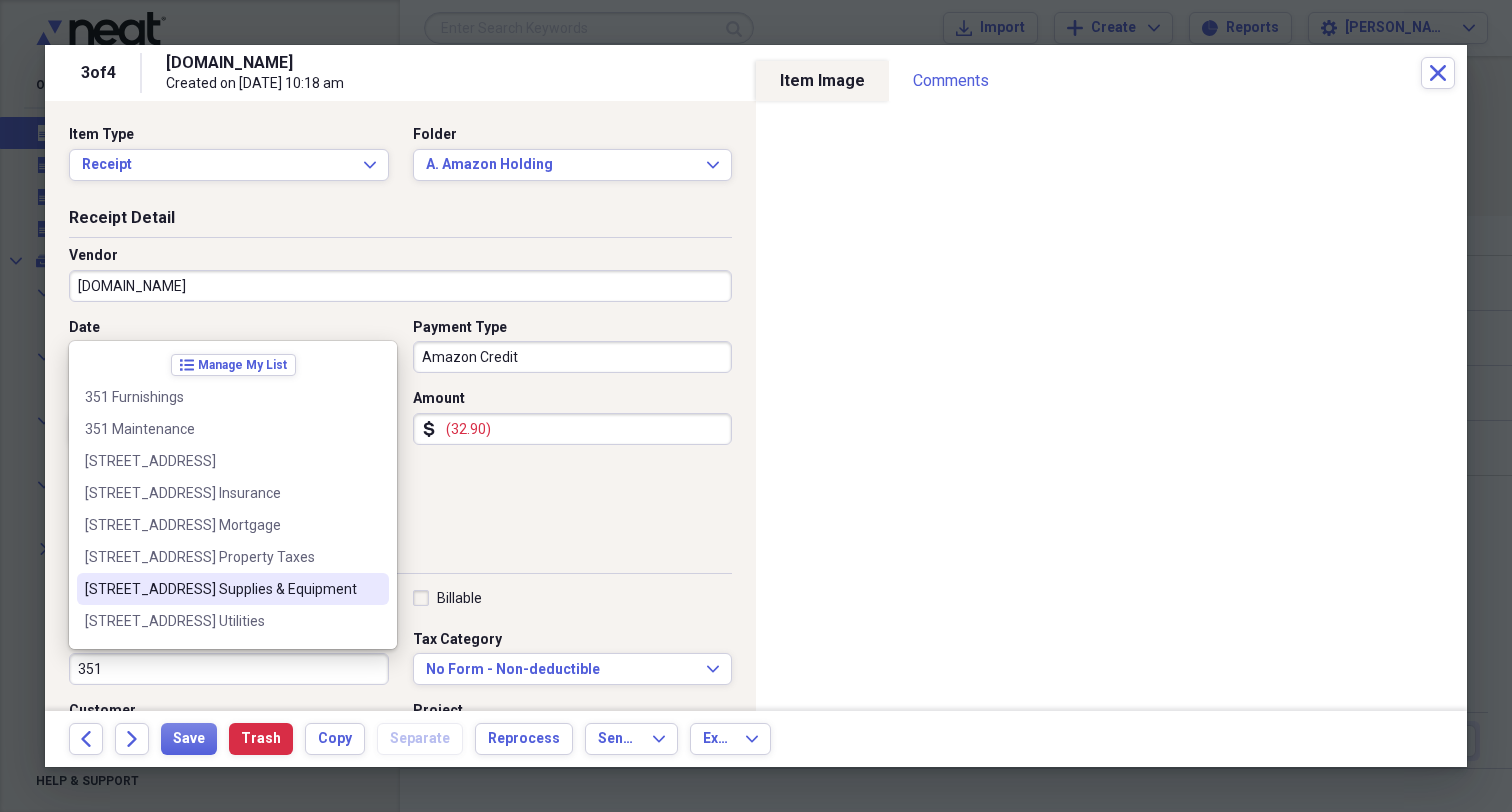 click on "[STREET_ADDRESS] Supplies & Equipment" at bounding box center [221, 589] 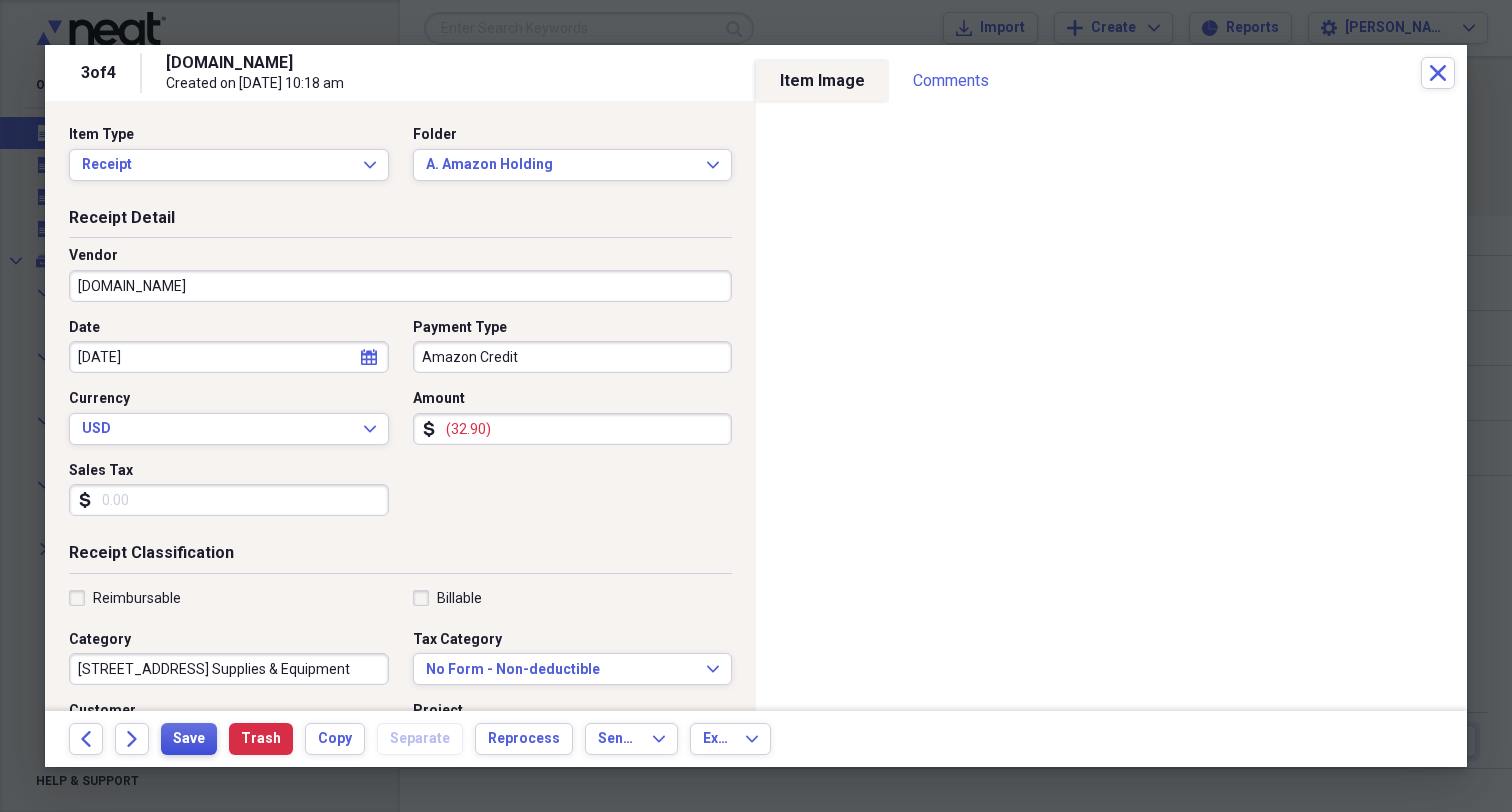 click on "Save" at bounding box center [189, 739] 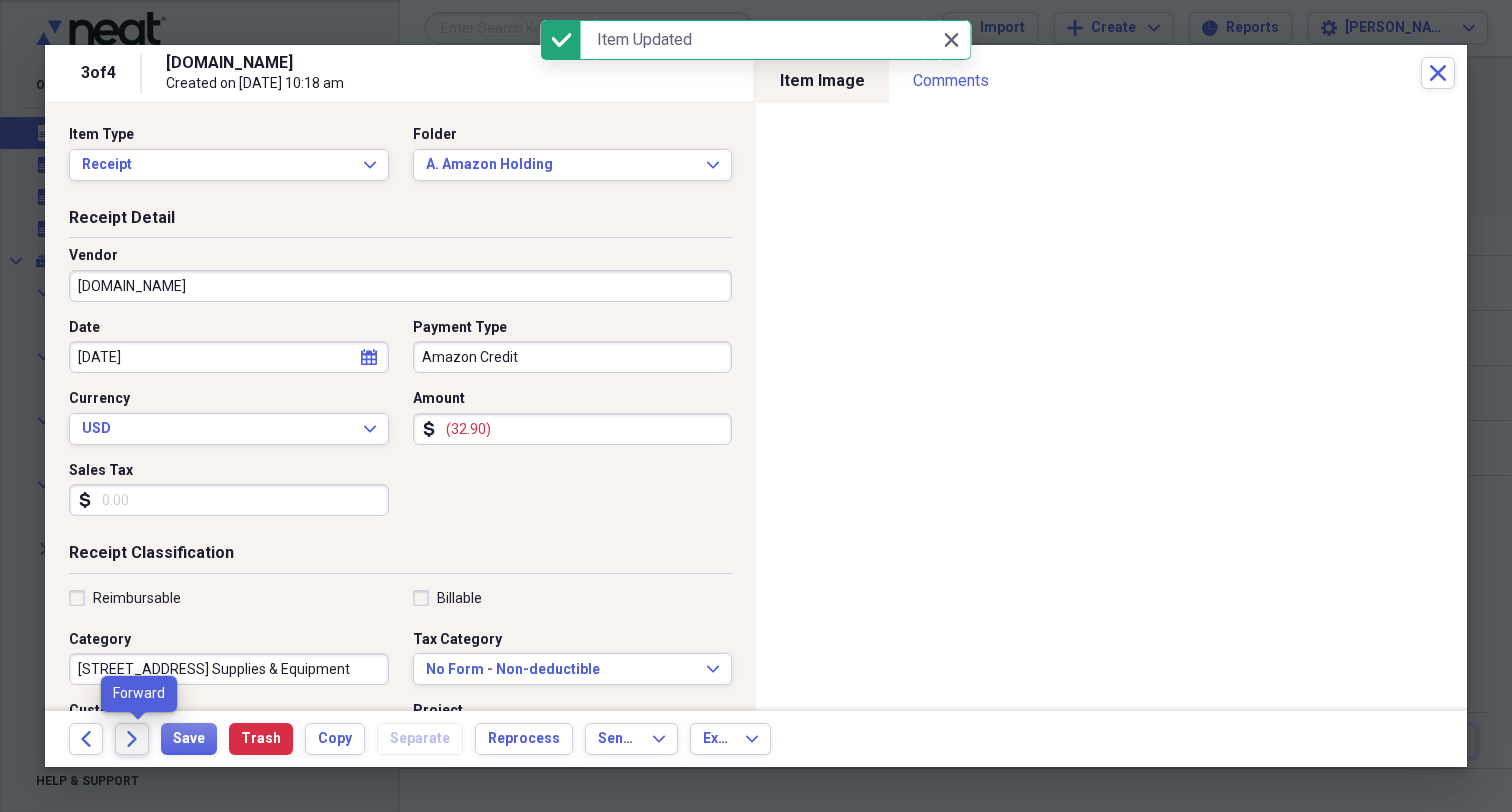 click 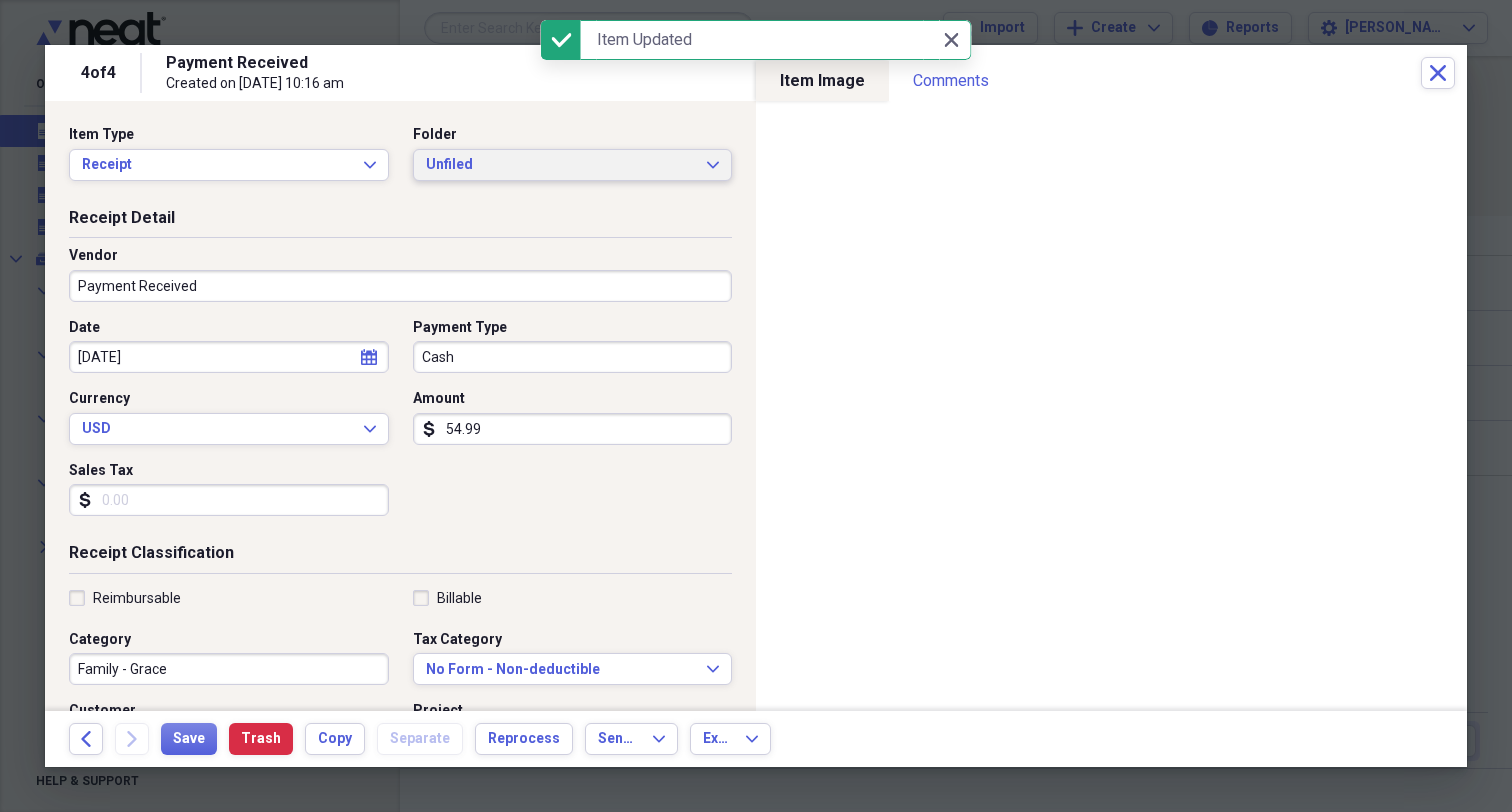 click on "Expand" 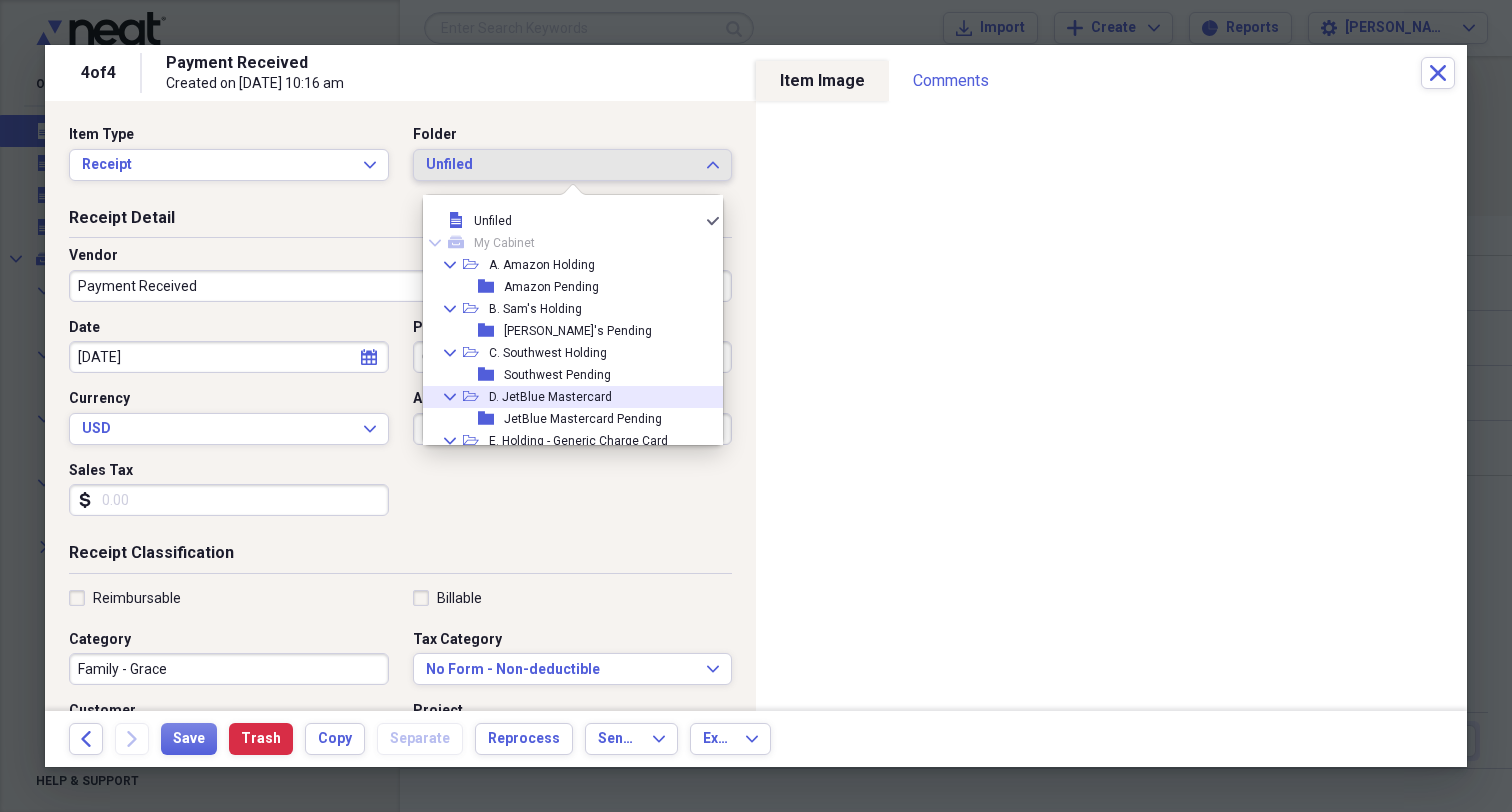 click on "D. JetBlue Mastercard" at bounding box center [550, 397] 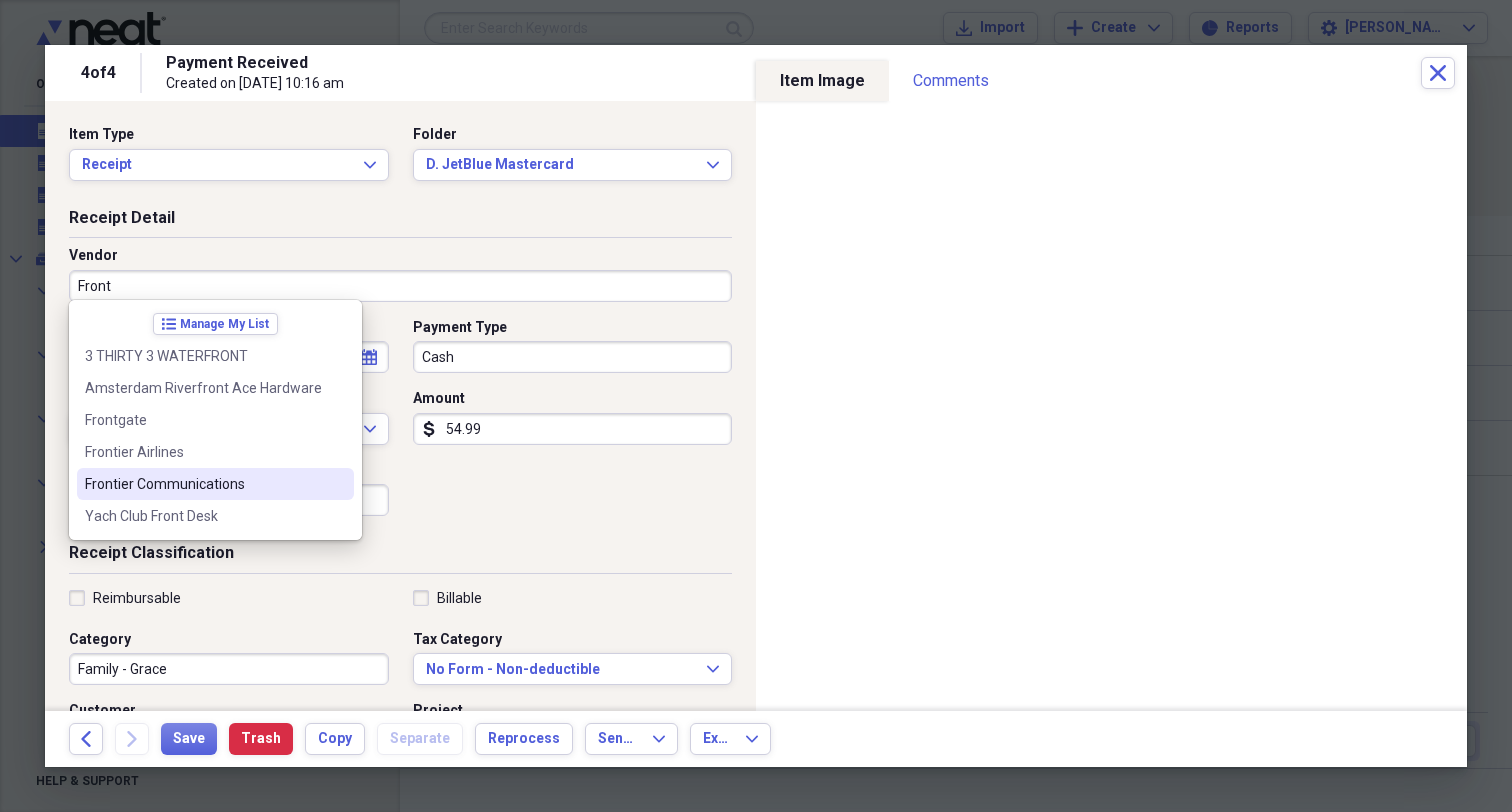click on "Frontier Communications" at bounding box center (203, 484) 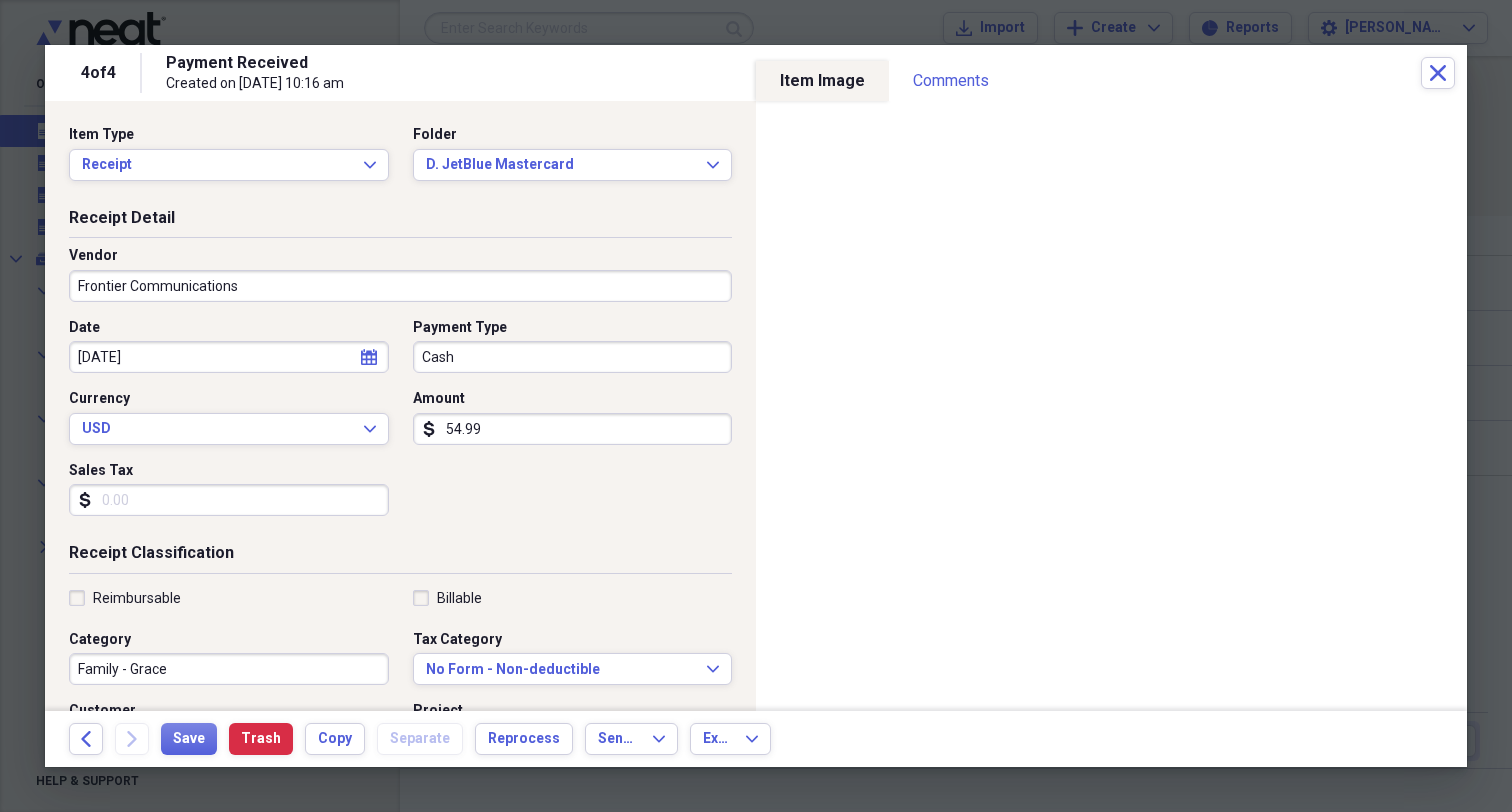 type on "[STREET_ADDRESS] Utilities" 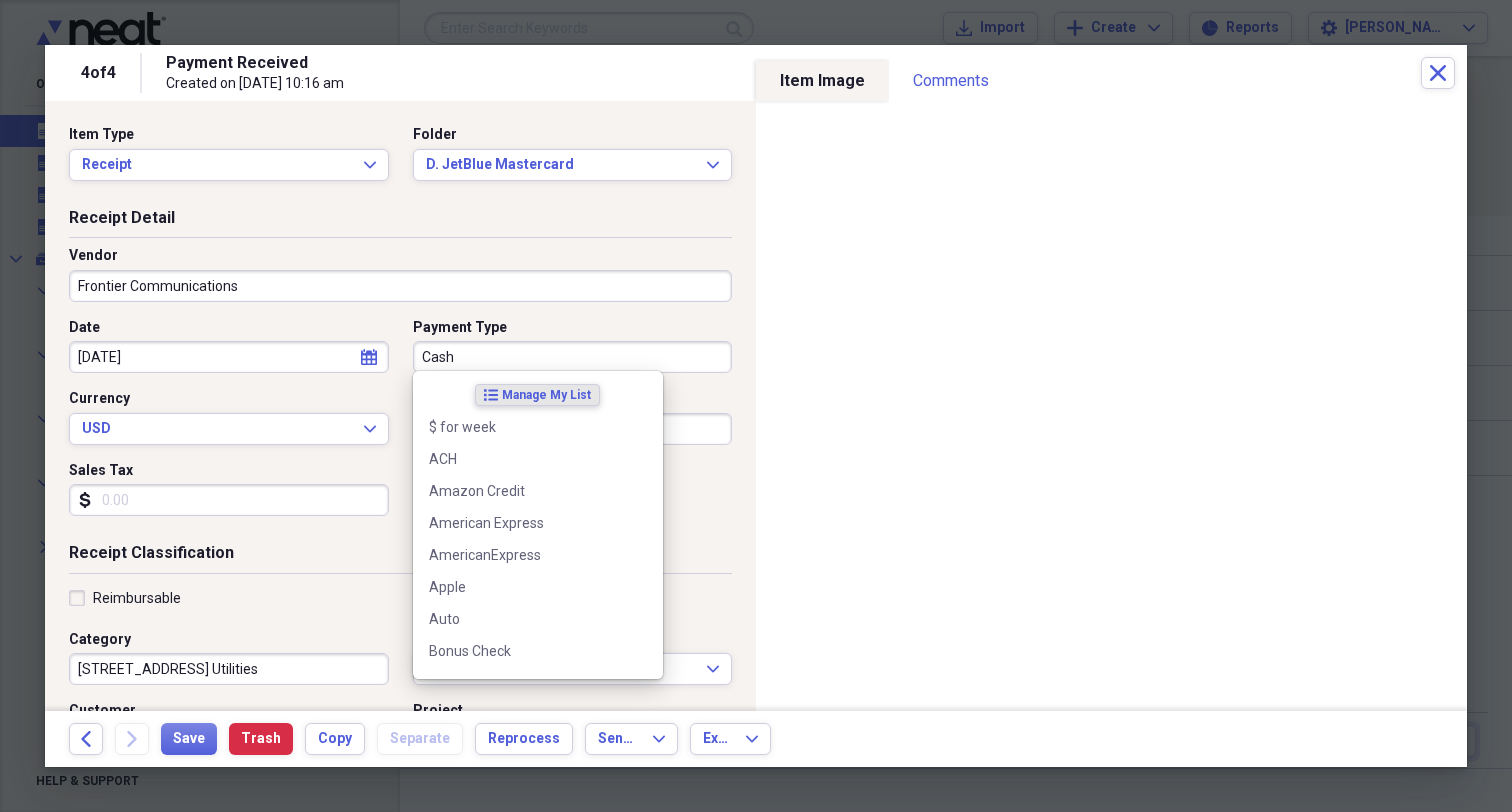 click on "Cash" at bounding box center [573, 357] 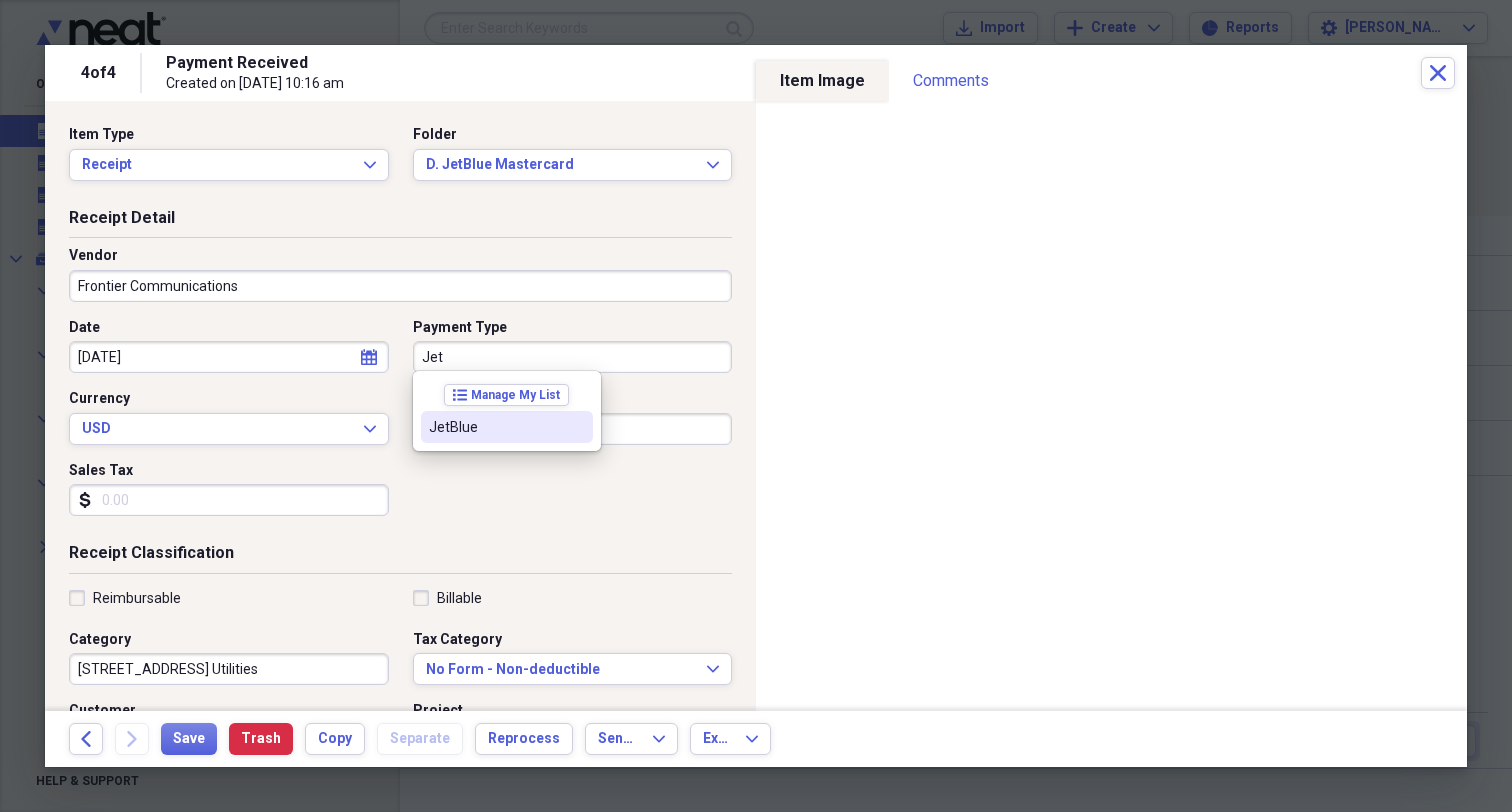 click on "JetBlue" at bounding box center [495, 427] 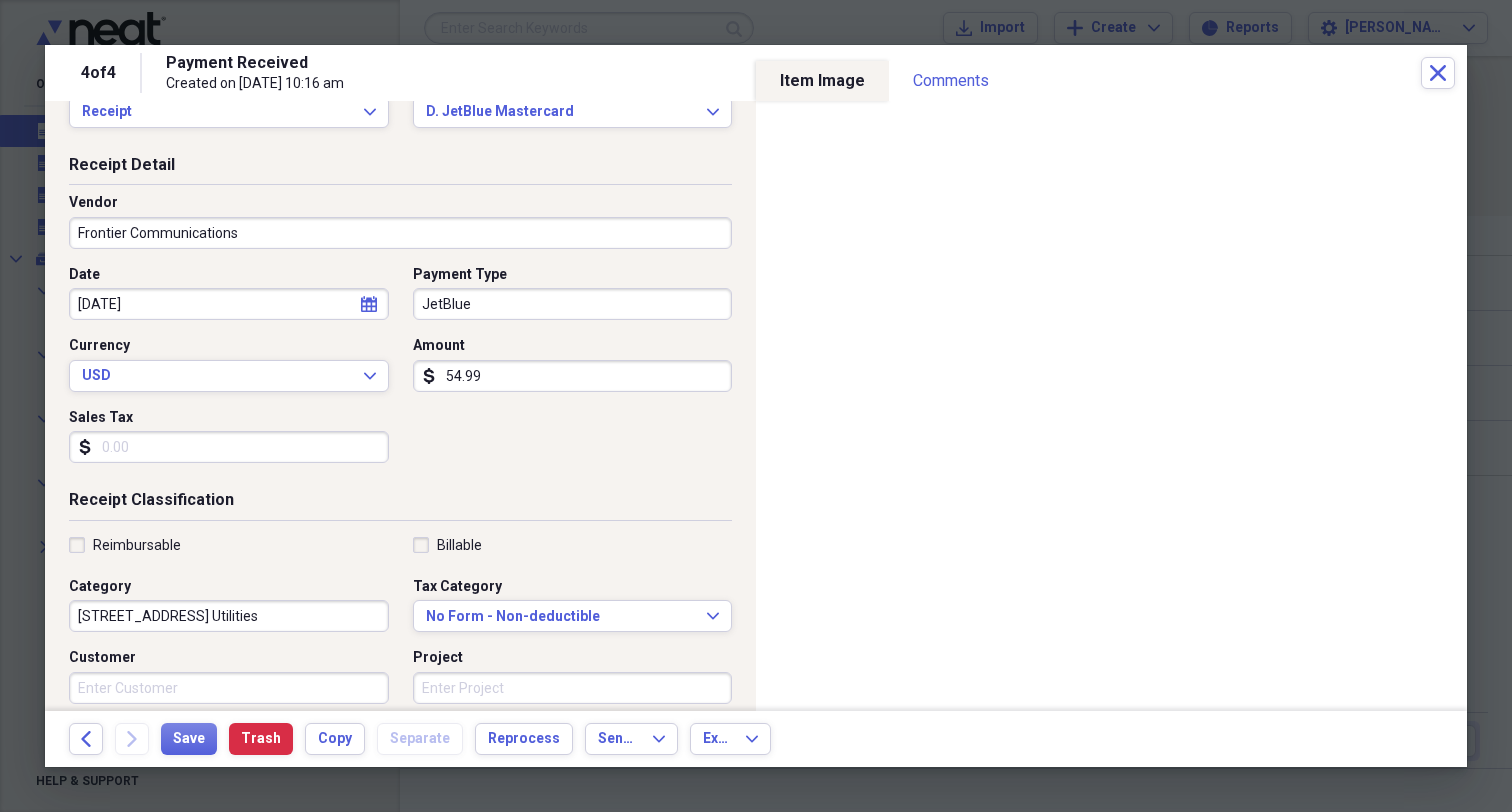 scroll, scrollTop: 58, scrollLeft: 0, axis: vertical 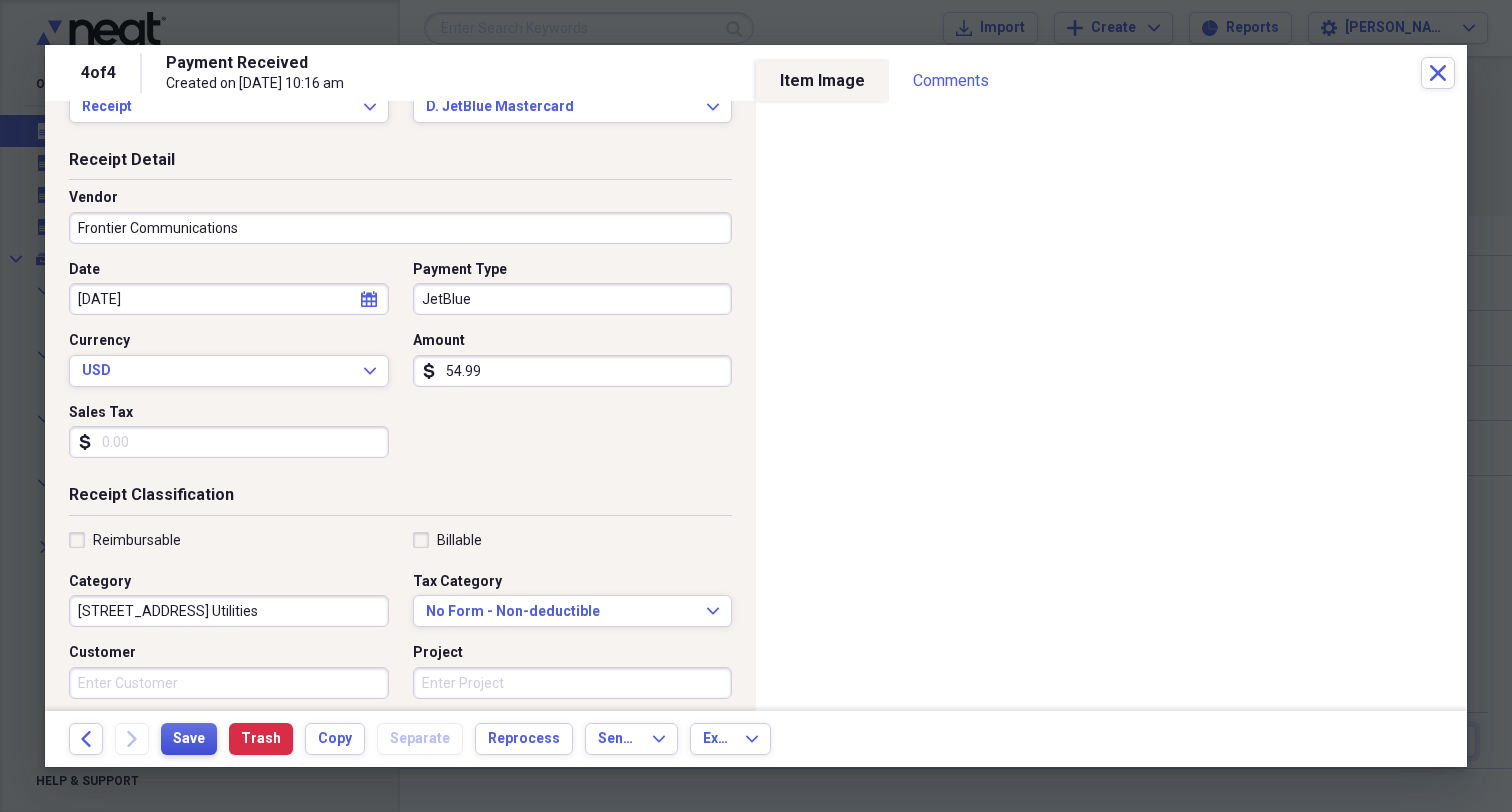 click on "Save" at bounding box center [189, 739] 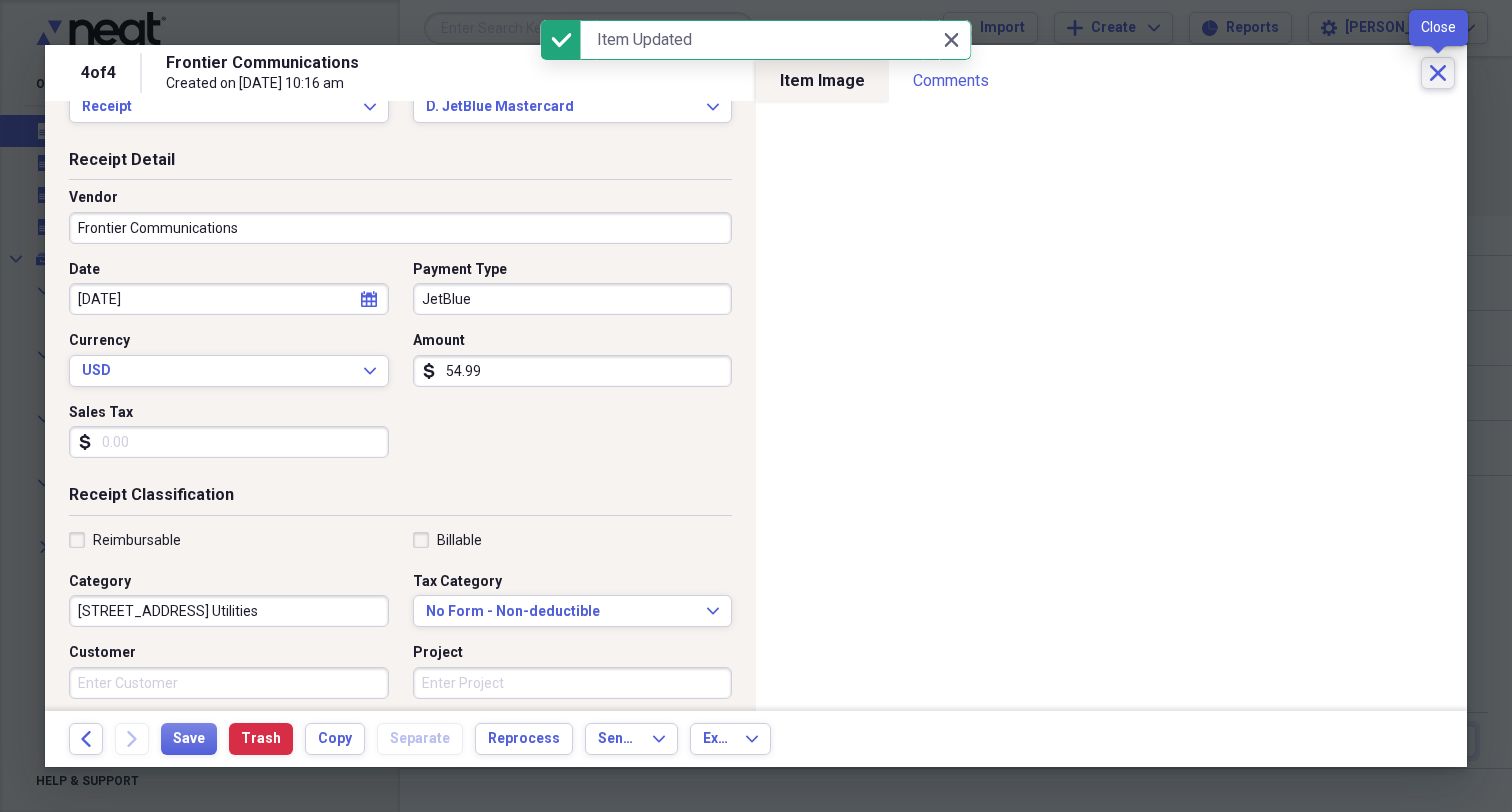 click 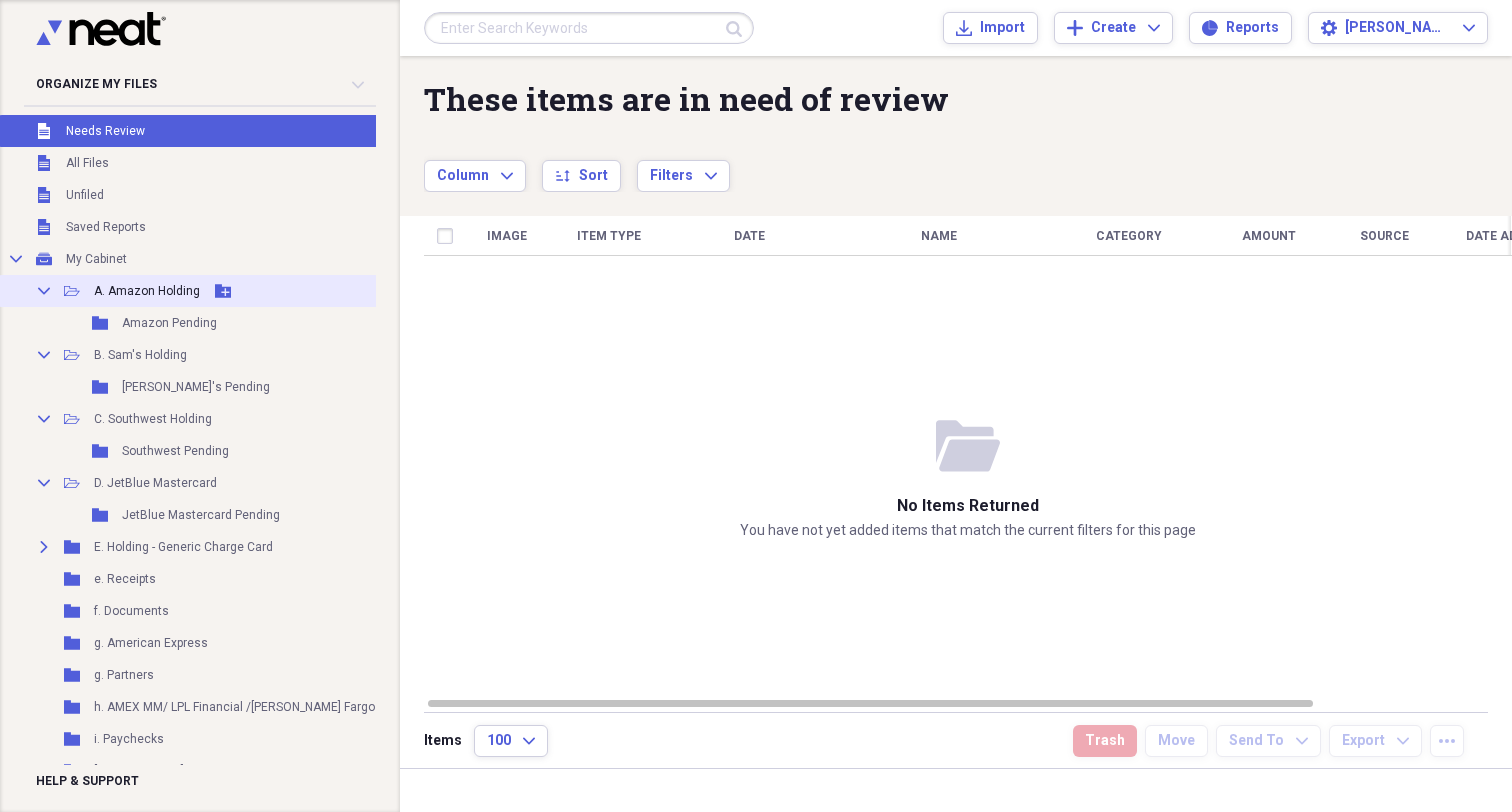 click on "A. Amazon Holding" at bounding box center (147, 291) 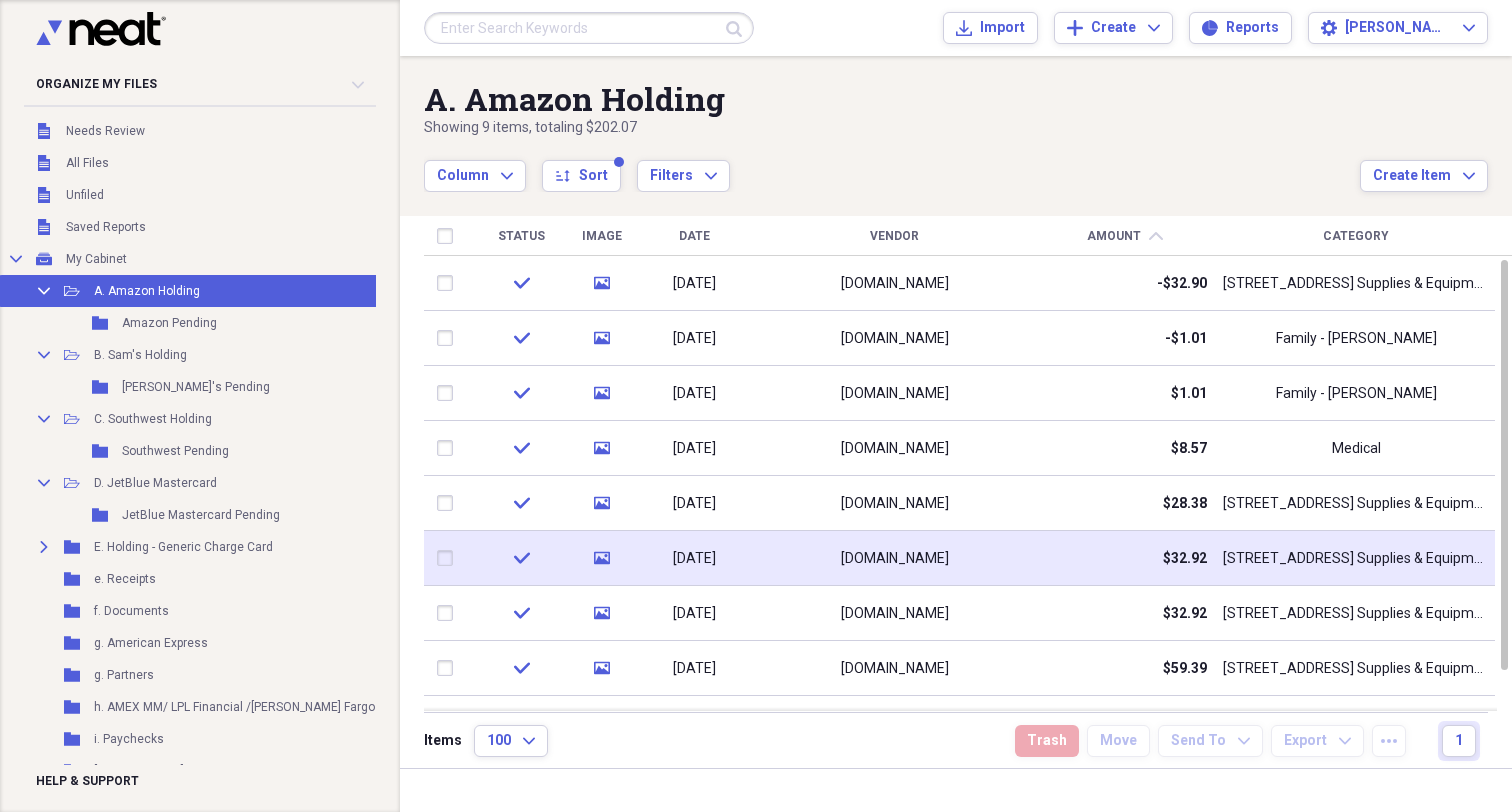 click at bounding box center (449, 558) 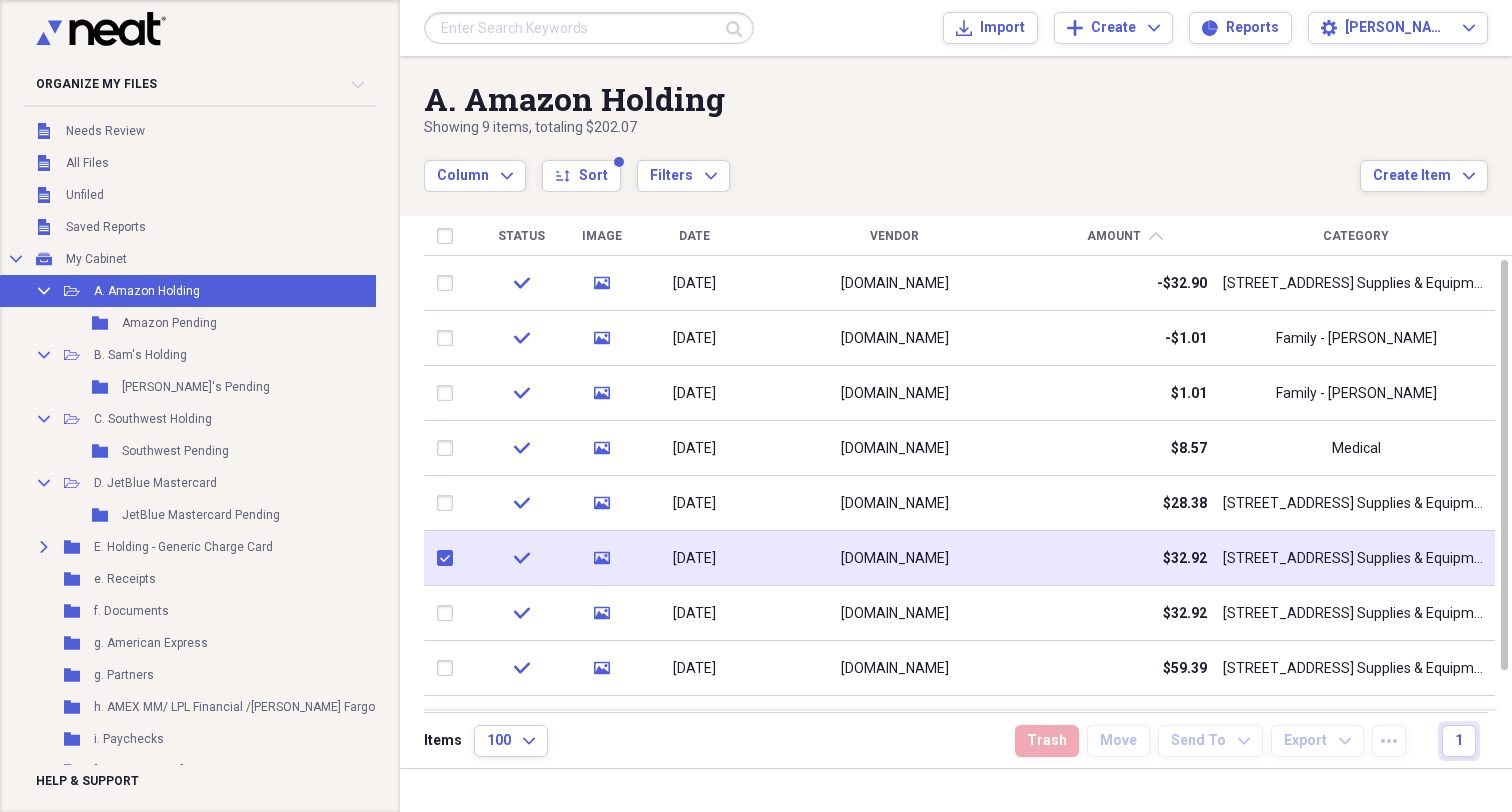 checkbox on "true" 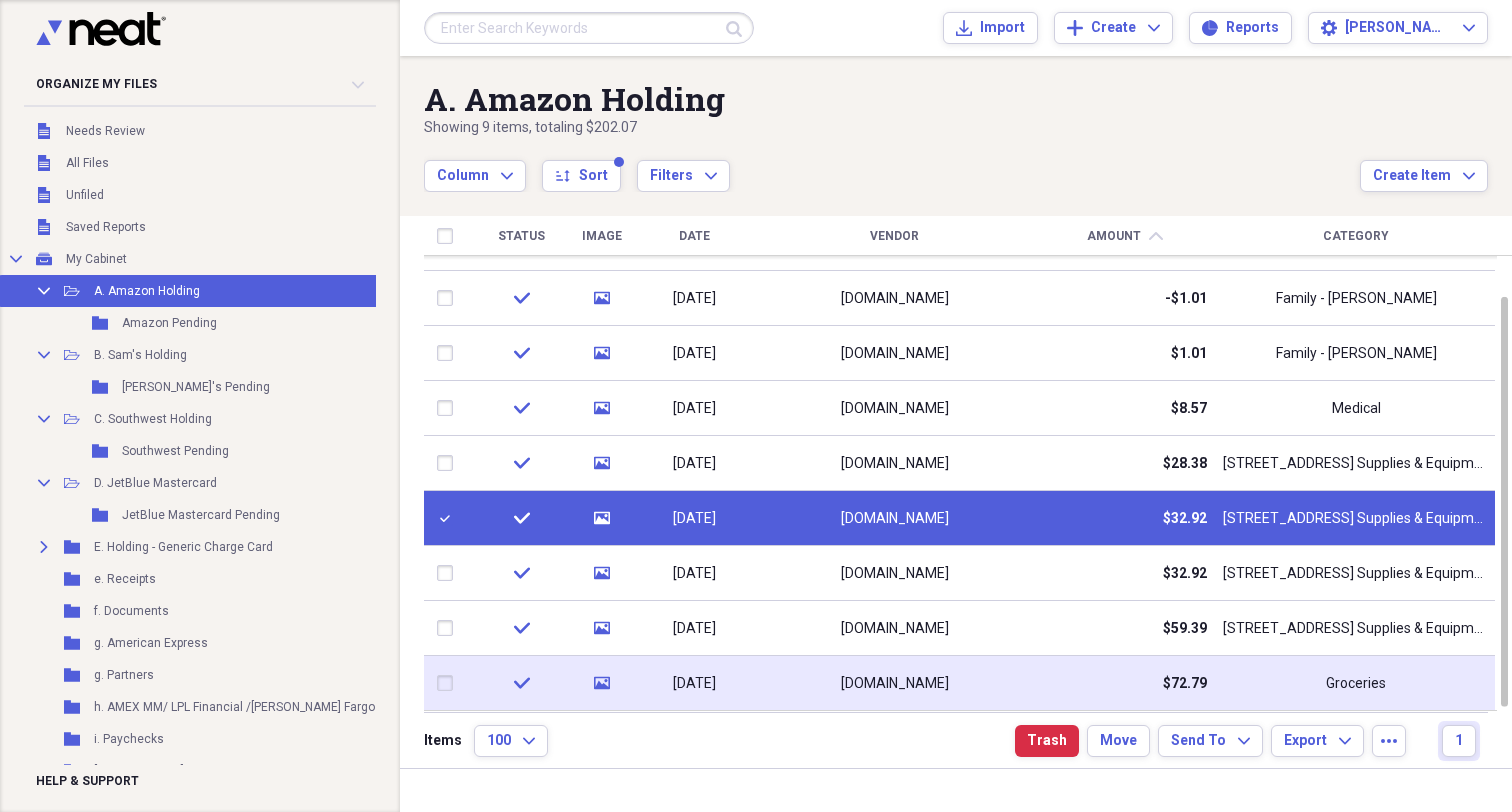 click at bounding box center (449, 683) 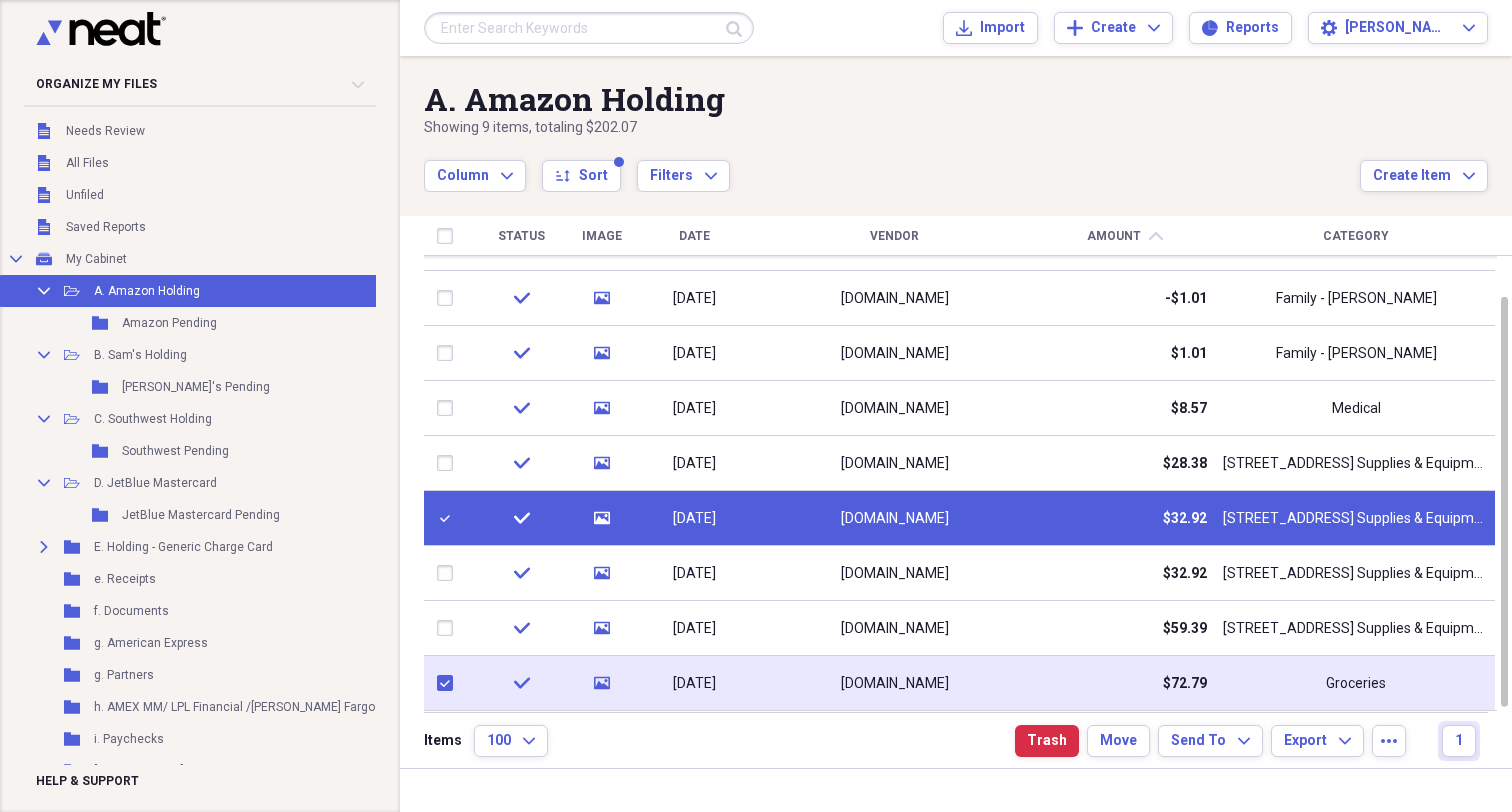 checkbox on "true" 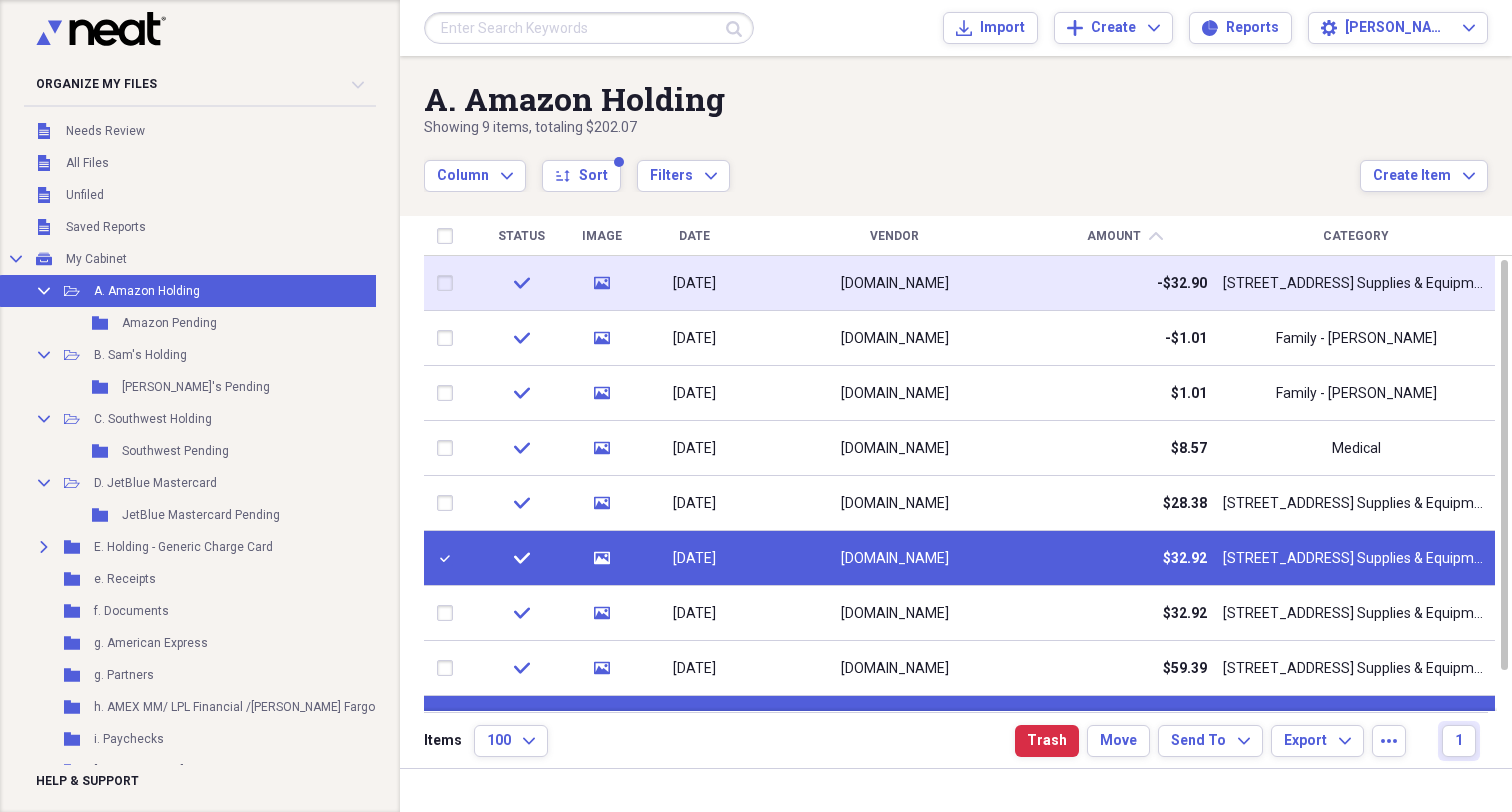 click at bounding box center (449, 283) 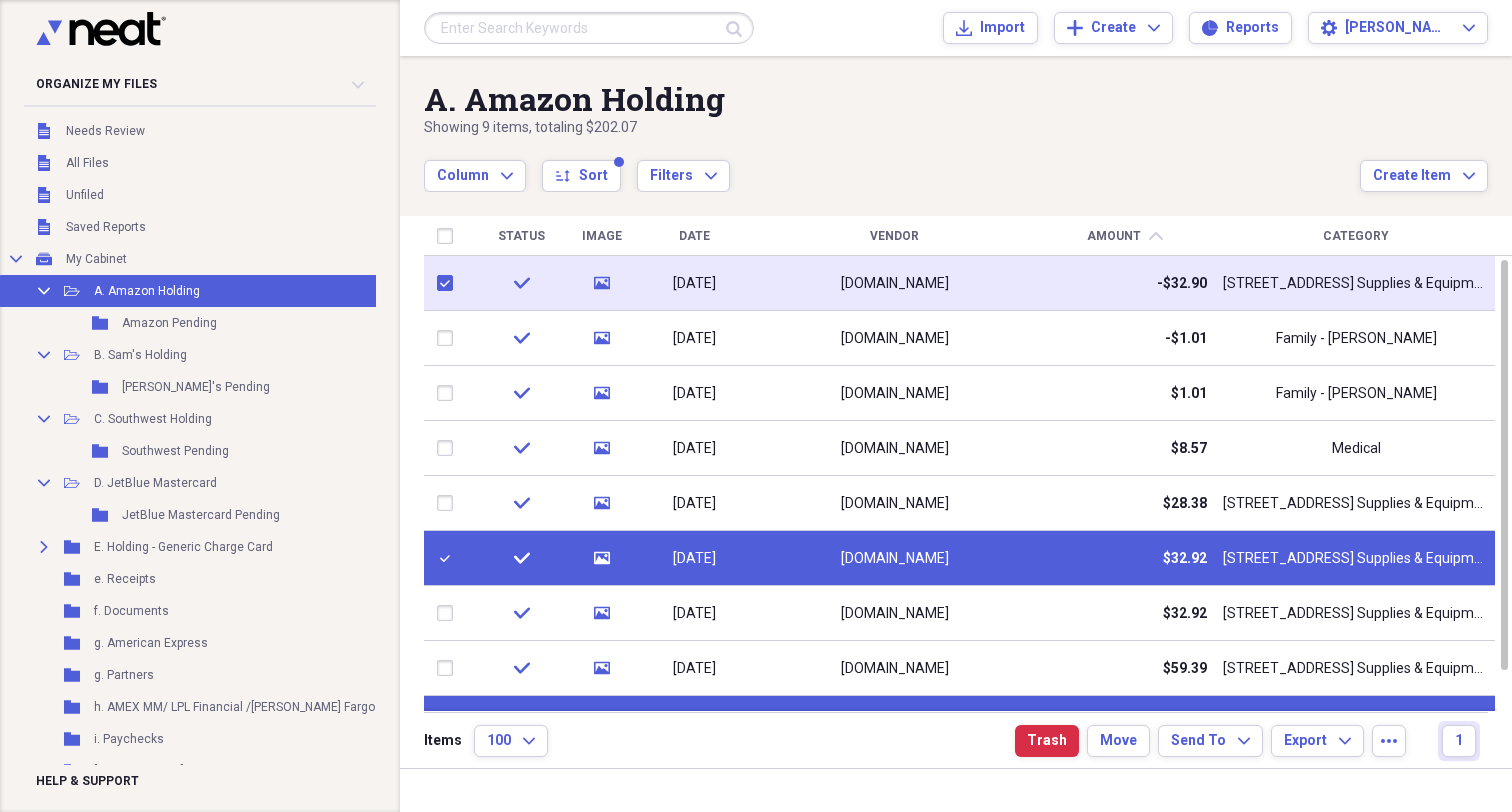 checkbox on "true" 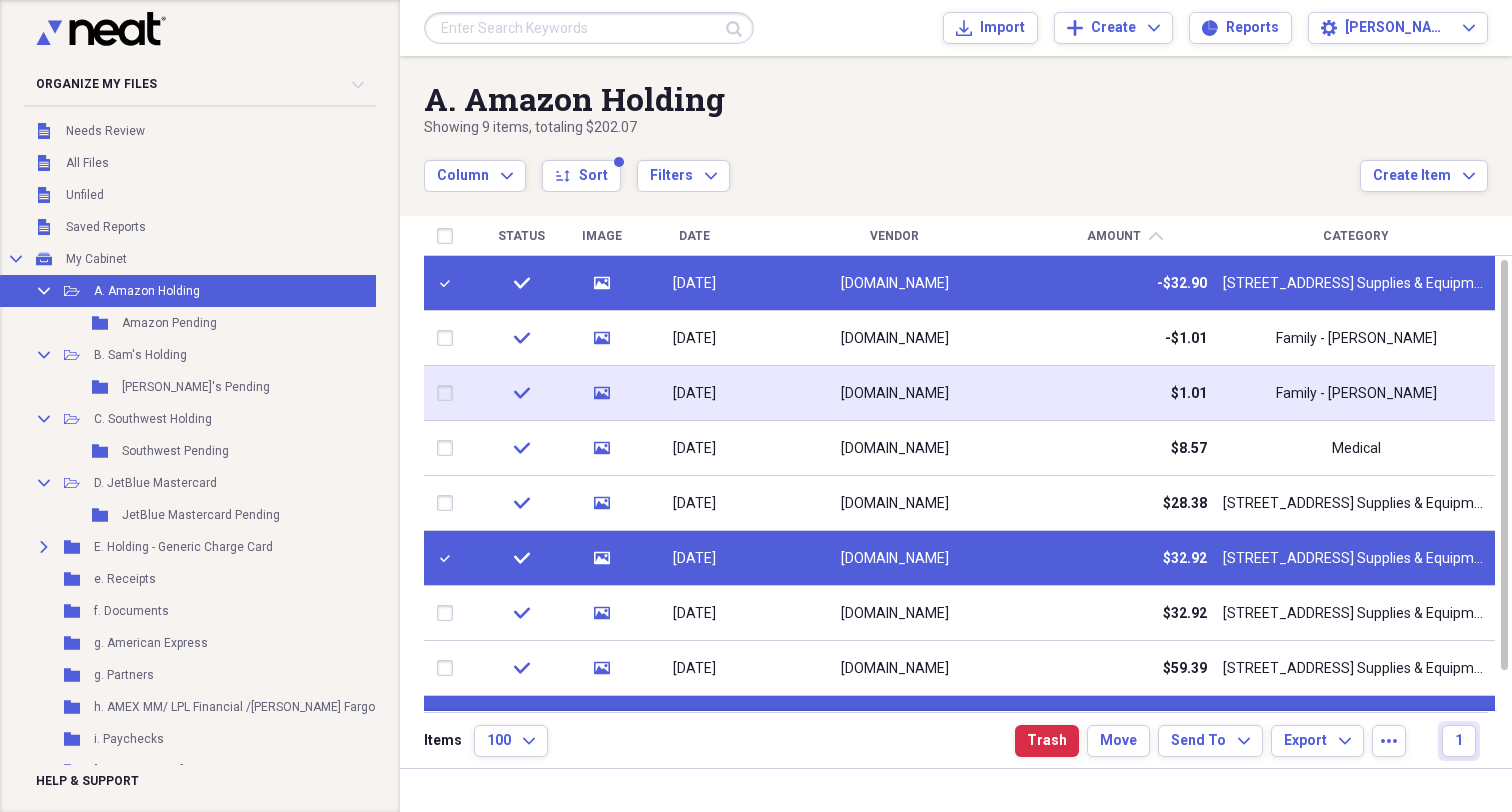 click at bounding box center (449, 393) 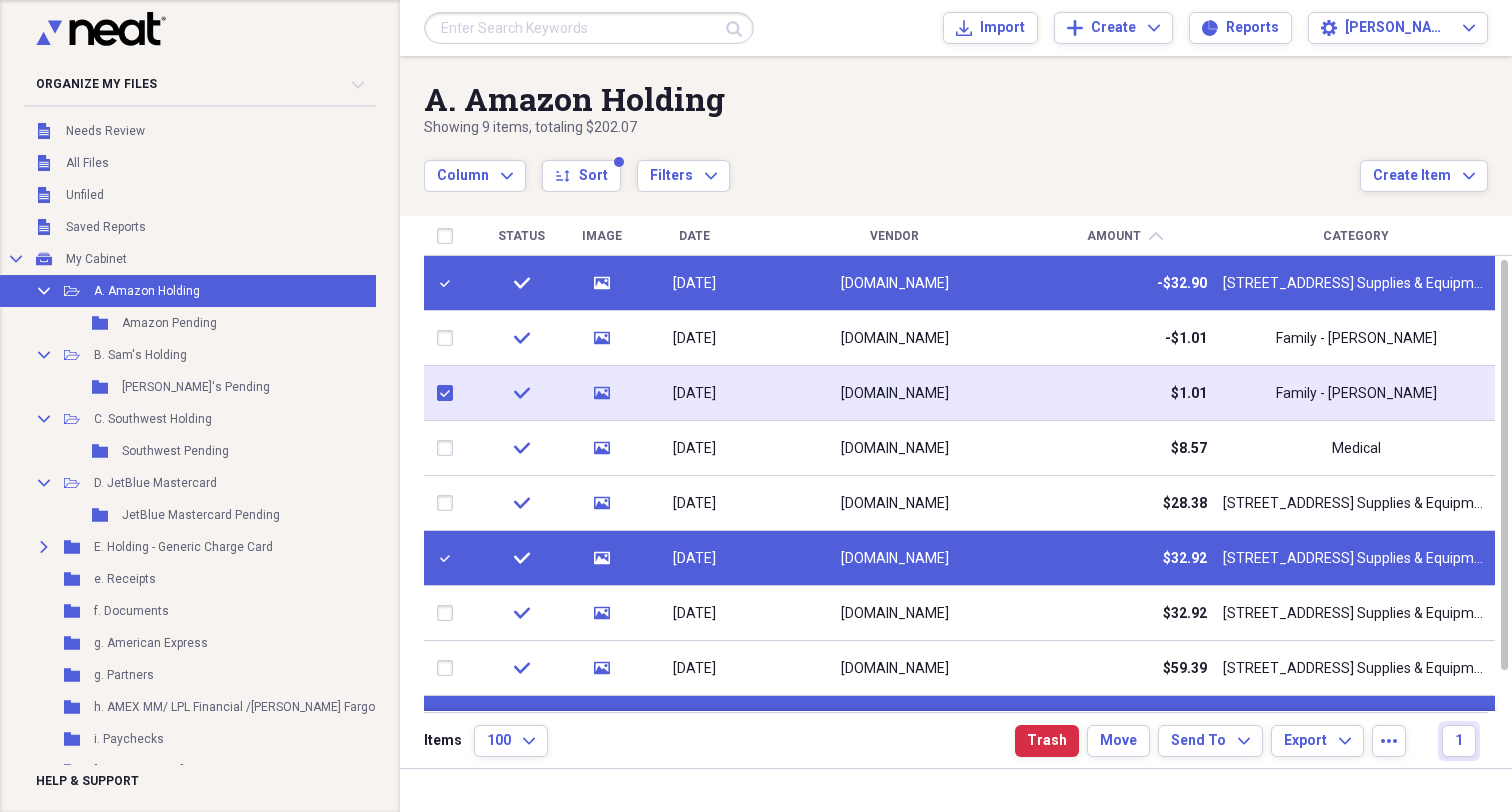 checkbox on "true" 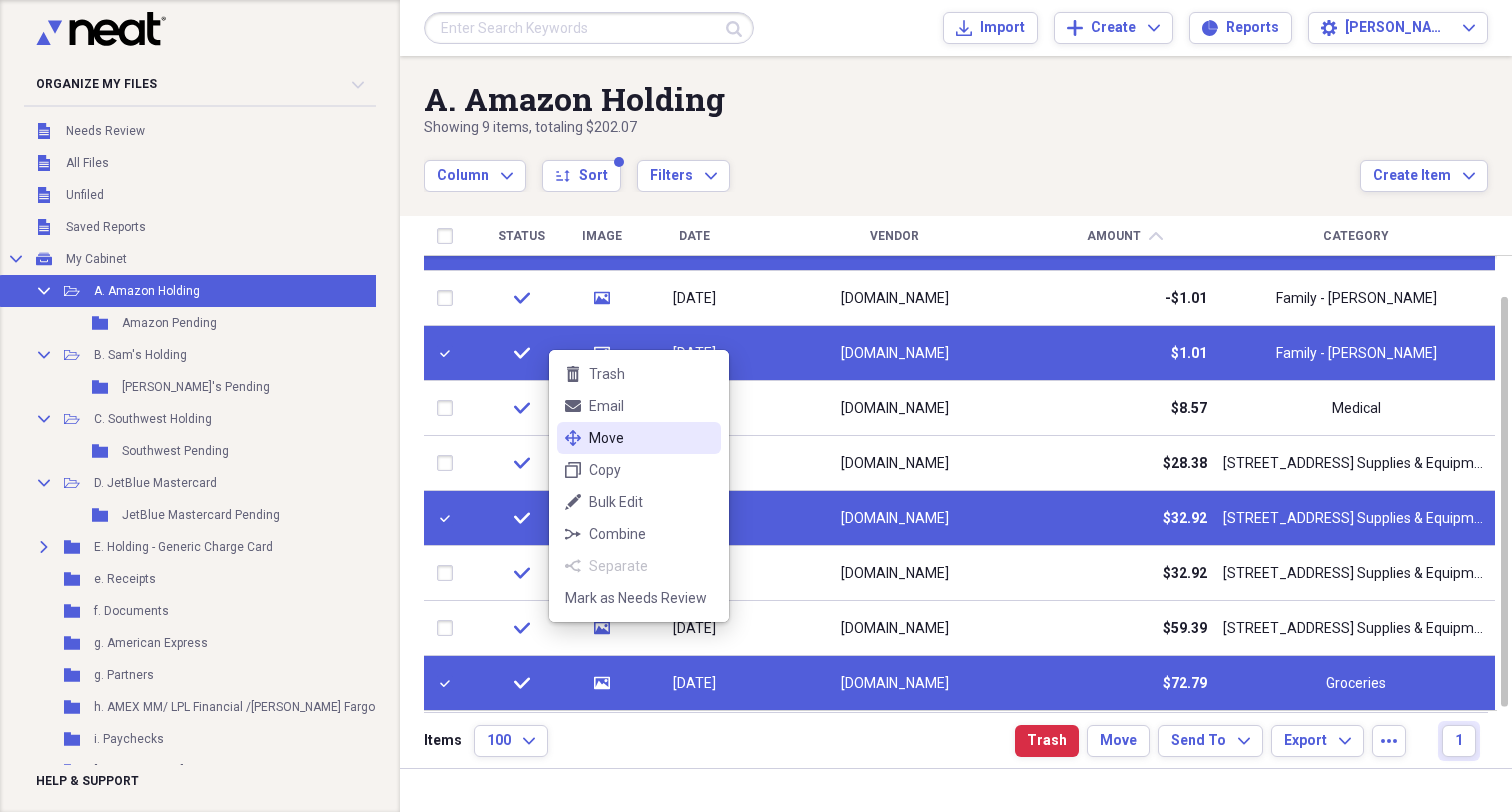click on "Move" at bounding box center [651, 438] 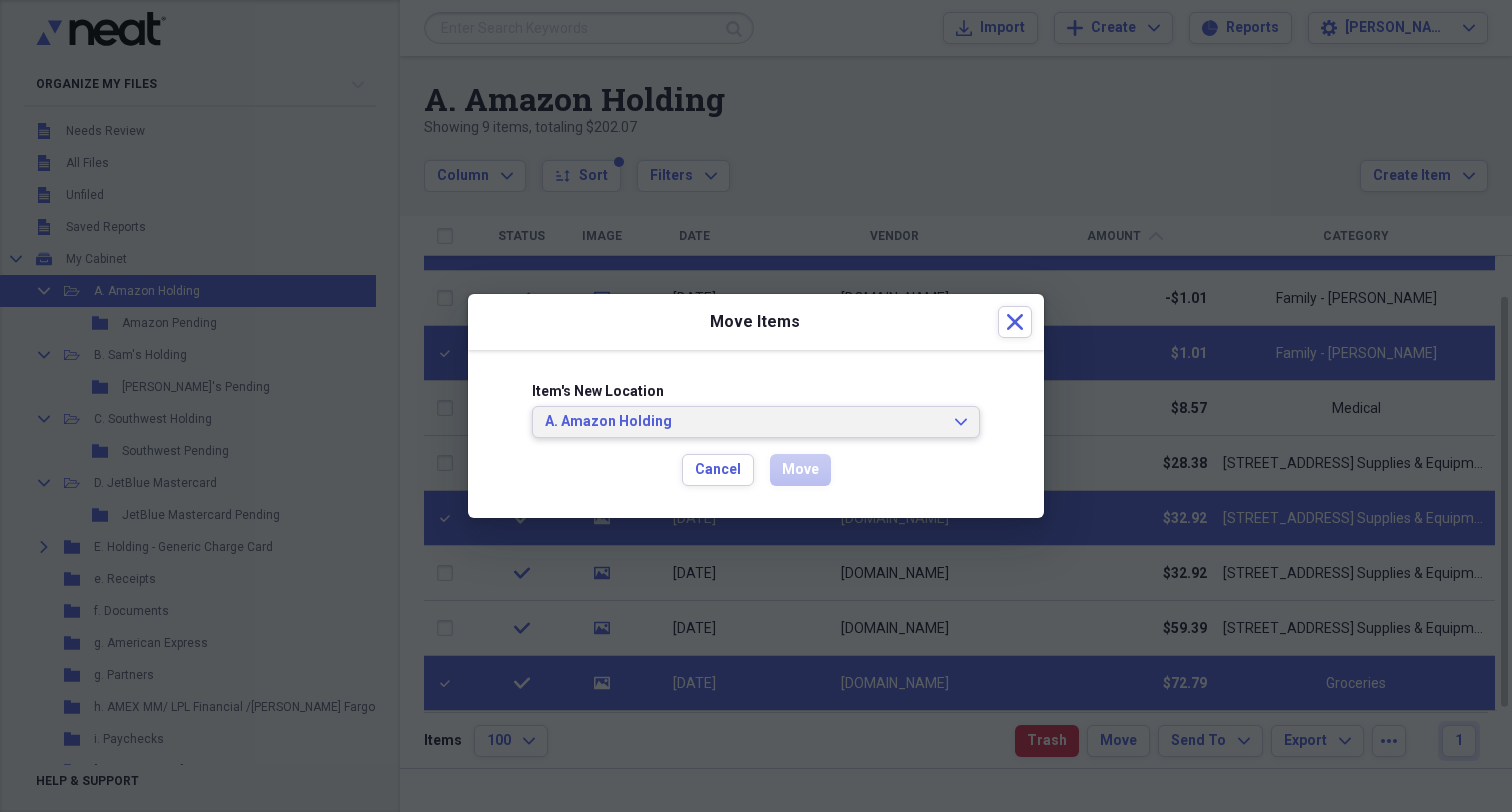 click on "A. Amazon Holding Expand" at bounding box center (756, 422) 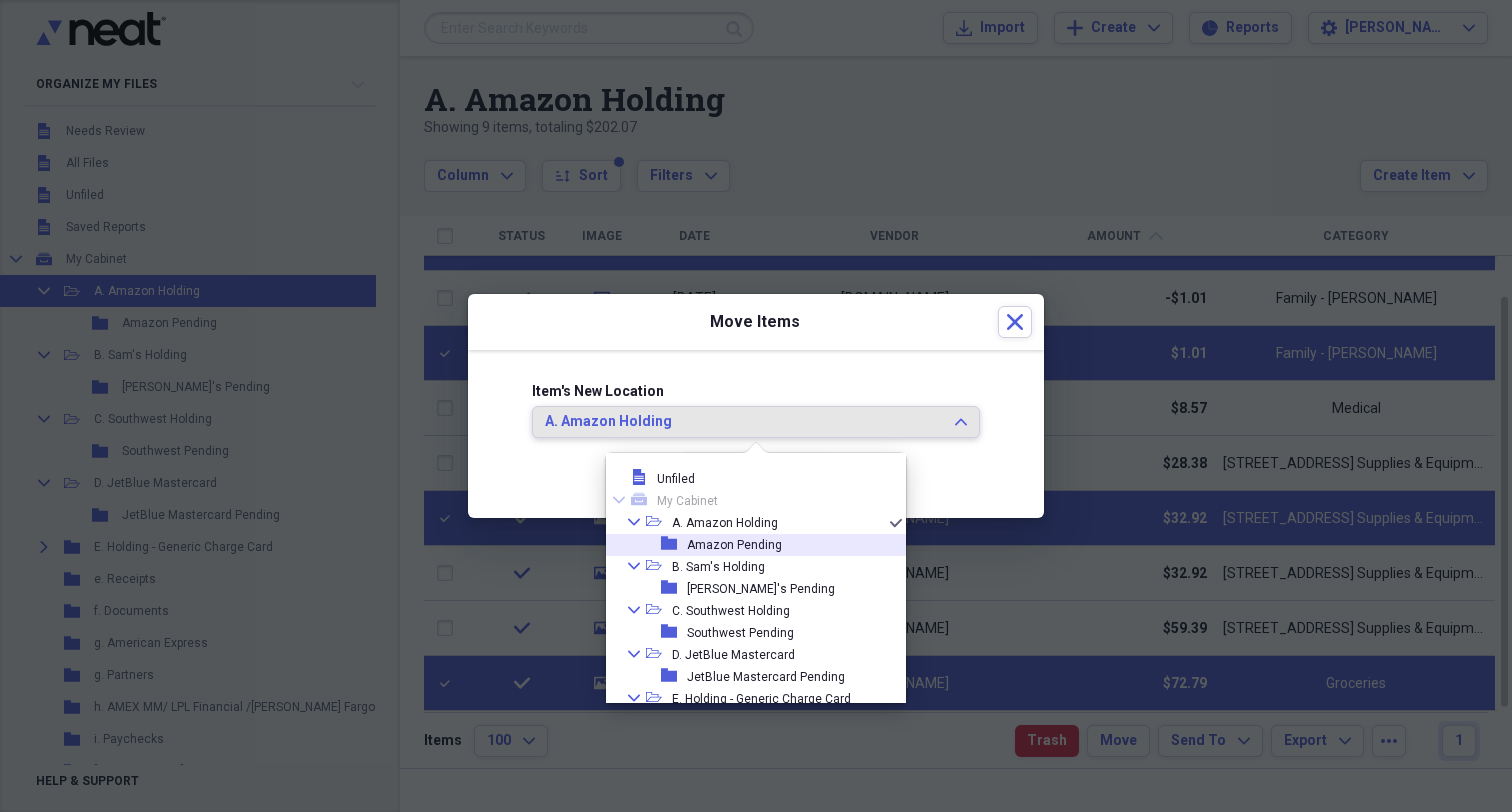 click on "Amazon Pending" at bounding box center (734, 545) 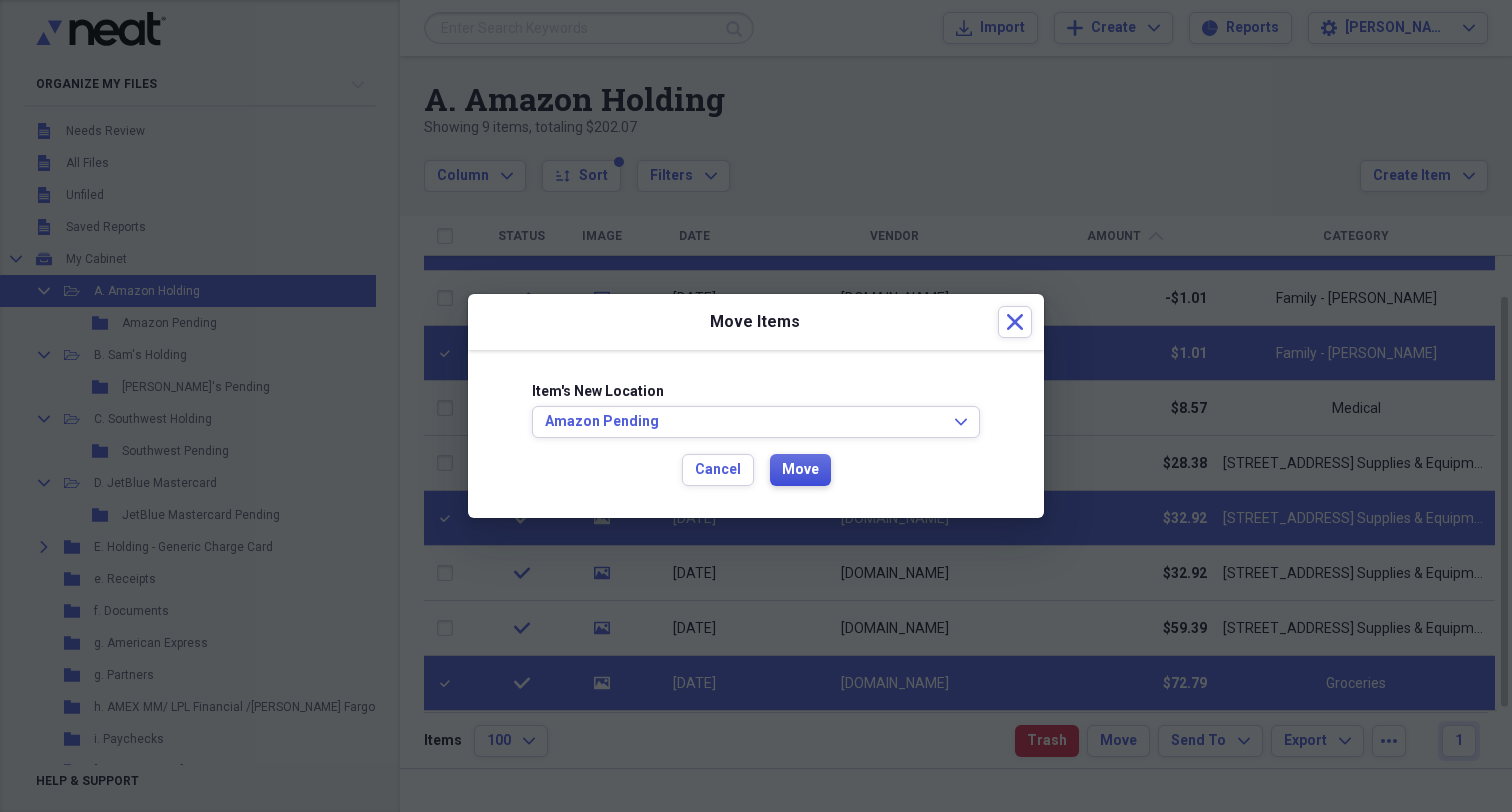 click on "Move" at bounding box center [800, 470] 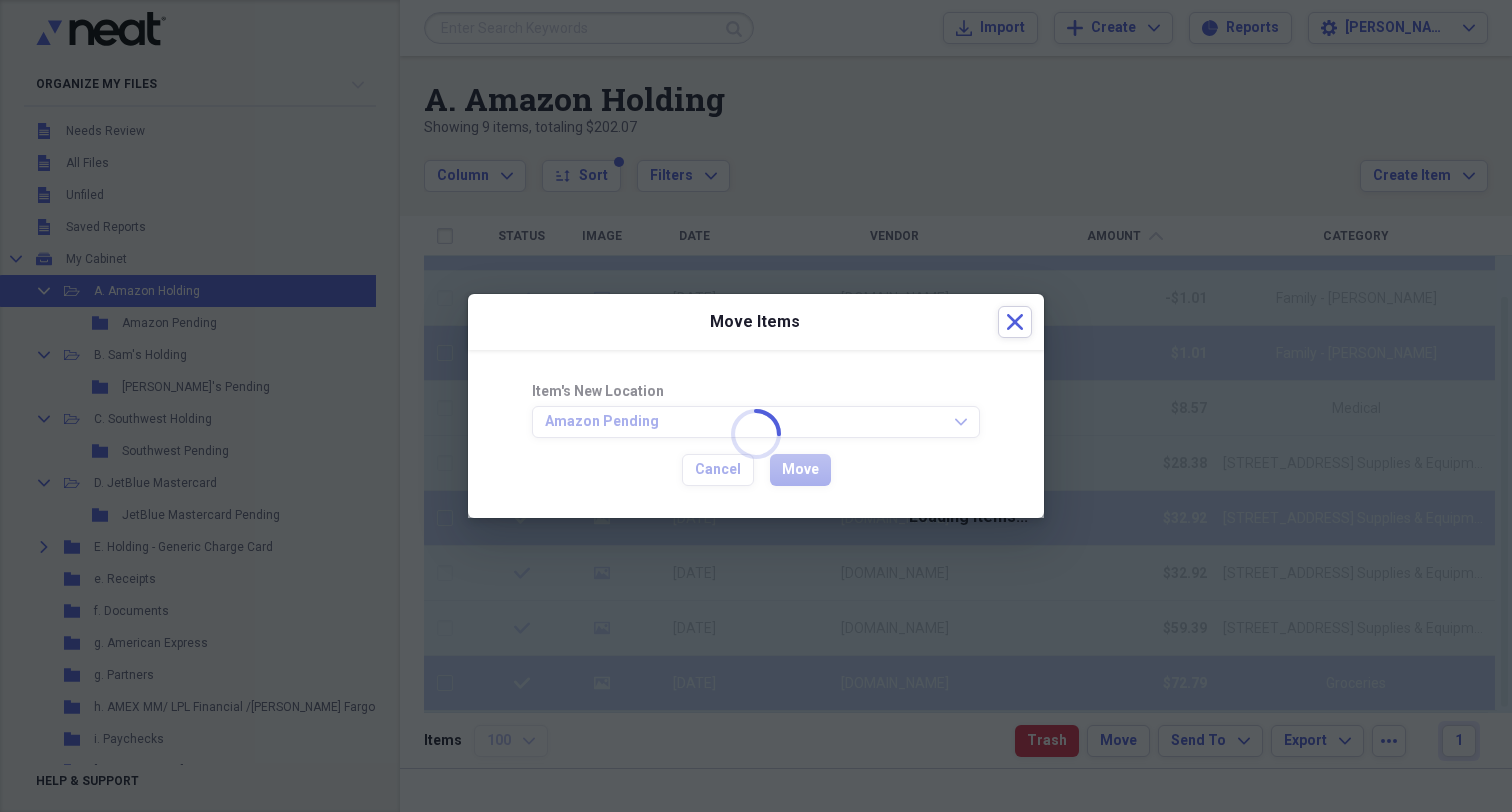 checkbox on "false" 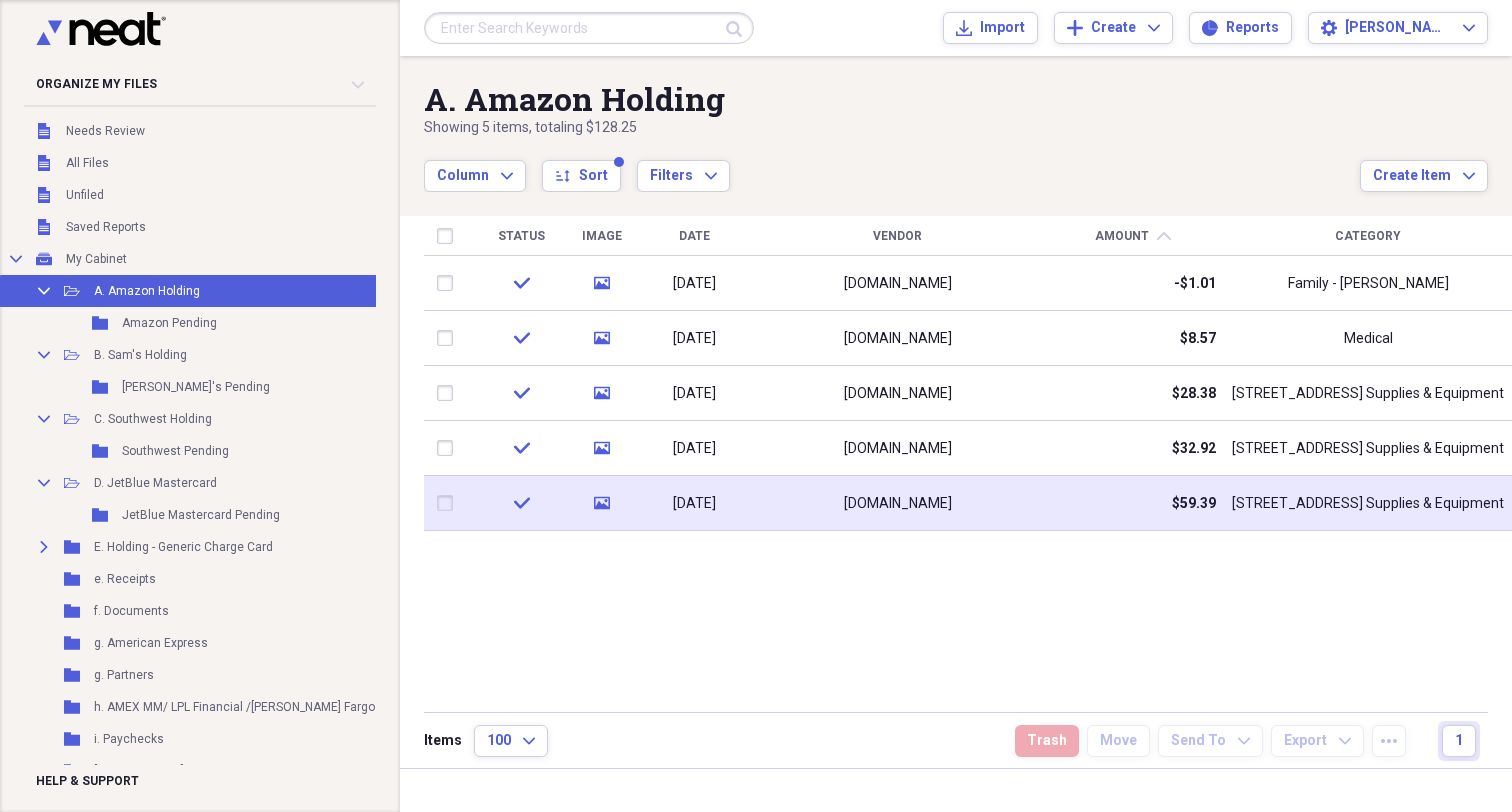 click at bounding box center [449, 503] 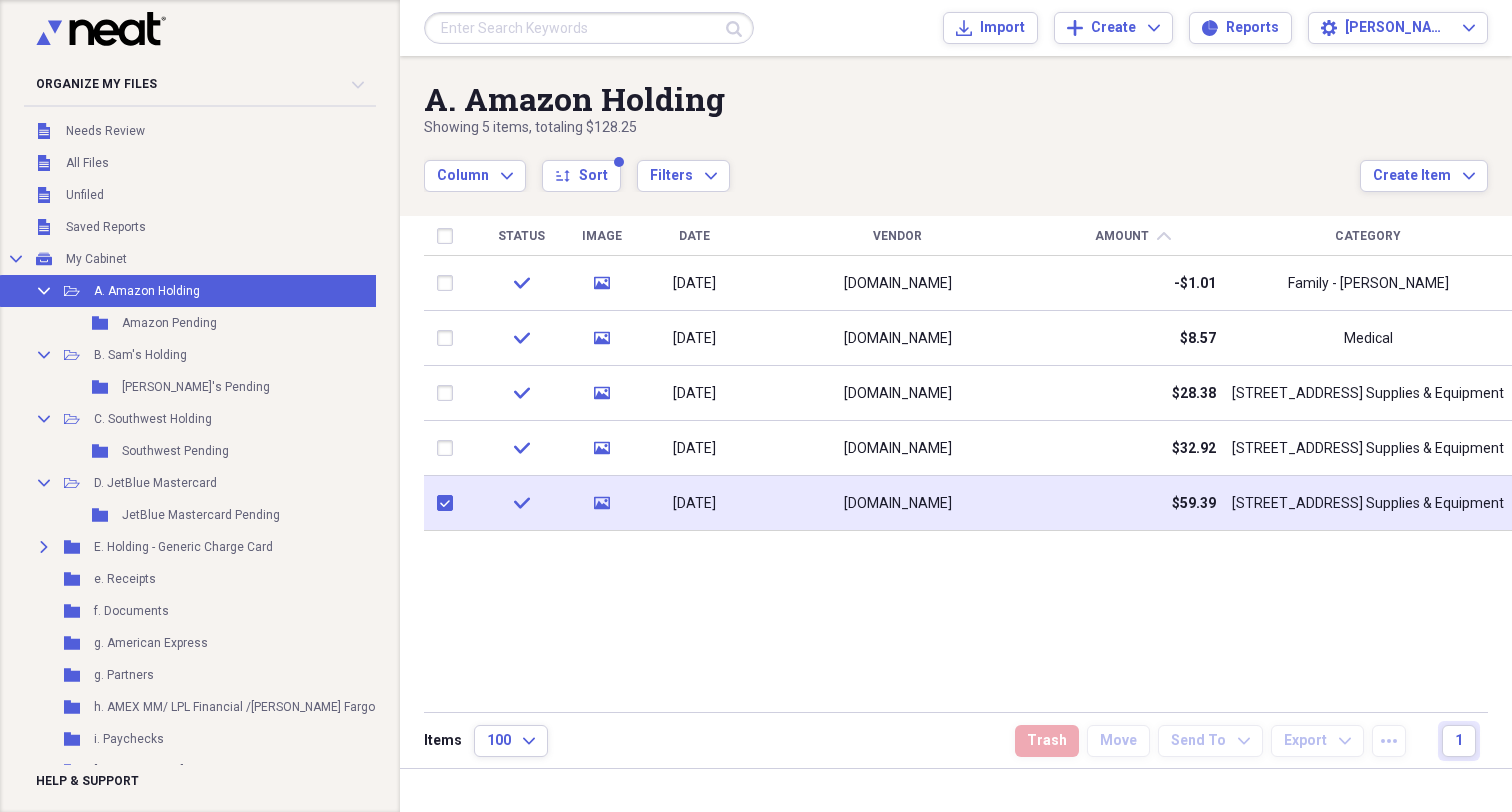 checkbox on "true" 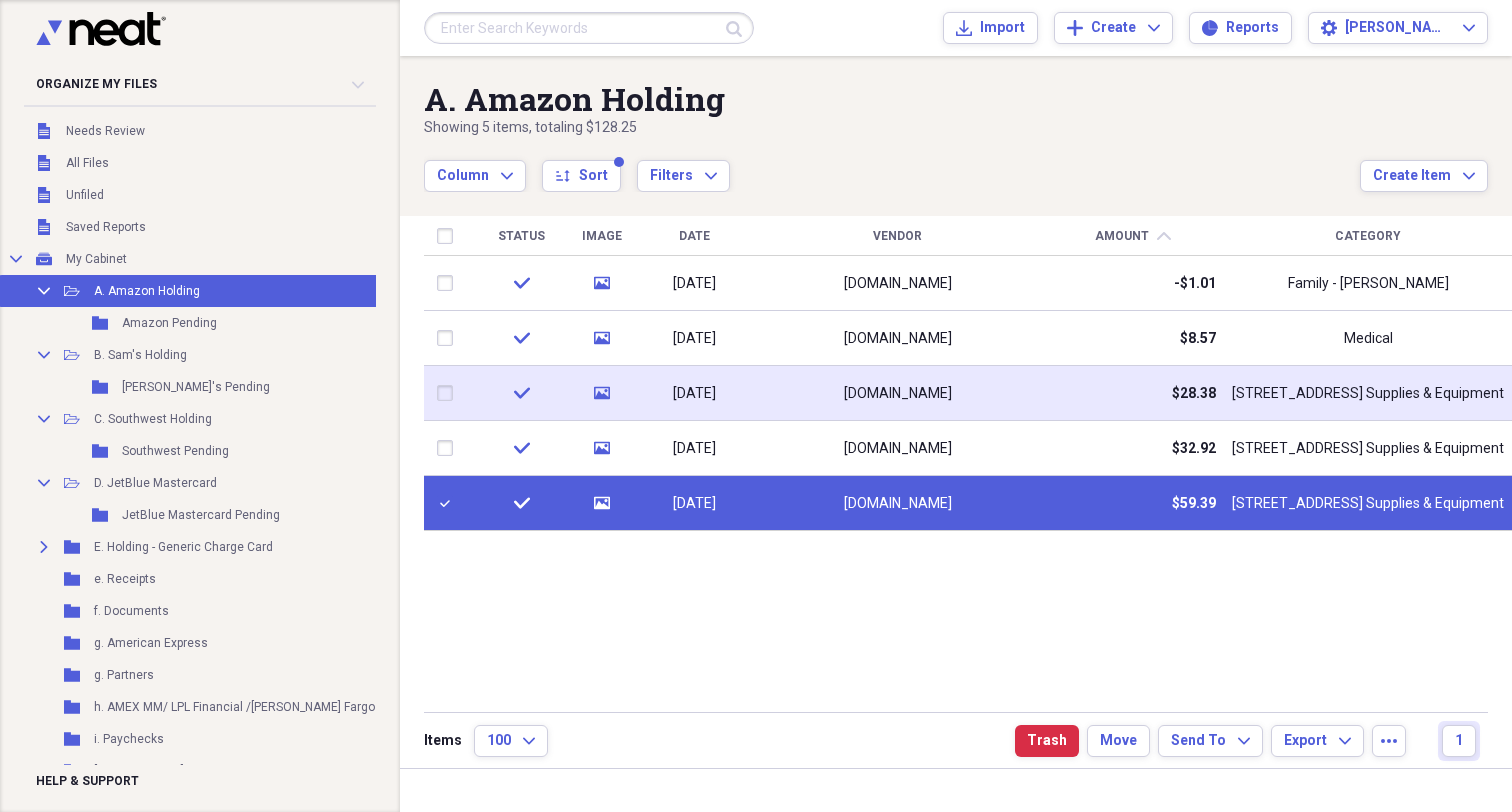 click at bounding box center (449, 393) 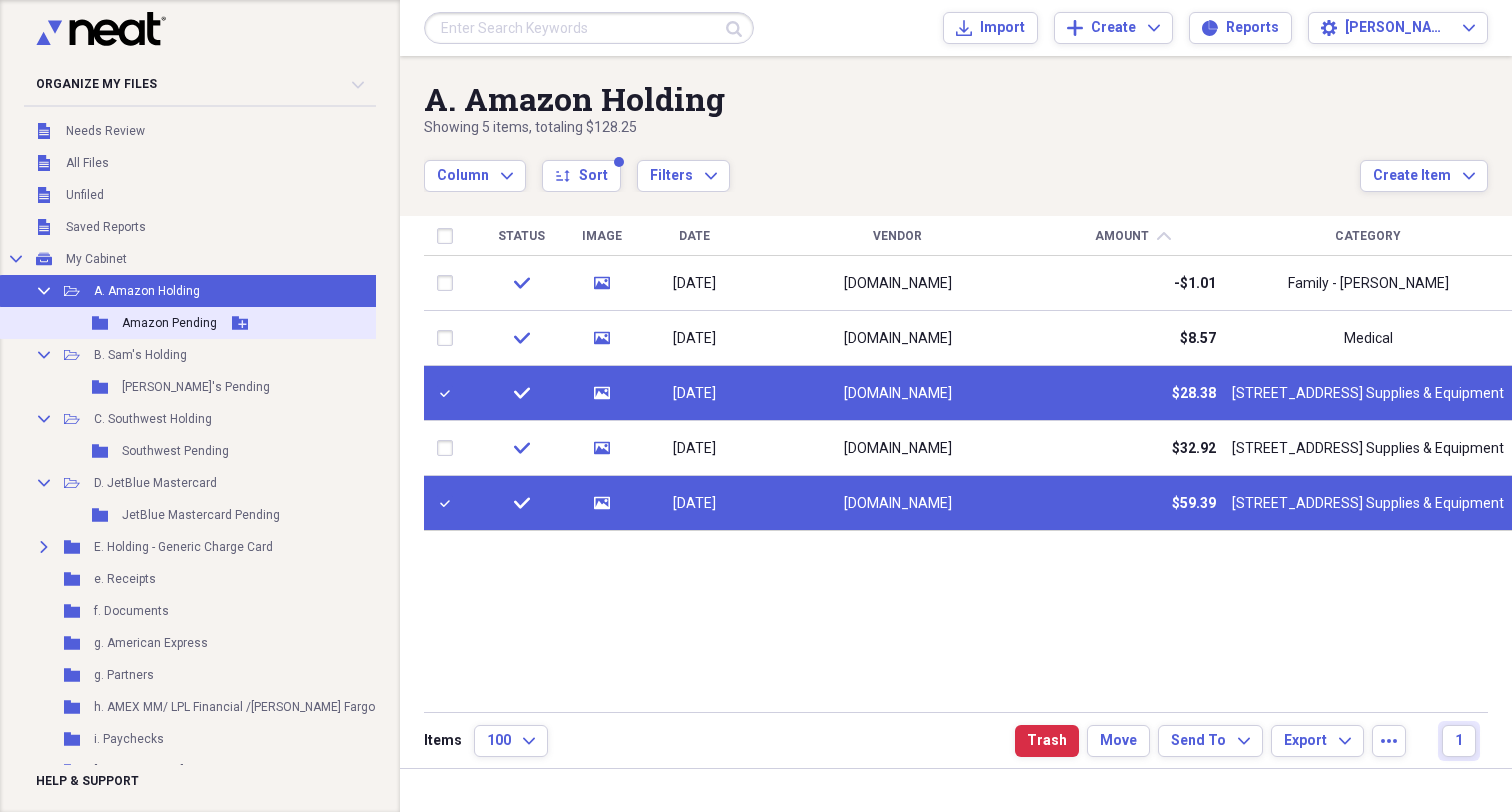 click on "Amazon Pending" at bounding box center (169, 323) 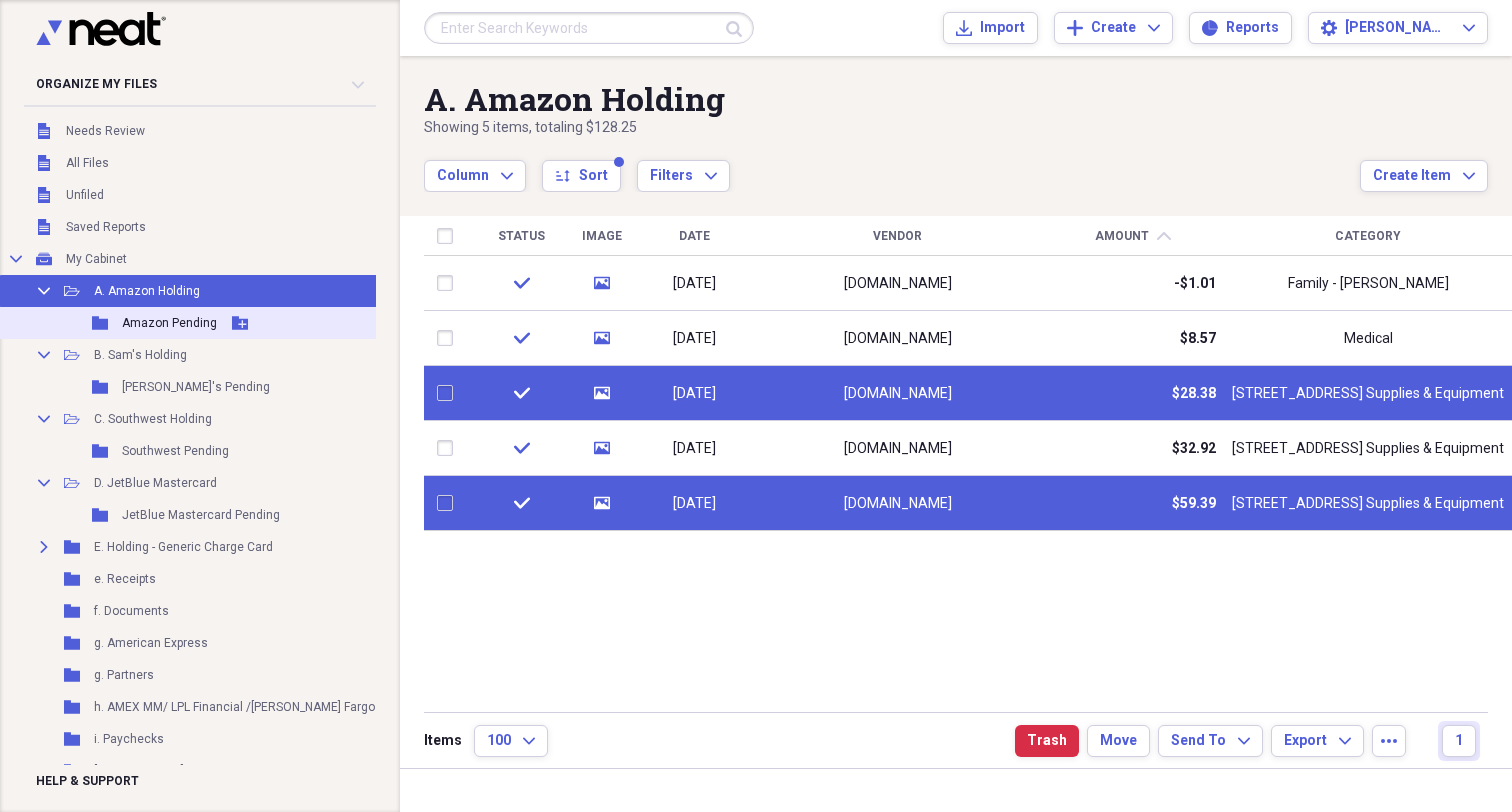 checkbox on "false" 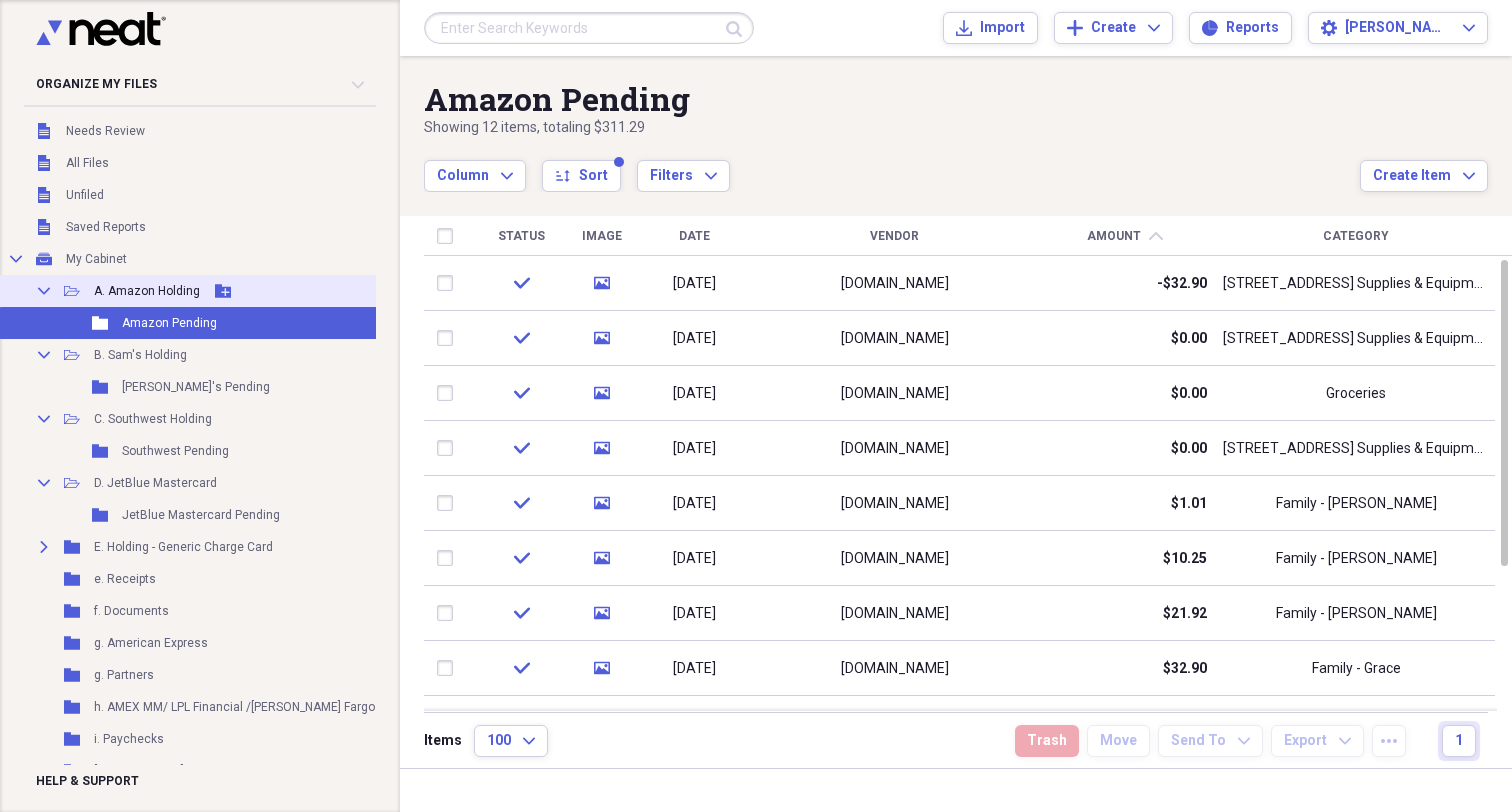 click on "A. Amazon Holding" at bounding box center (147, 291) 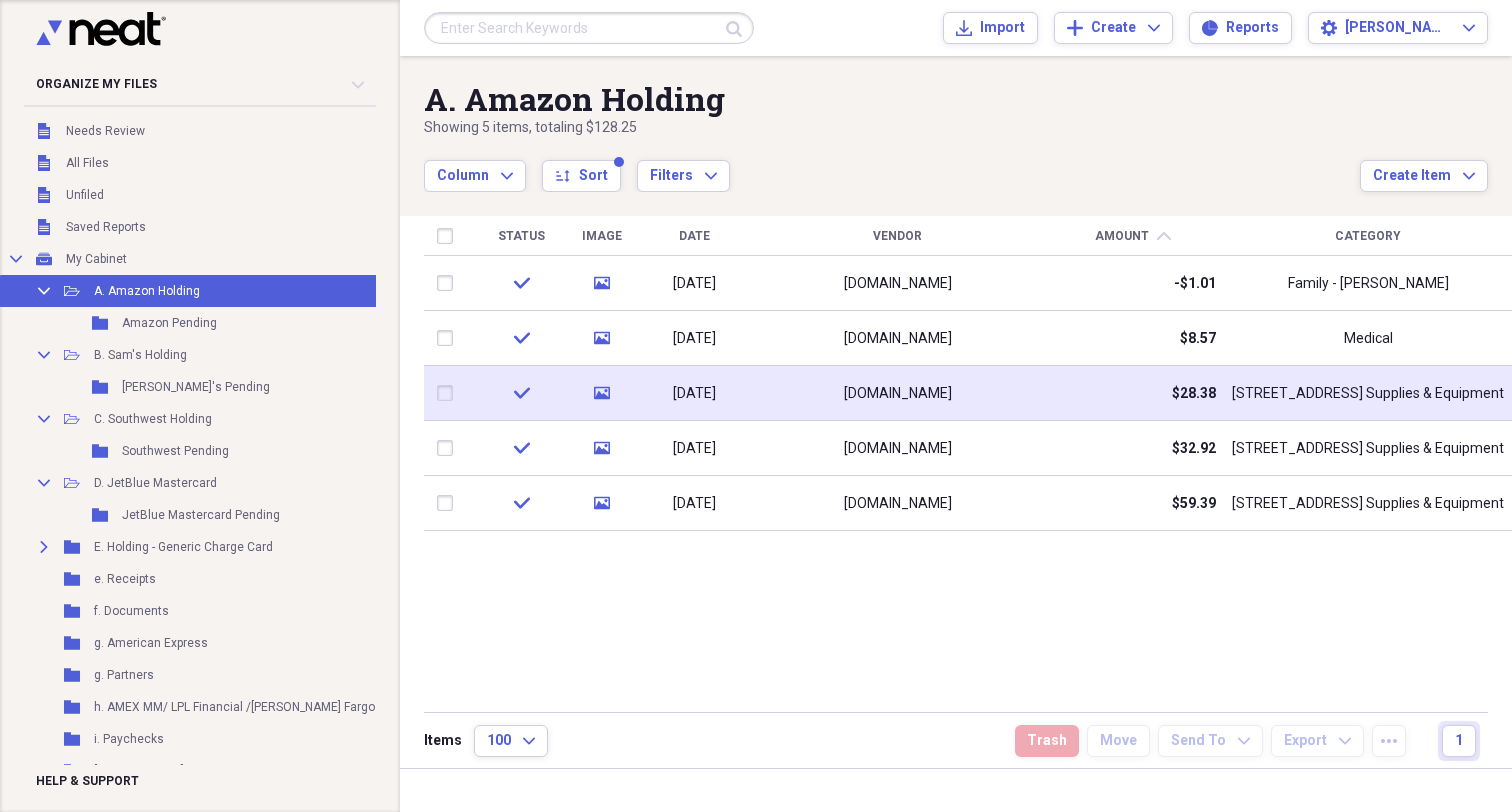 click at bounding box center [449, 393] 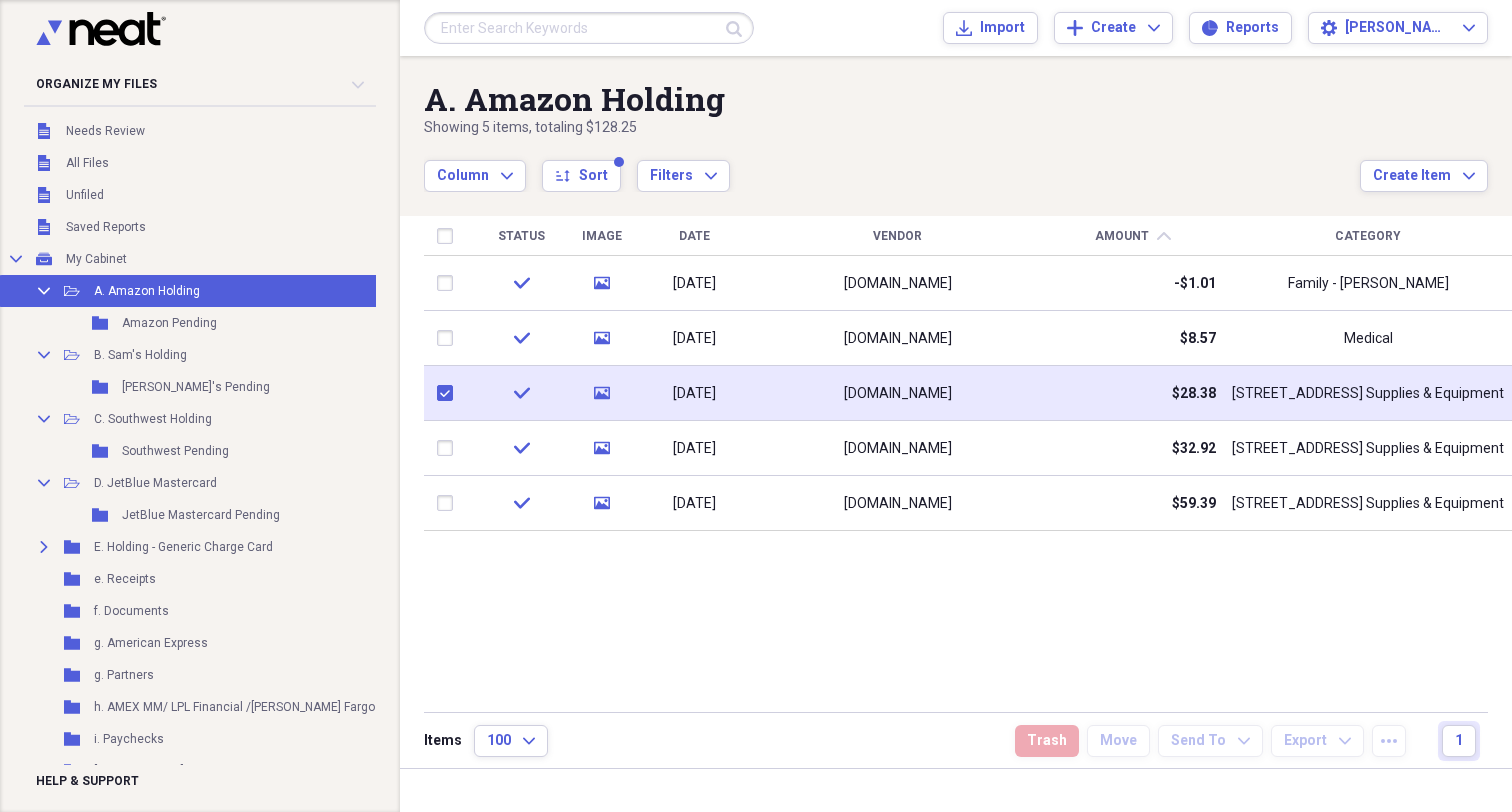 checkbox on "true" 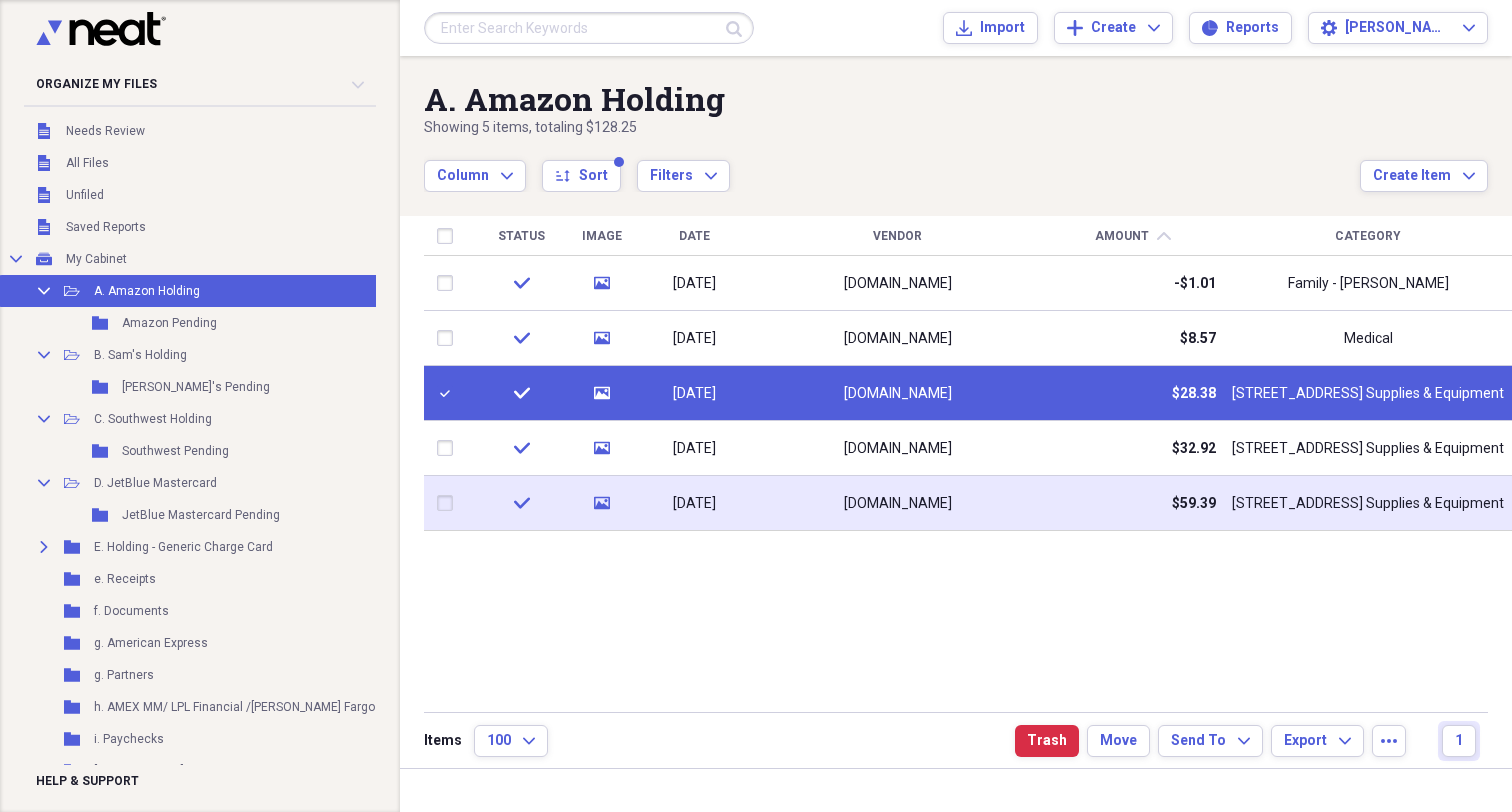 click at bounding box center (449, 503) 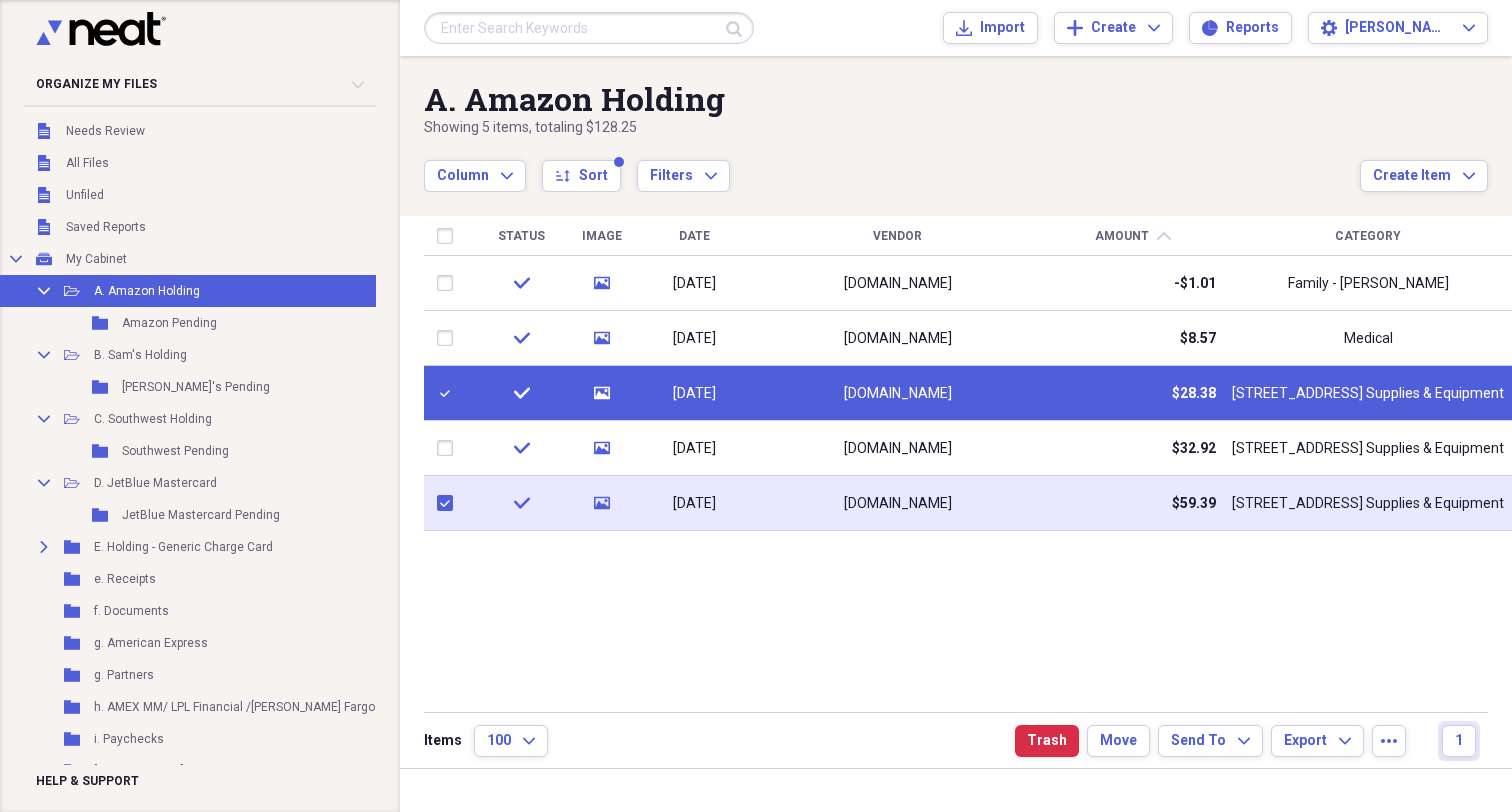 checkbox on "true" 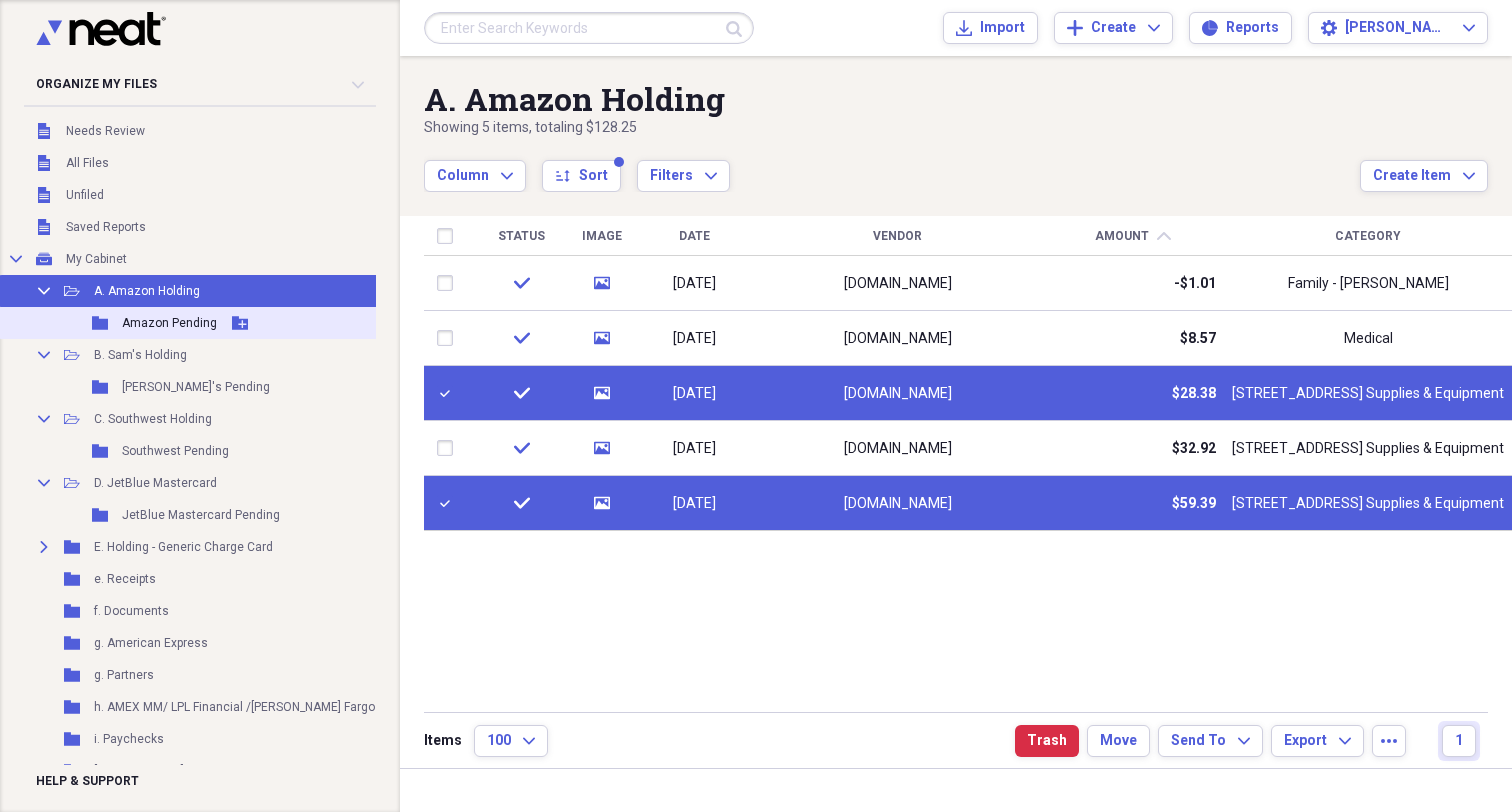 click on "Amazon Pending" at bounding box center [169, 323] 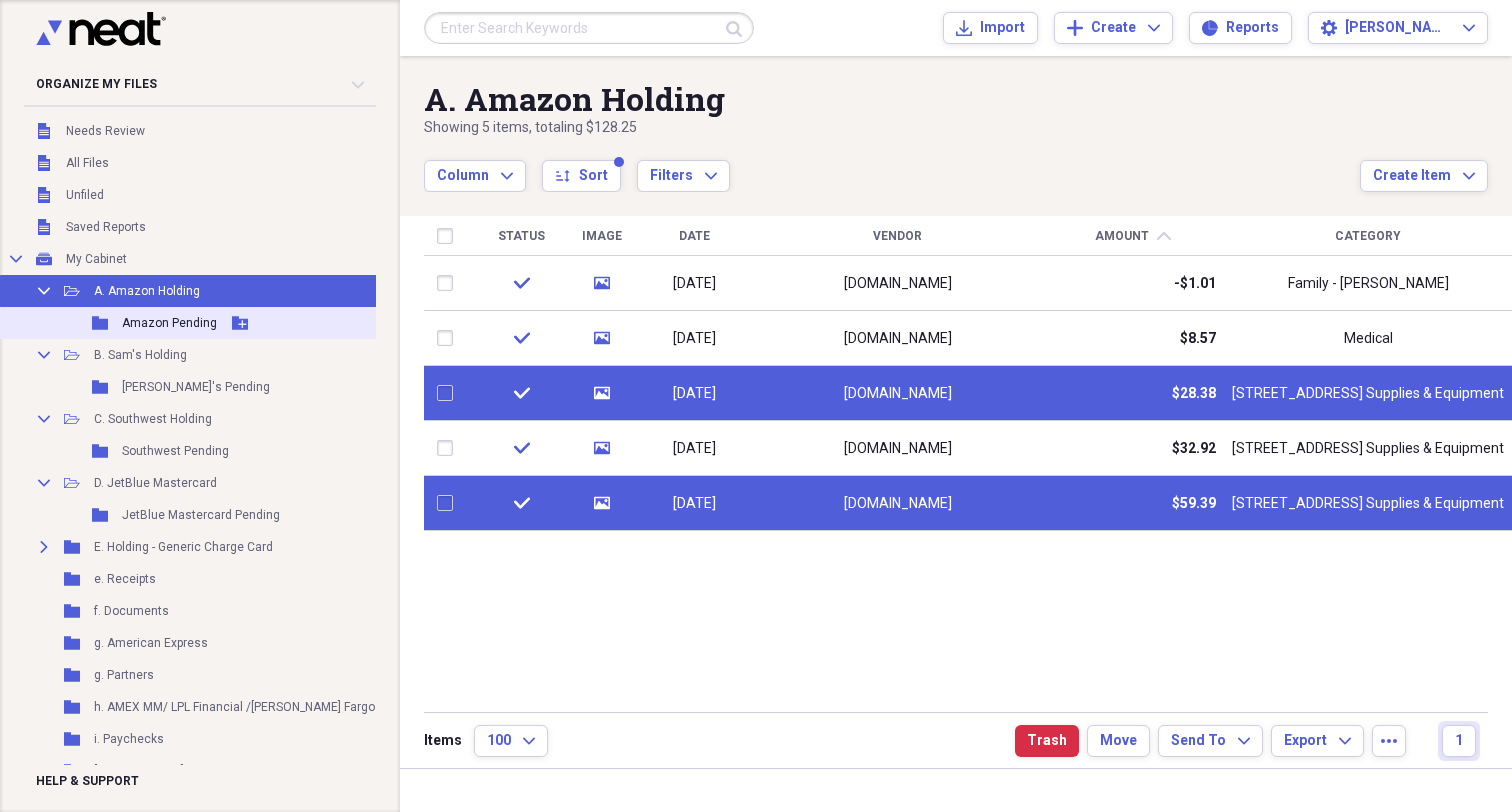 checkbox on "false" 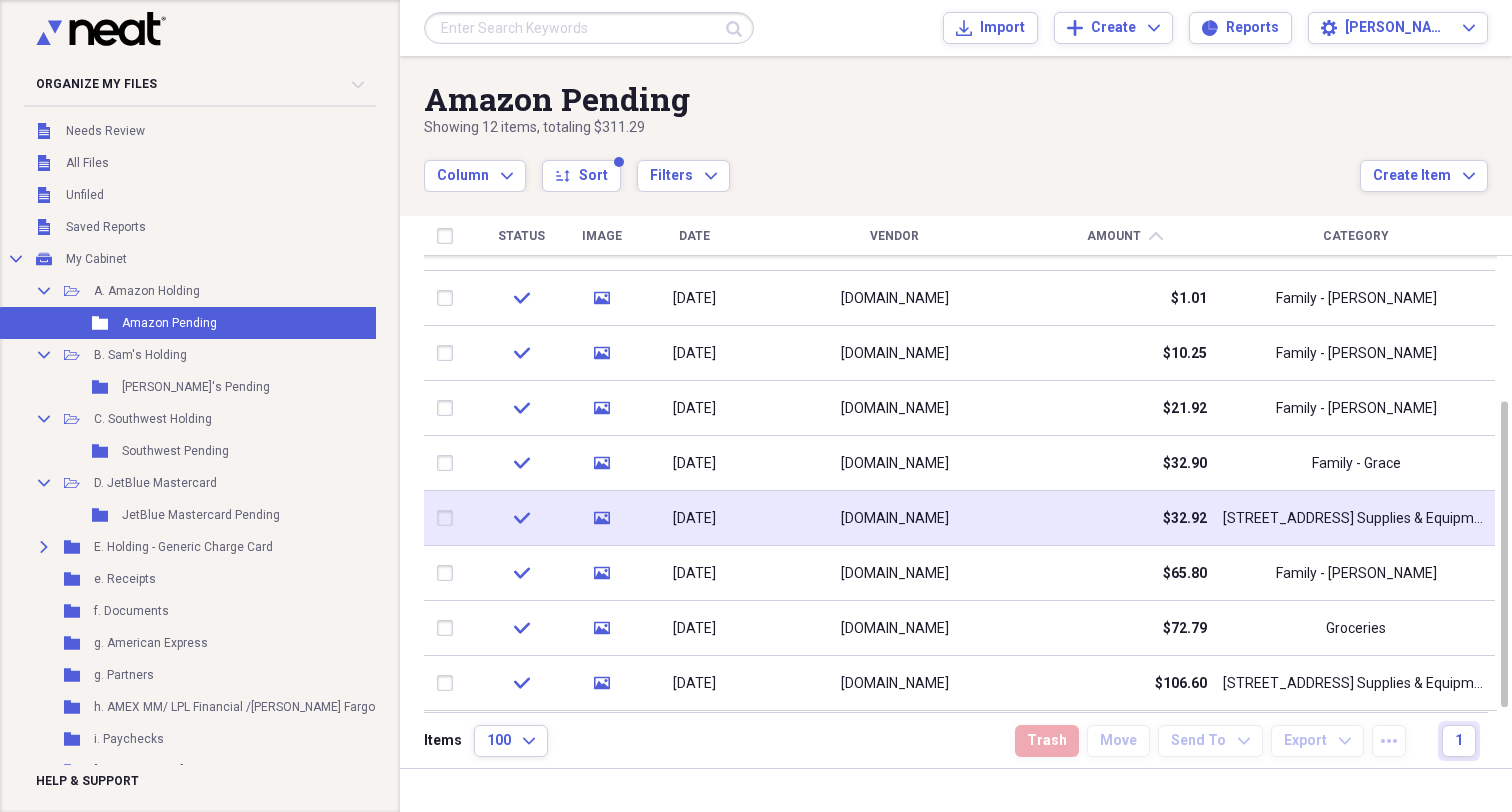 click on "[DATE]" at bounding box center (694, 519) 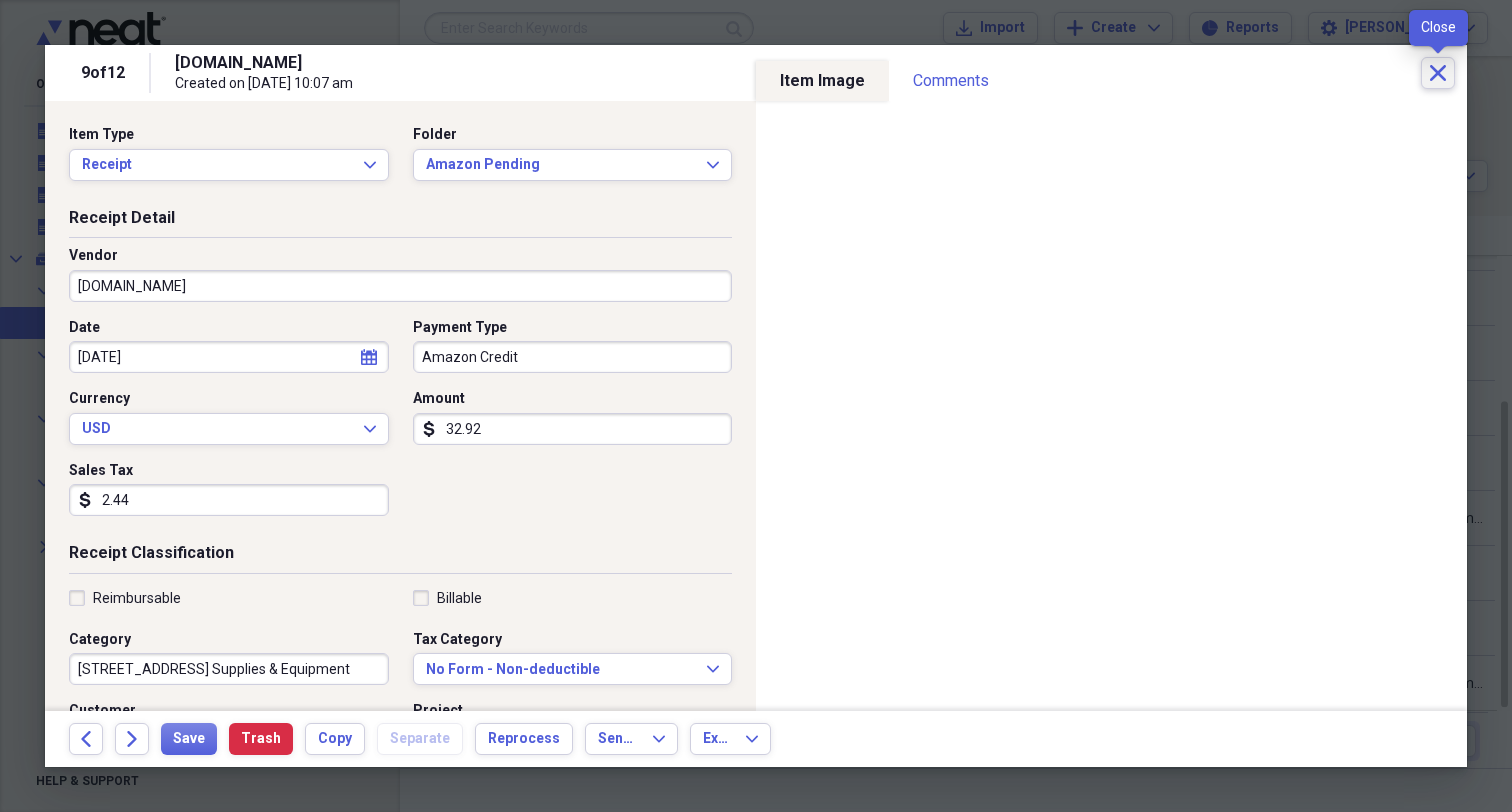 click on "Close" at bounding box center (1438, 73) 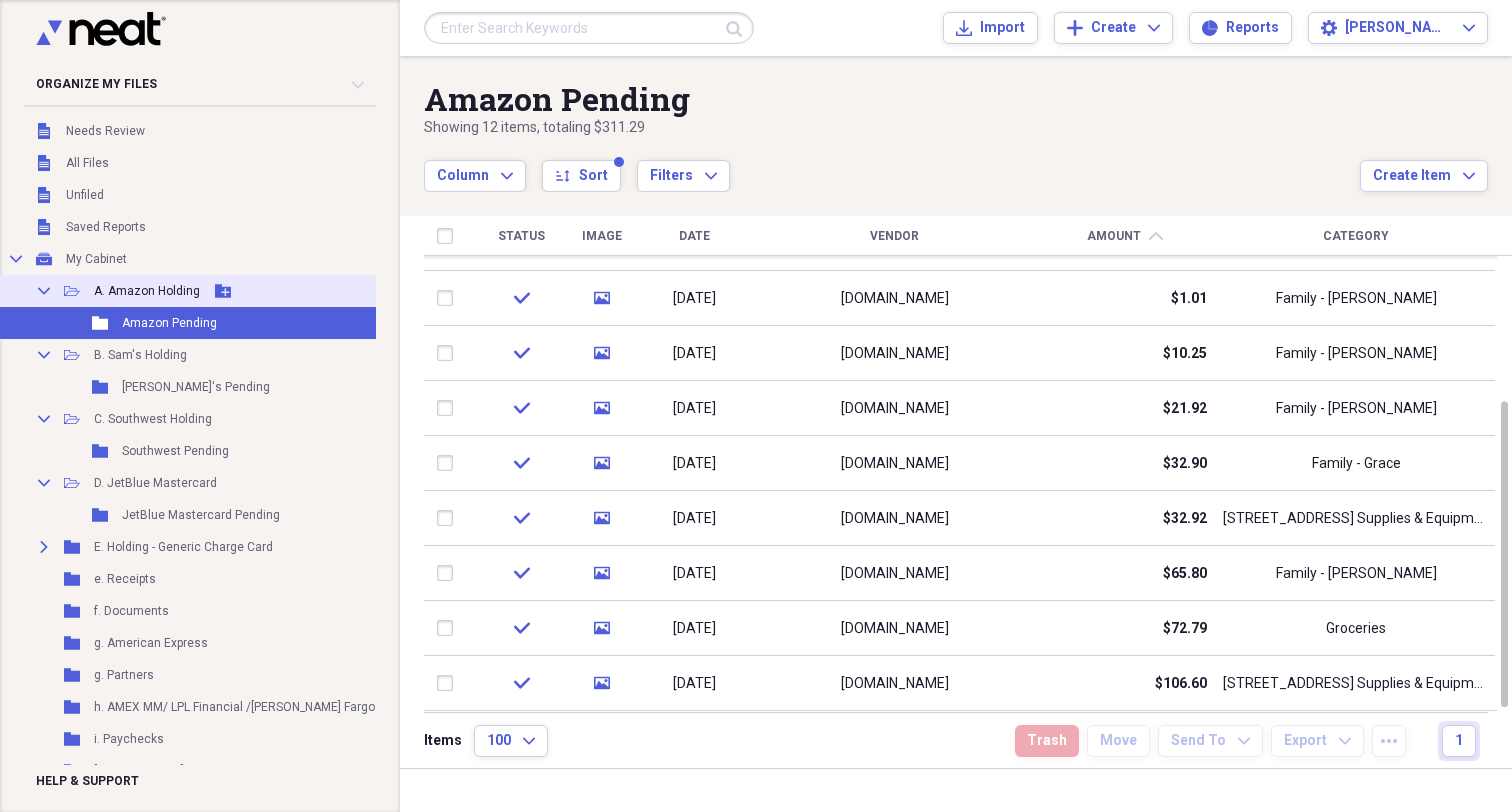 click on "A. Amazon Holding" at bounding box center [147, 291] 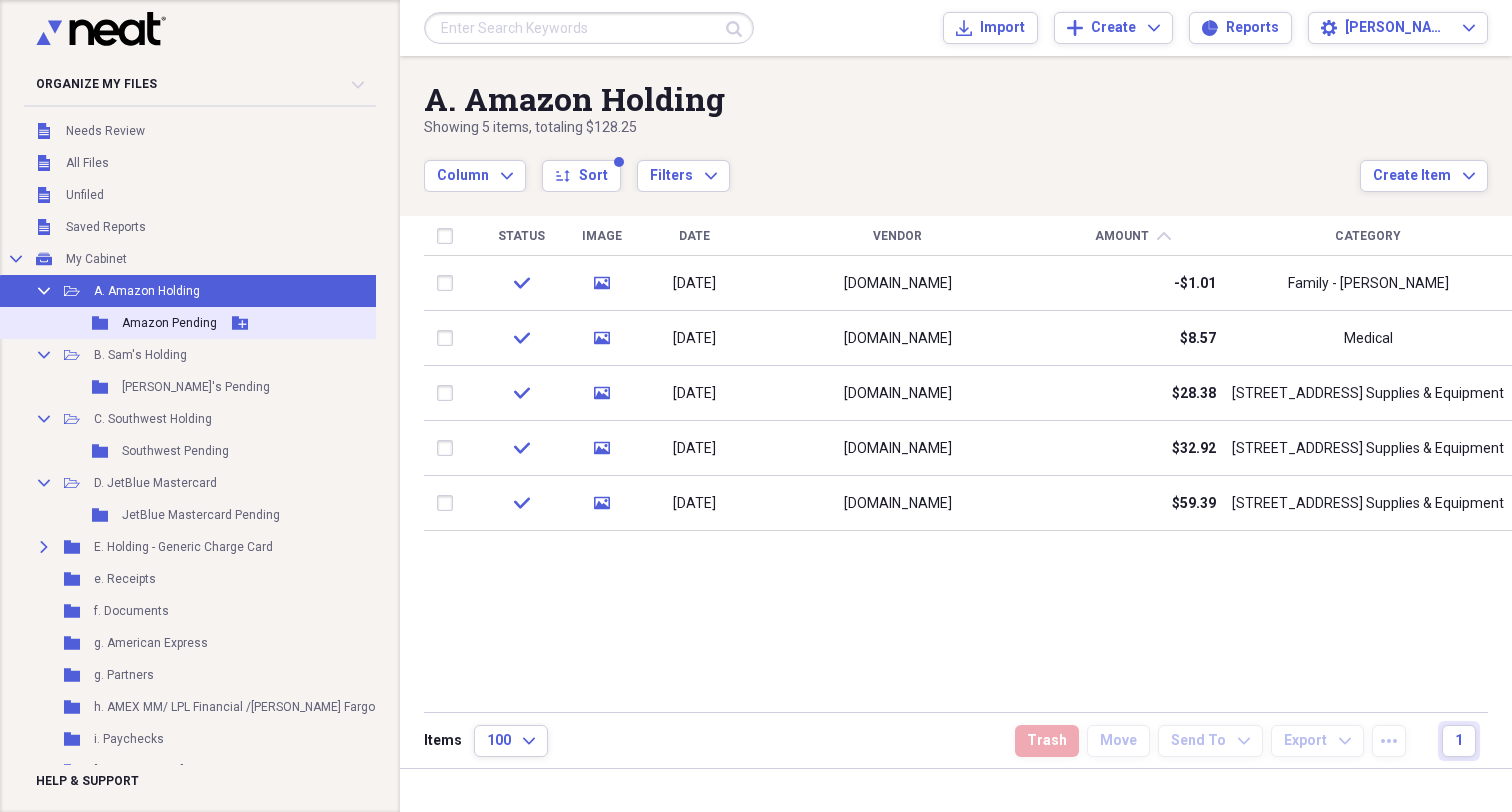 click on "Amazon Pending" at bounding box center (169, 323) 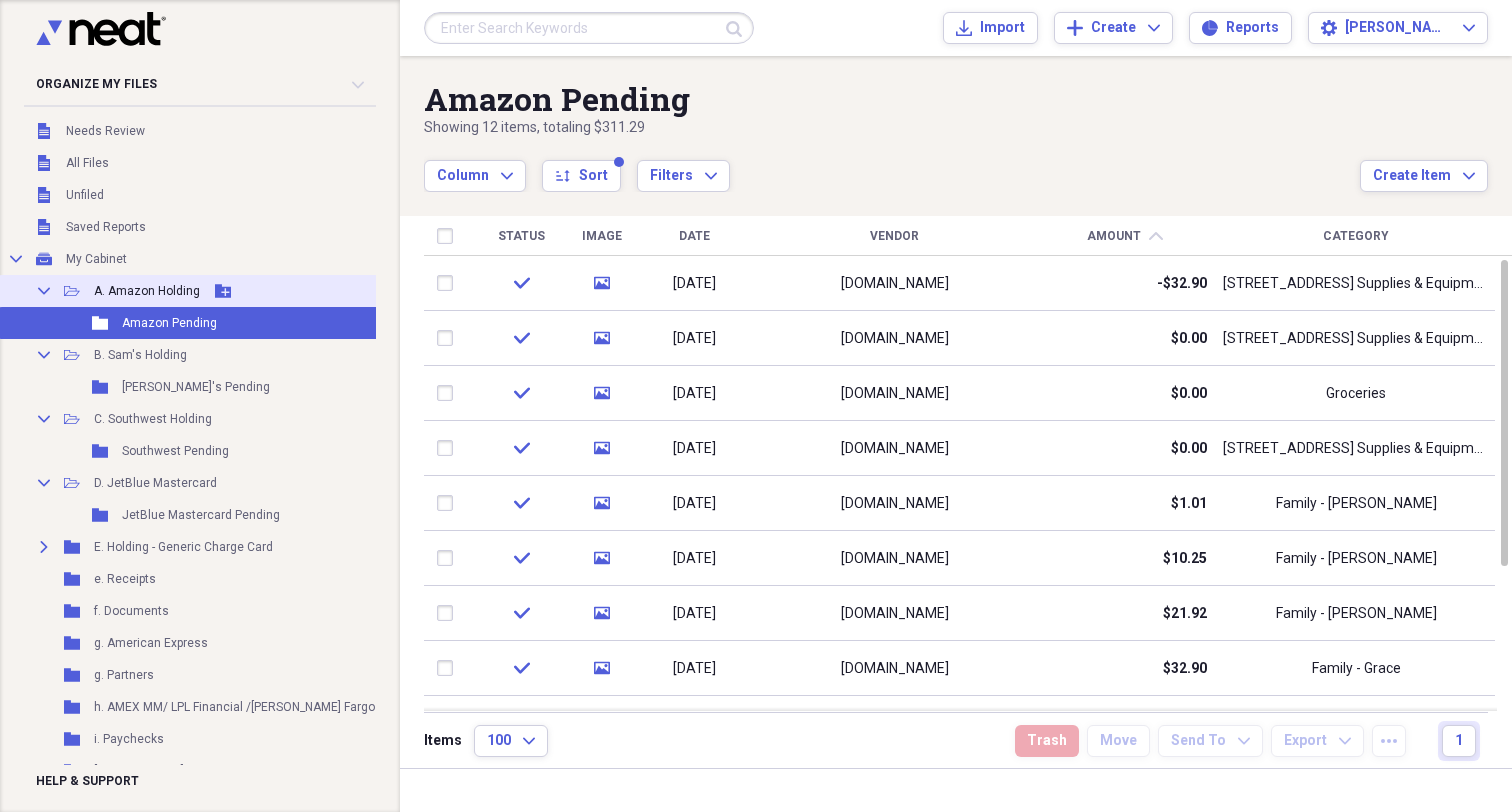 click on "Collapse Open Folder A. Amazon Holding Add Folder" at bounding box center (218, 291) 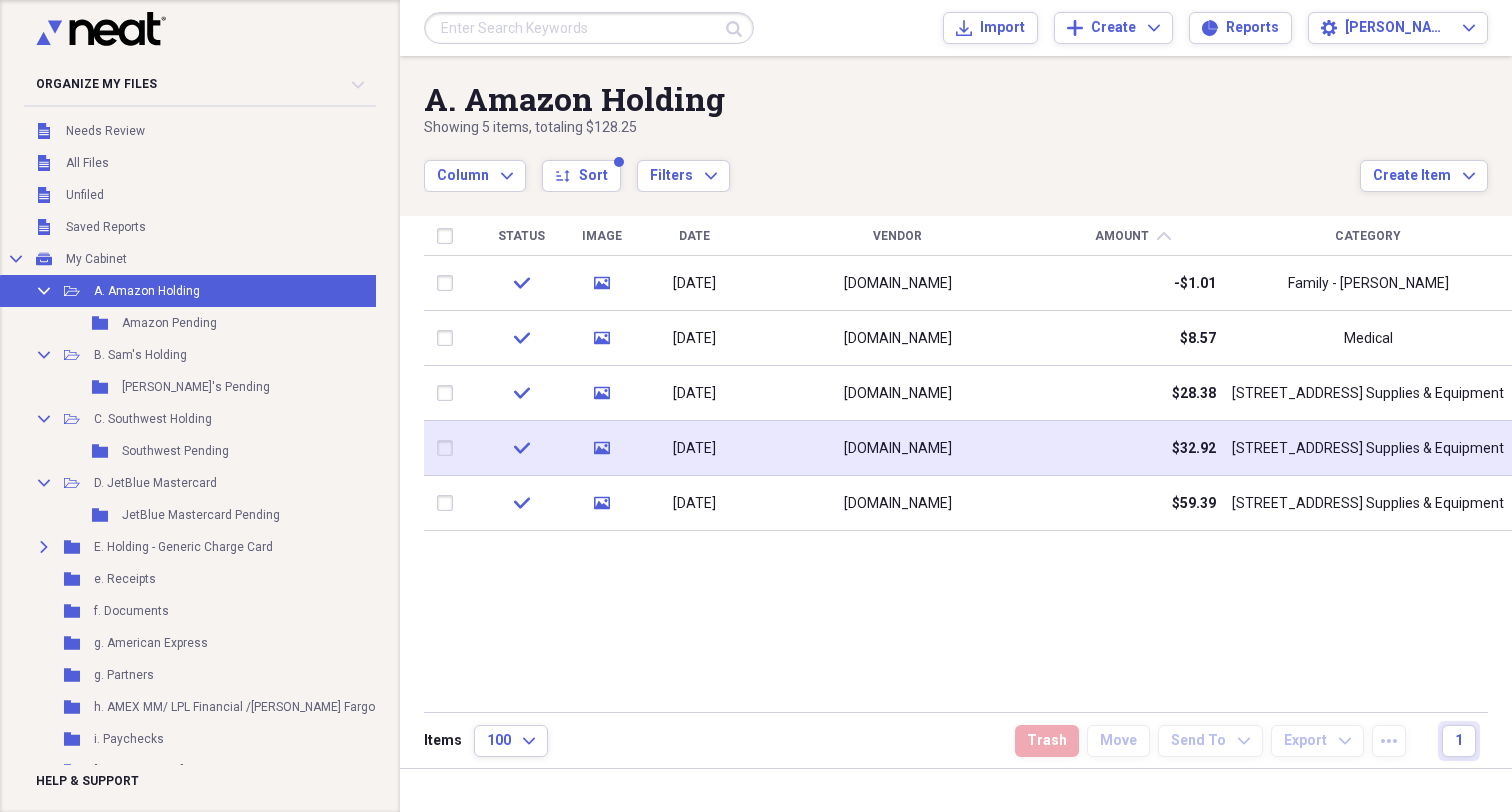 click 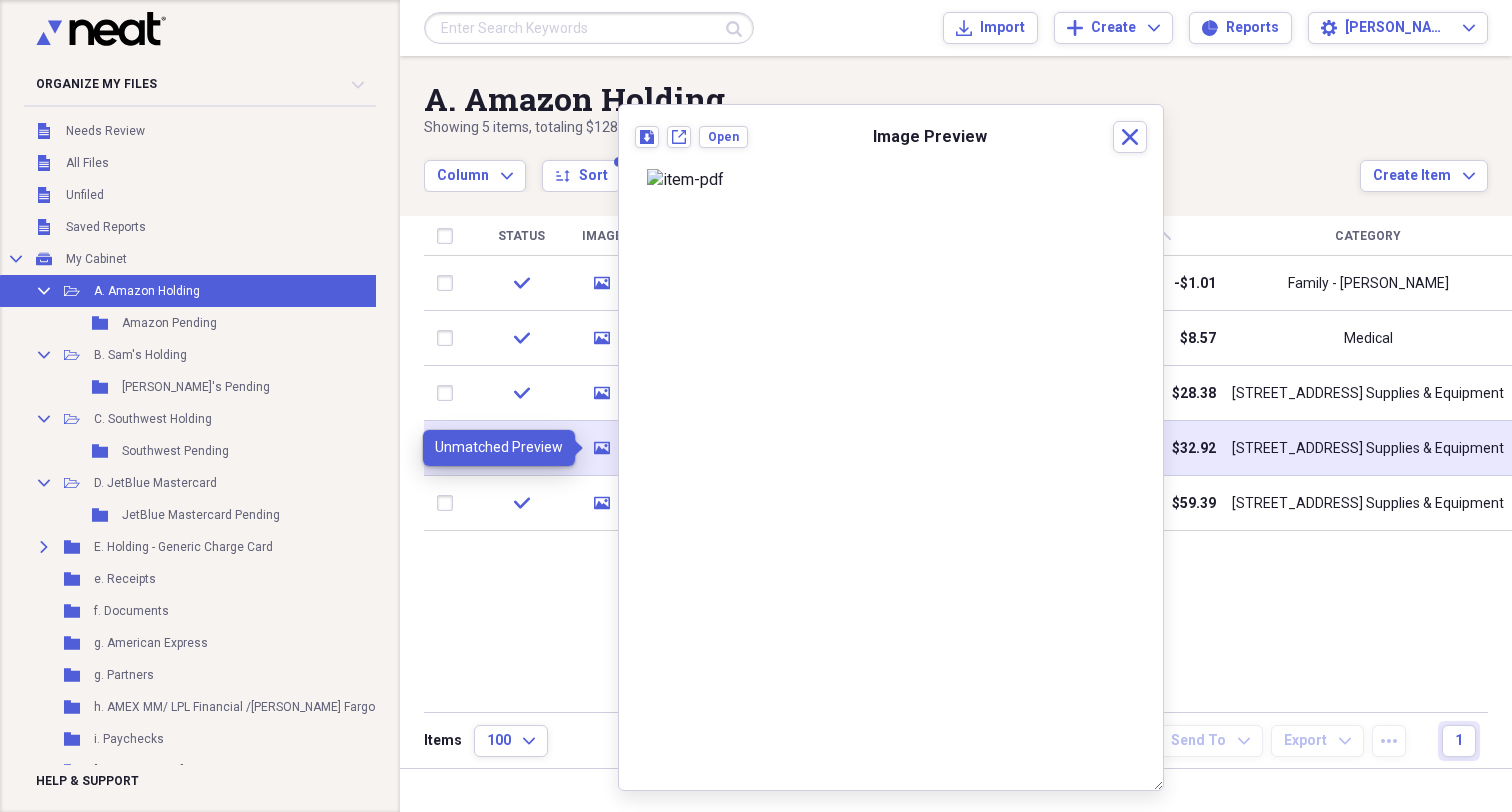 click 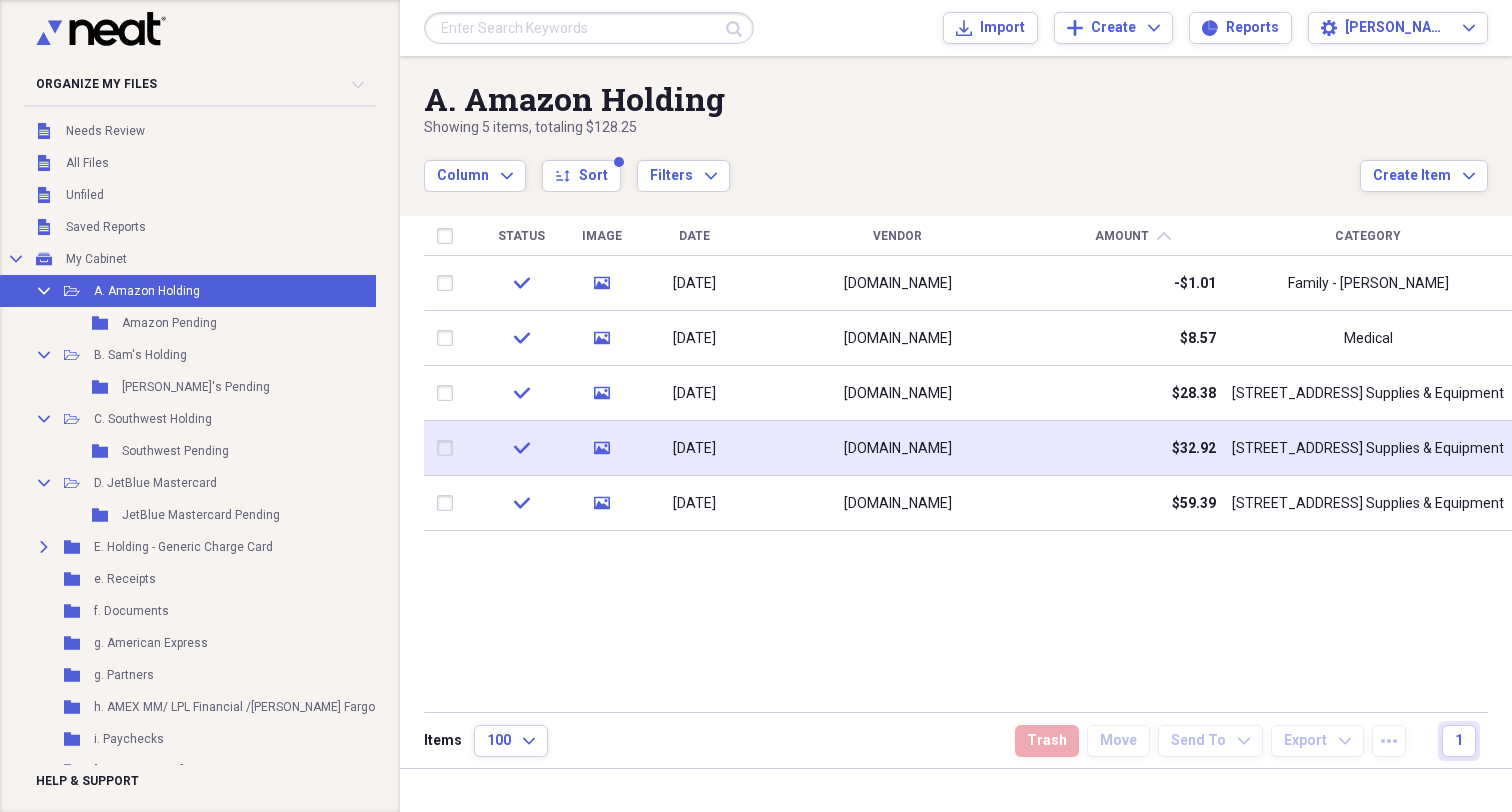 click at bounding box center [449, 448] 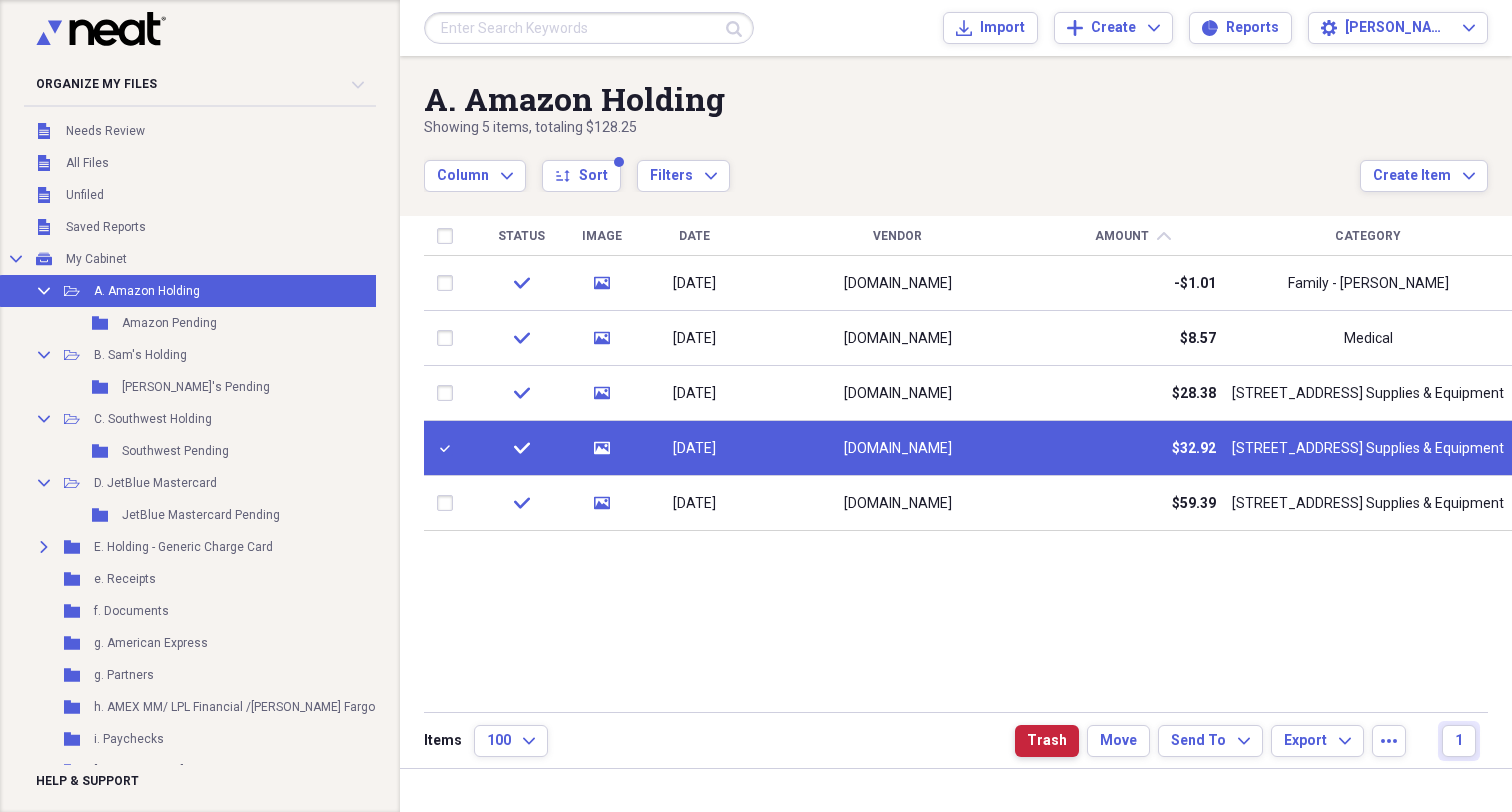 click on "Trash" at bounding box center [1047, 741] 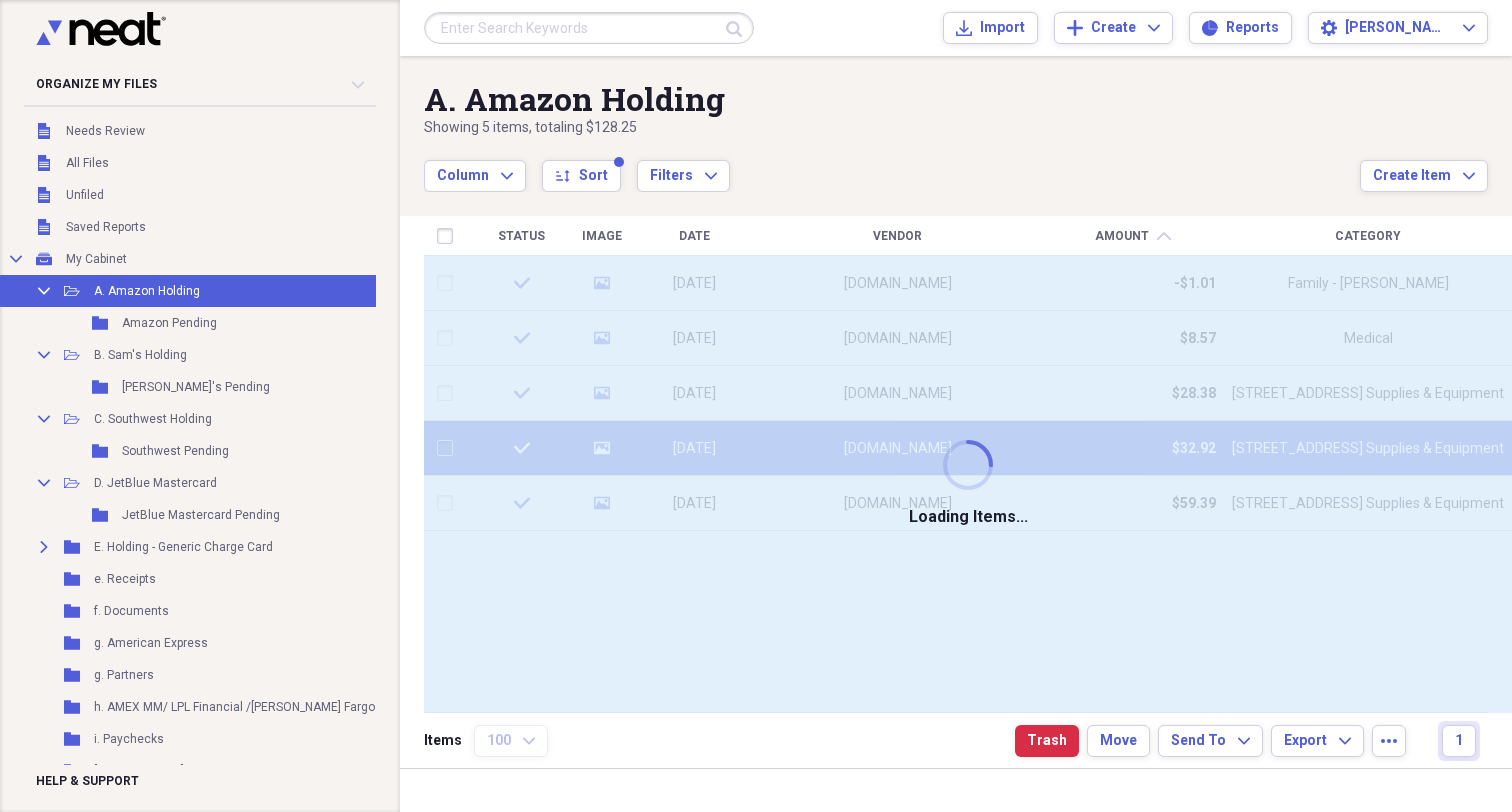 checkbox on "false" 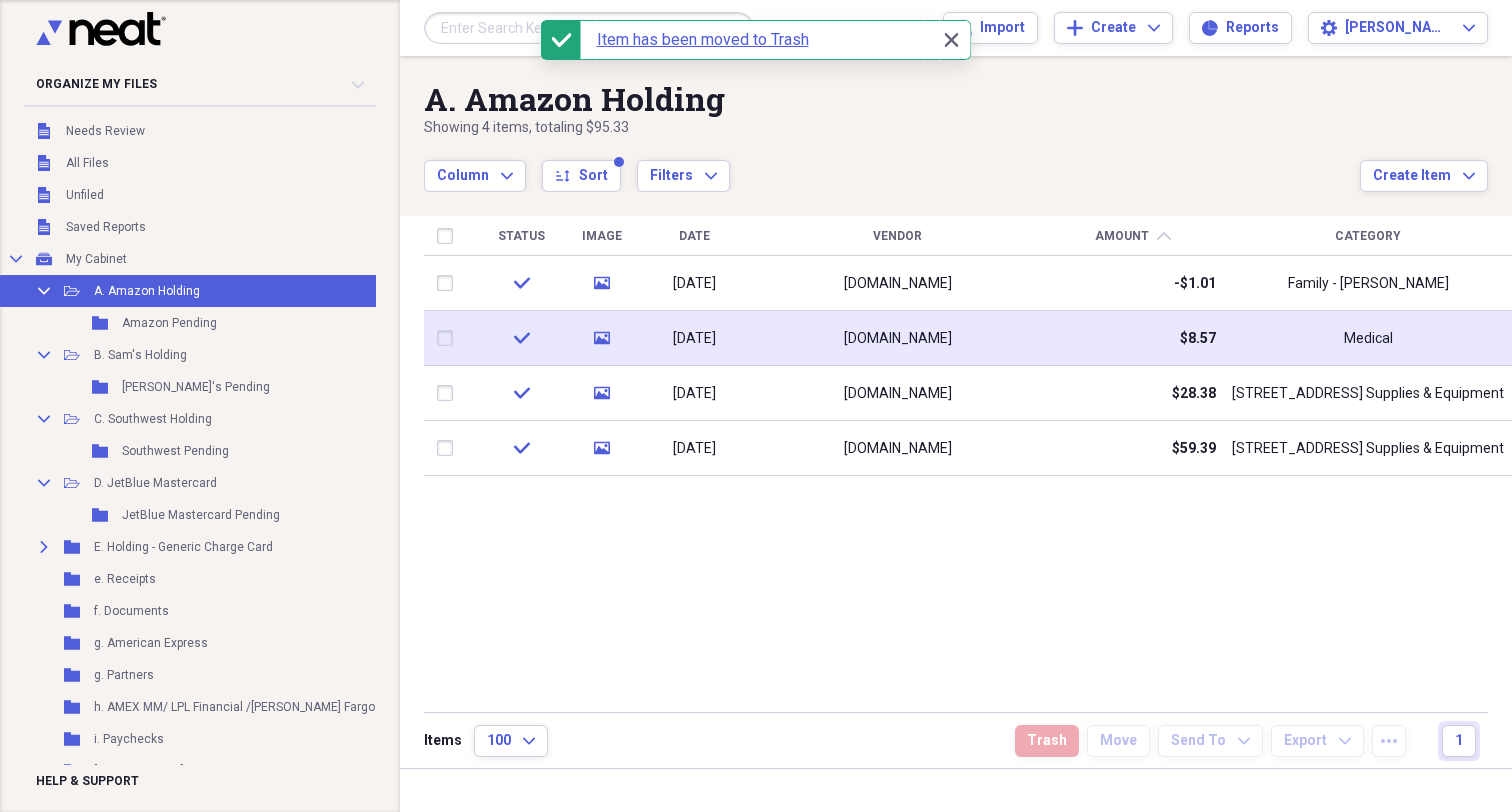click on "media" 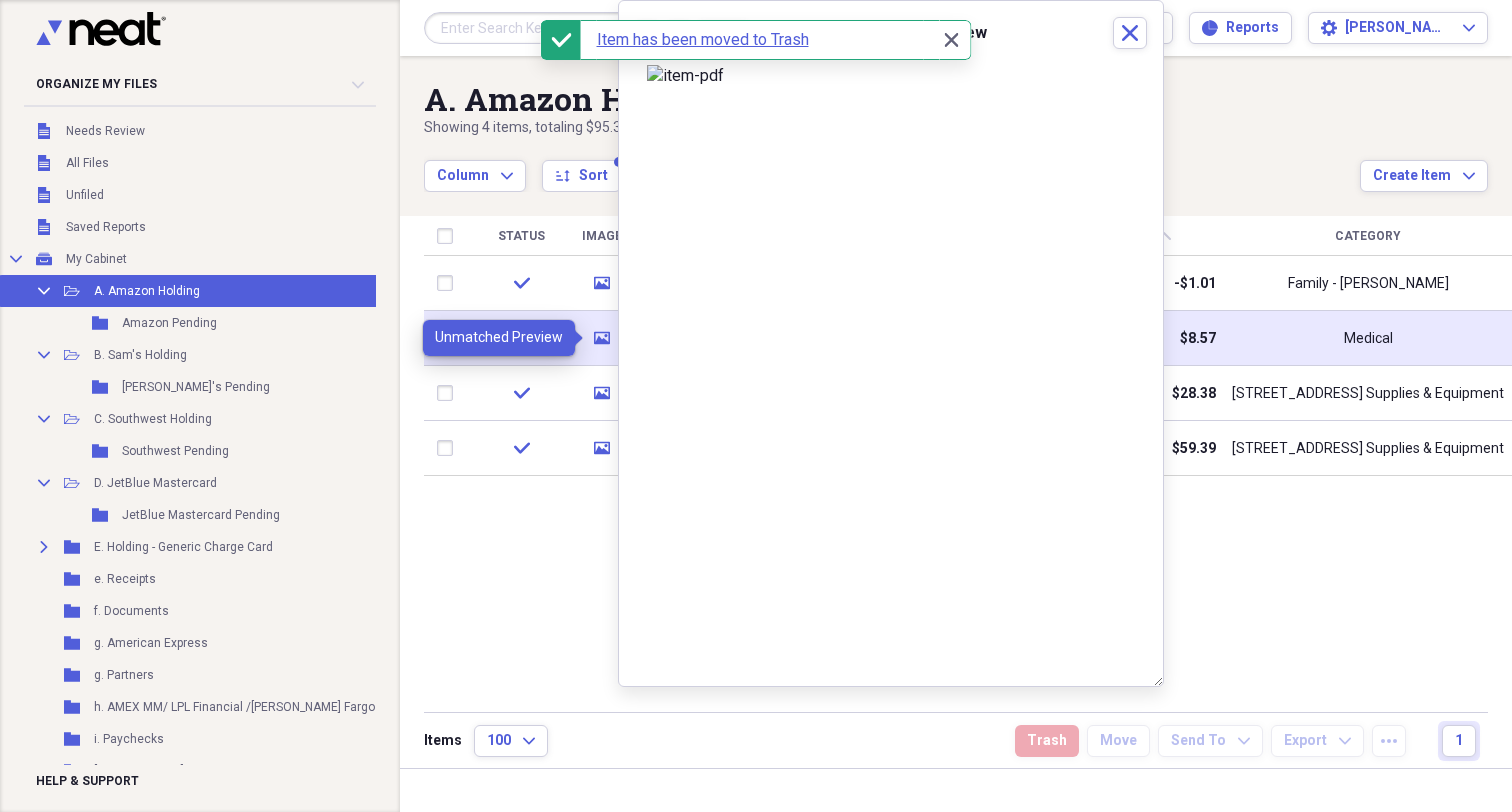 click on "media" 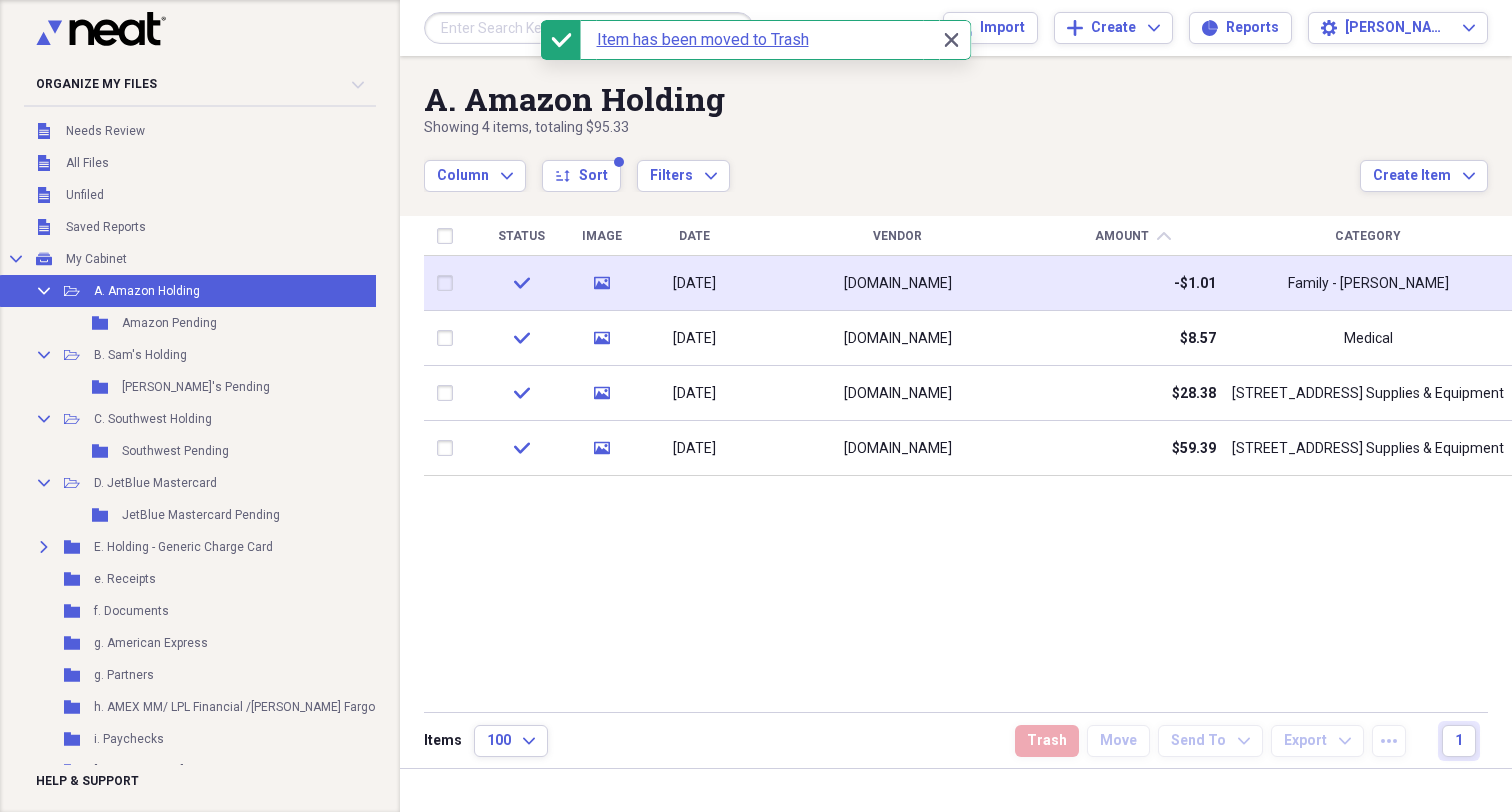 click 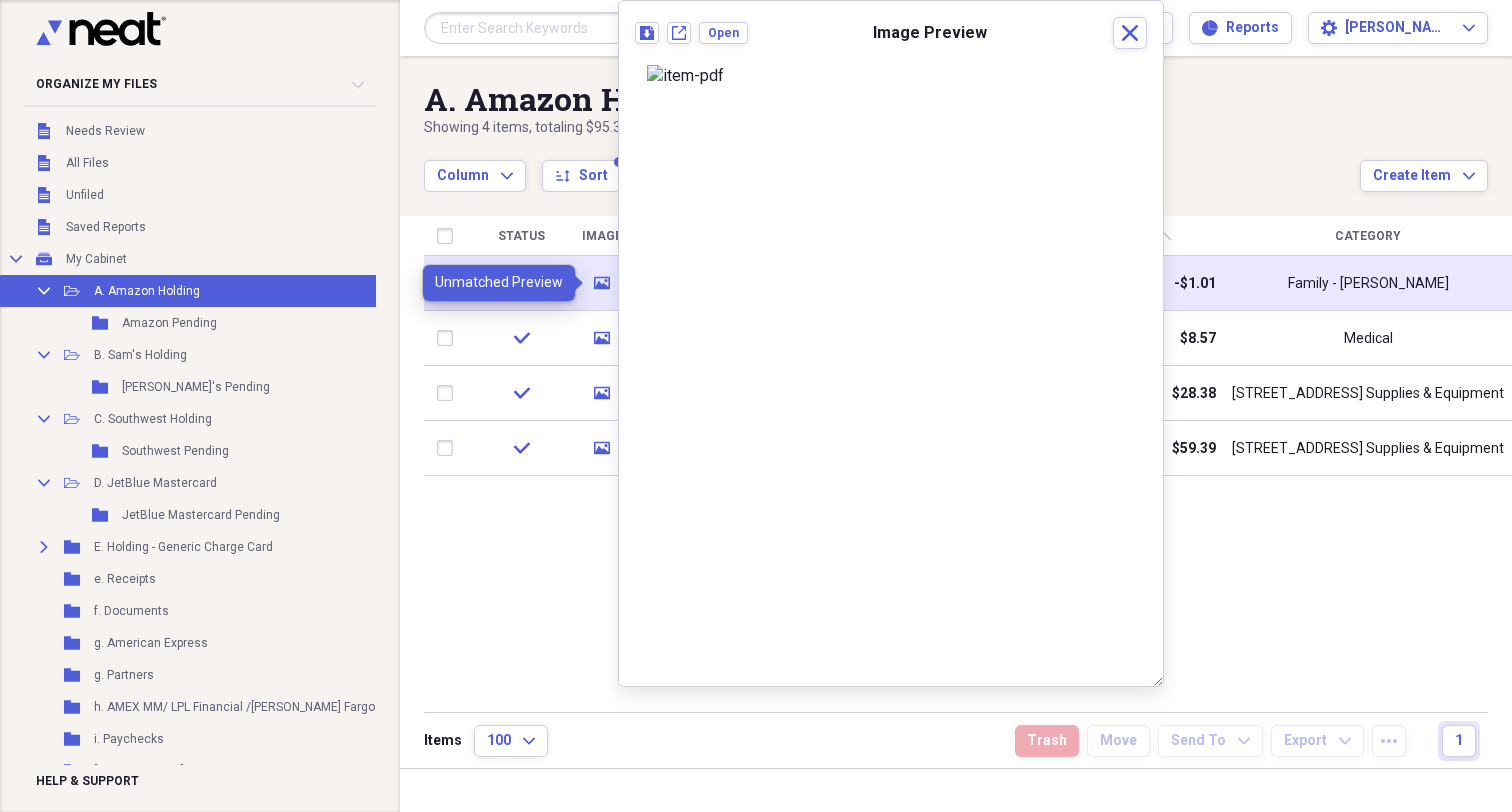 click 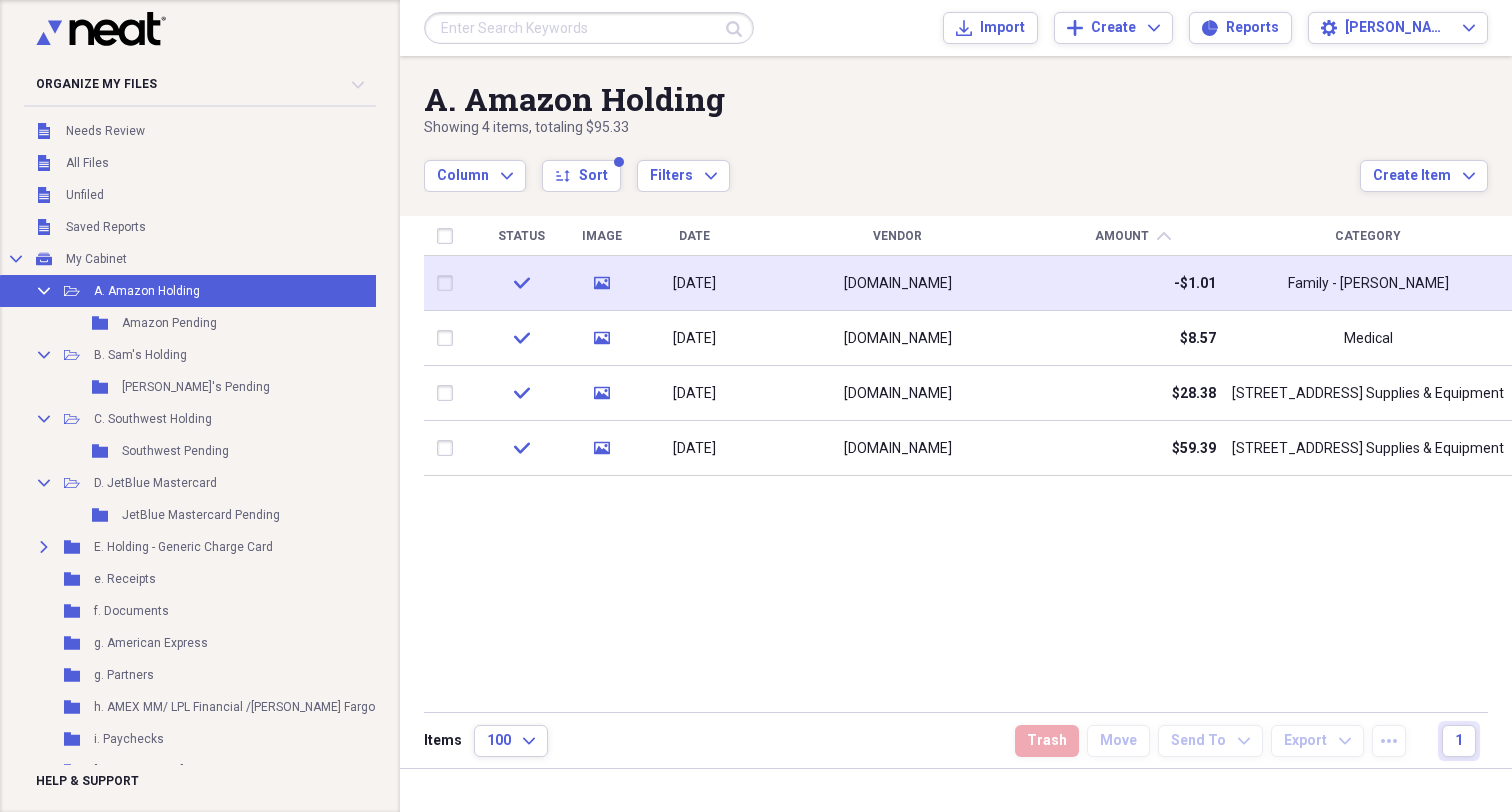 click at bounding box center (449, 283) 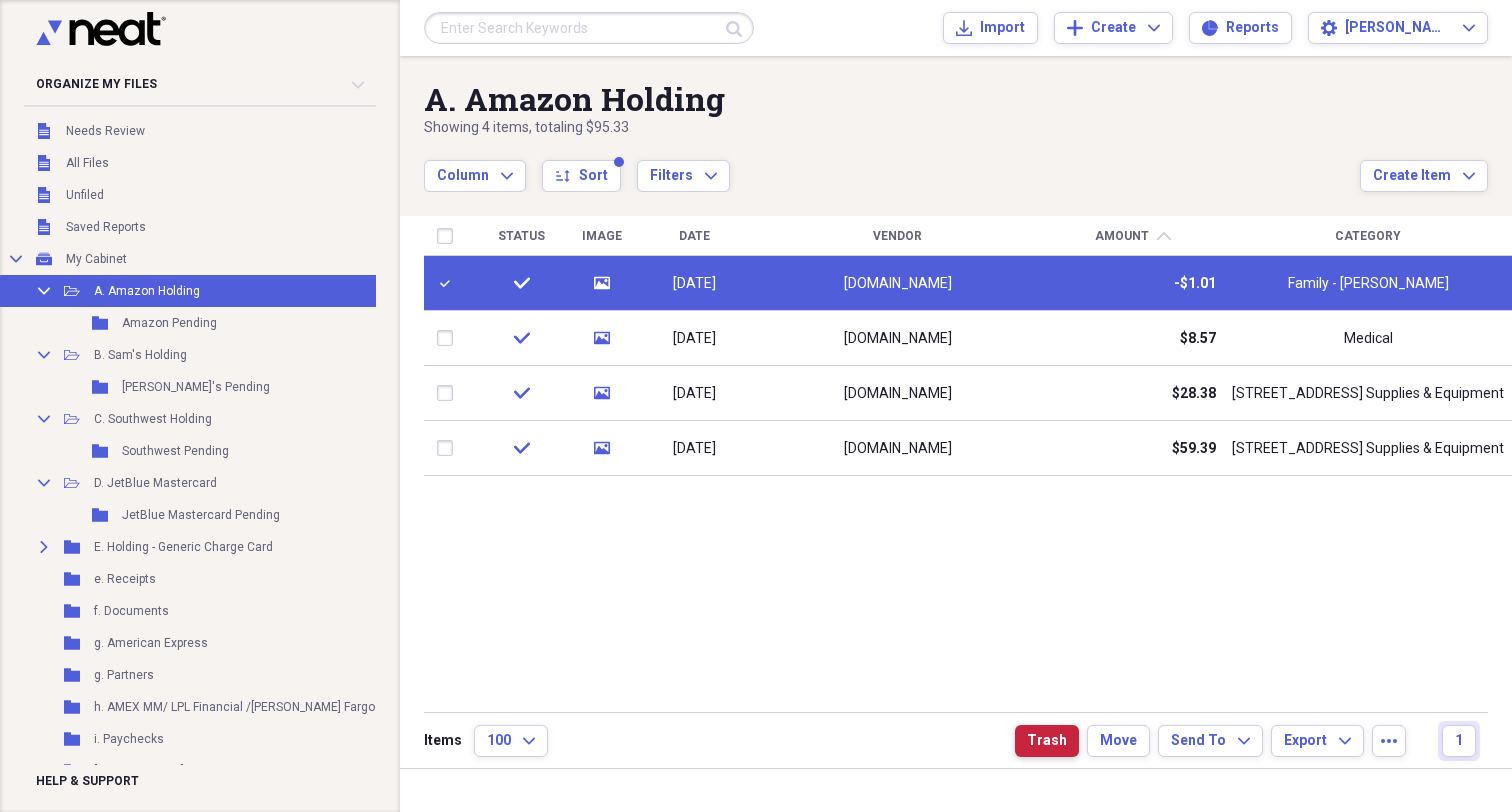 click on "Trash" at bounding box center [1047, 741] 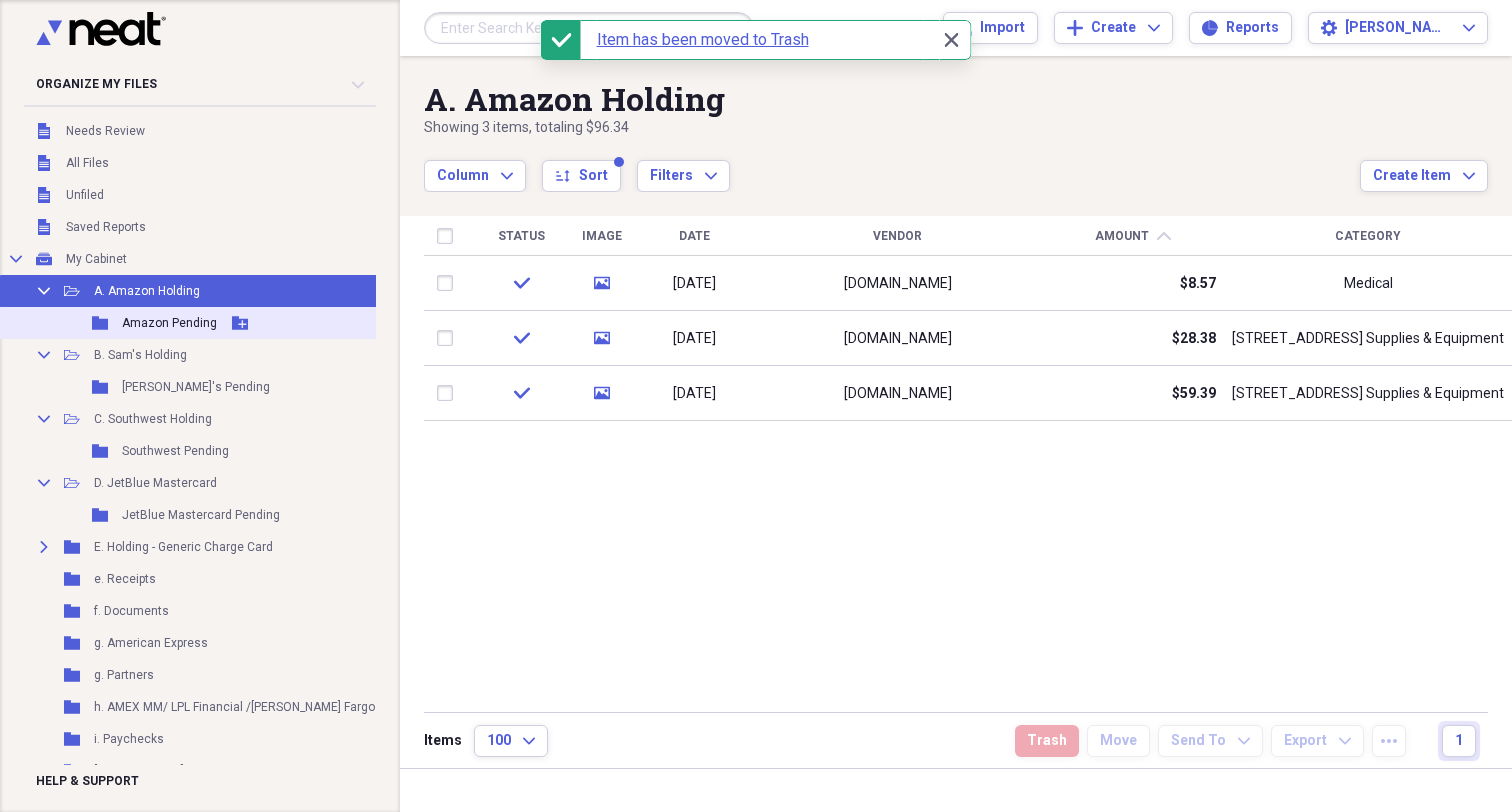 click on "Amazon Pending" at bounding box center (169, 323) 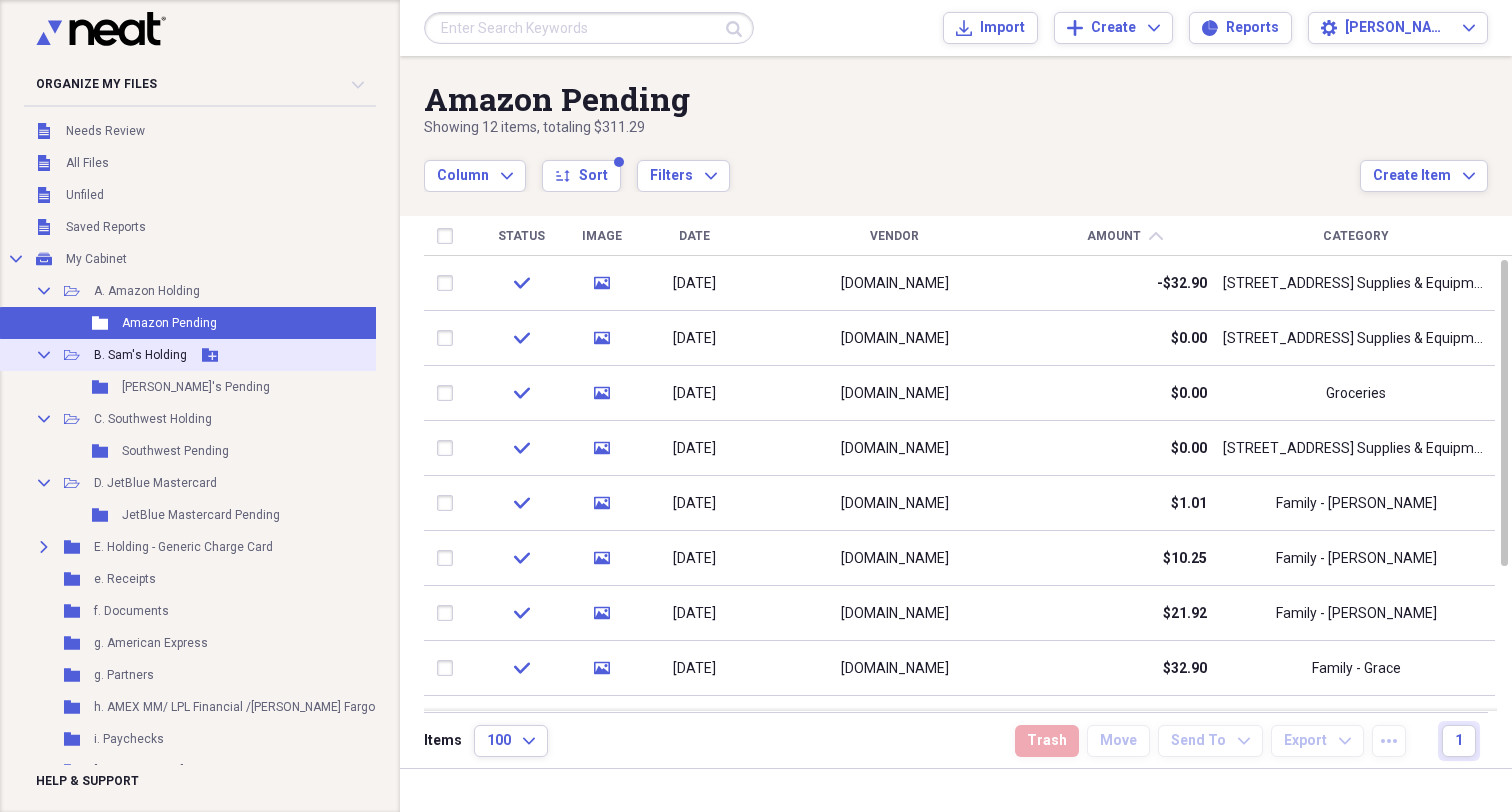 click on "B. Sam's Holding" at bounding box center (140, 355) 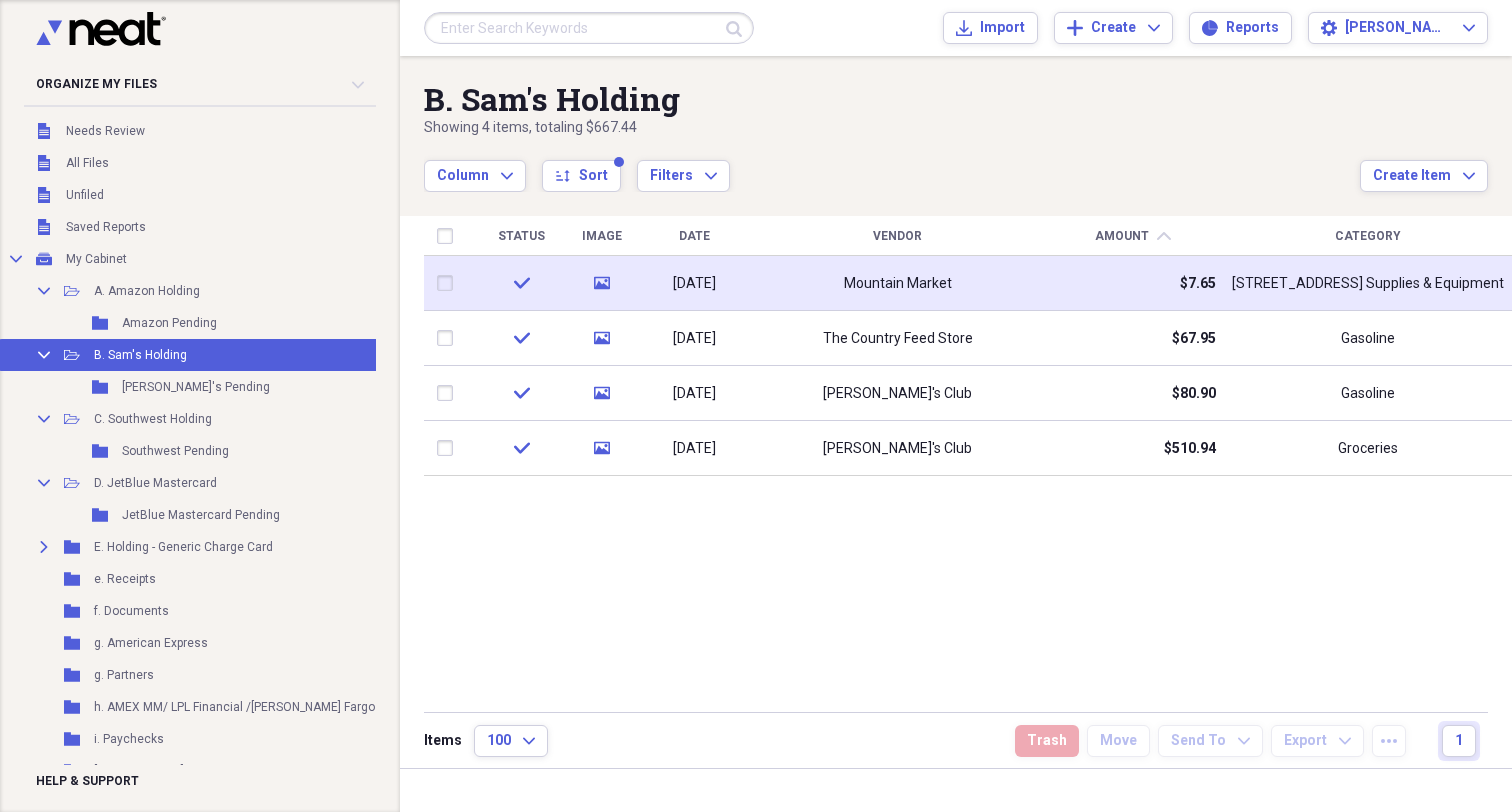 click at bounding box center (449, 283) 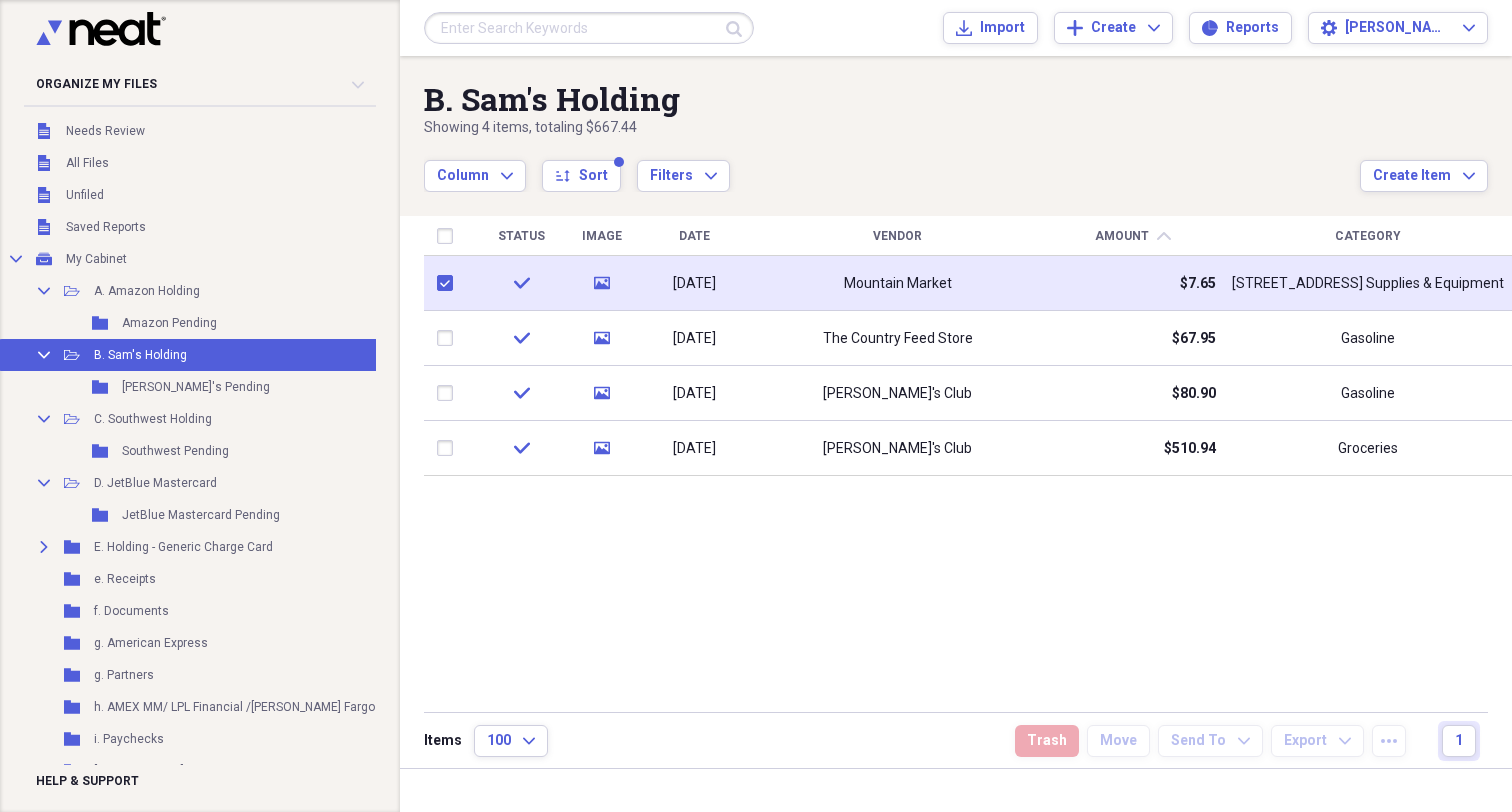 checkbox on "true" 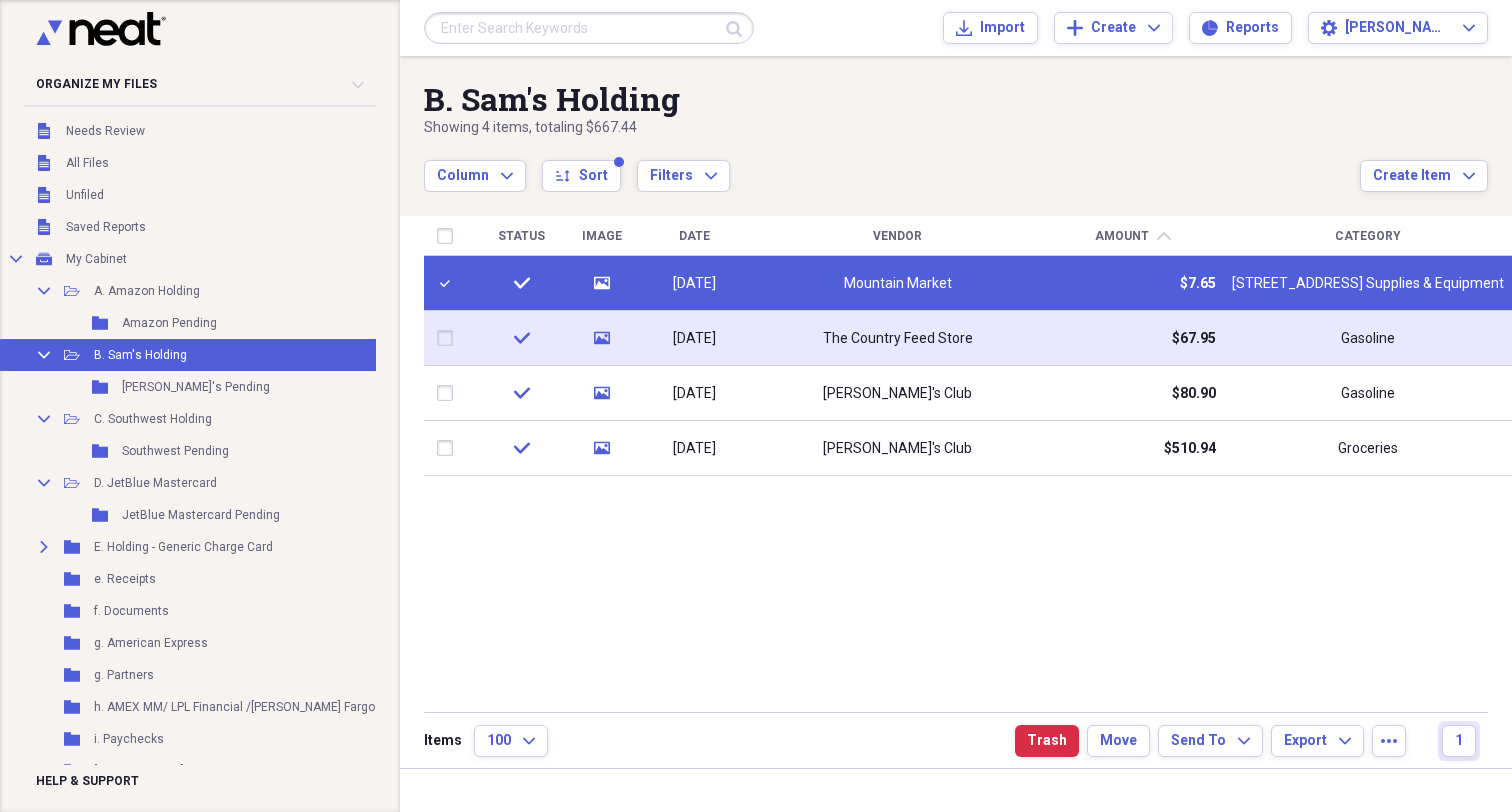 click at bounding box center (449, 338) 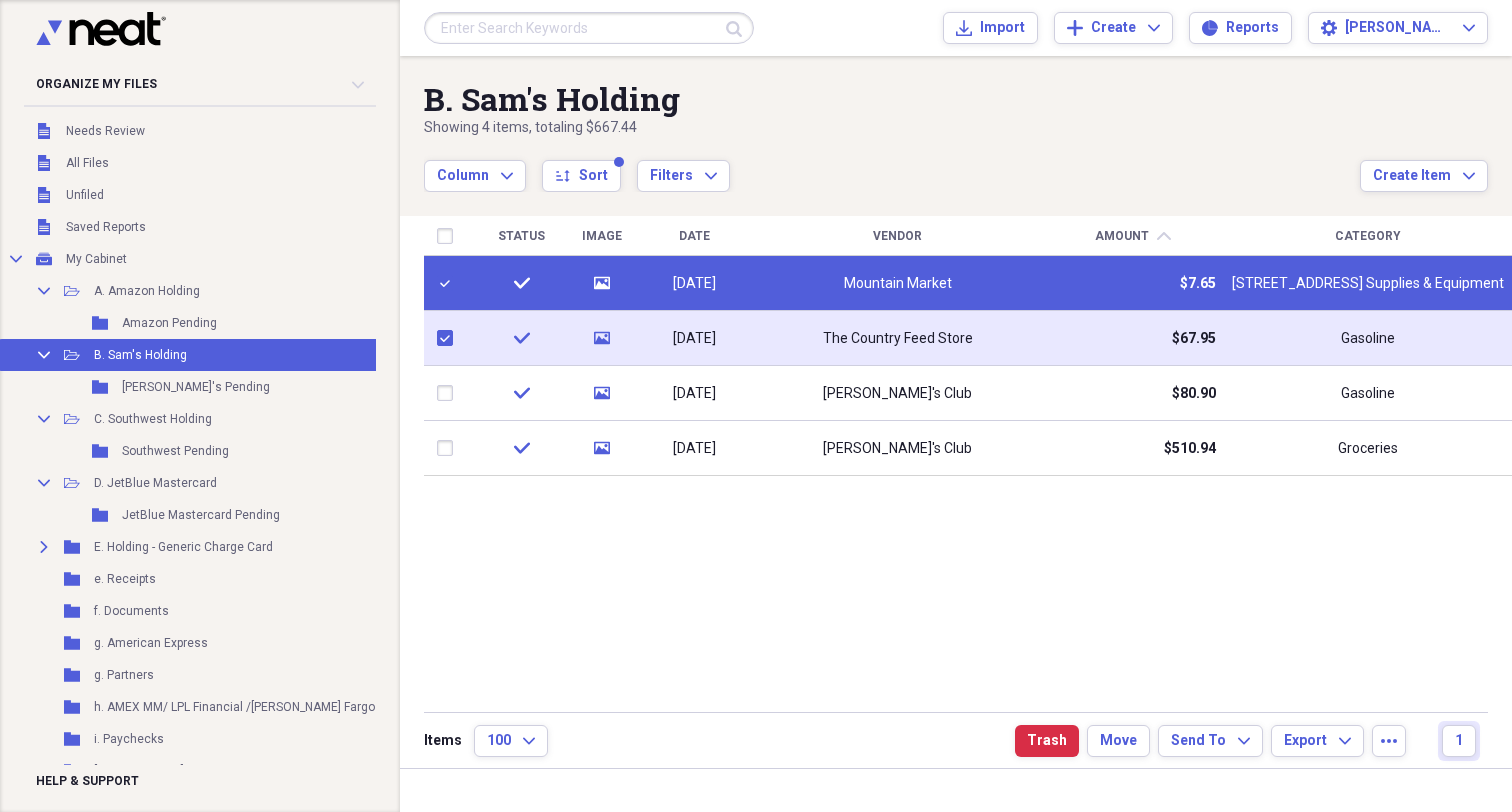 checkbox on "true" 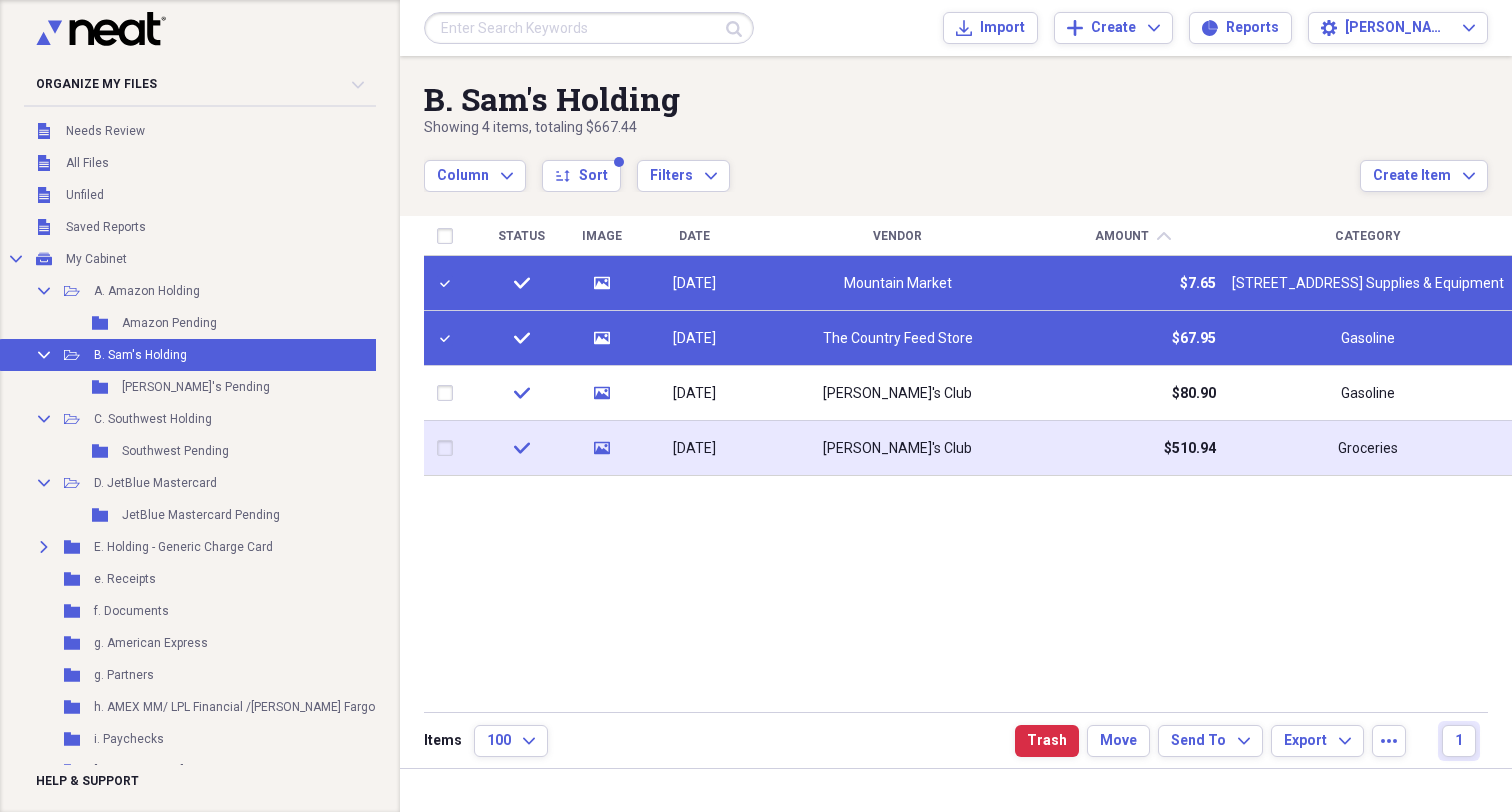 click at bounding box center (449, 448) 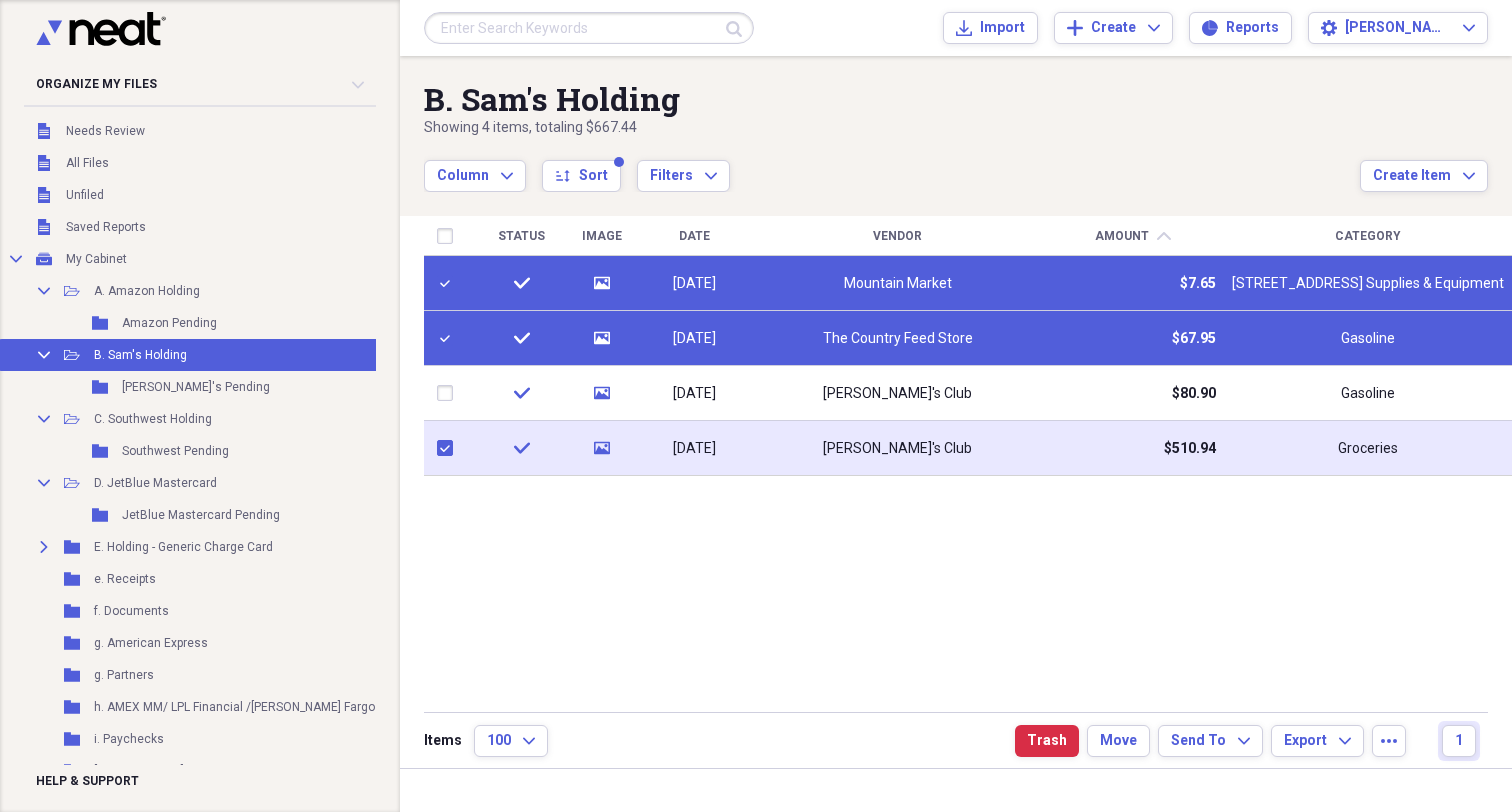 checkbox on "true" 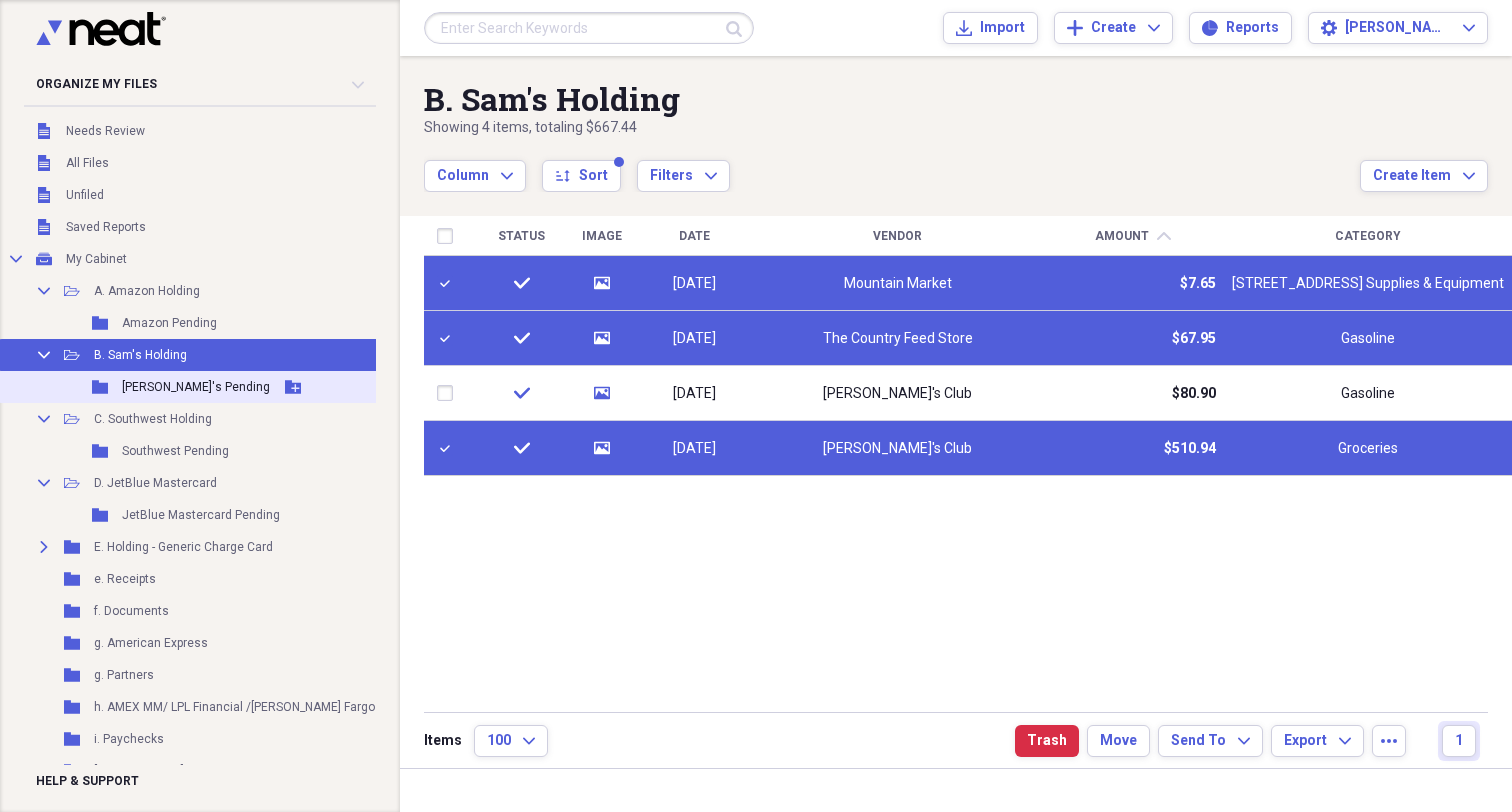 click on "[PERSON_NAME]'s Pending" at bounding box center [196, 387] 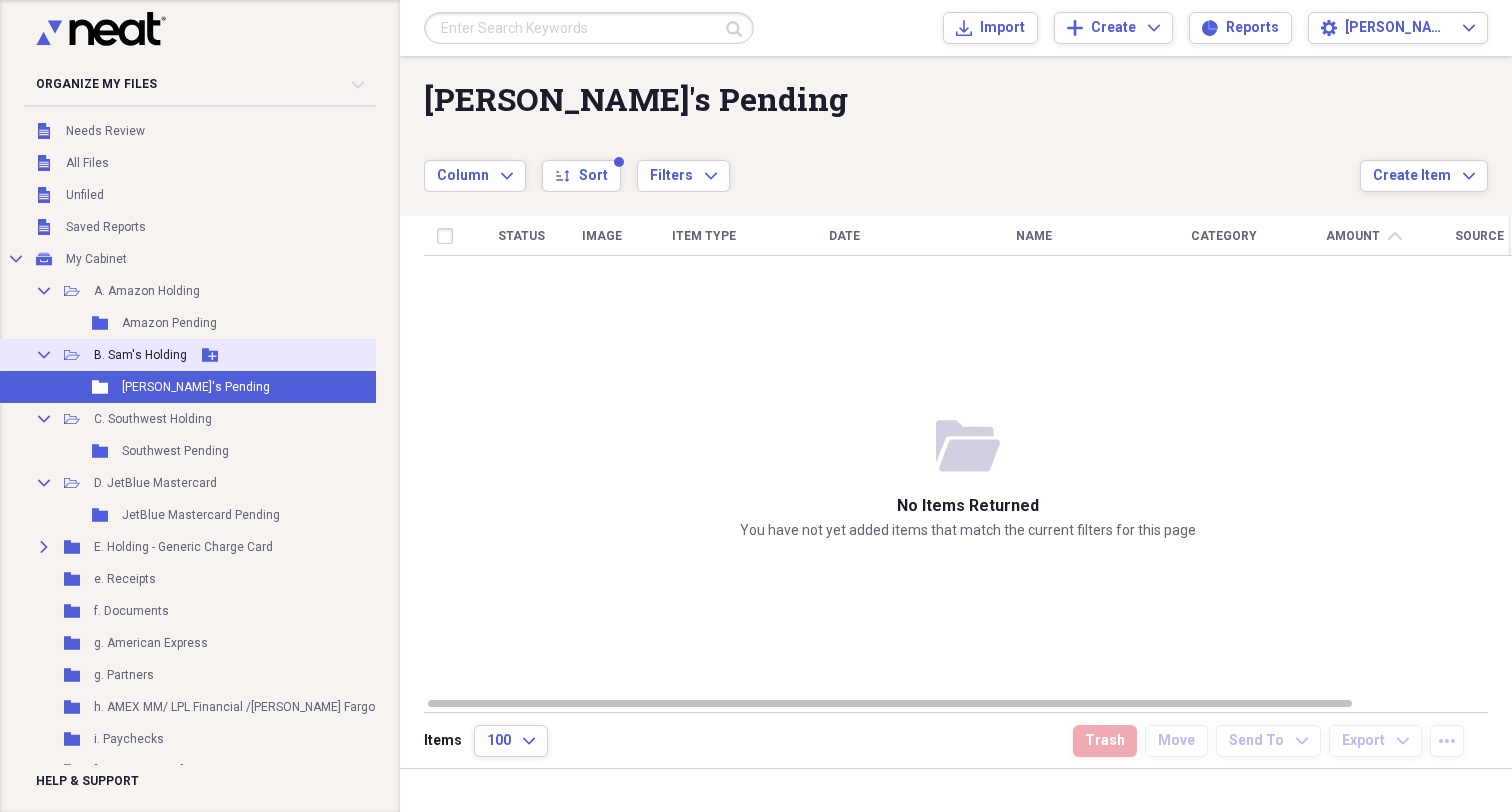 click on "B. Sam's Holding" at bounding box center (140, 355) 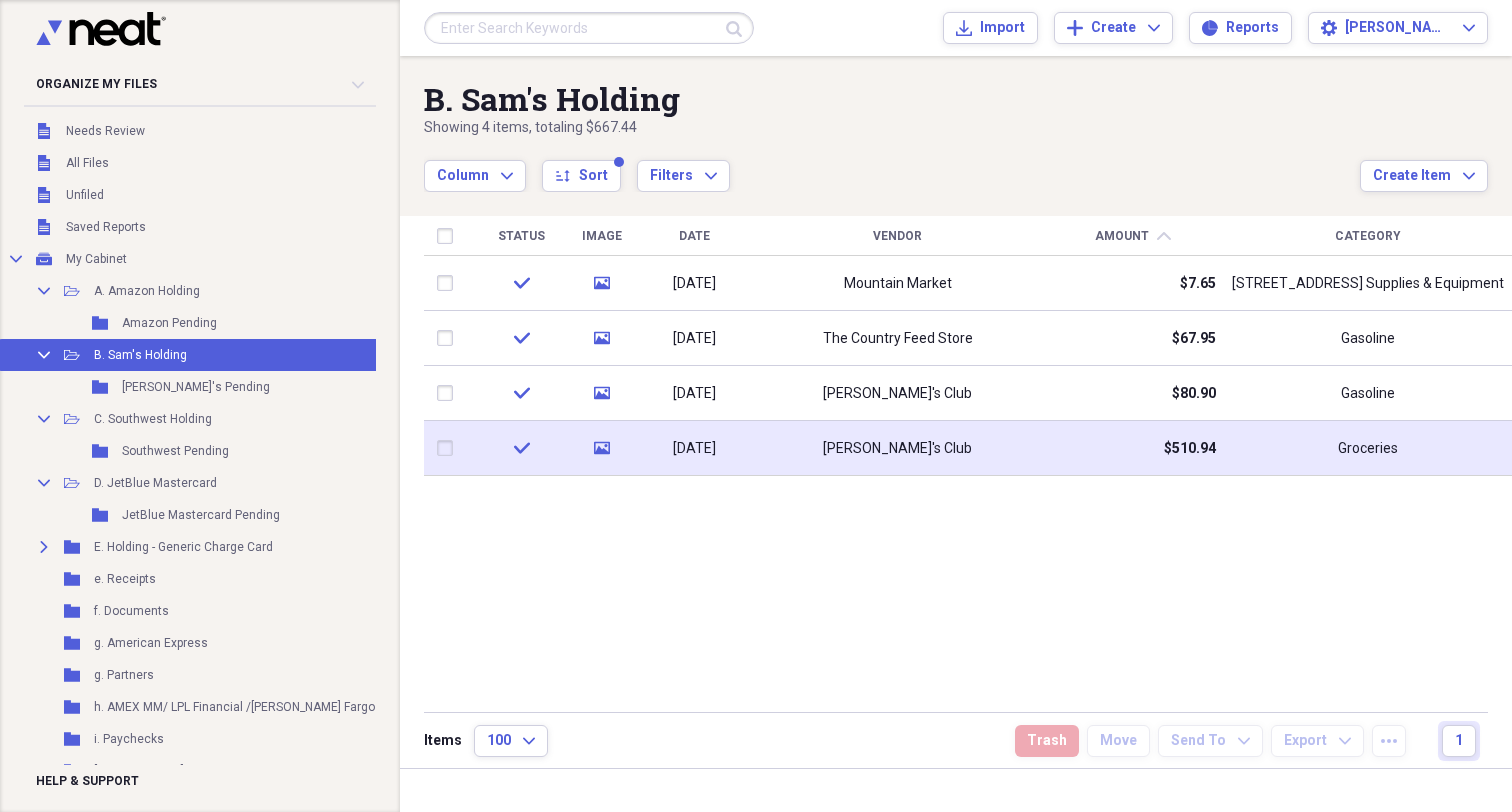 click at bounding box center [449, 448] 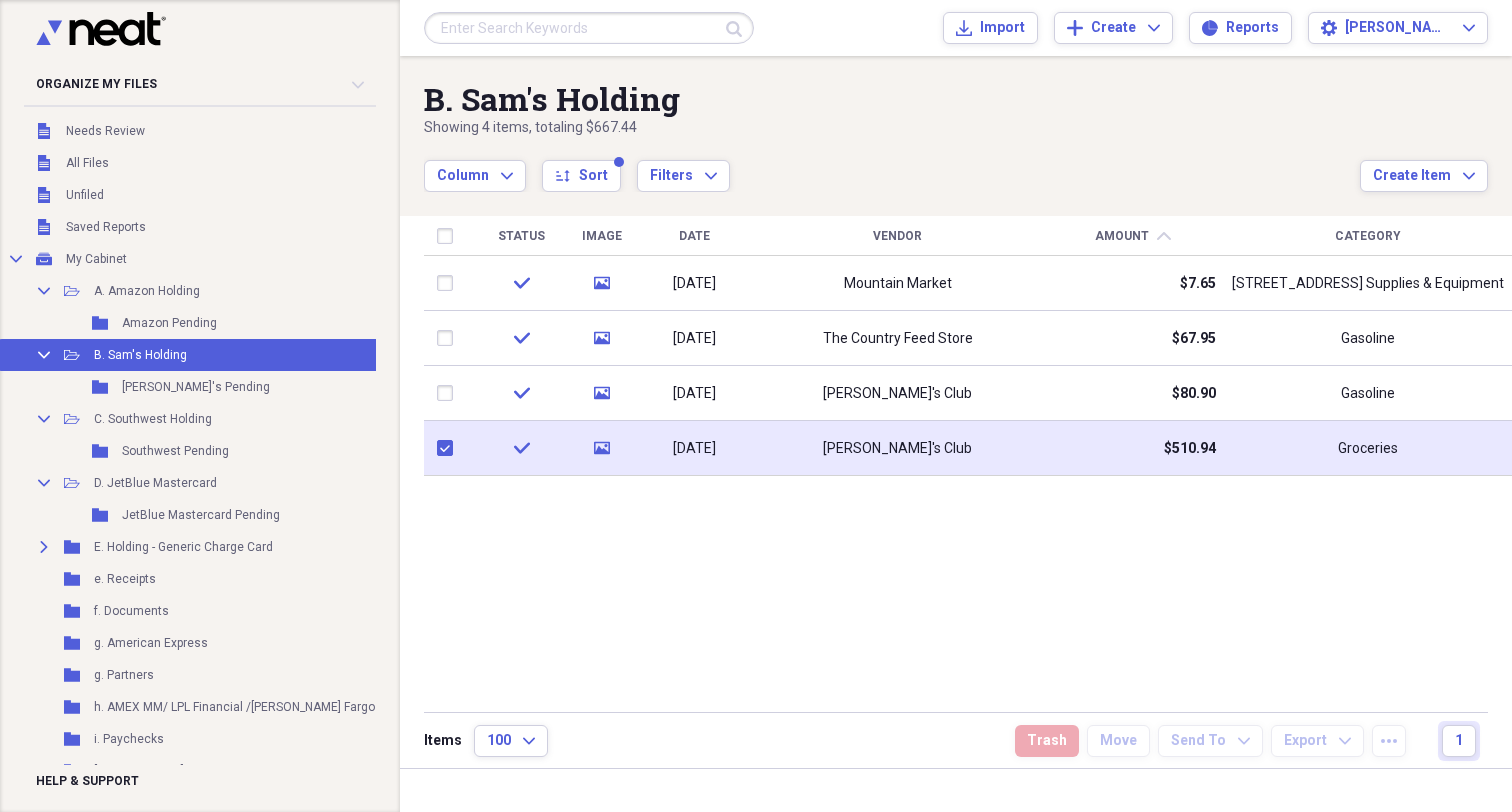 checkbox on "true" 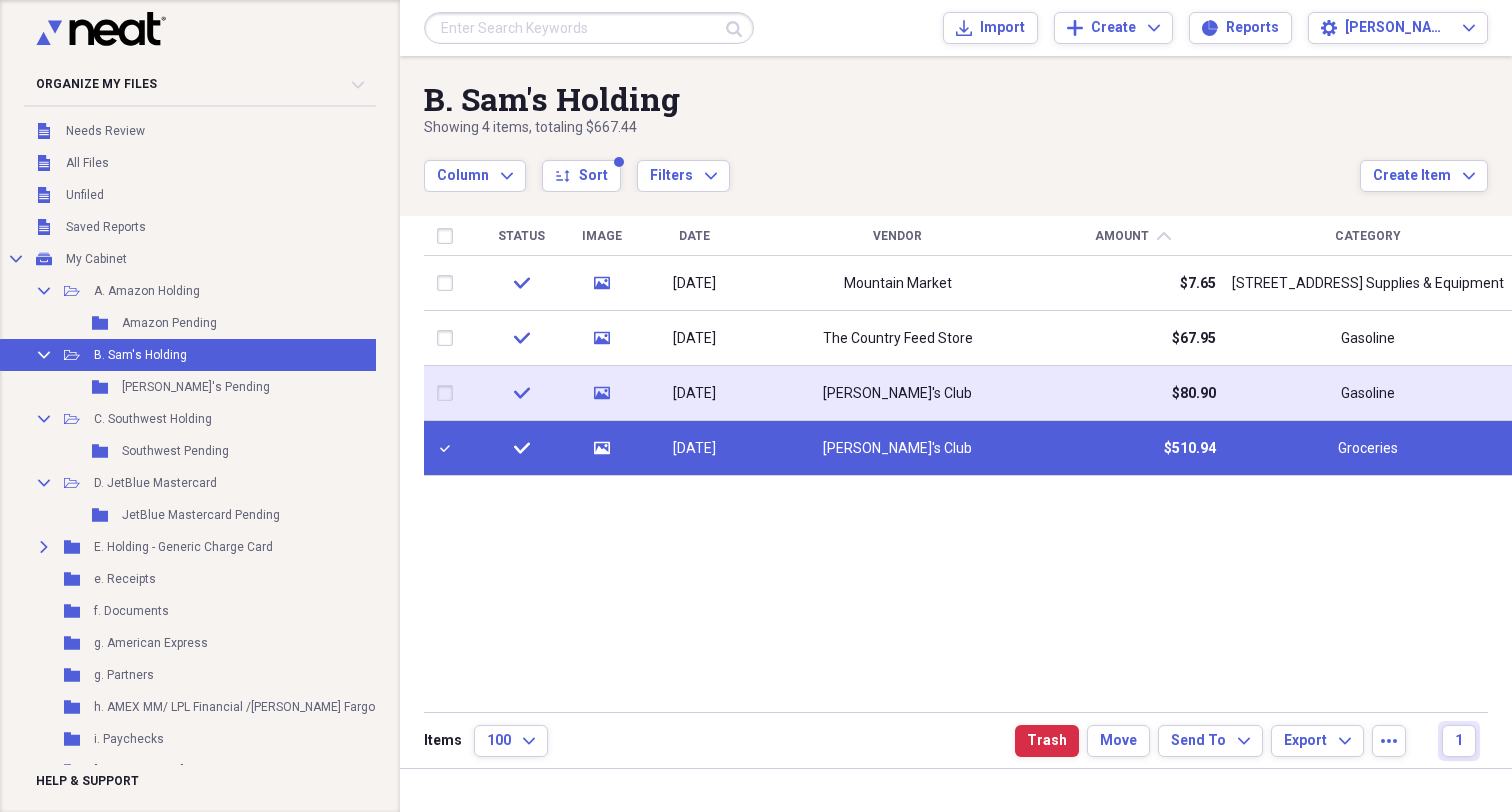 click at bounding box center [449, 393] 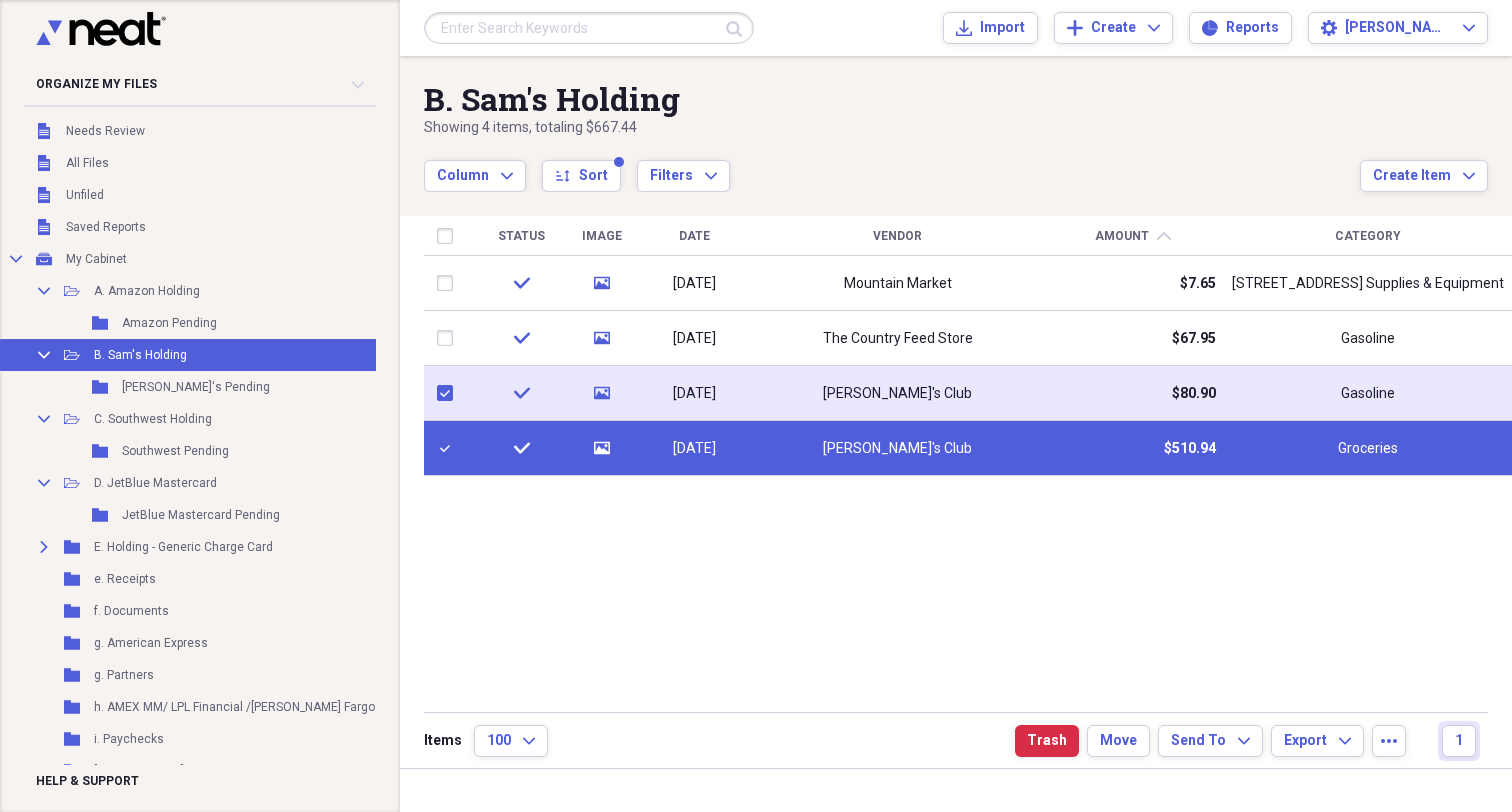 checkbox on "true" 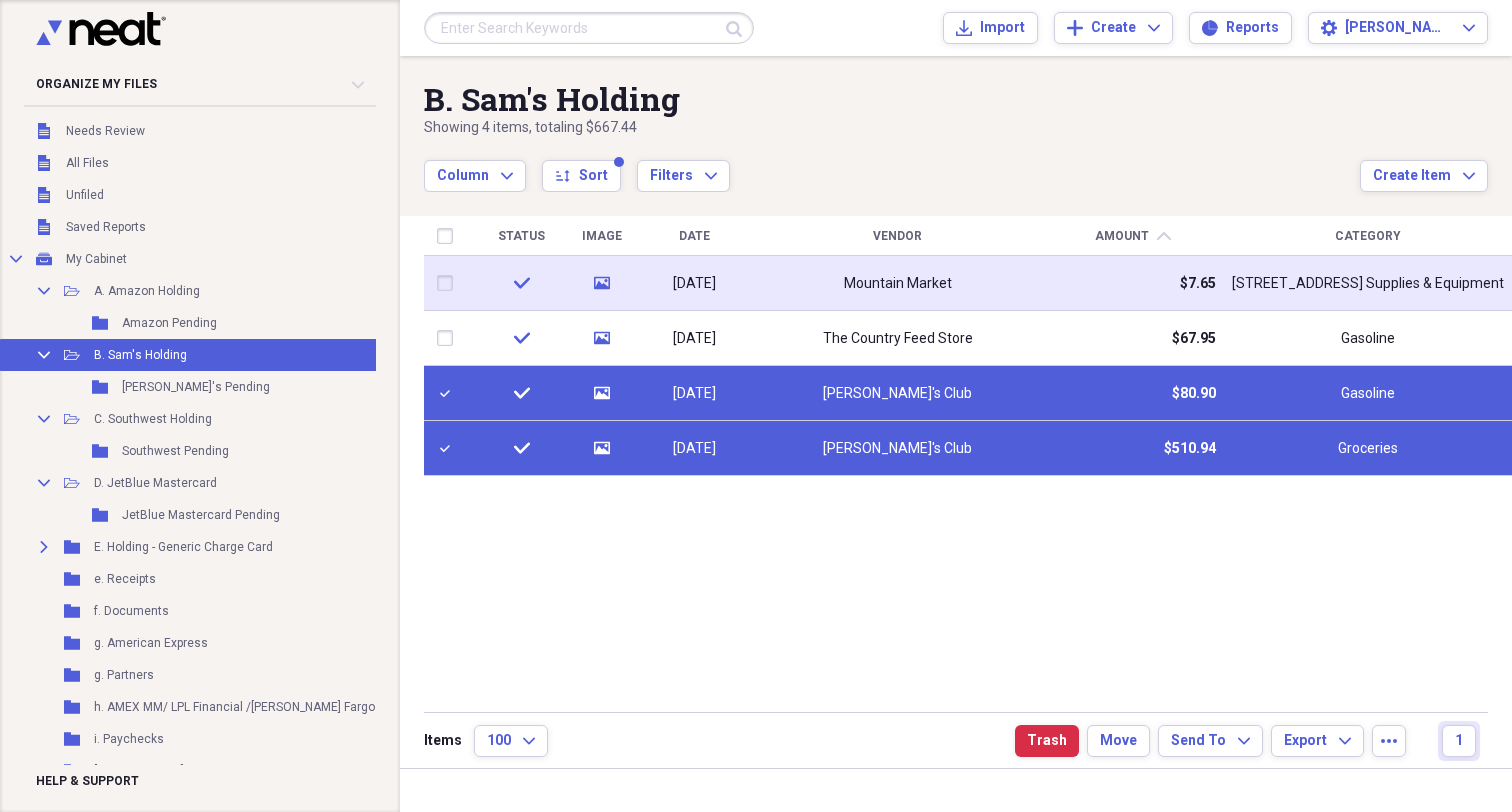 click at bounding box center [449, 283] 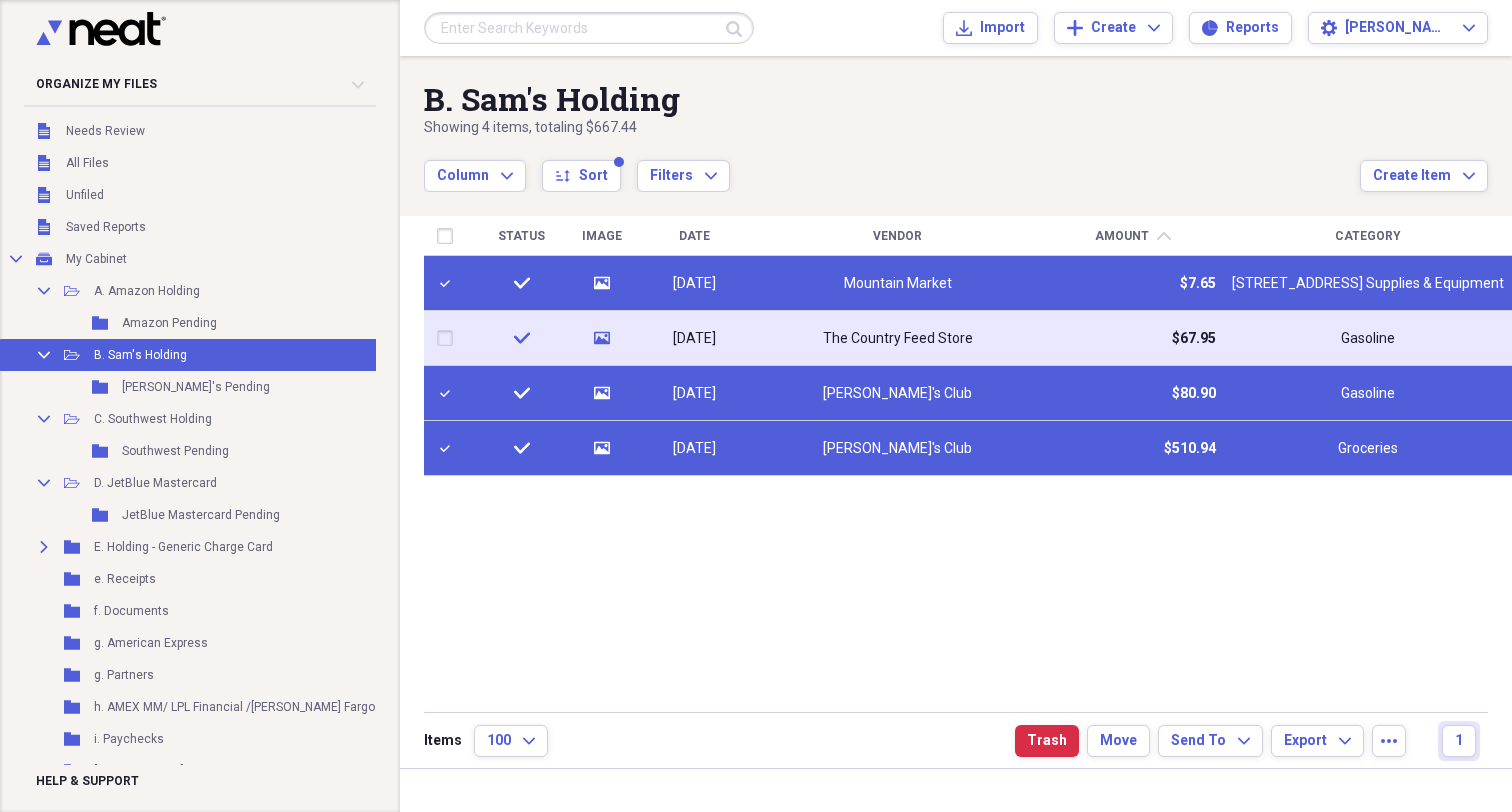 click at bounding box center (449, 338) 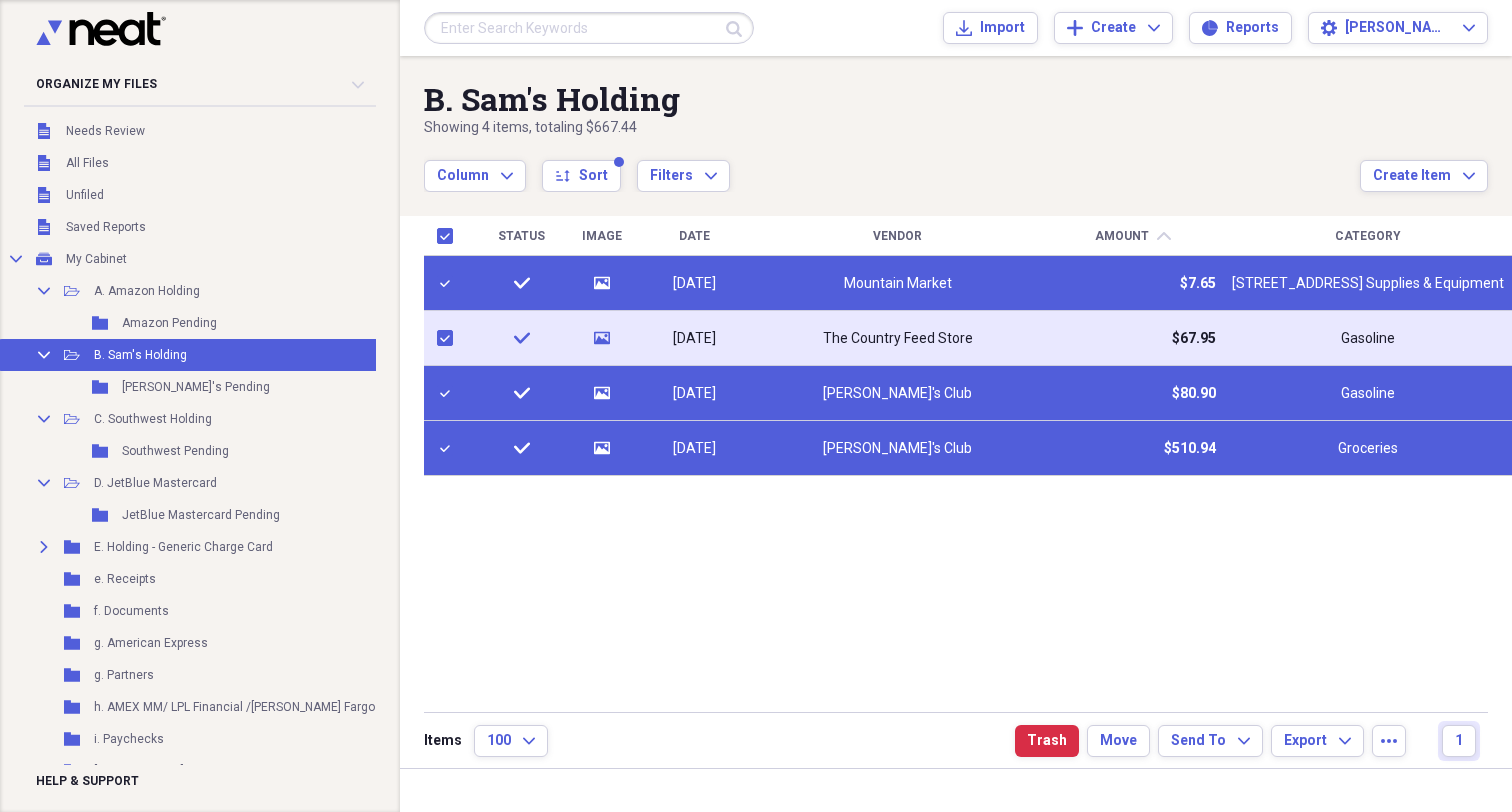 checkbox on "true" 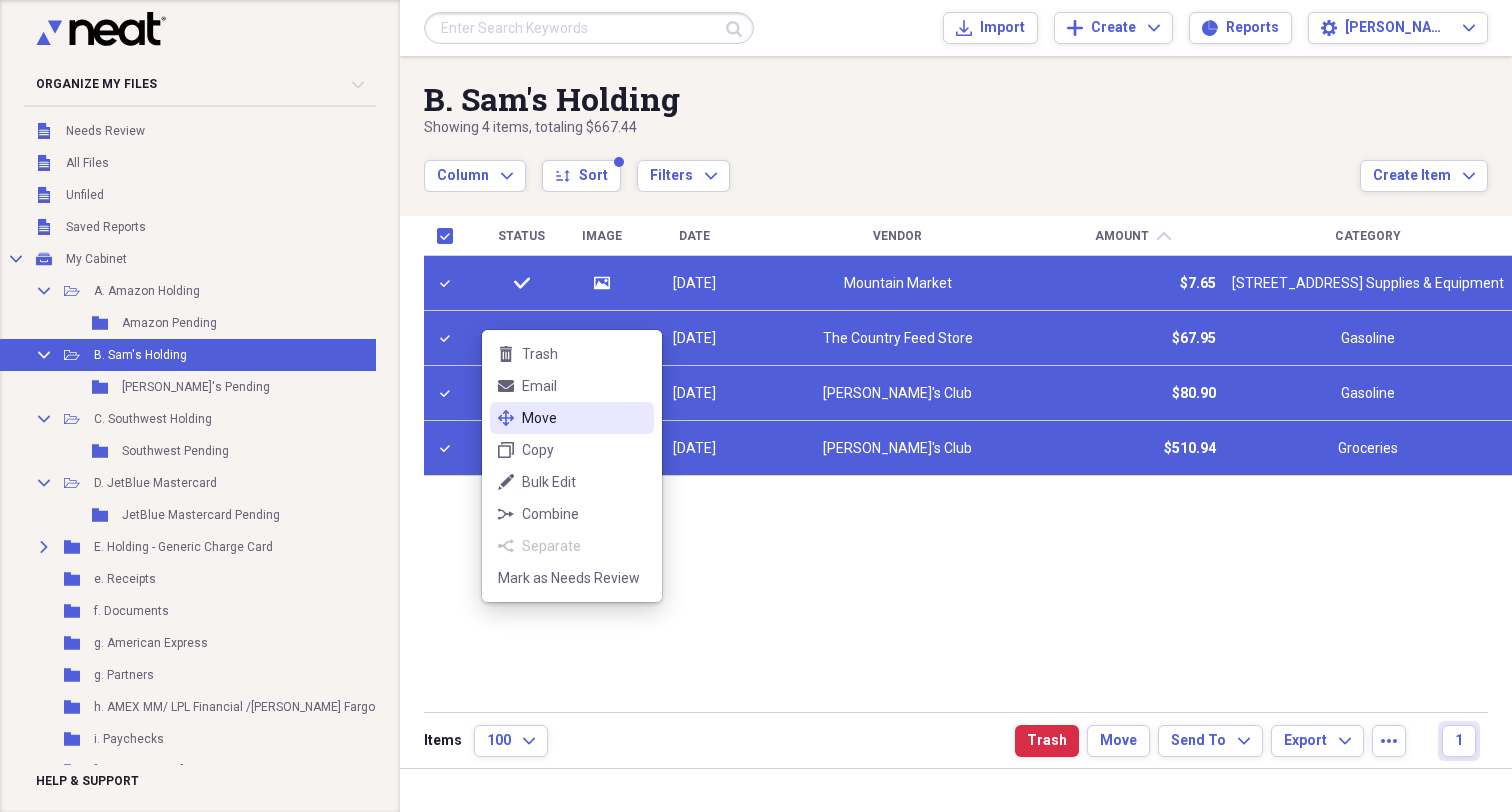 click on "Move" at bounding box center [584, 418] 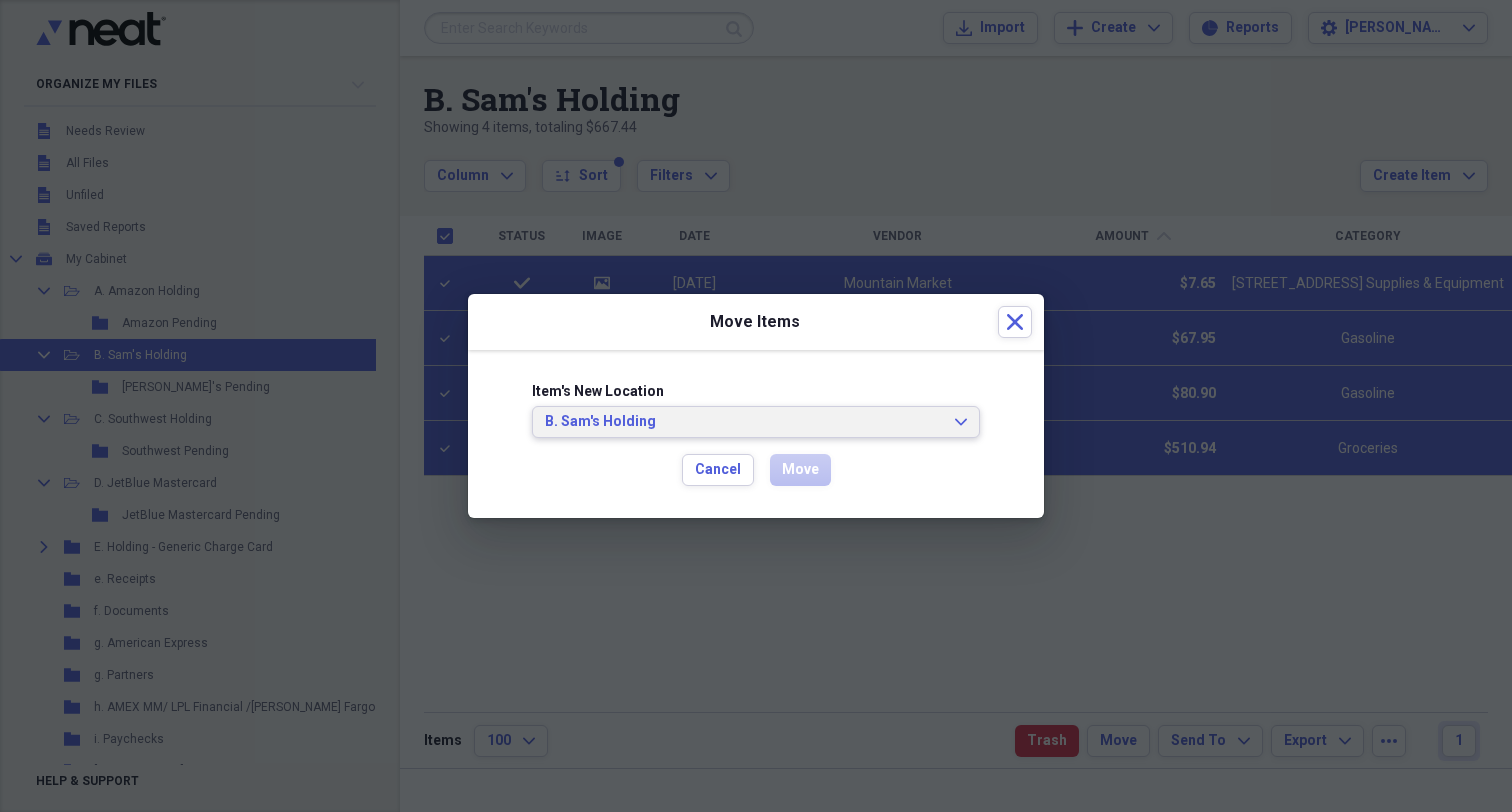 click on "Expand" 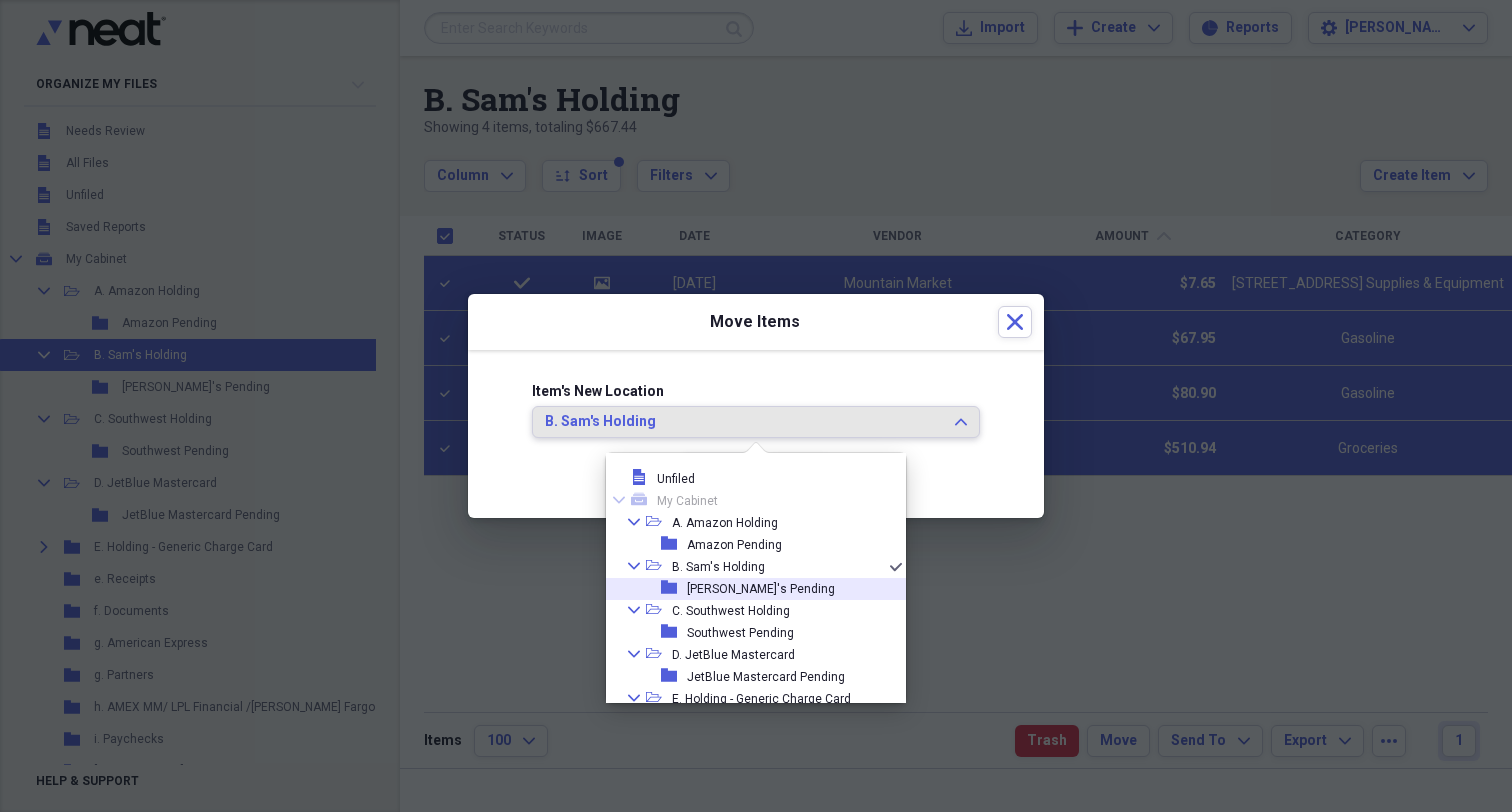 click on "[PERSON_NAME]'s Pending" at bounding box center [761, 589] 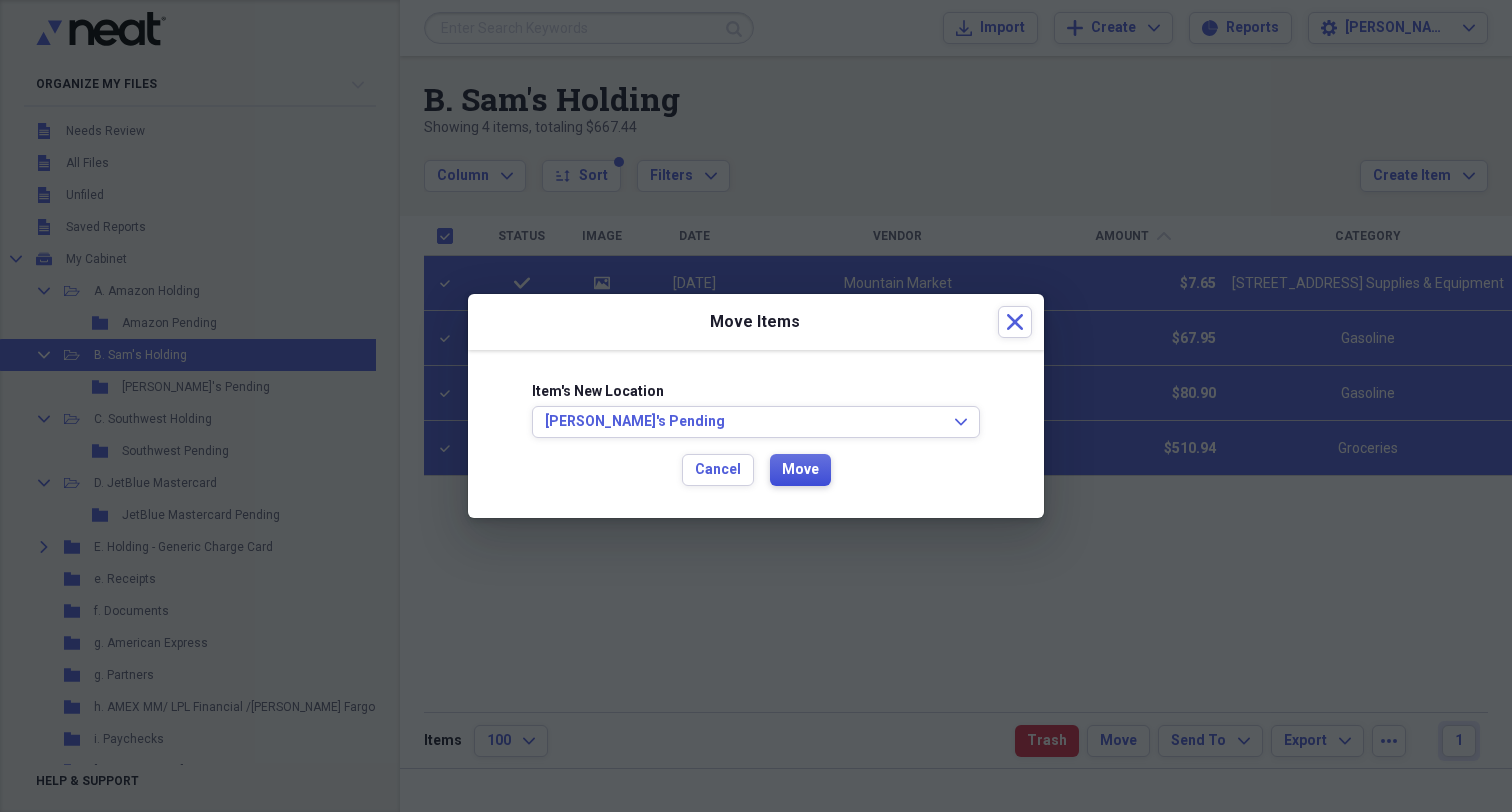 click on "Move" at bounding box center (800, 470) 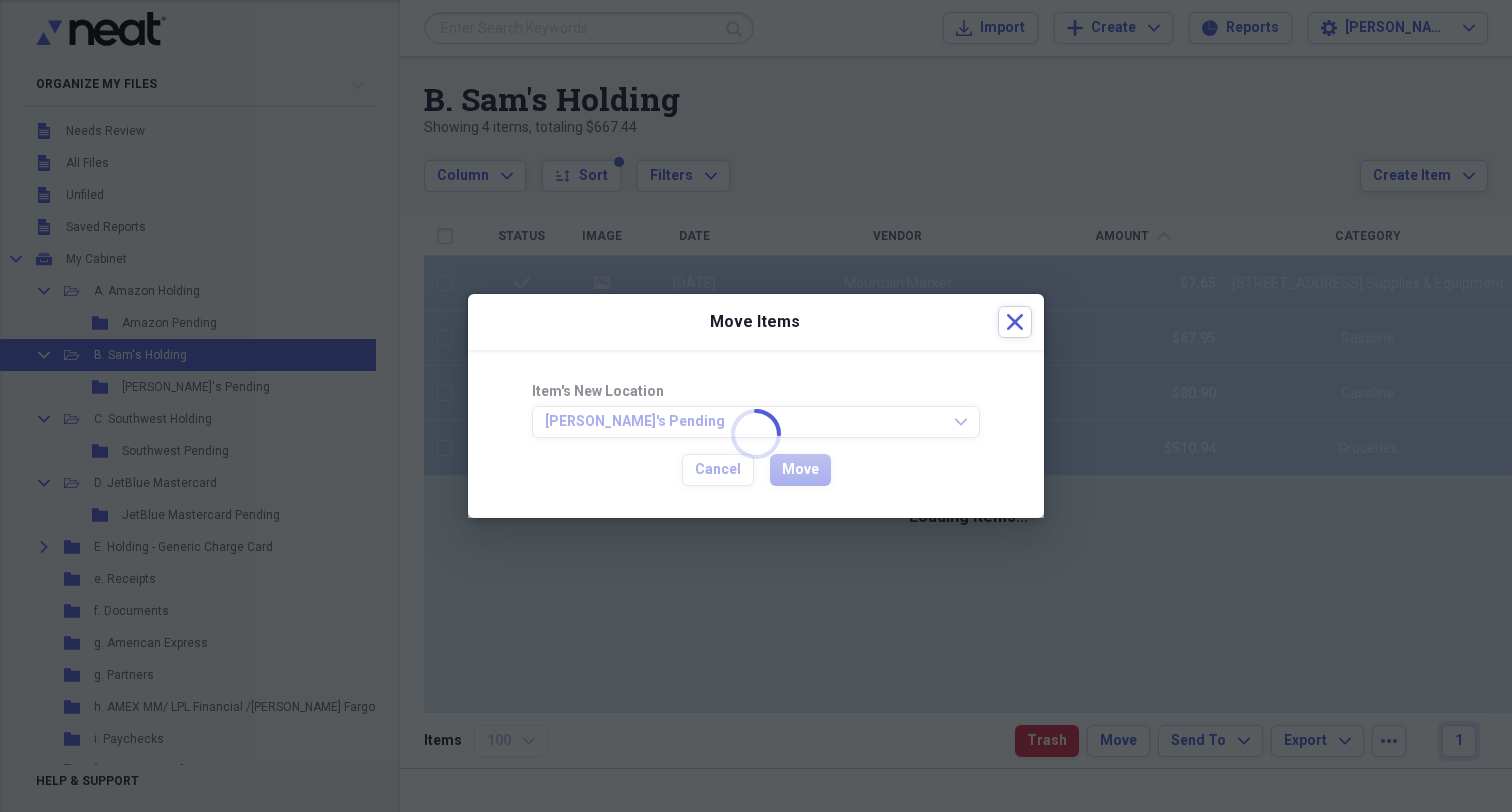checkbox on "false" 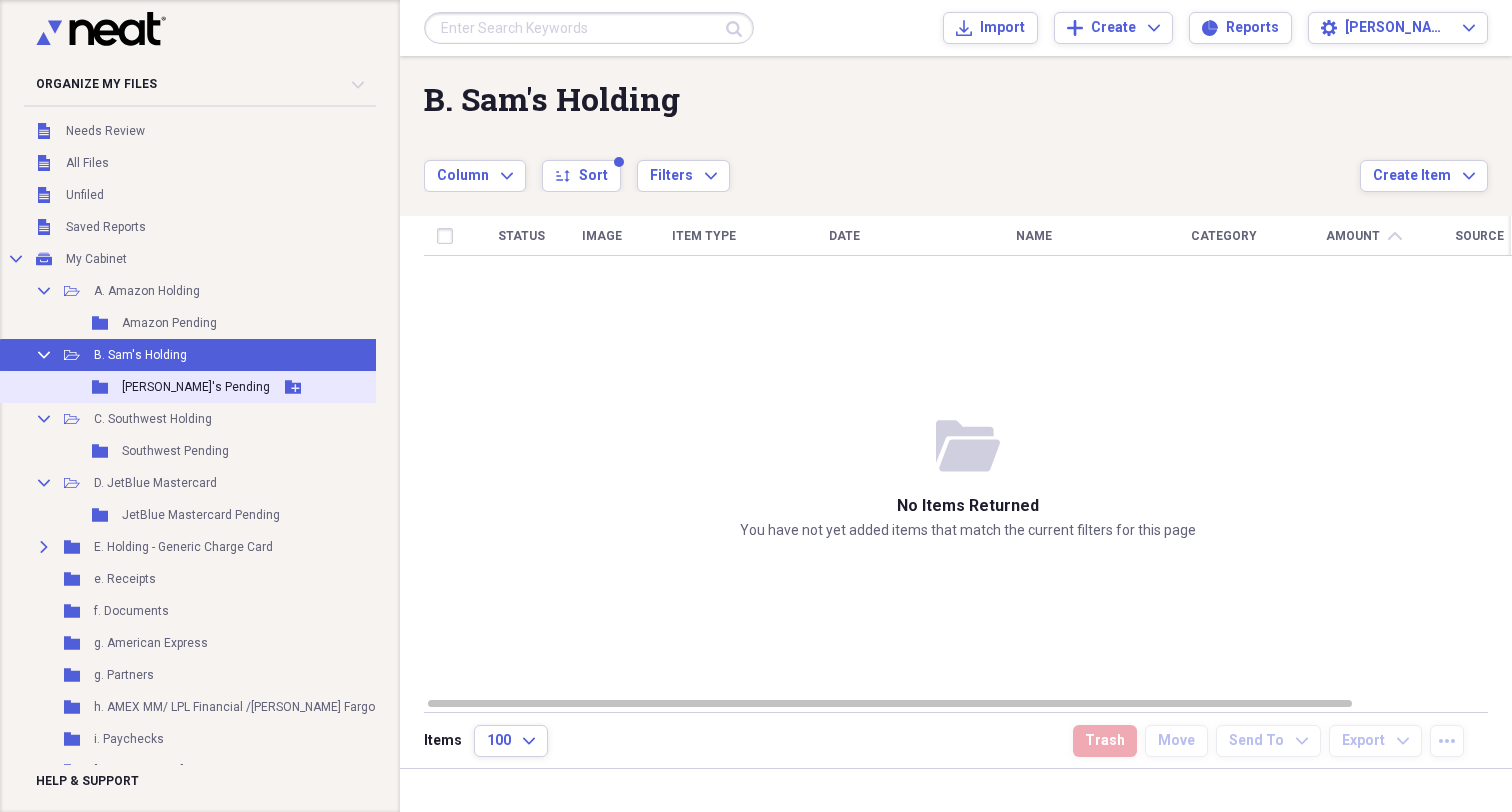 click on "[PERSON_NAME]'s Pending" at bounding box center (196, 387) 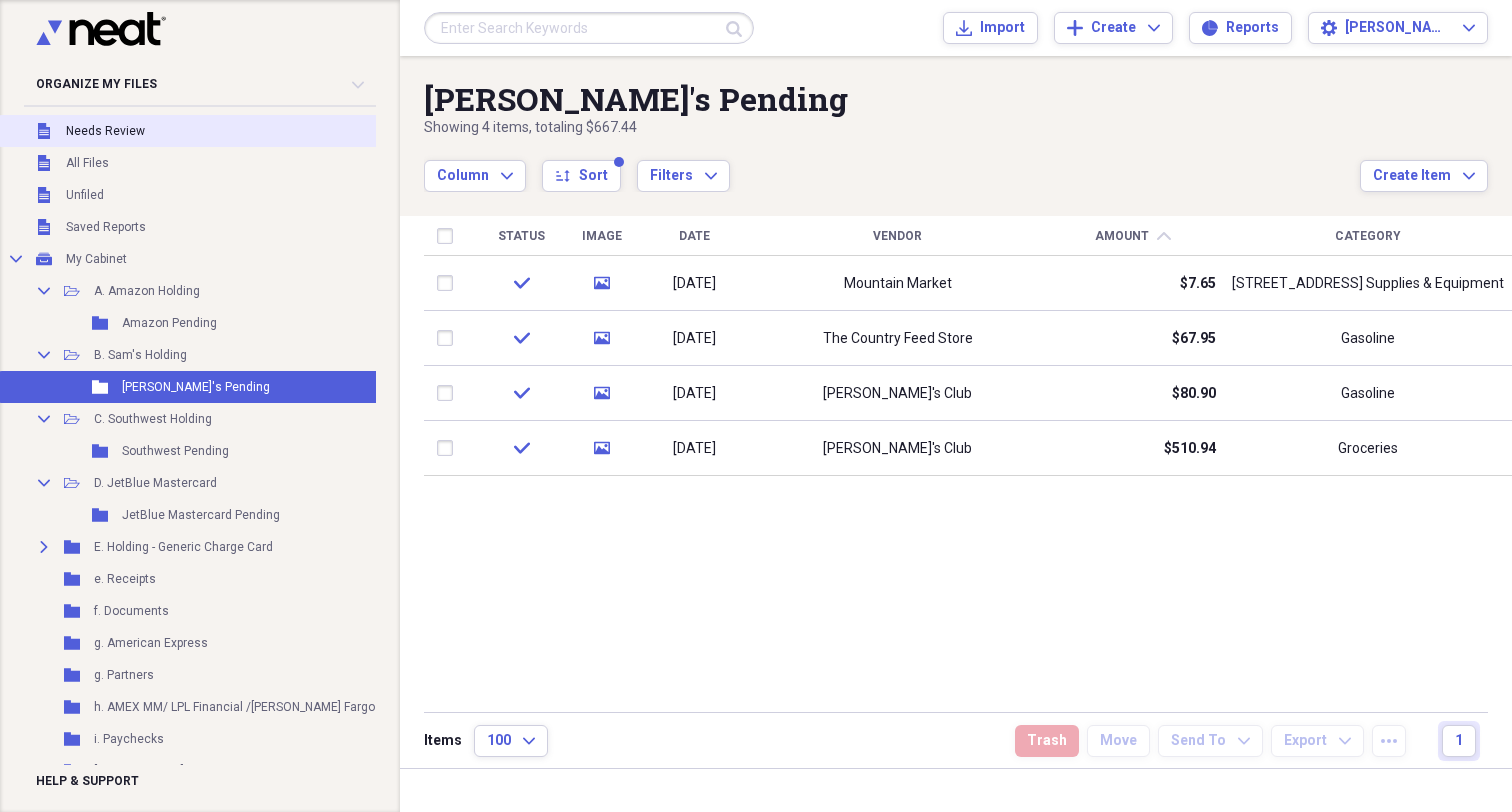 click on "Needs Review" at bounding box center (105, 131) 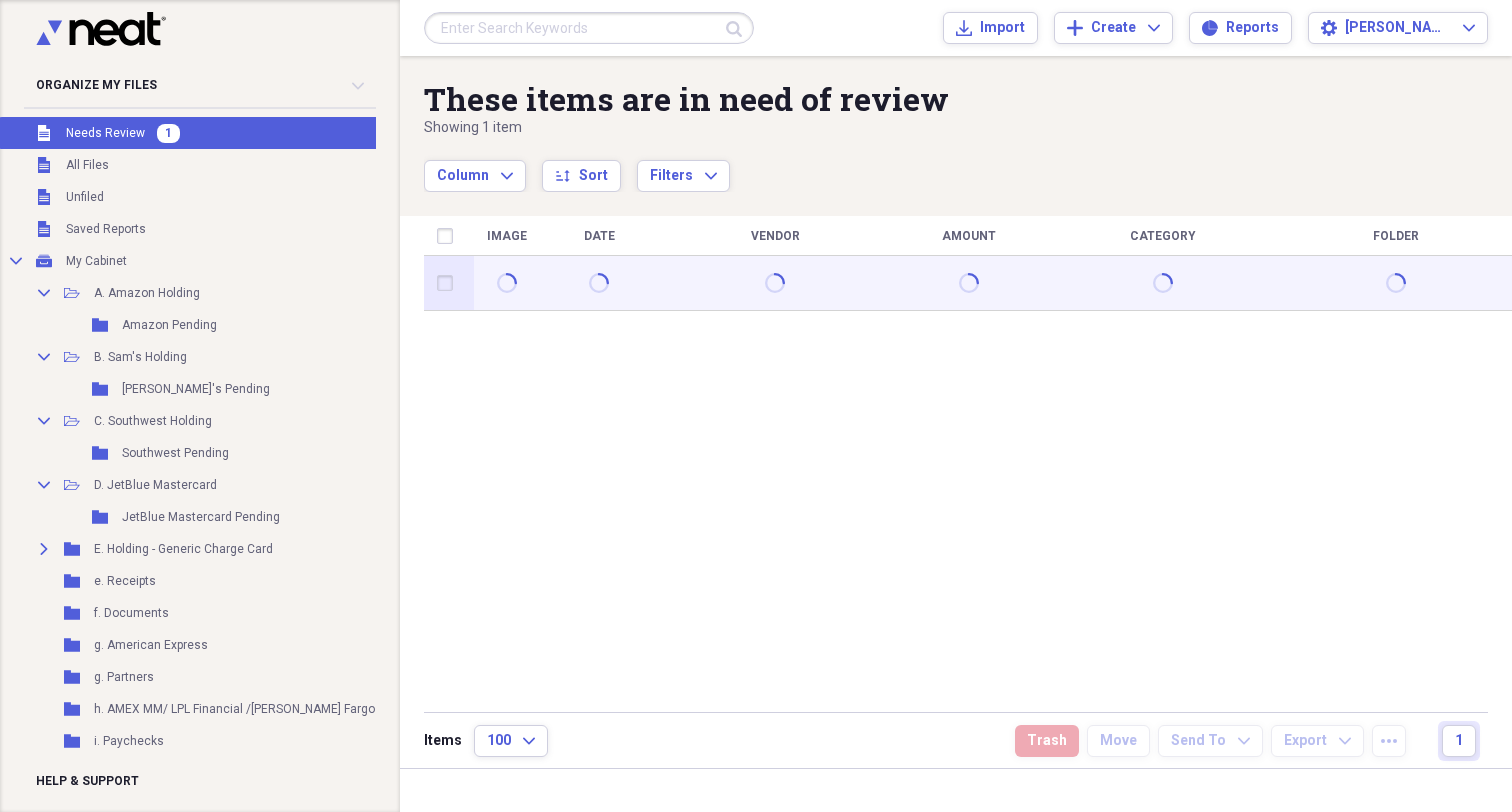 click at bounding box center (449, 283) 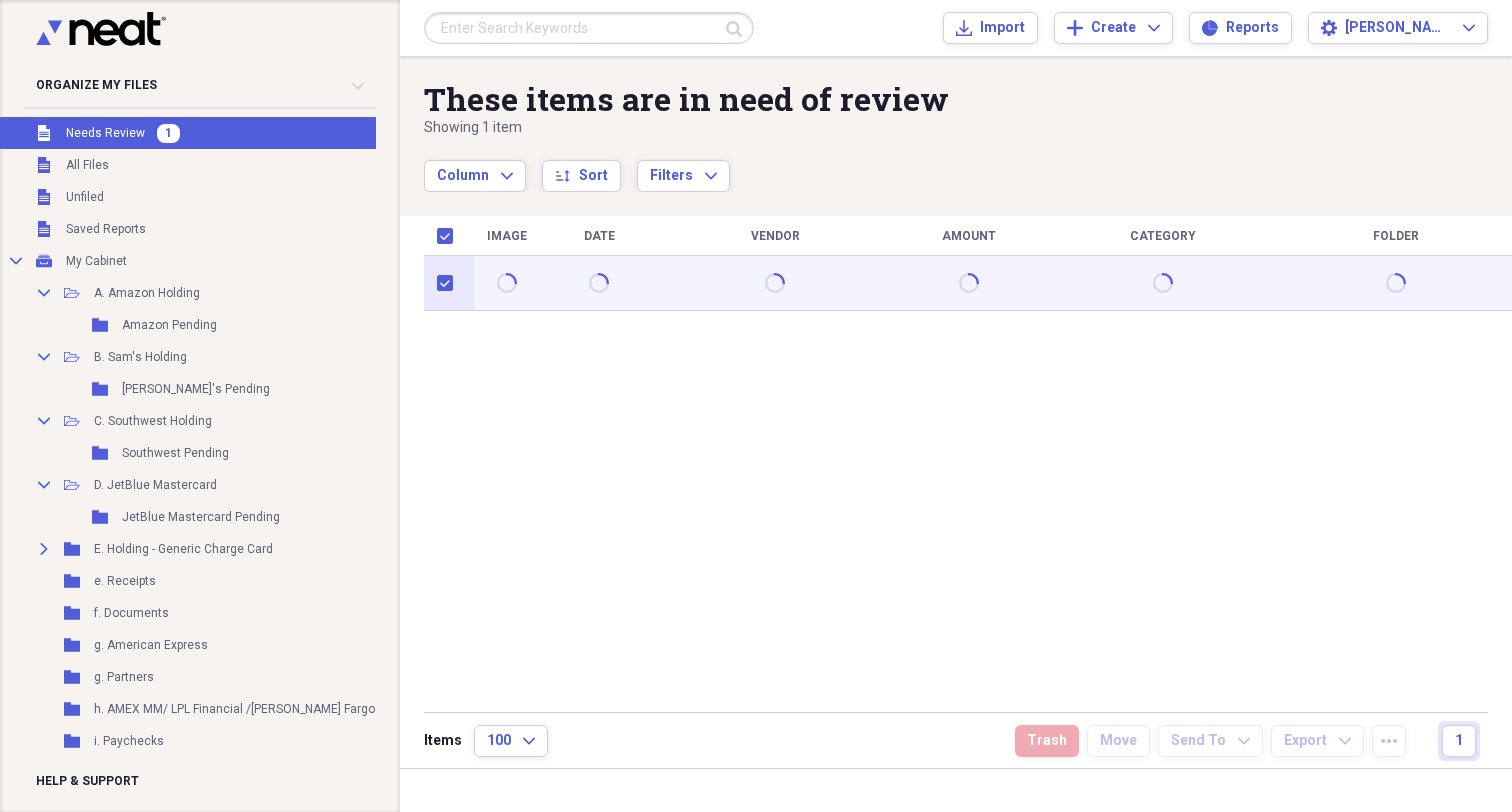 checkbox on "true" 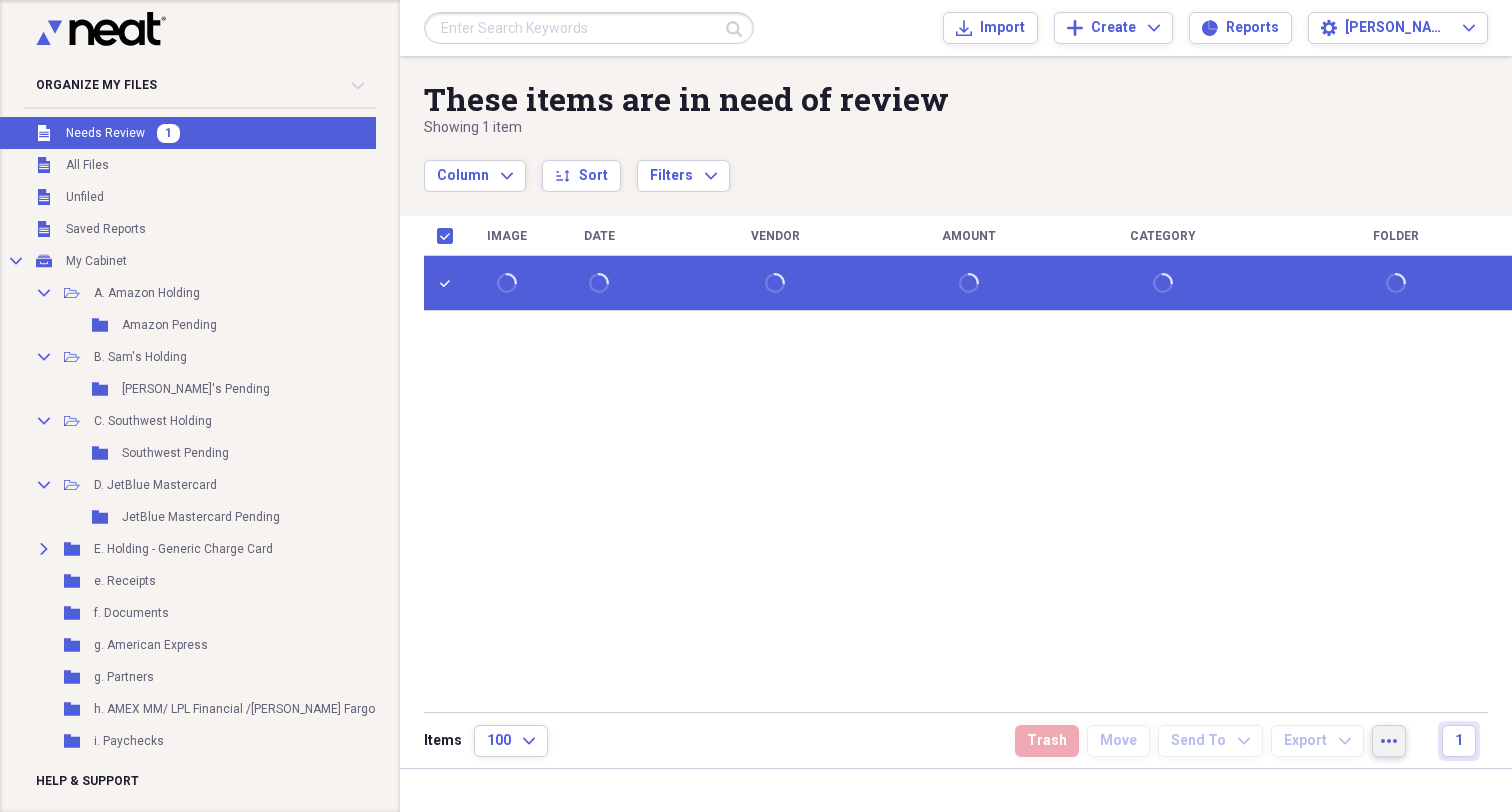 click on "more" 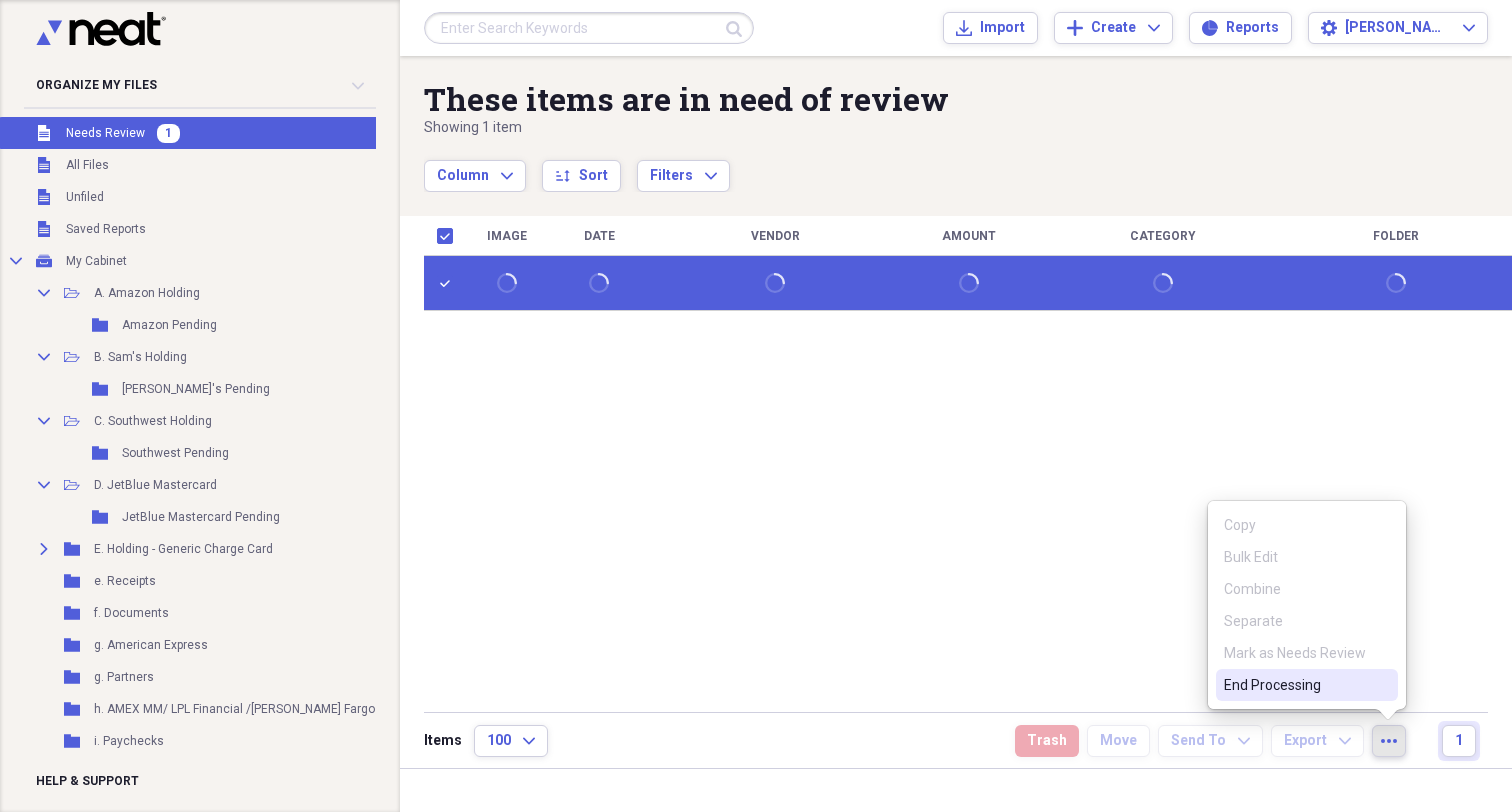 click on "End Processing" at bounding box center (1295, 685) 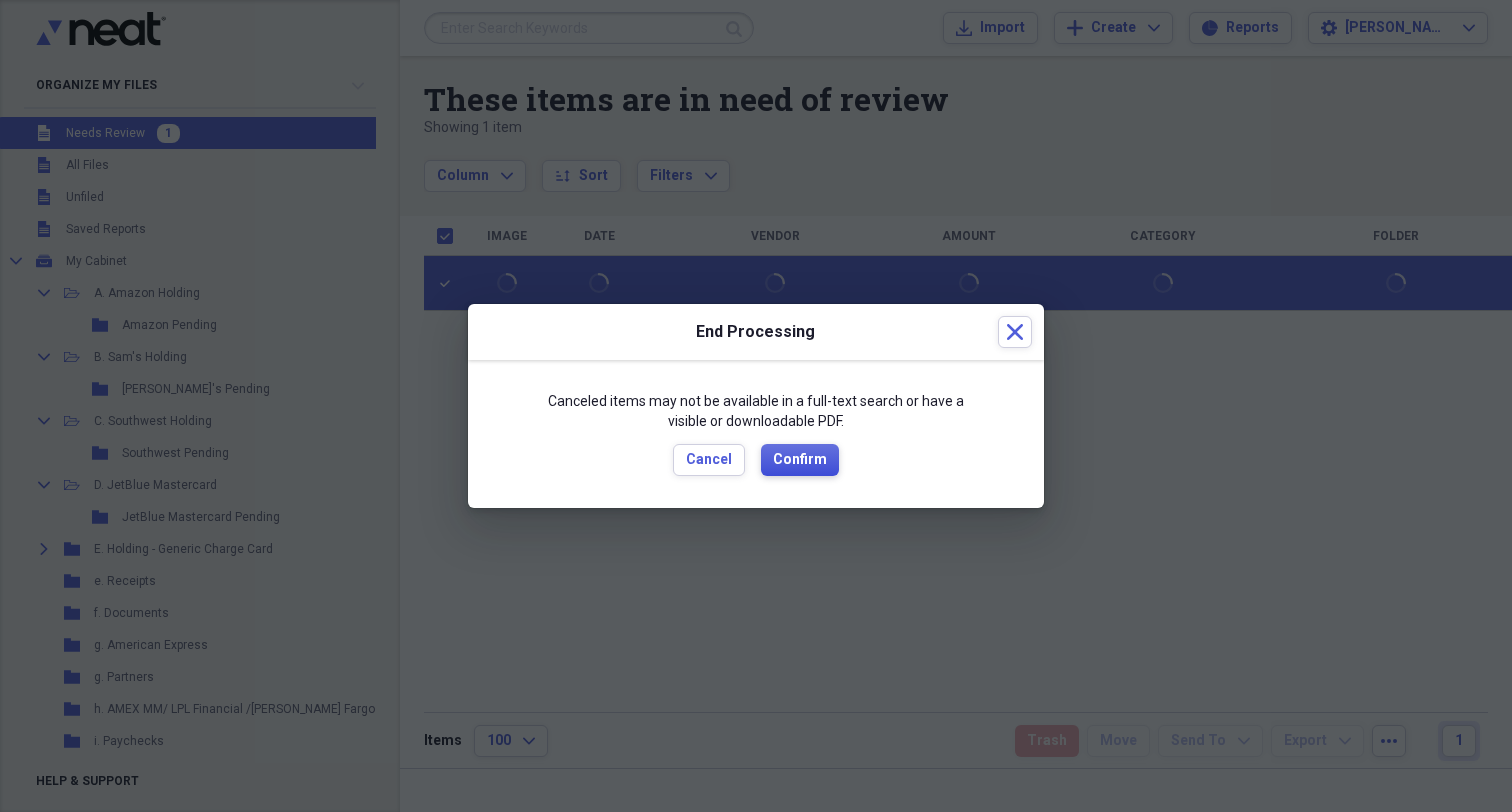 click on "Confirm" at bounding box center (800, 460) 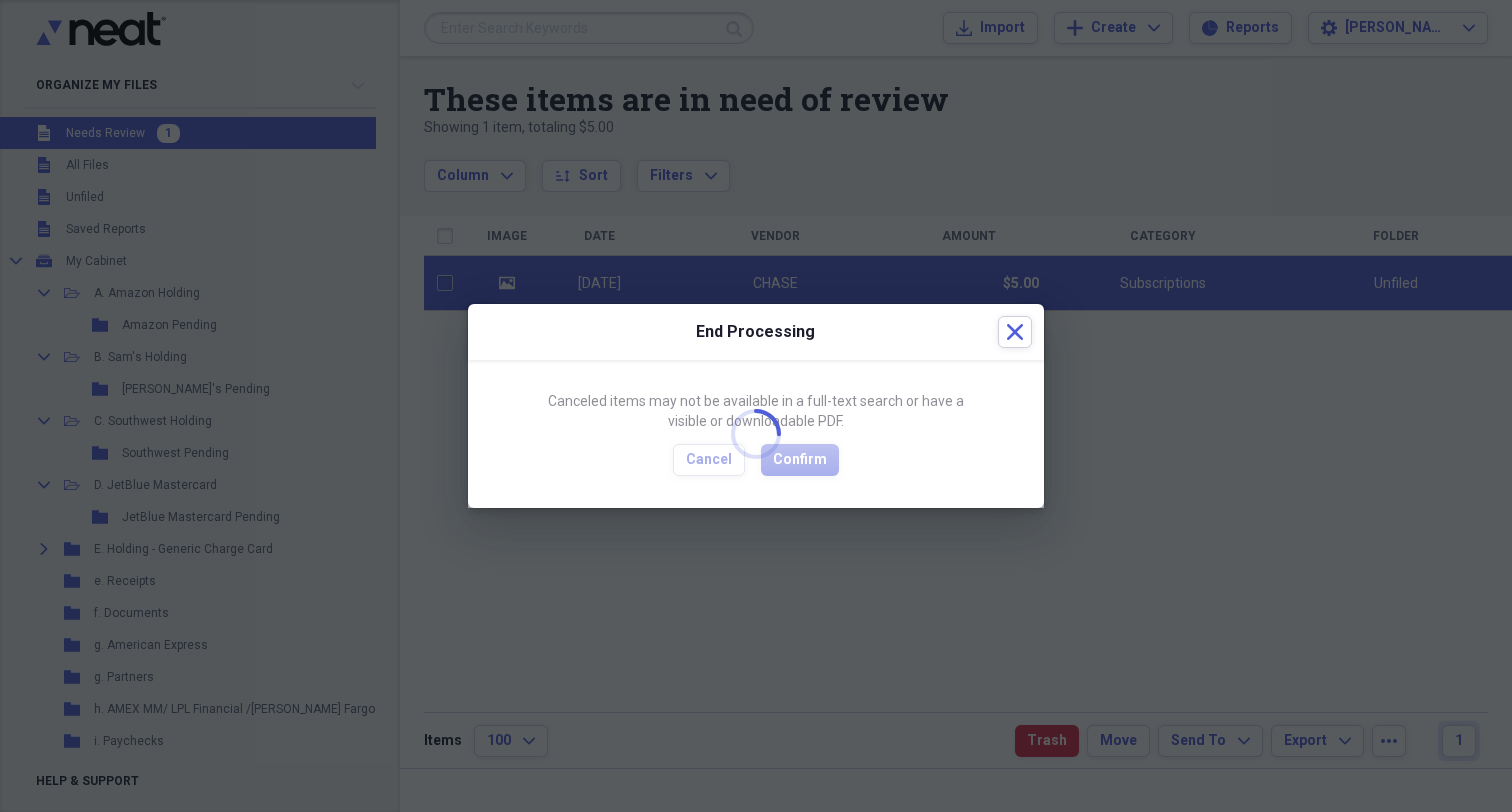checkbox on "false" 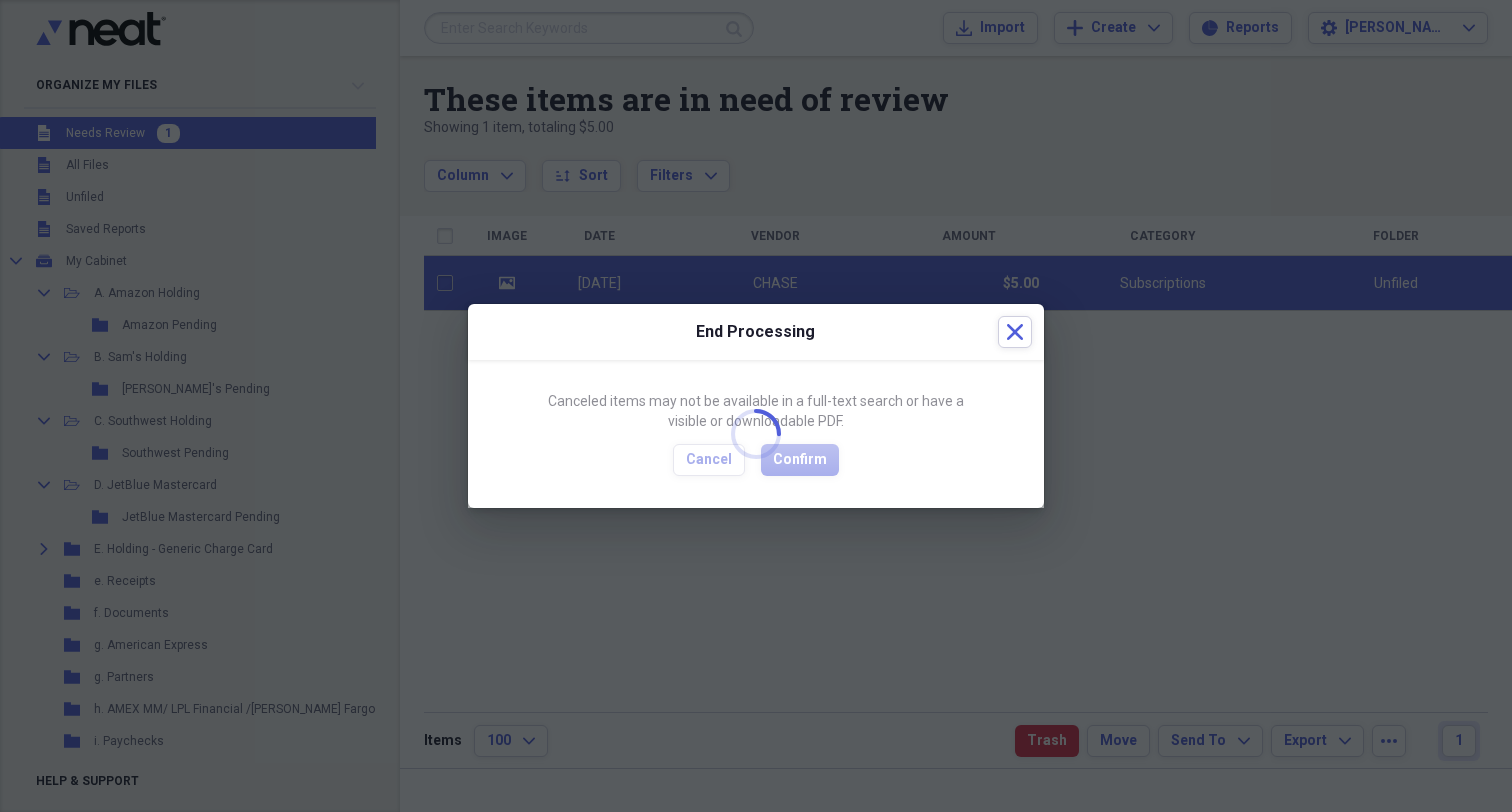 checkbox on "false" 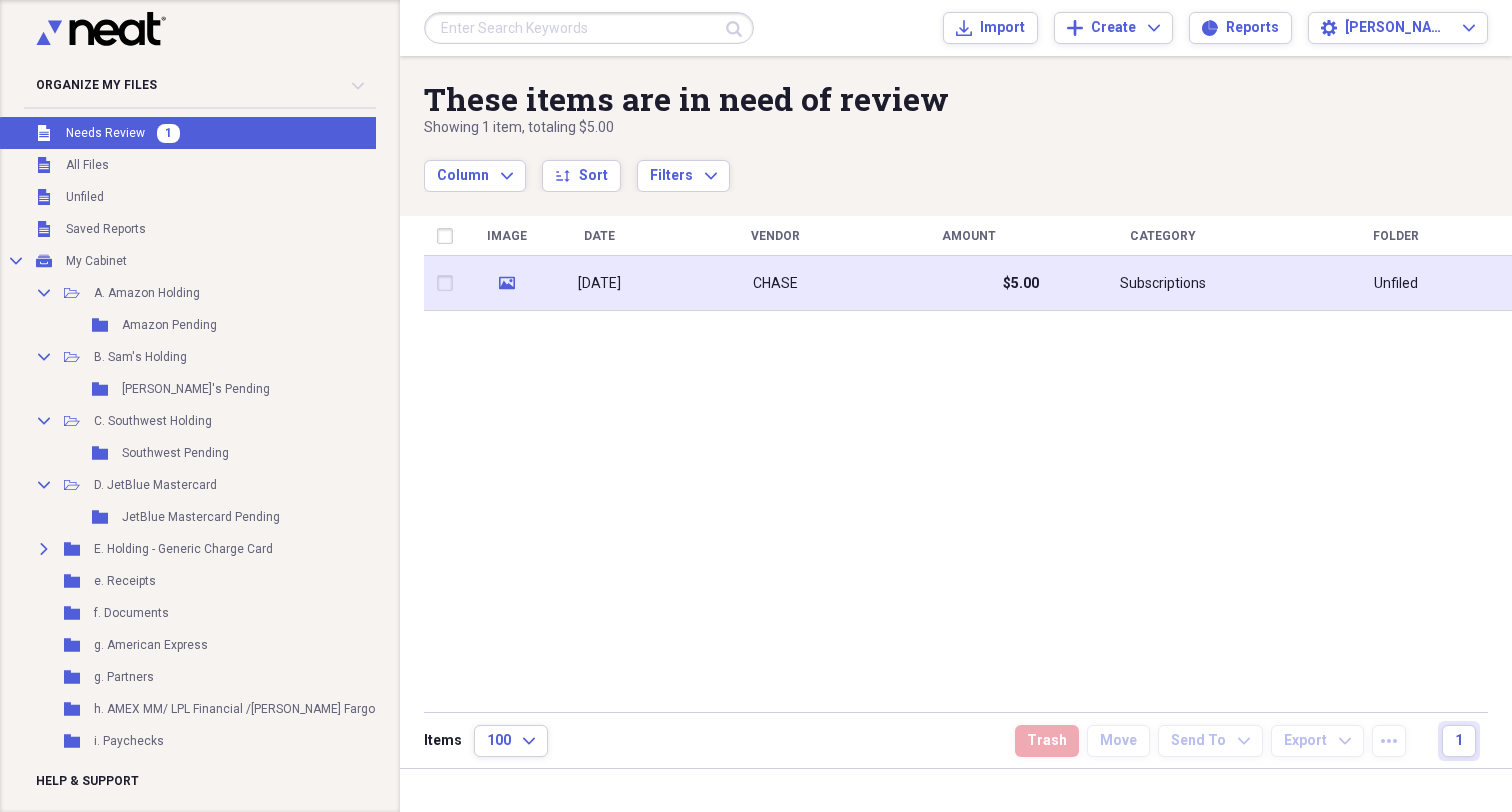 click on "[DATE]" at bounding box center [599, 283] 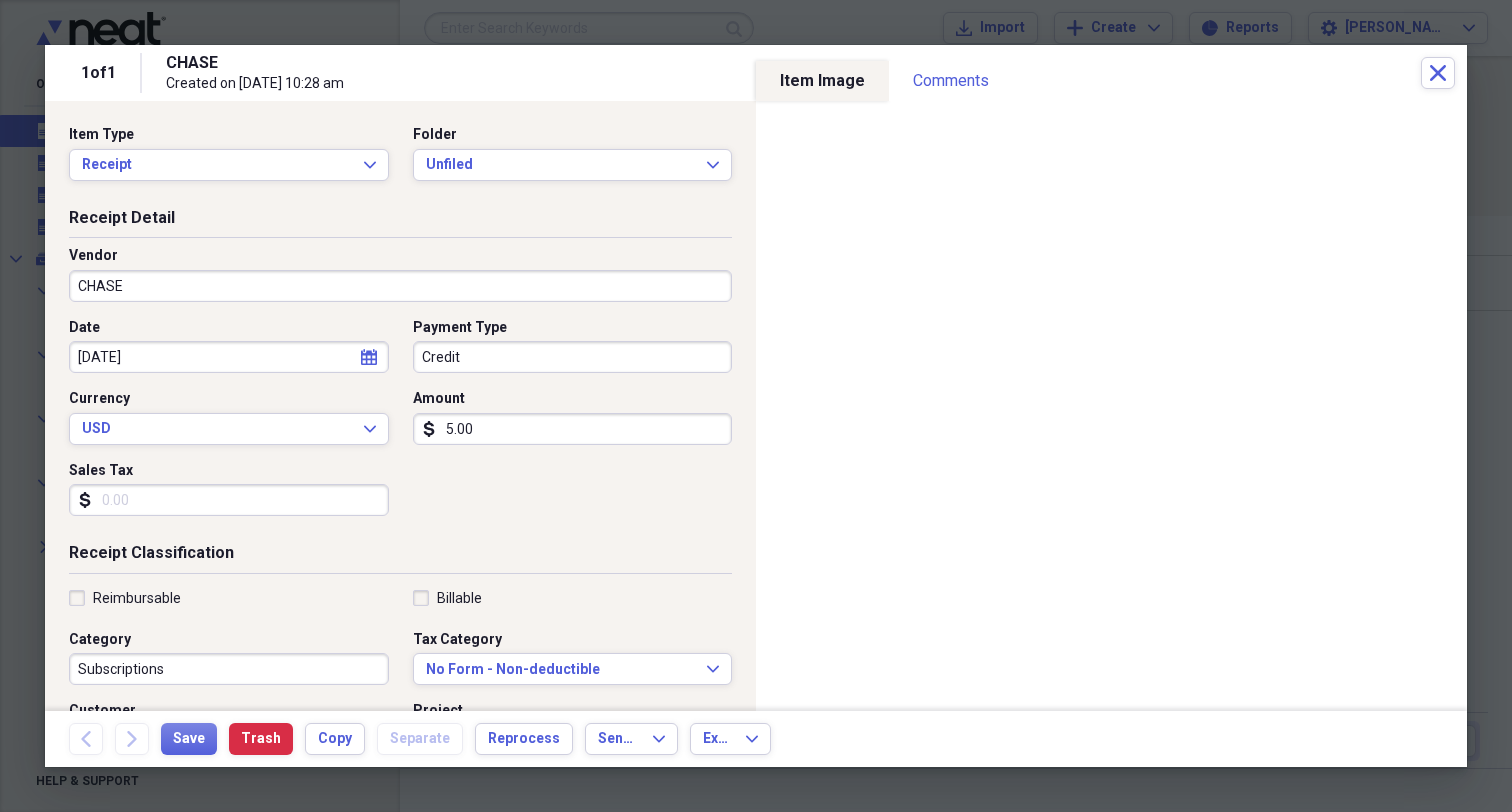 click 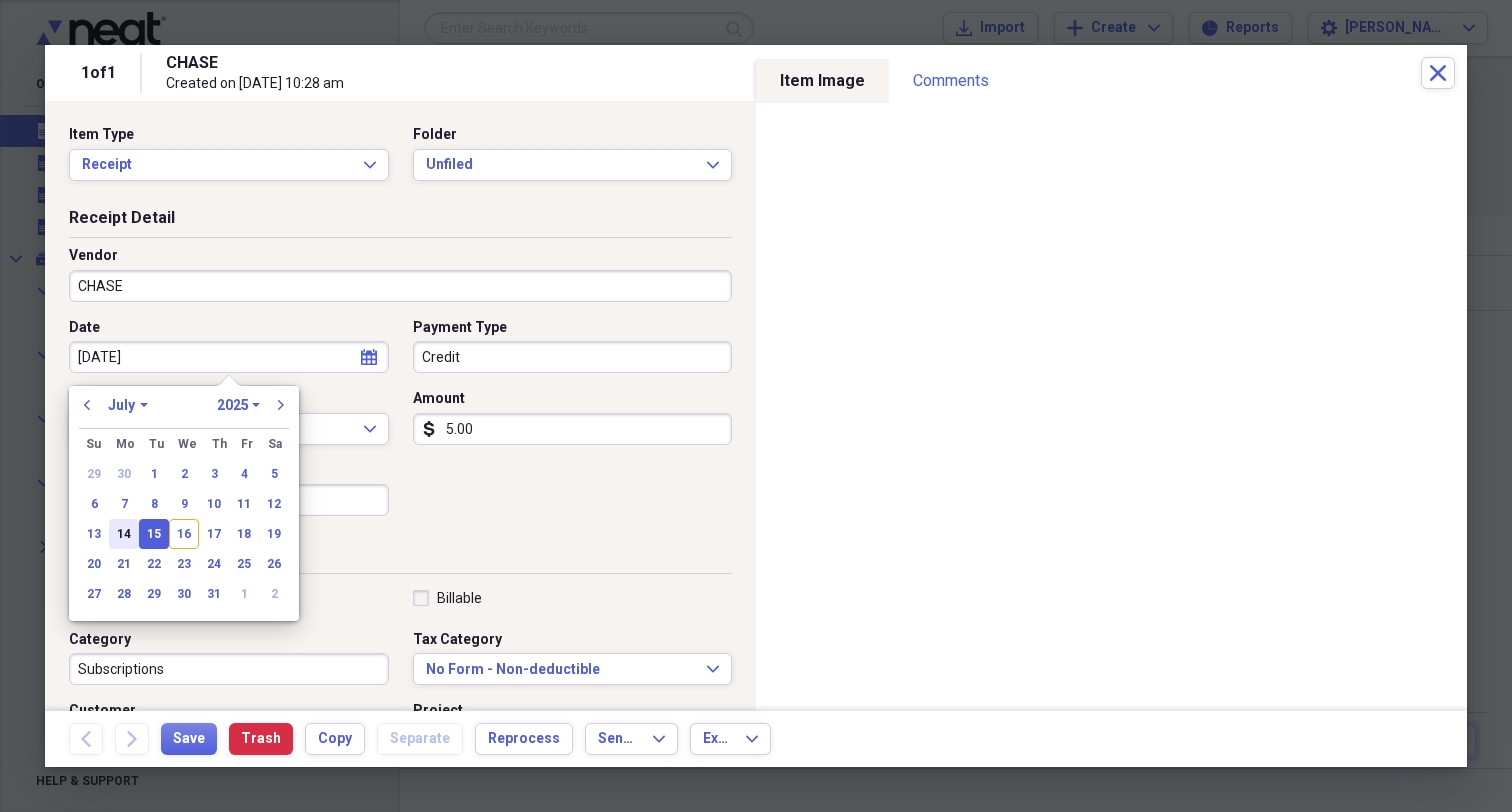 click on "14" at bounding box center [124, 534] 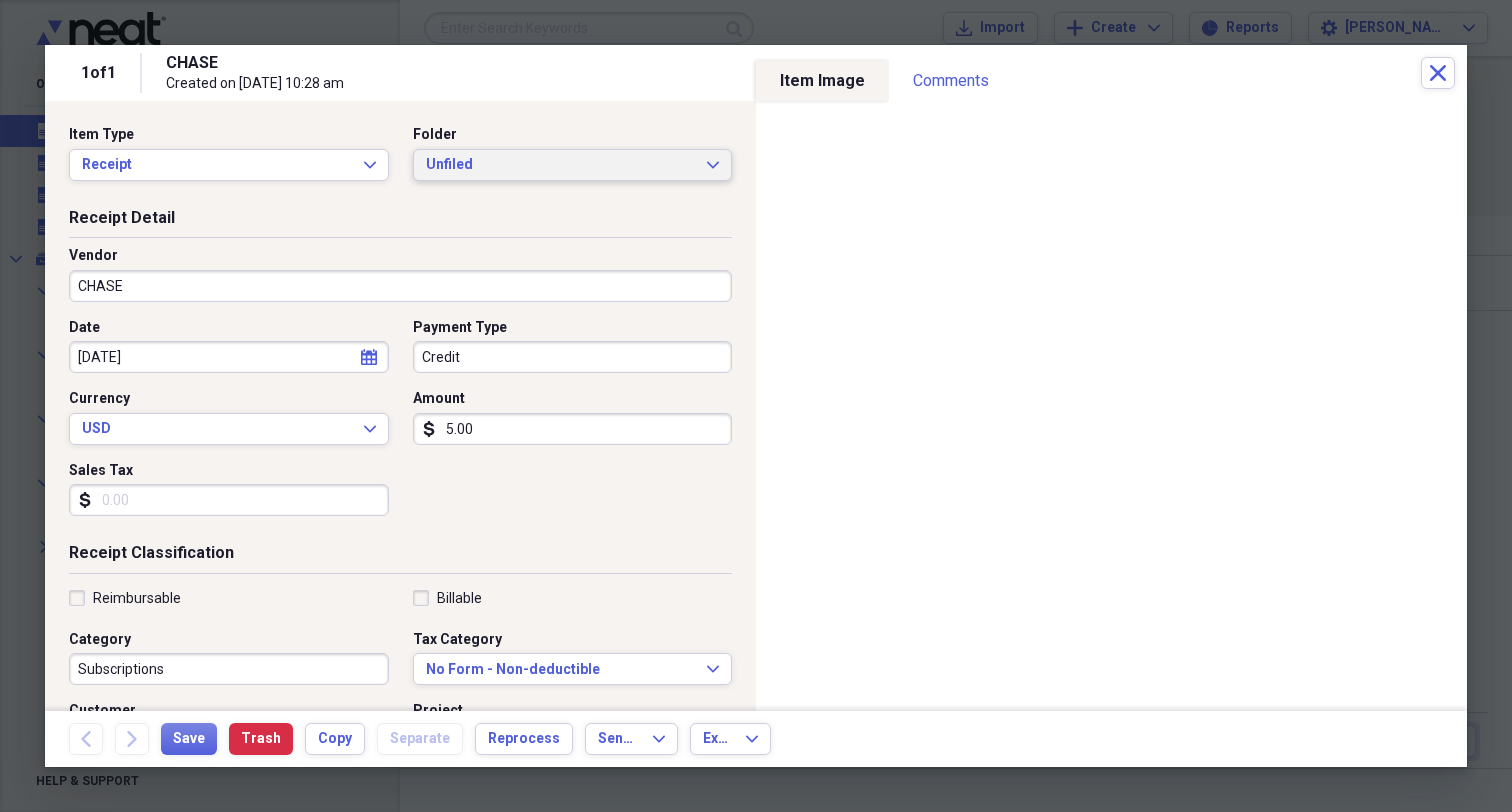 click on "Expand" 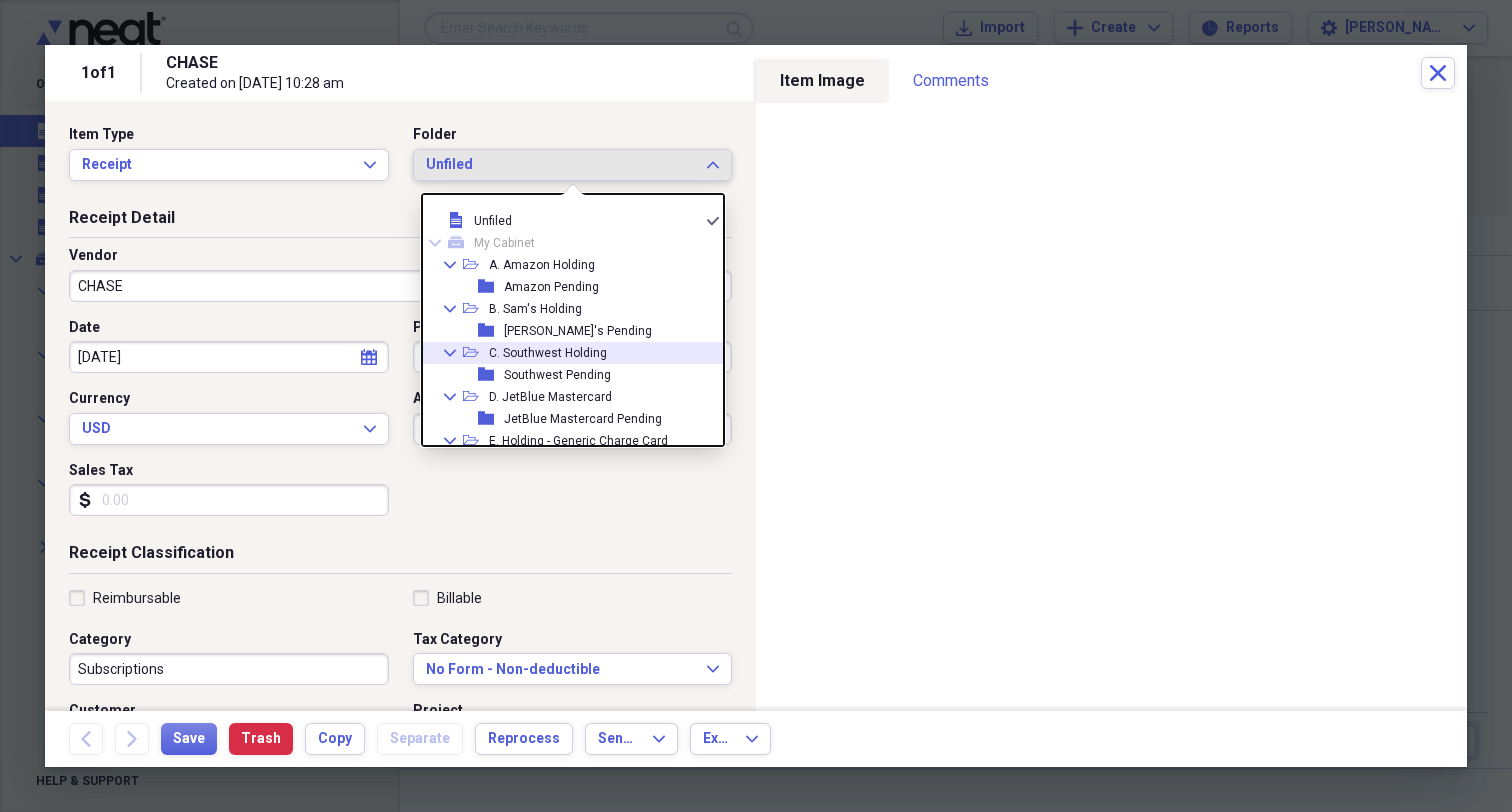 click on "C. Southwest Holding" at bounding box center (548, 353) 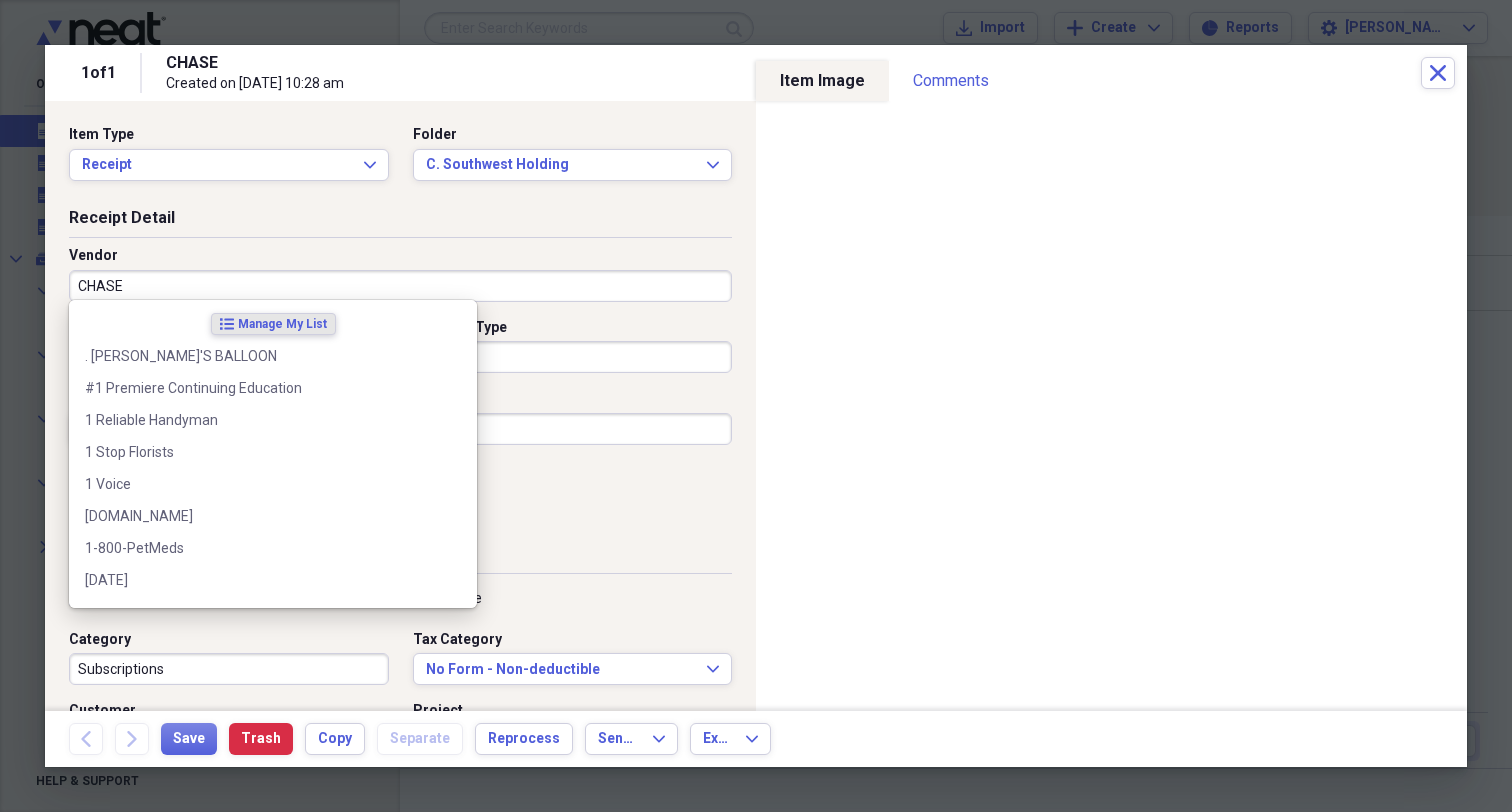 drag, startPoint x: 156, startPoint y: 285, endPoint x: 50, endPoint y: 282, distance: 106.04244 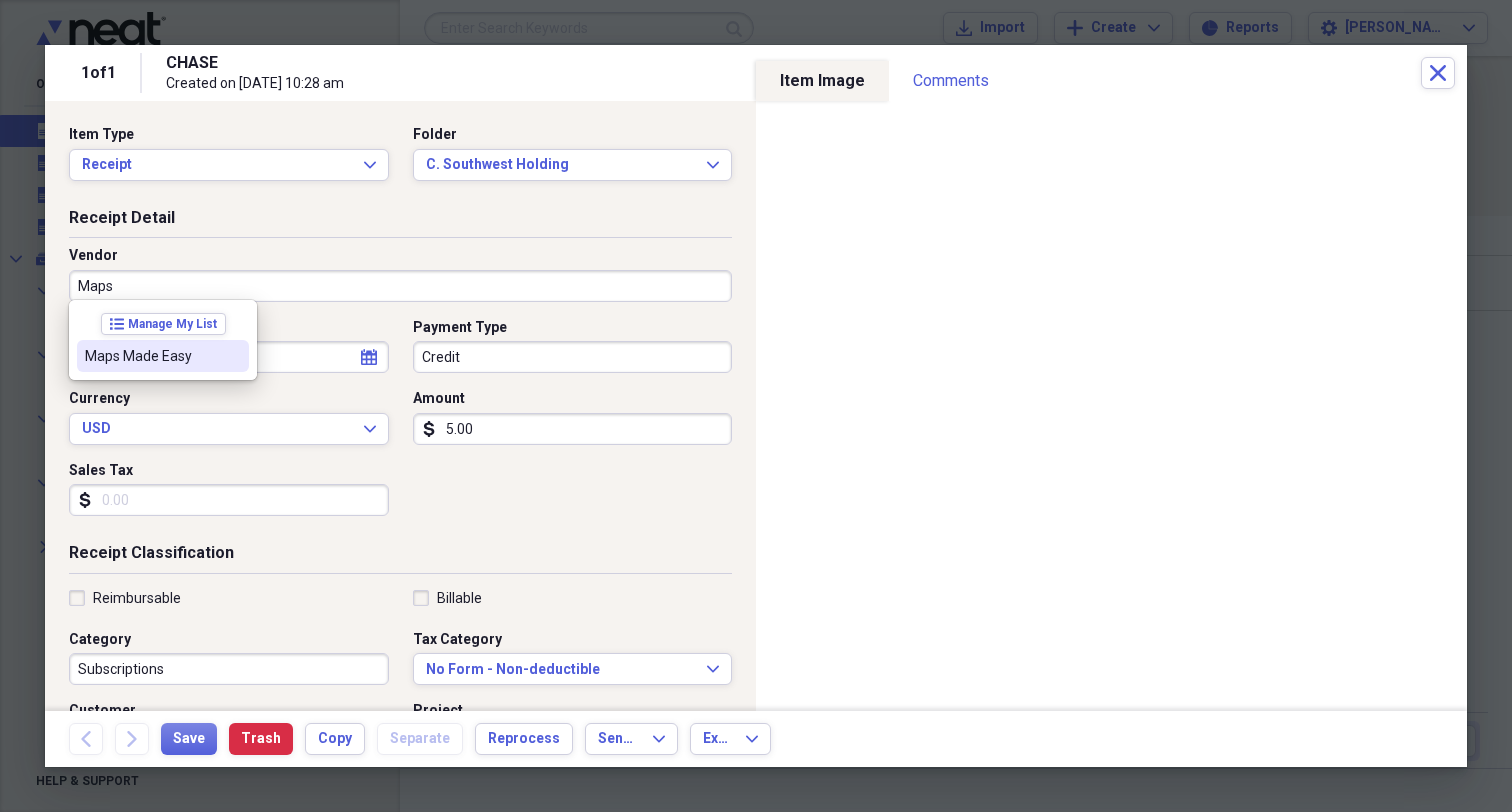 click on "Maps Made Easy" at bounding box center [151, 356] 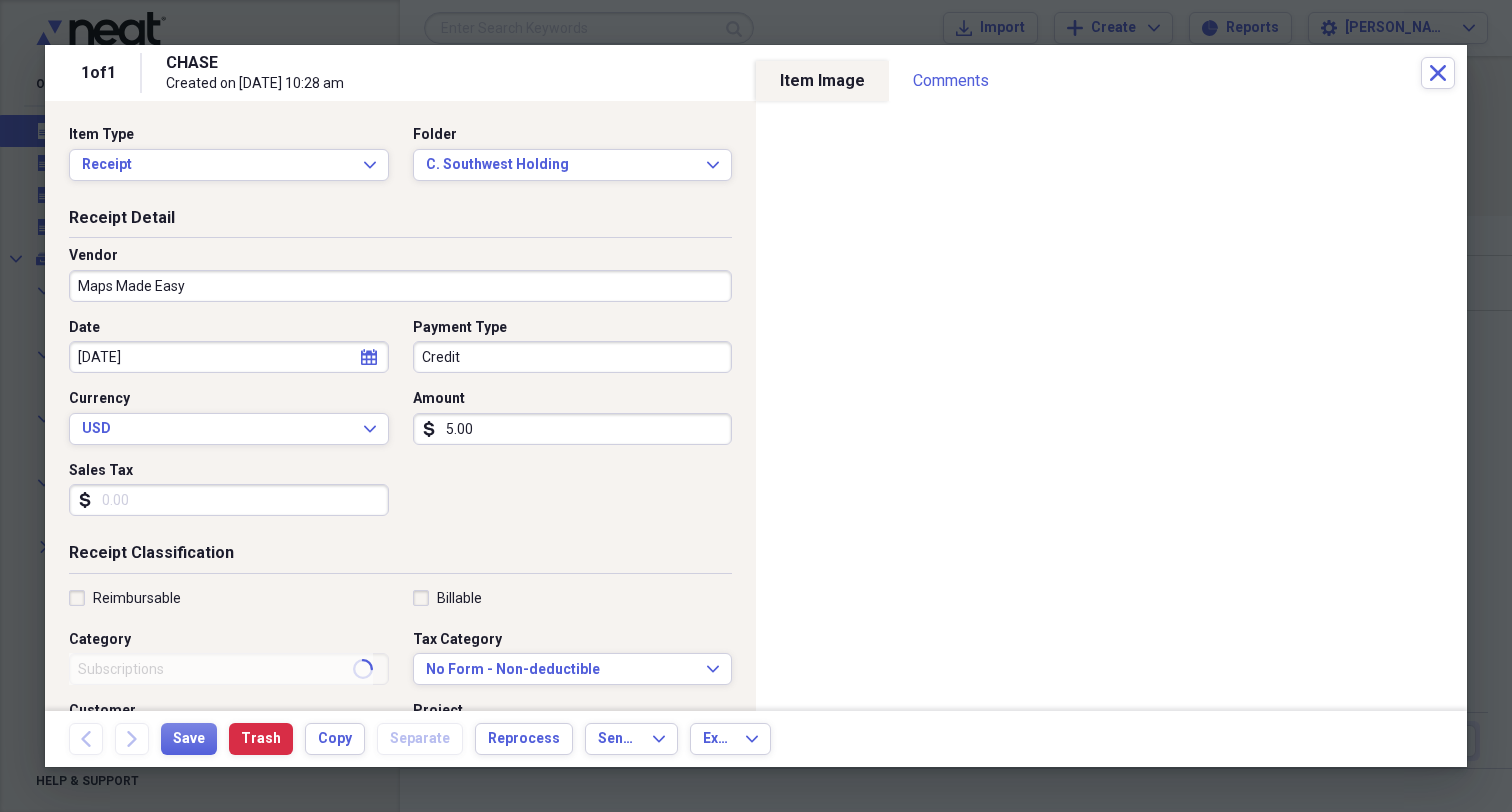 type on "Family - [PERSON_NAME]" 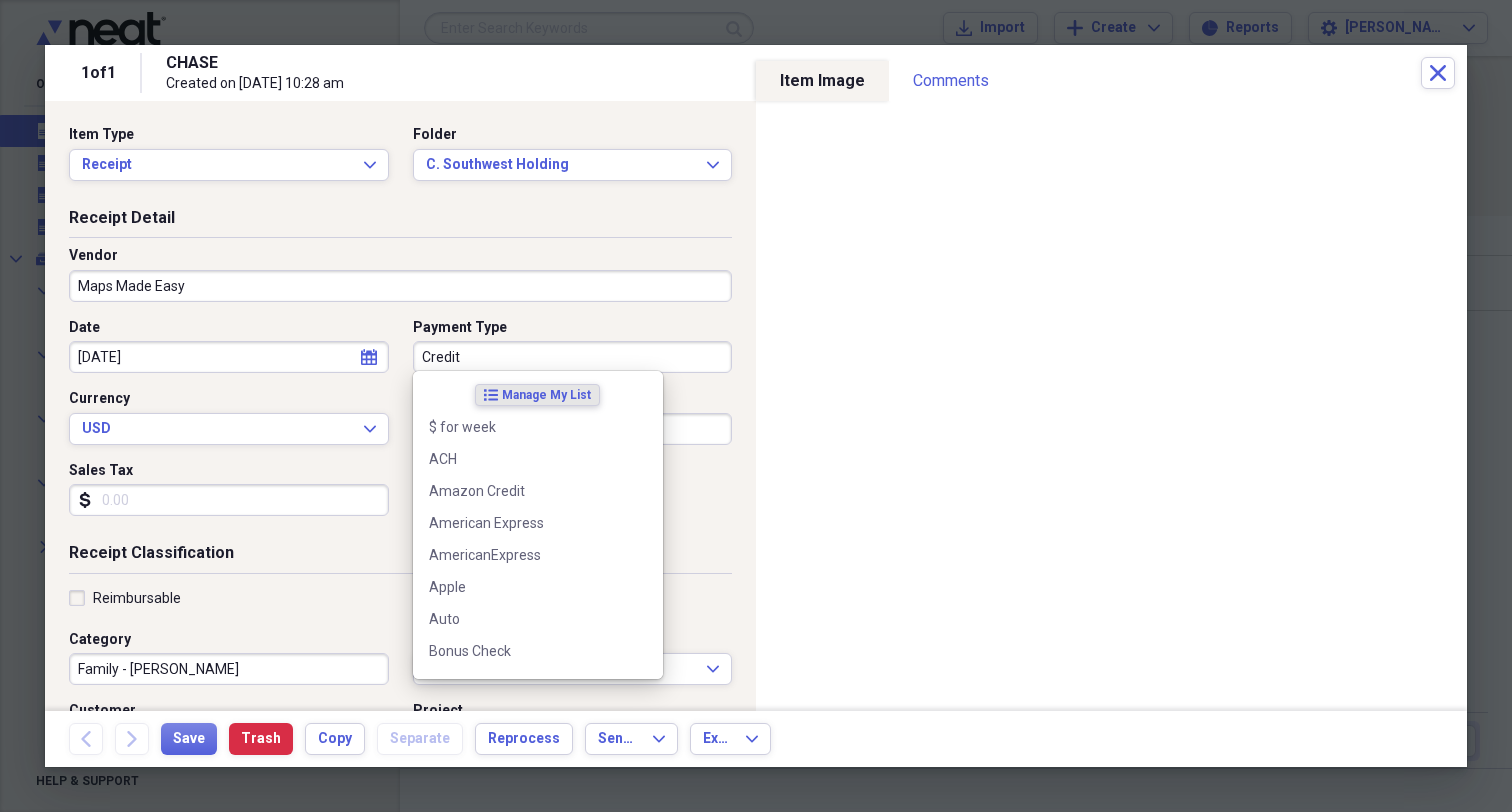 click on "Credit" at bounding box center (573, 357) 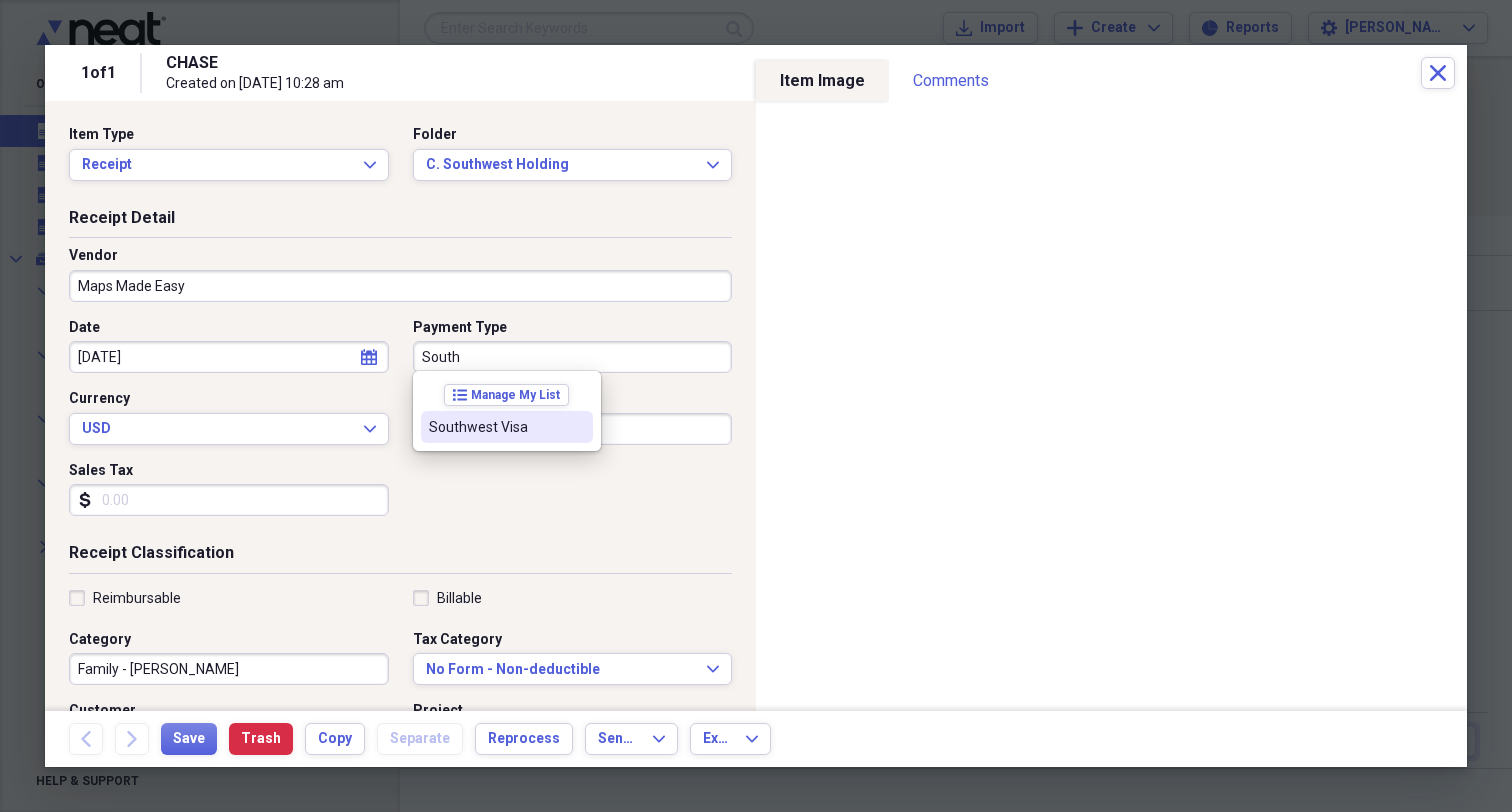 click on "Southwest Visa" at bounding box center [495, 427] 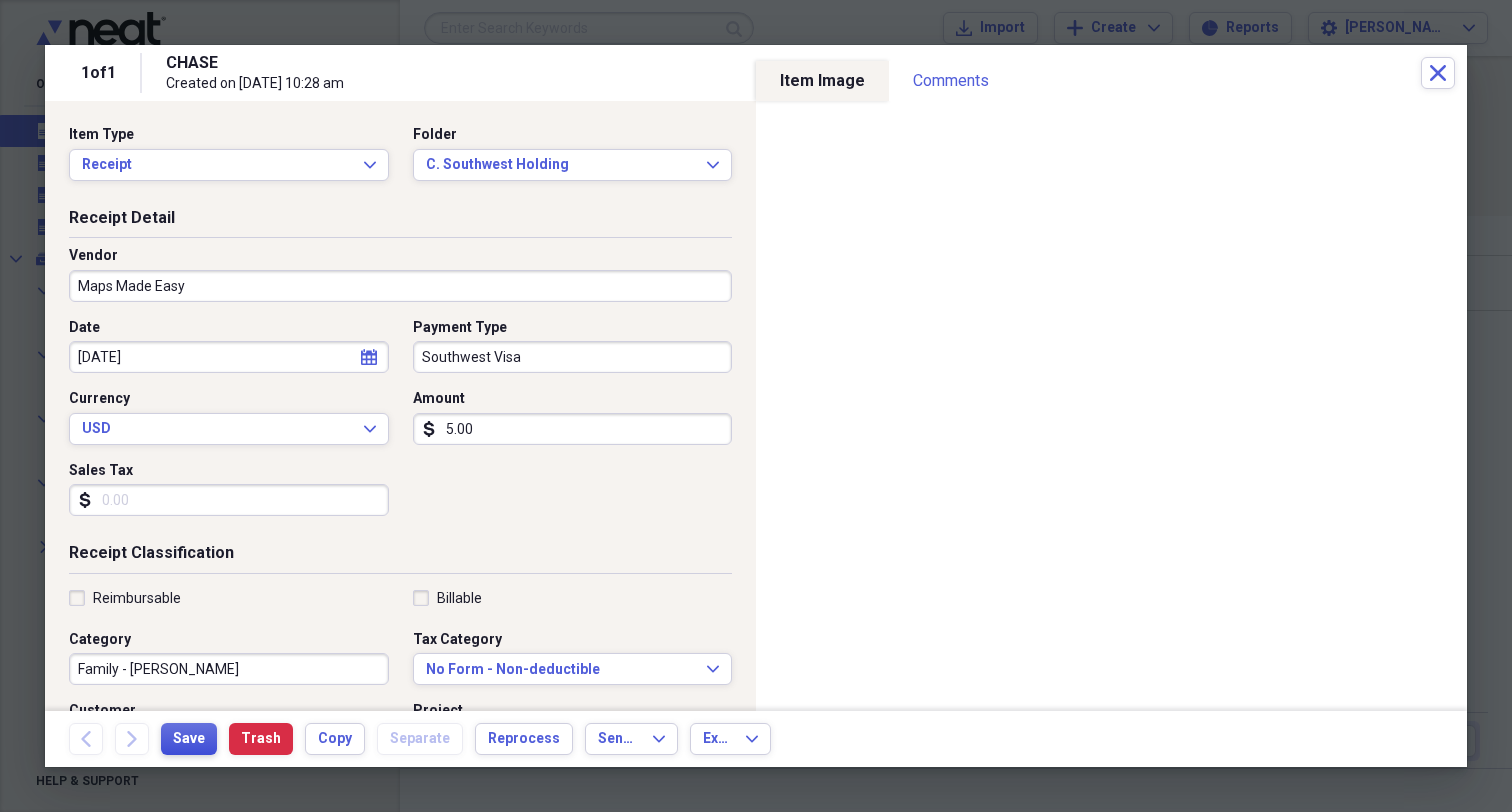 click on "Save" at bounding box center [189, 739] 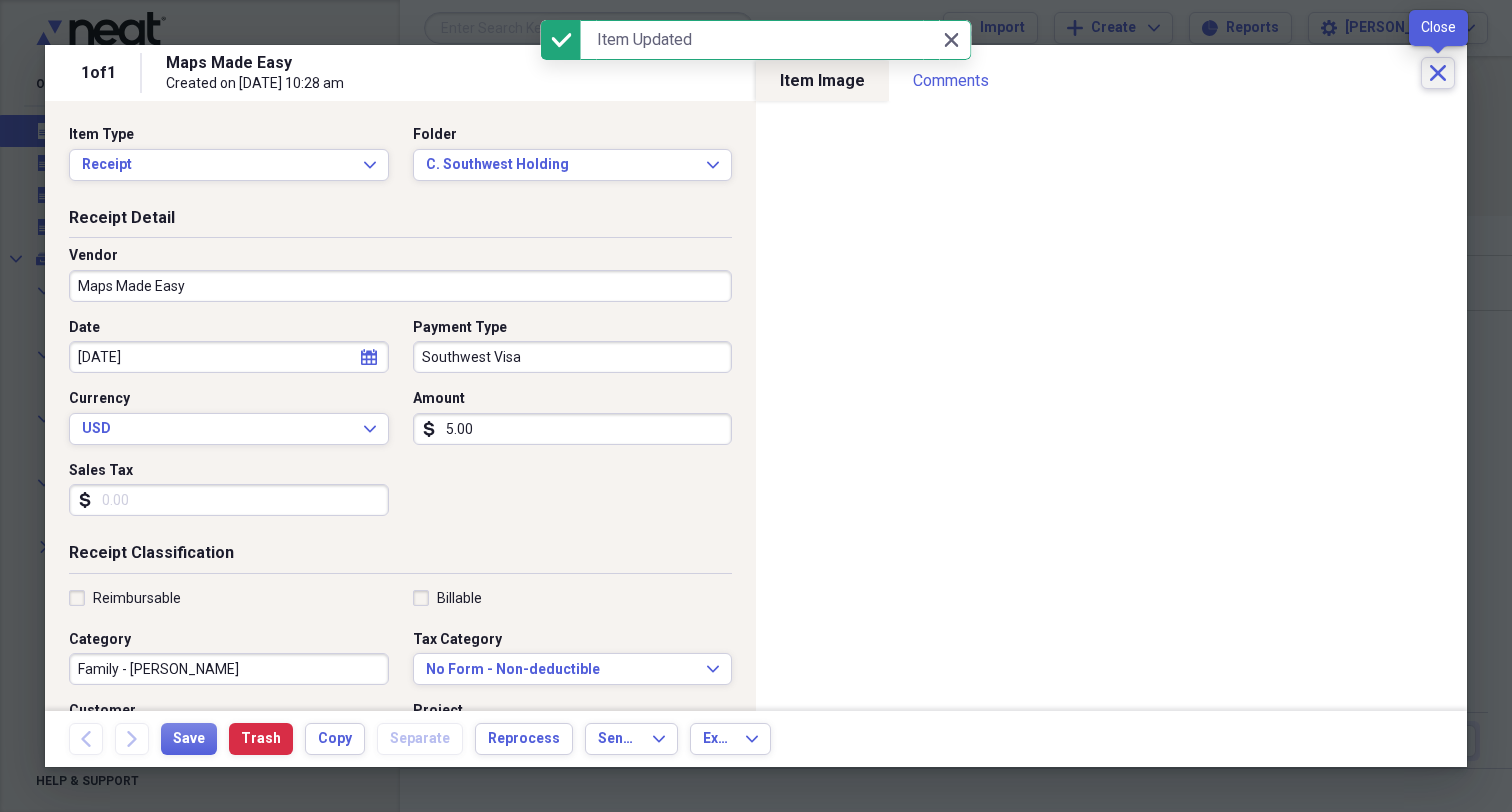 click on "Close" 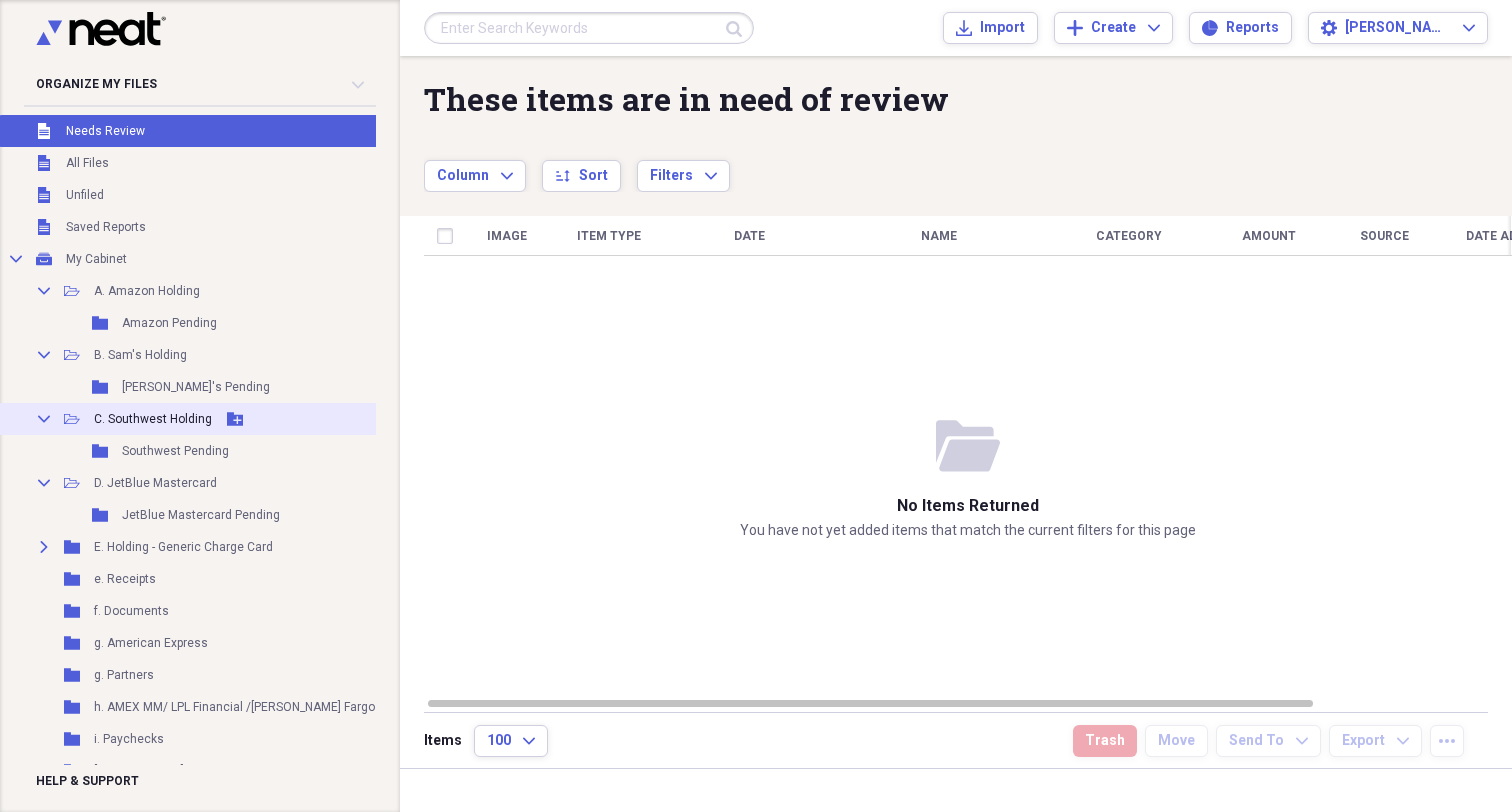 click on "Collapse Open Folder C. Southwest Holding Add Folder" at bounding box center [218, 419] 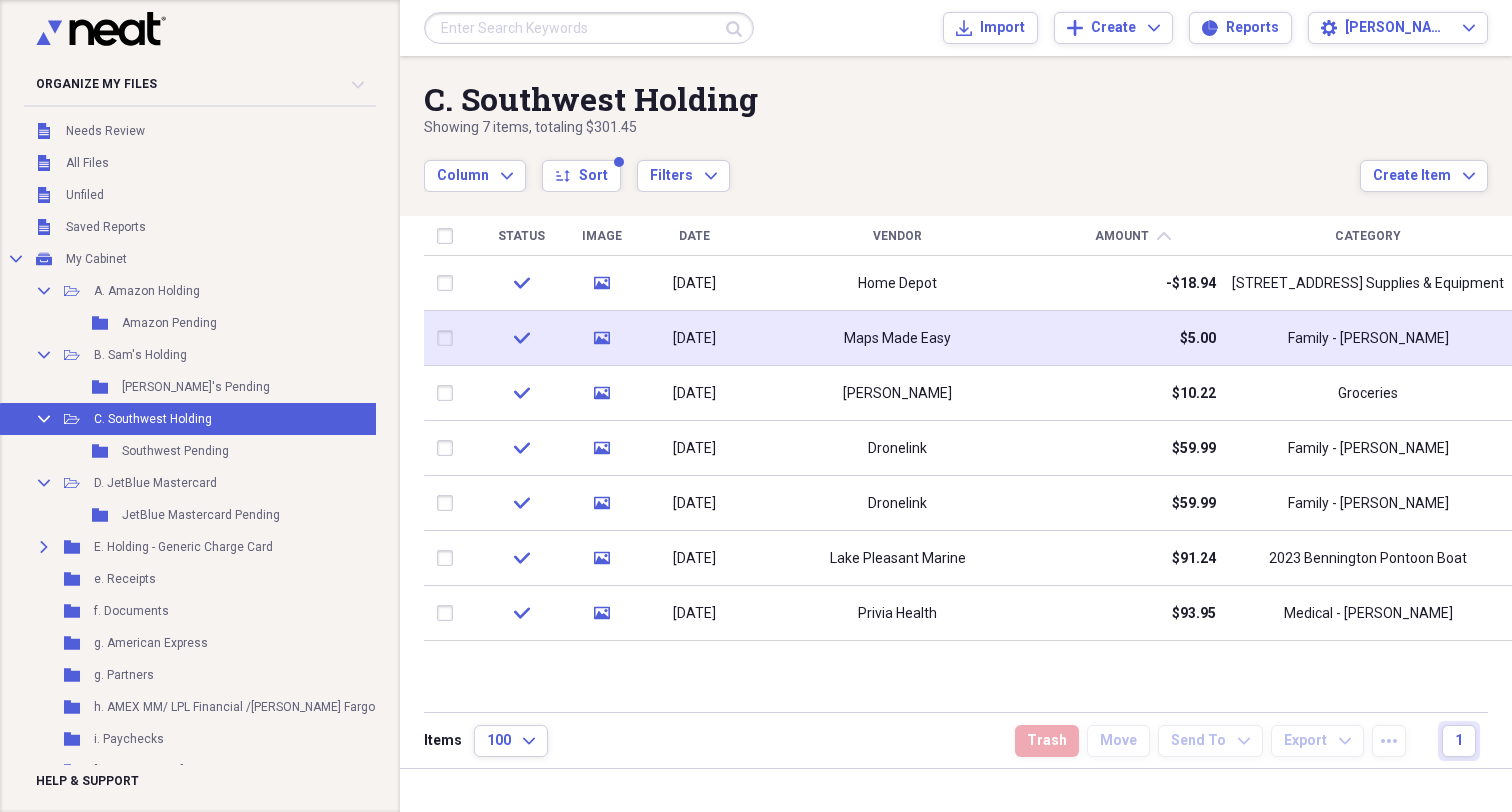 click at bounding box center [449, 338] 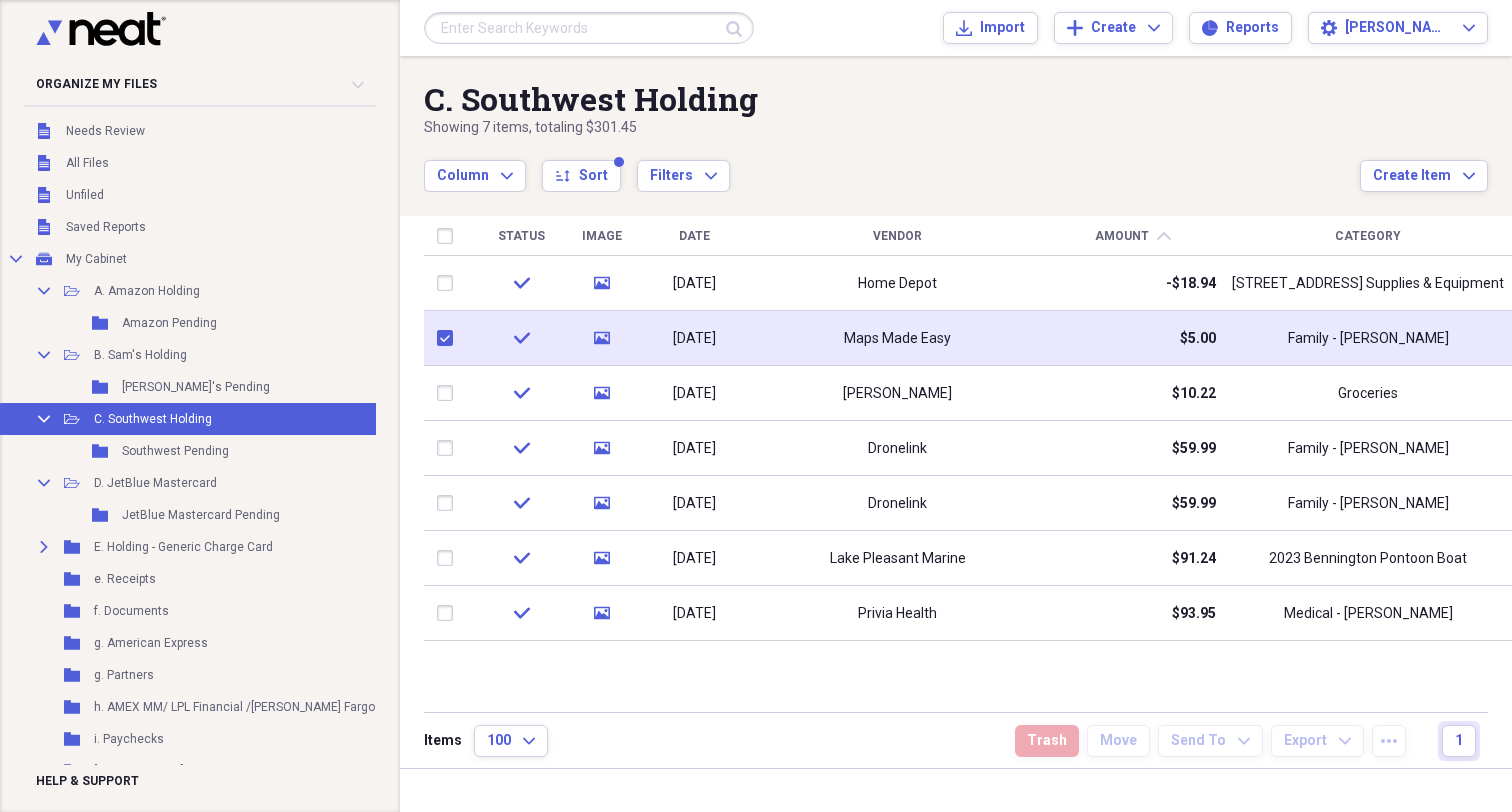 checkbox on "true" 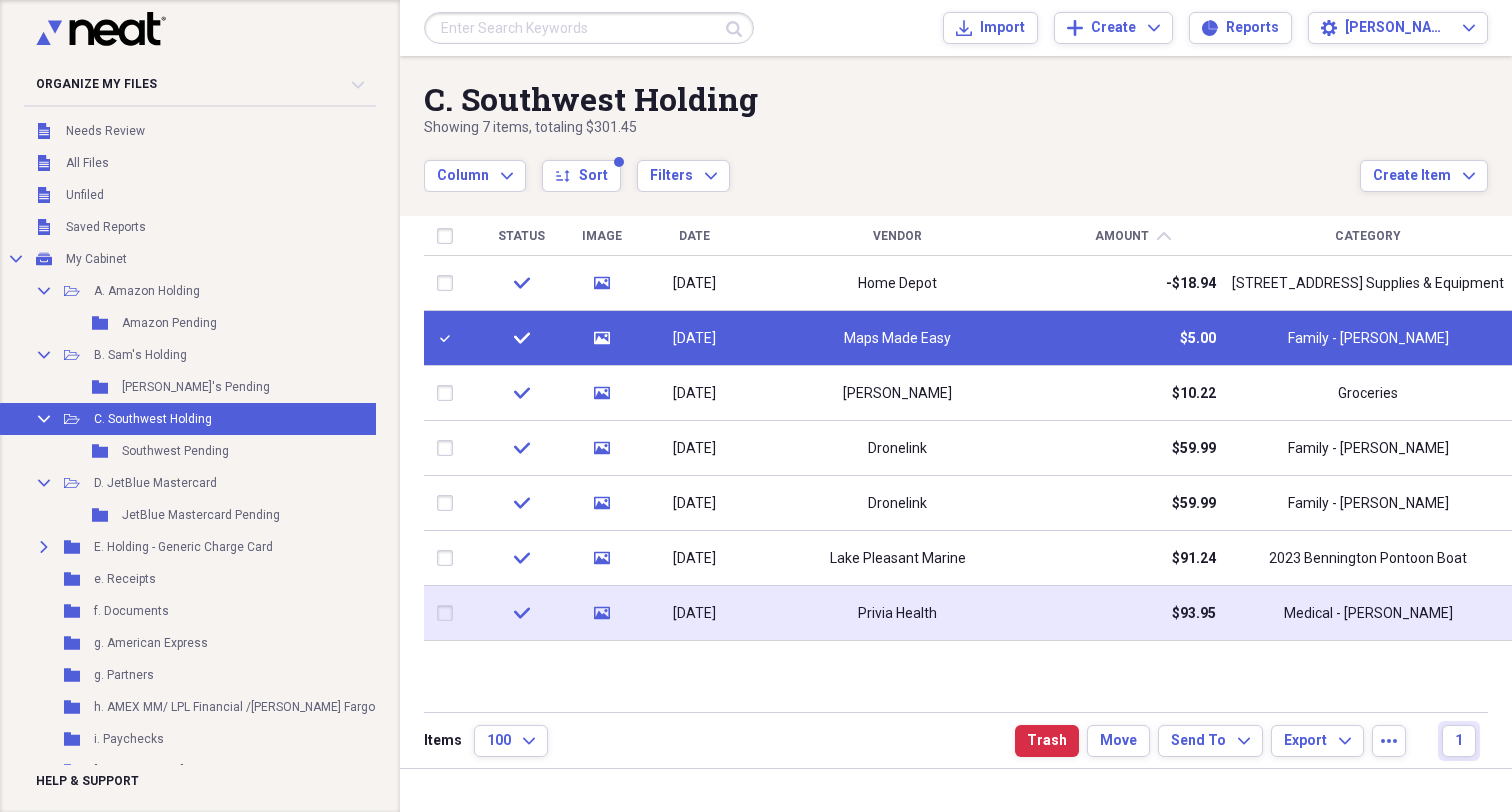 click at bounding box center [449, 613] 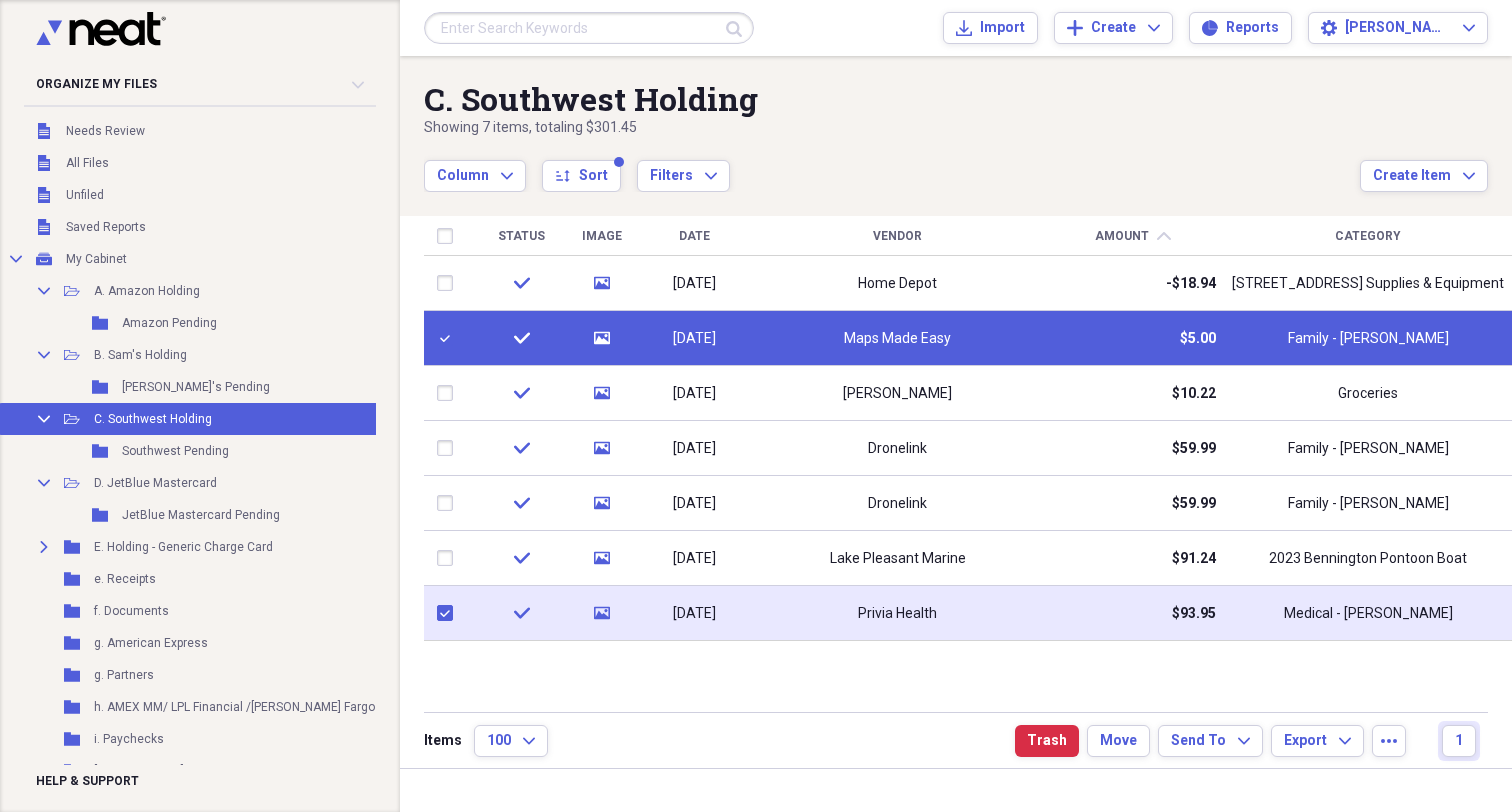 checkbox on "true" 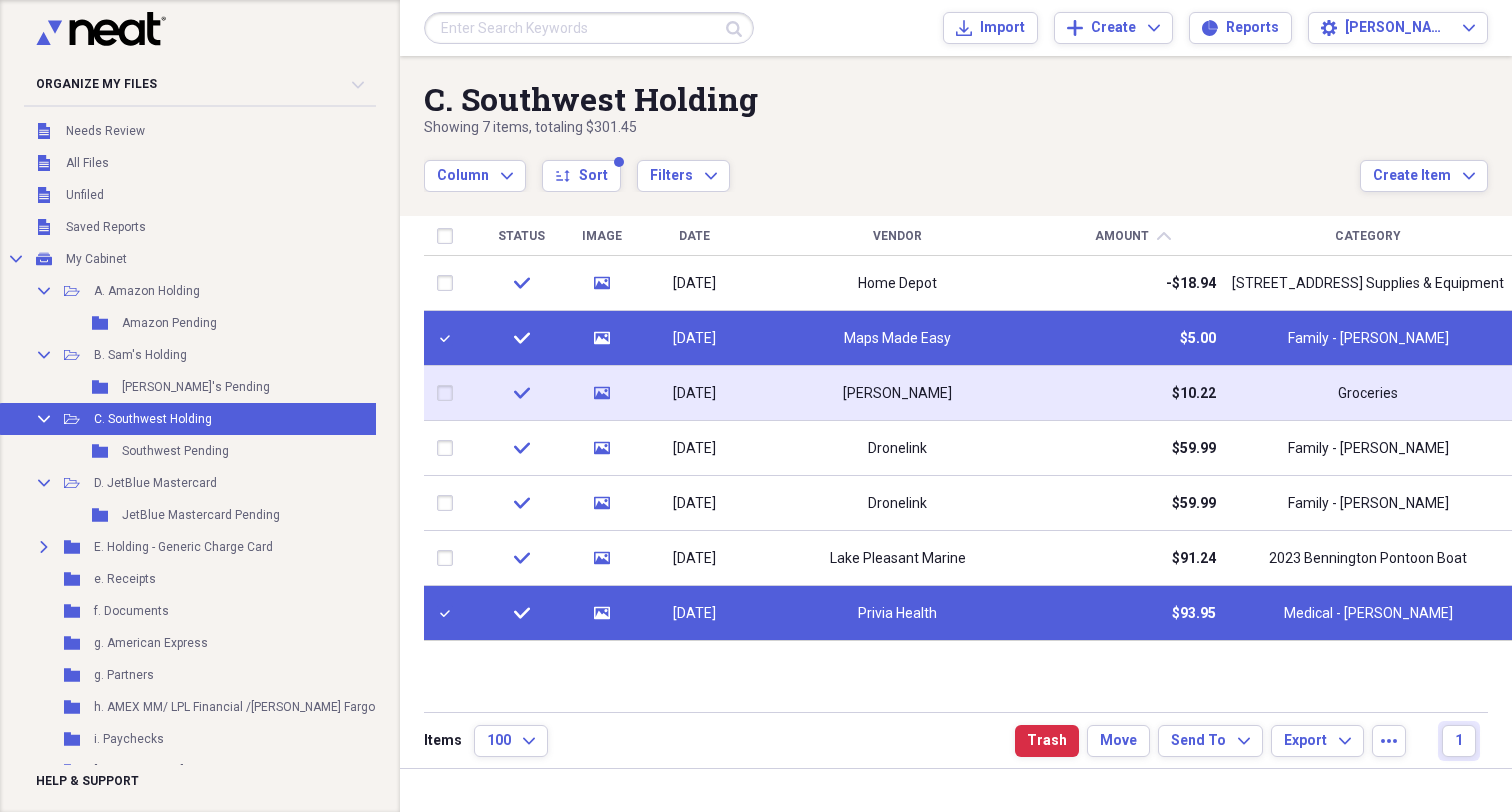 click at bounding box center [449, 393] 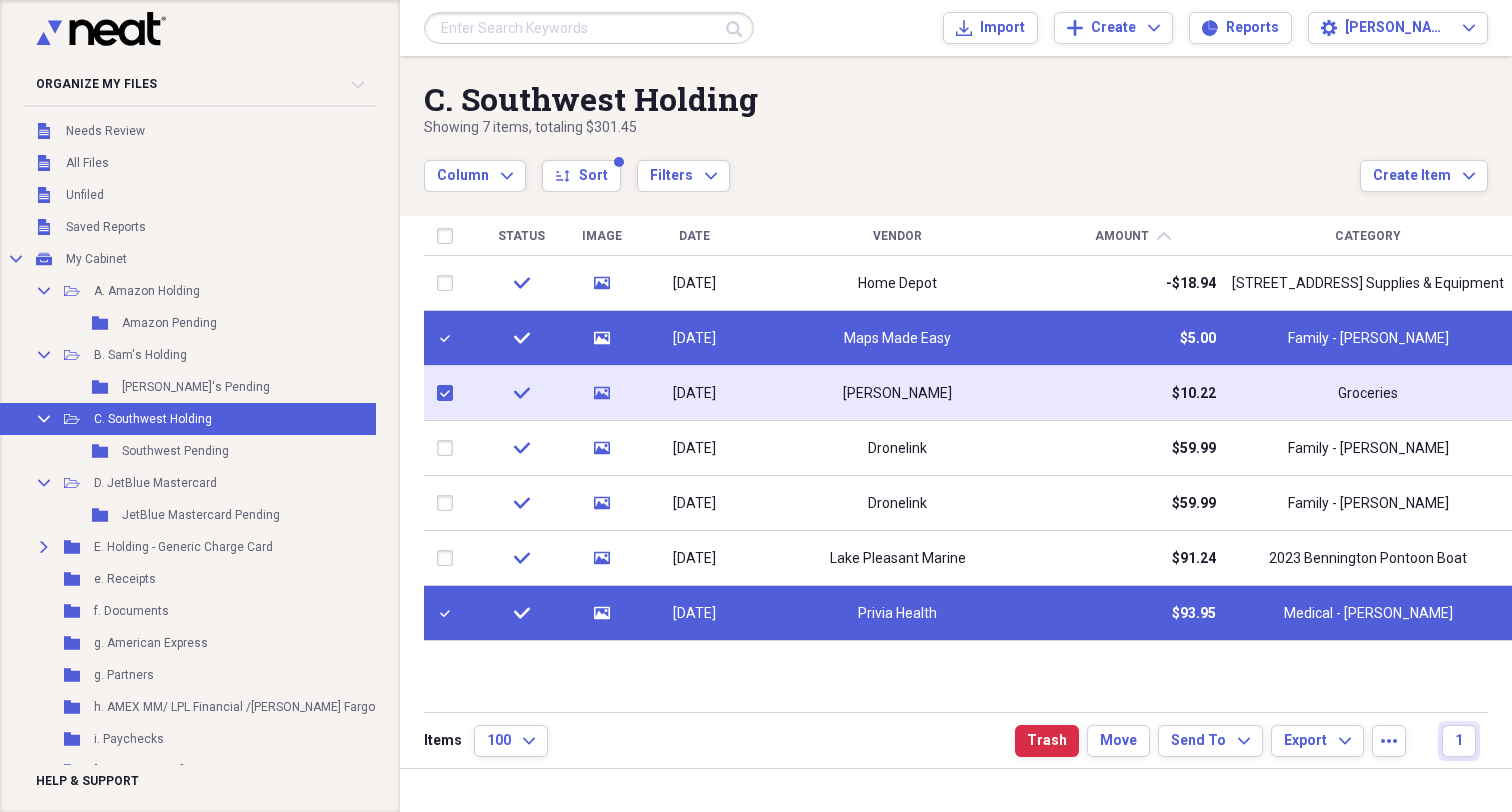 checkbox on "true" 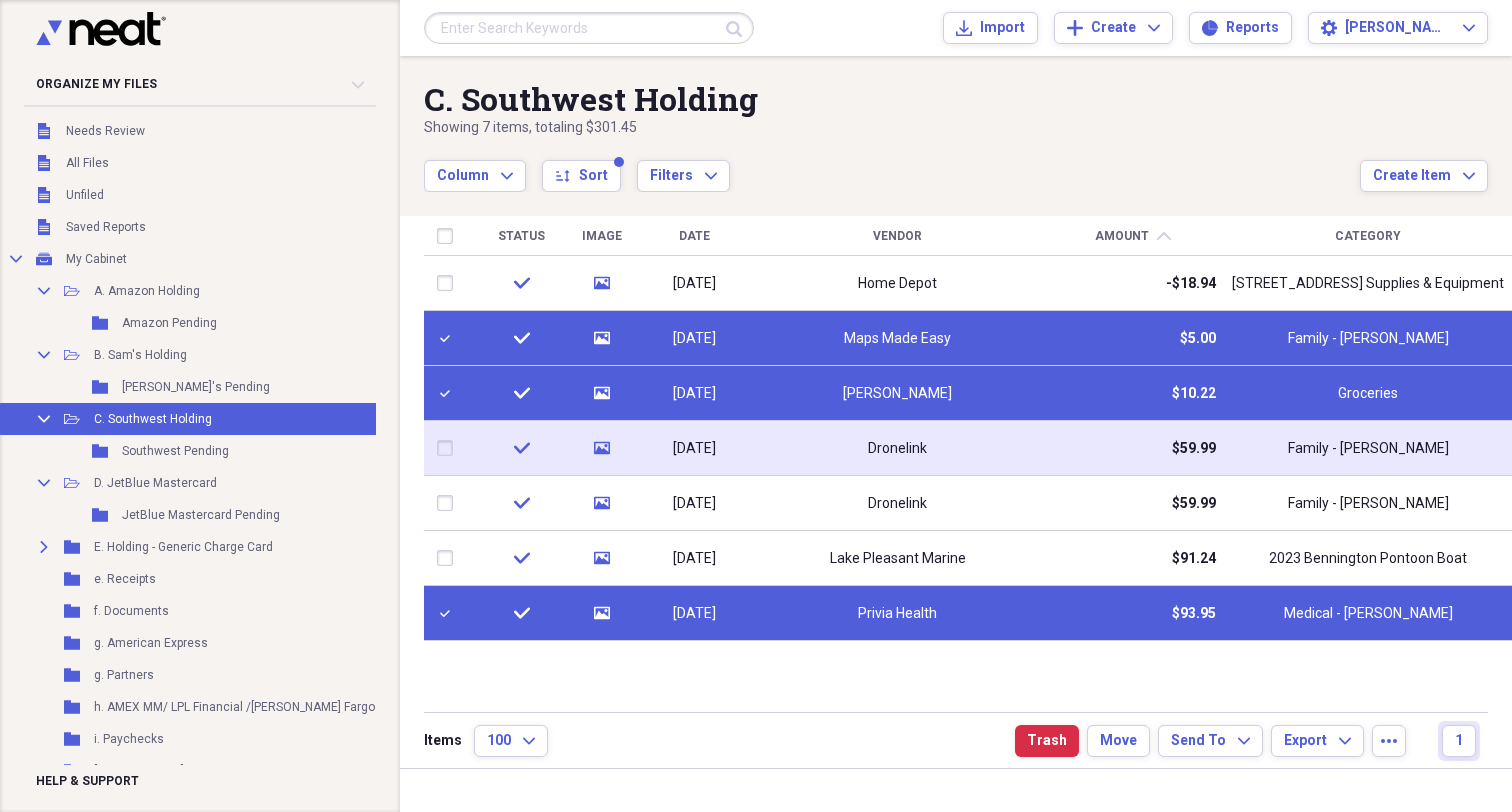 click at bounding box center [449, 448] 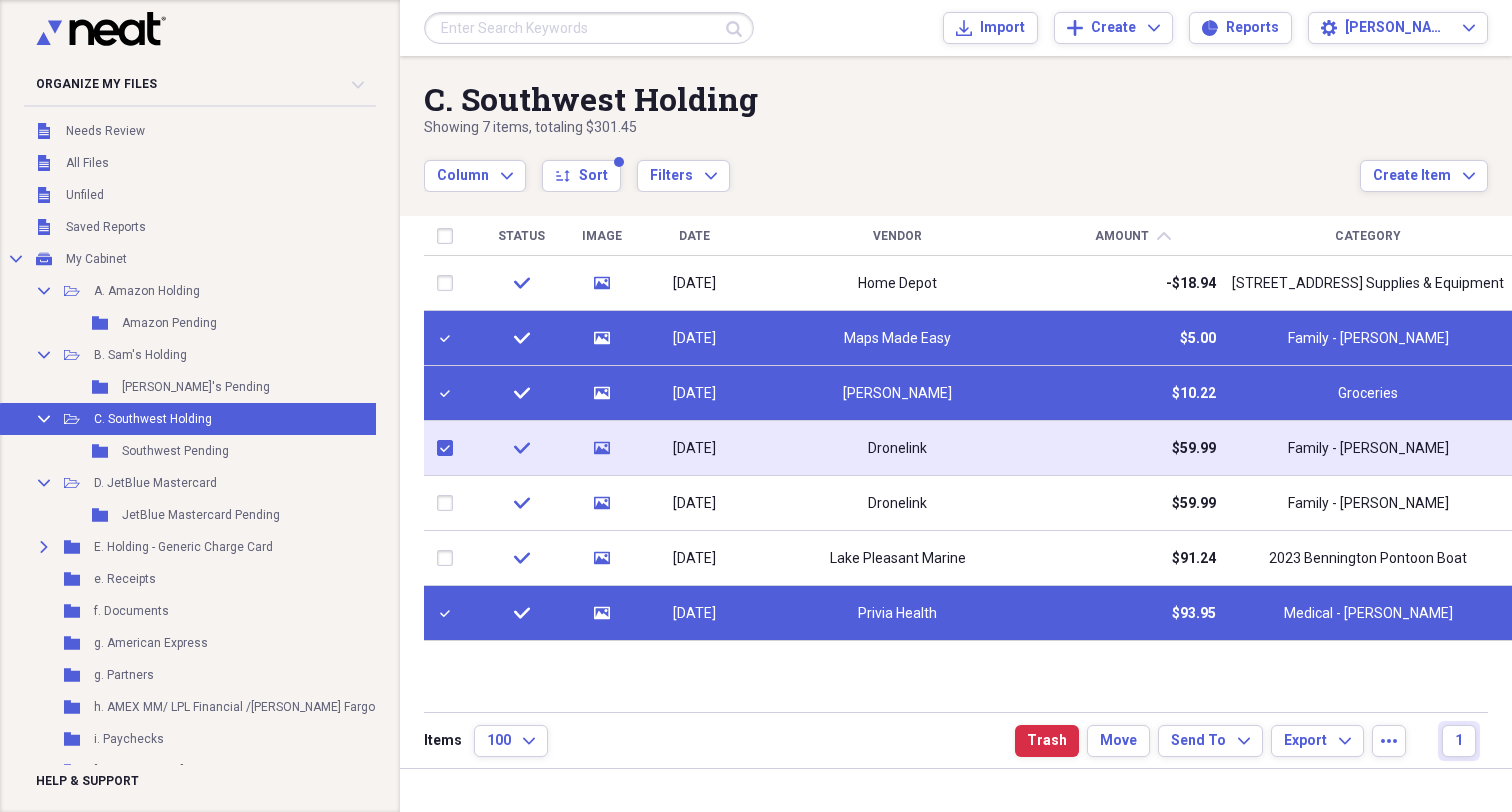 checkbox on "true" 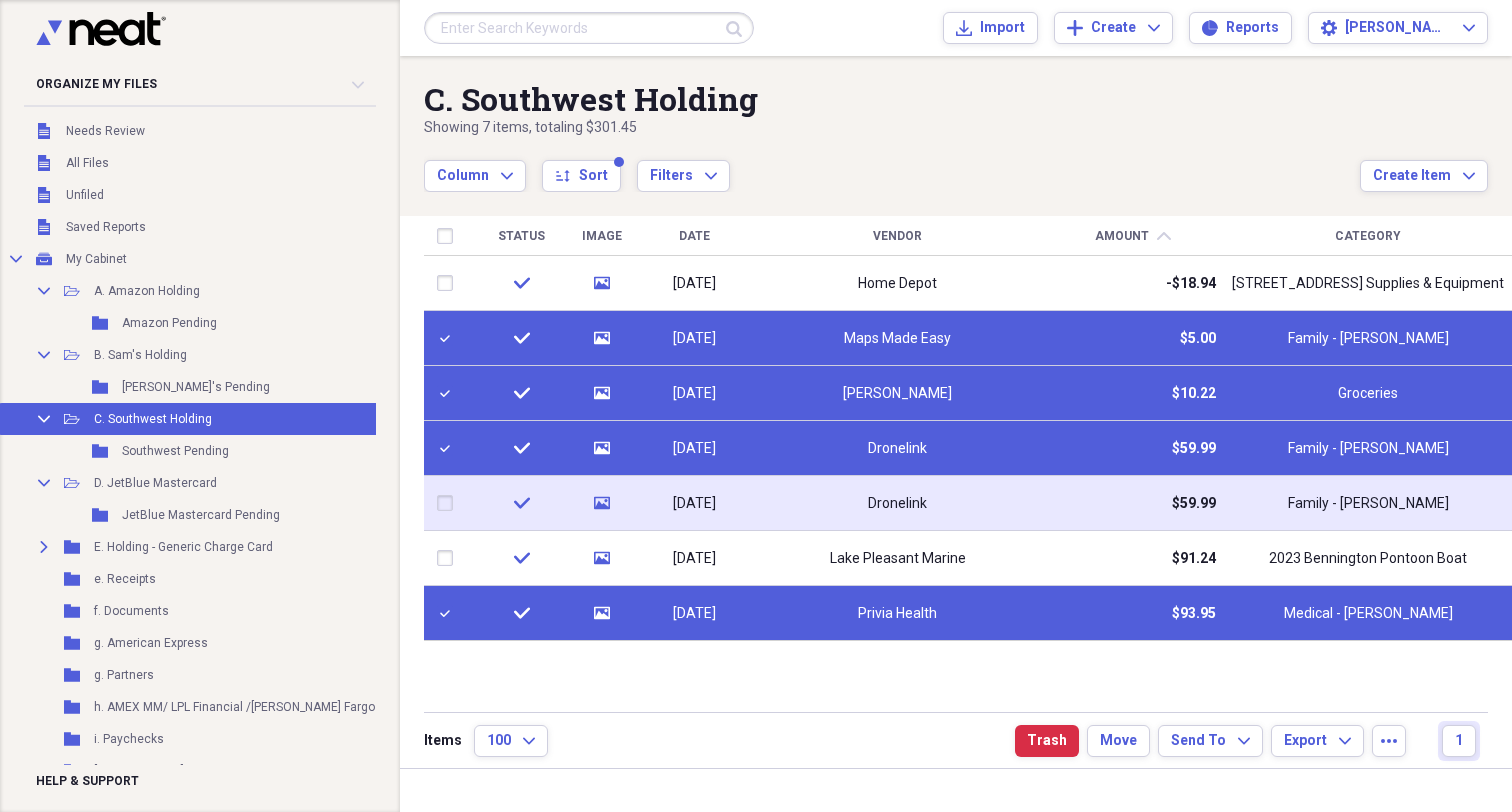 click at bounding box center [449, 503] 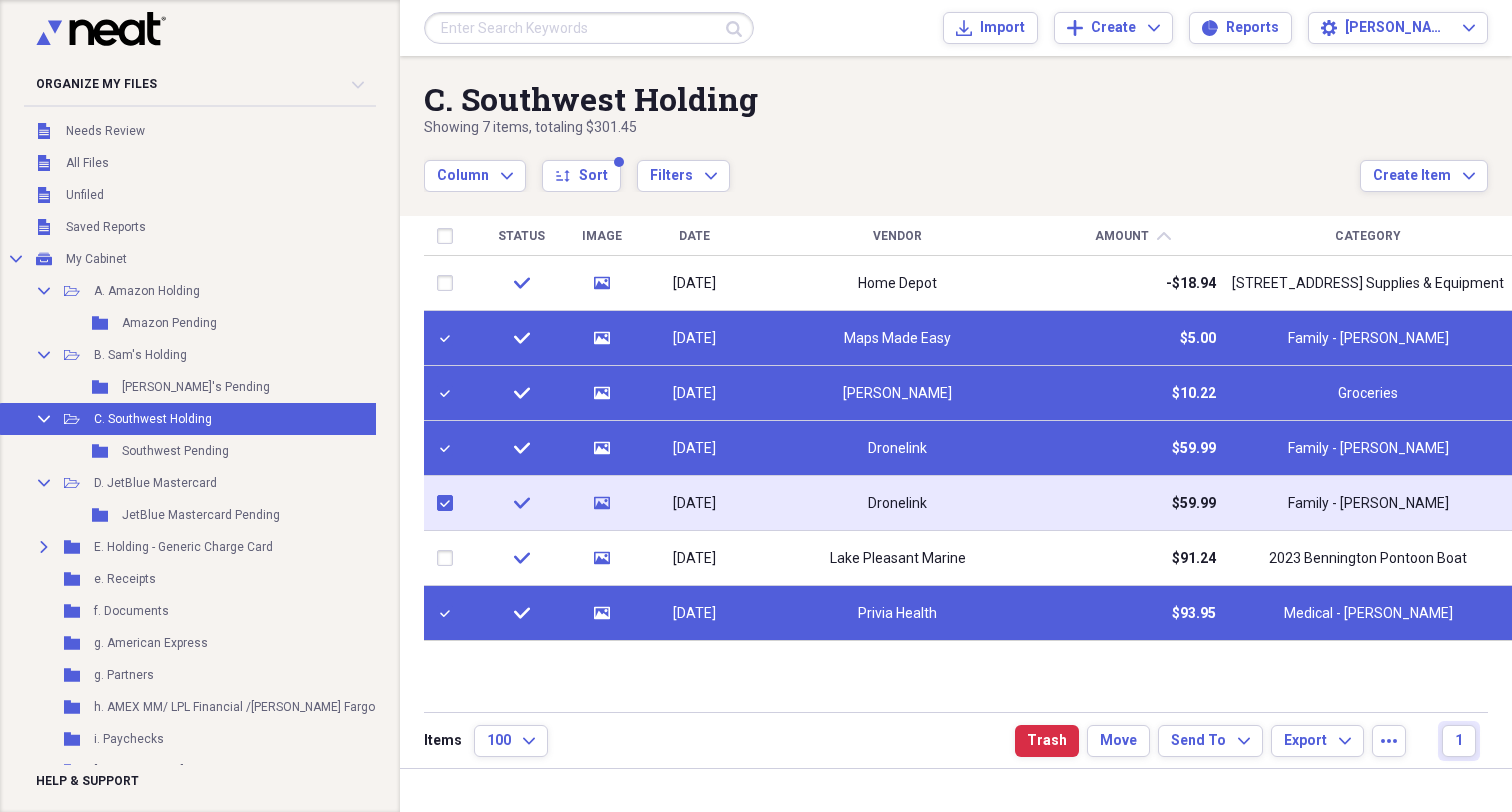 checkbox on "true" 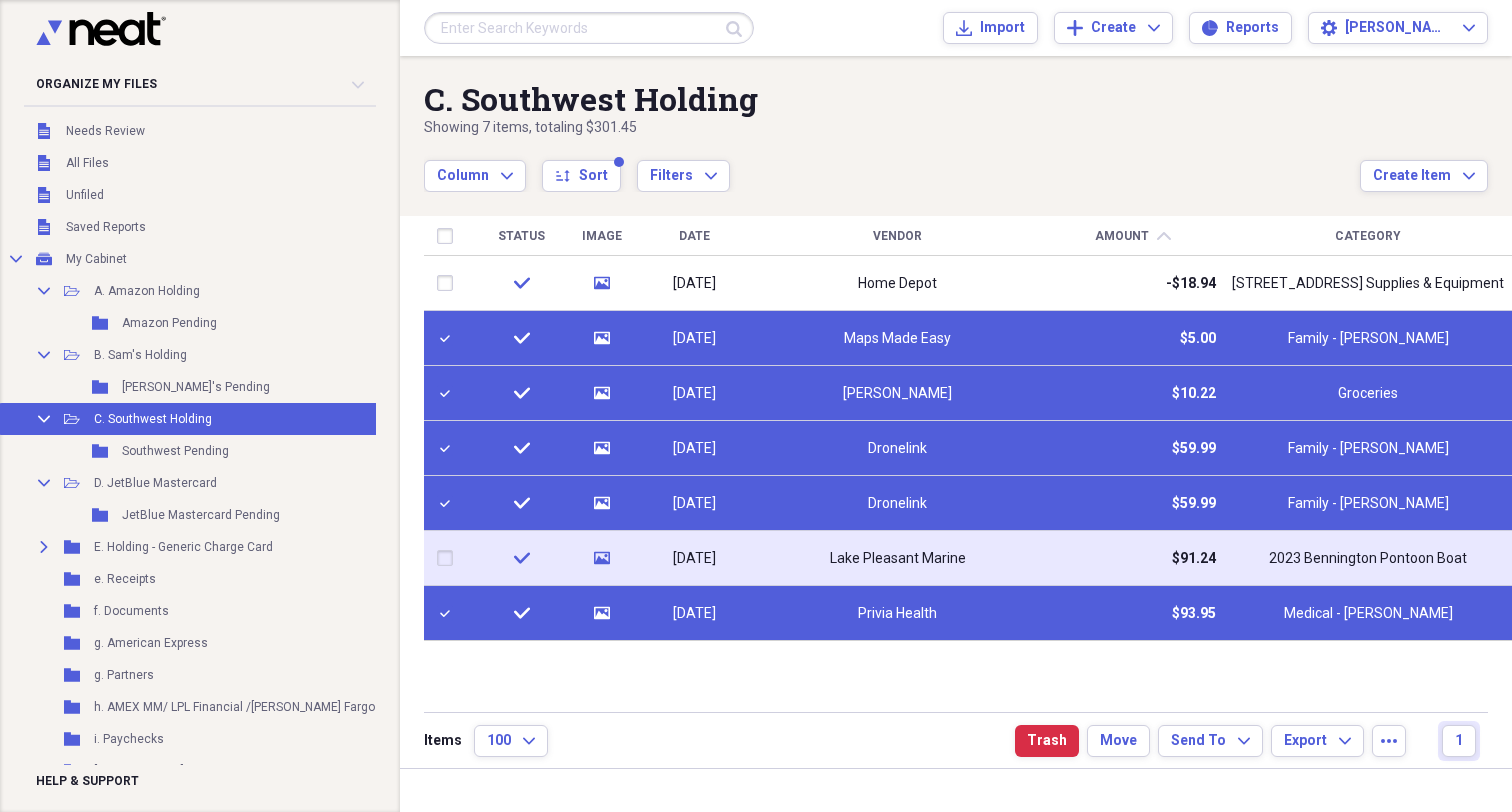 click at bounding box center [449, 558] 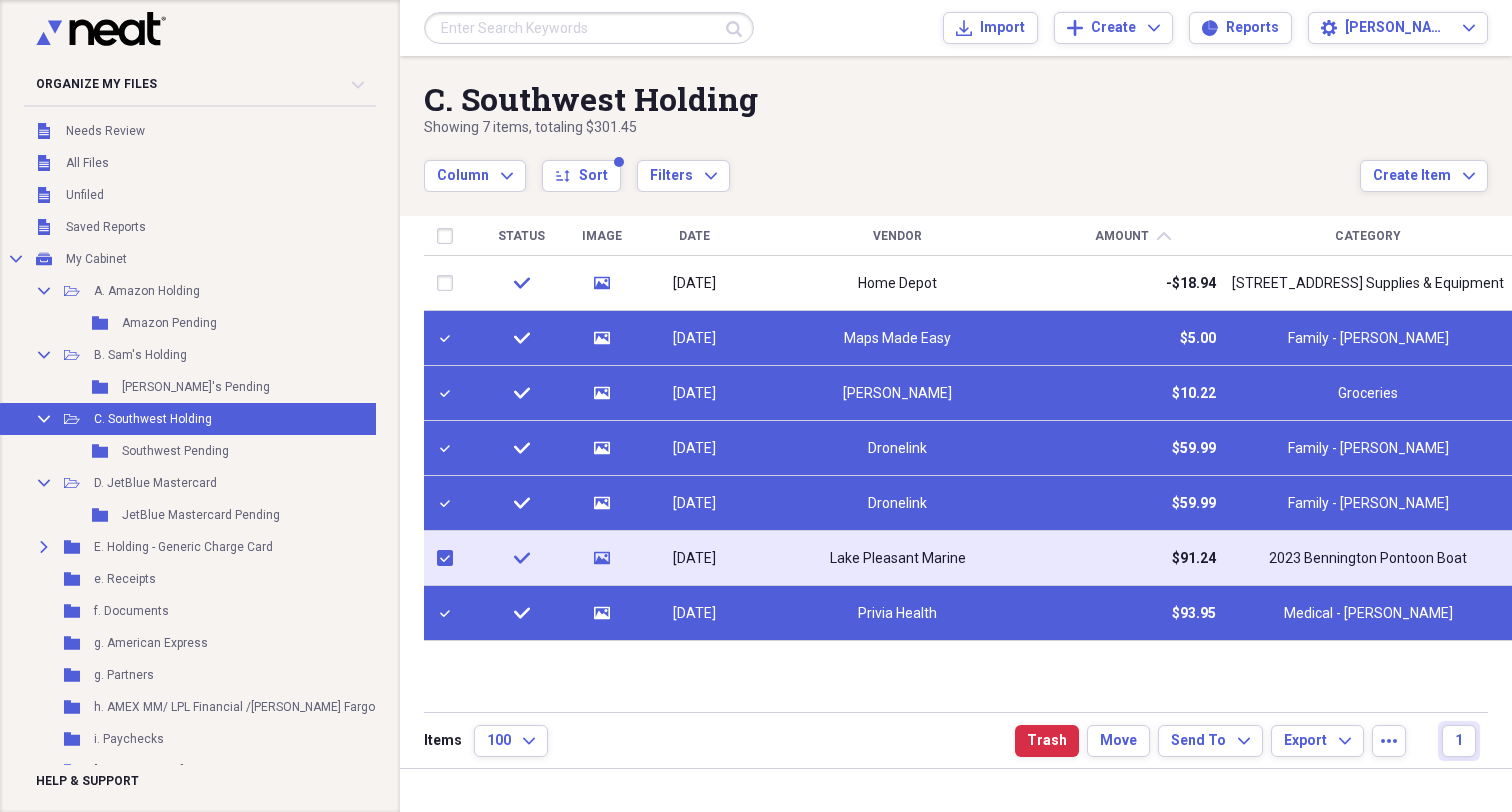 checkbox on "true" 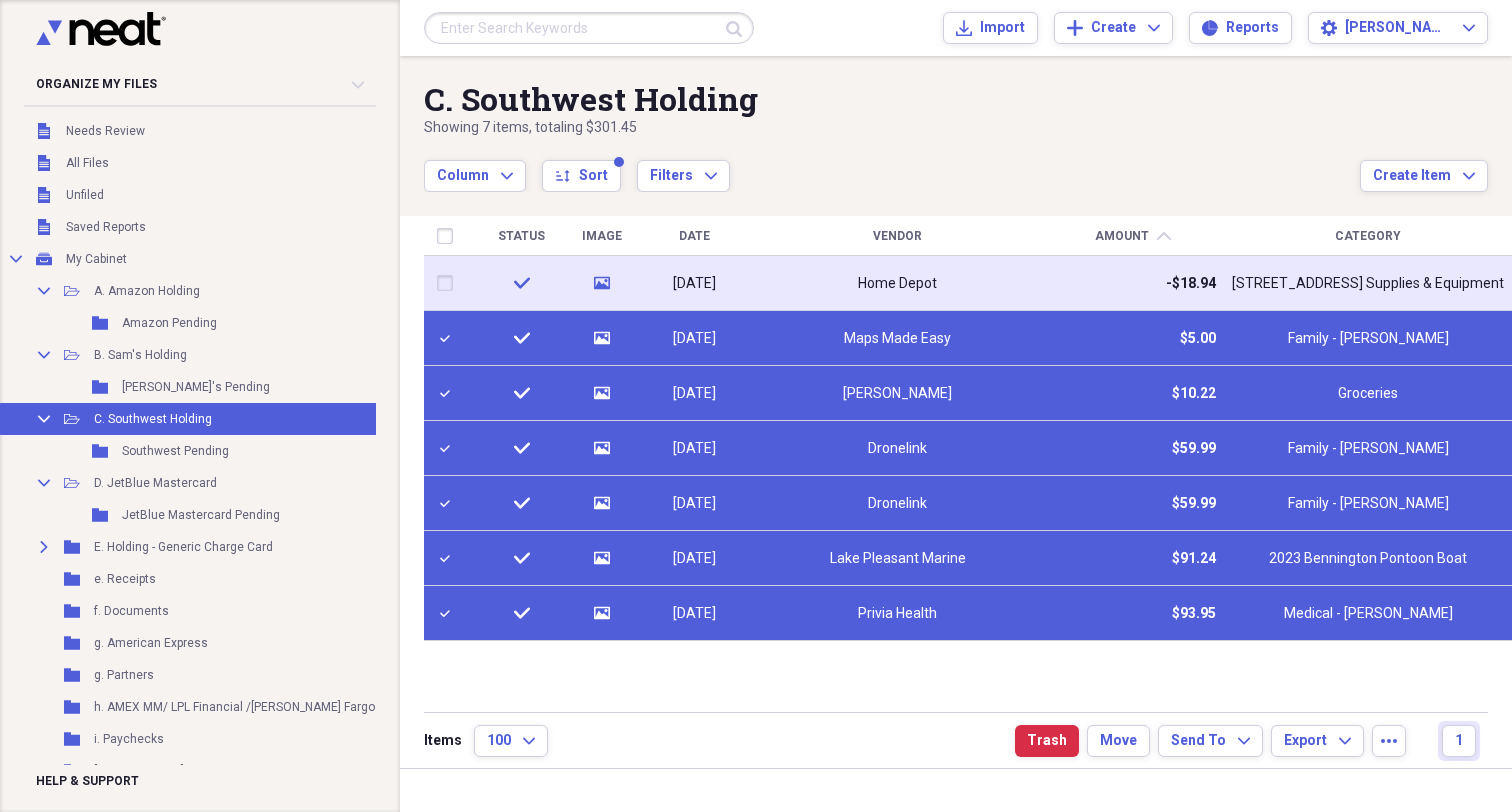 click at bounding box center [449, 283] 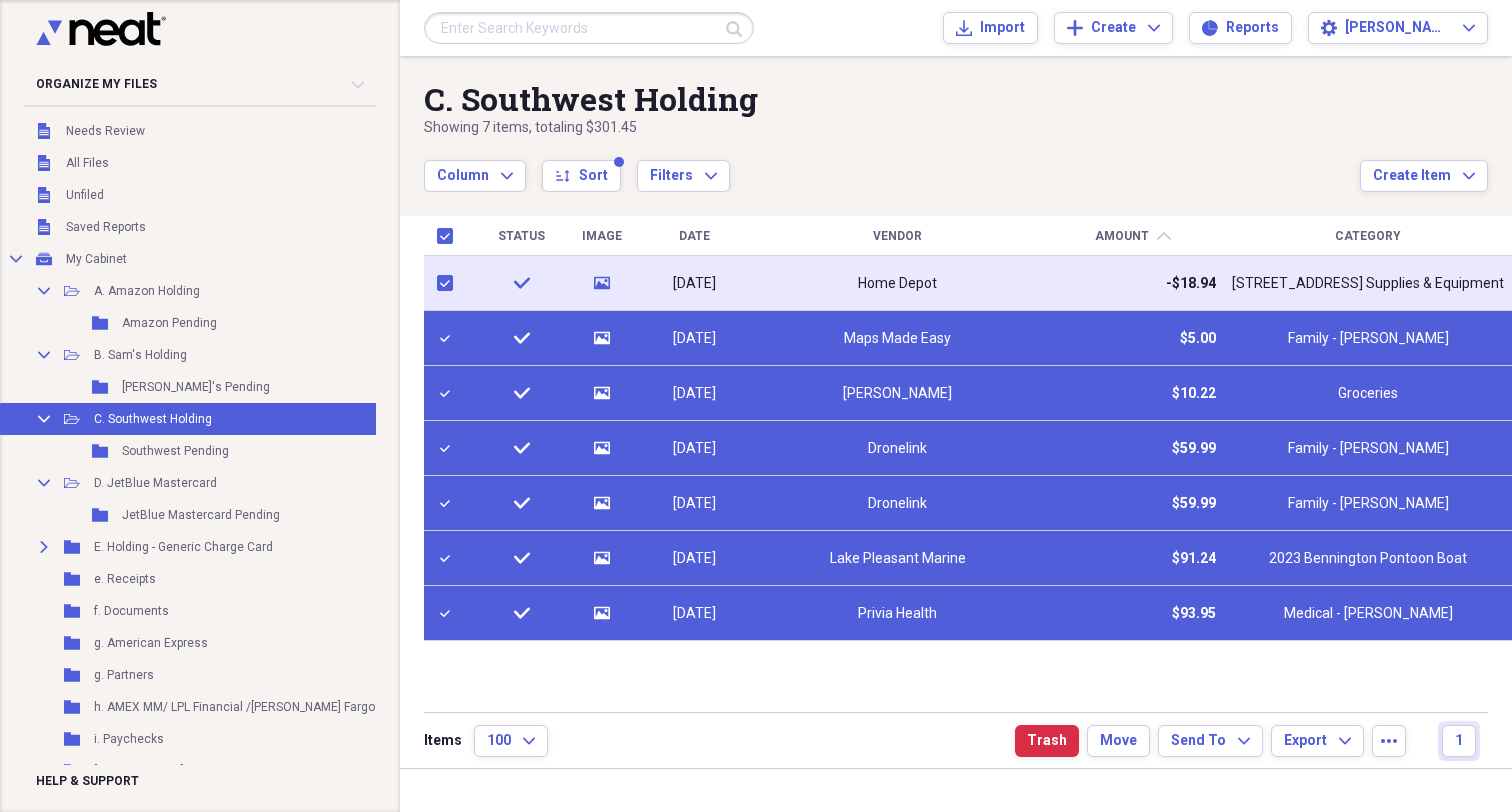 checkbox on "true" 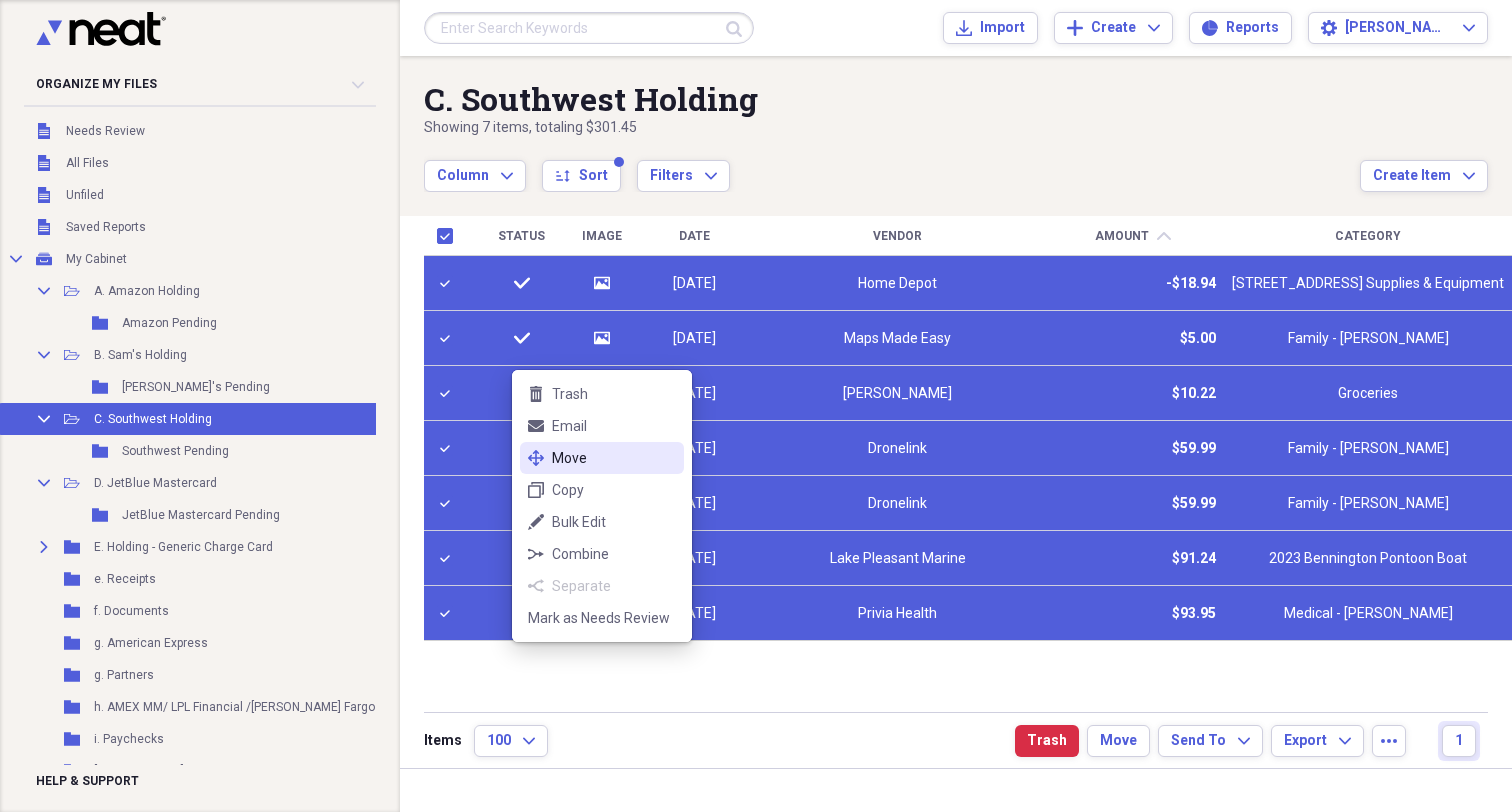 click on "Move" at bounding box center (614, 458) 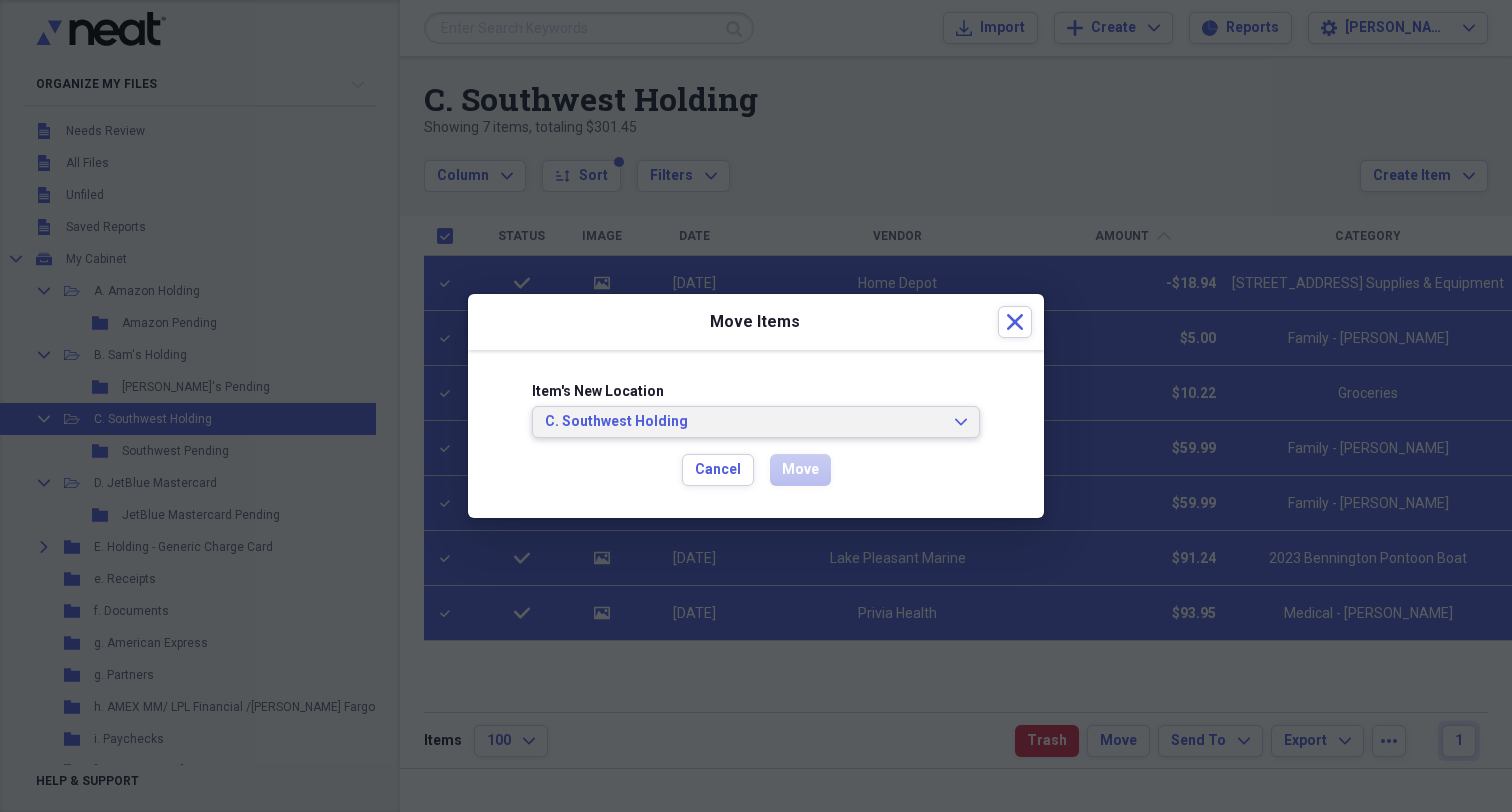 click 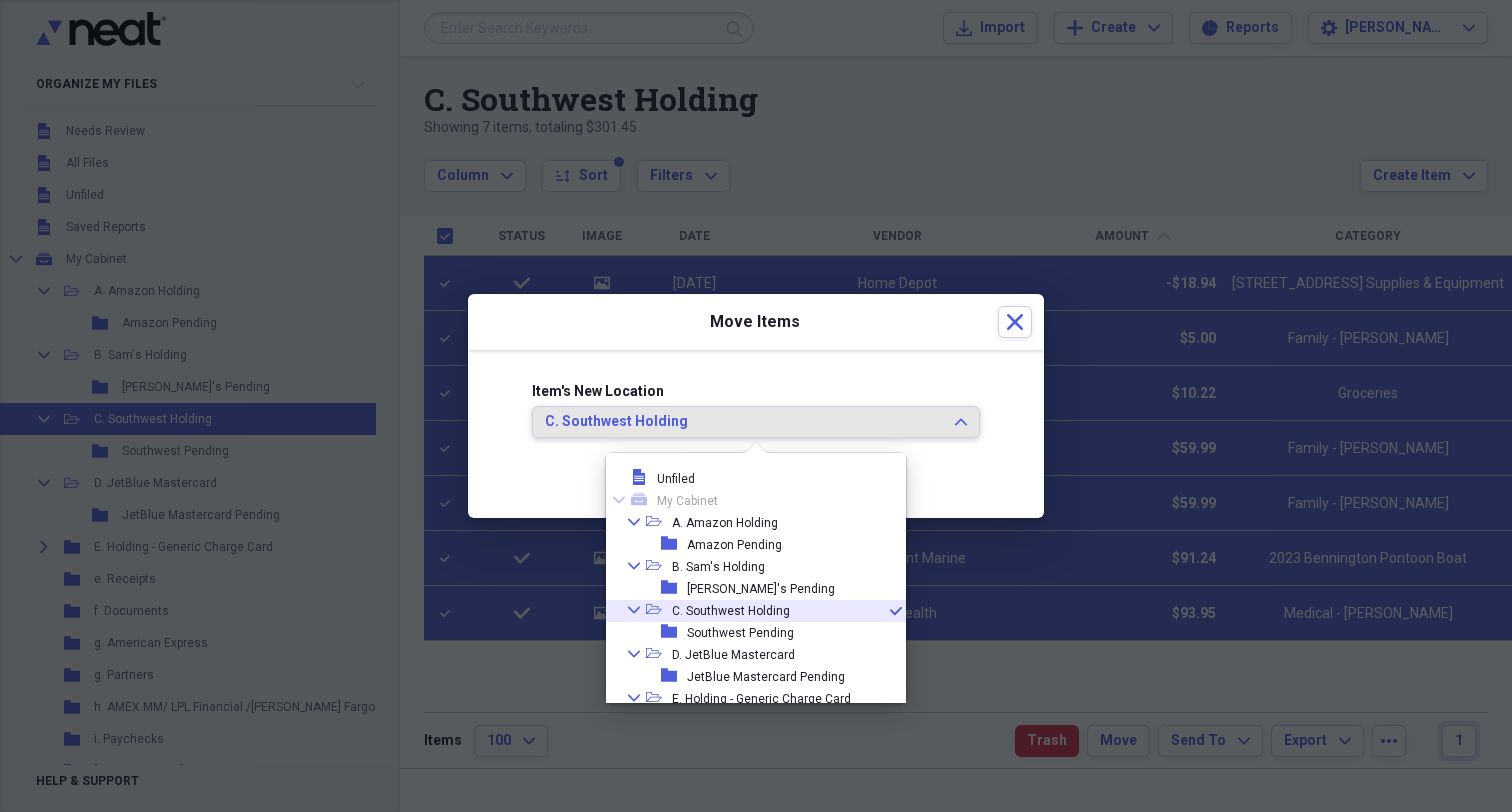scroll, scrollTop: 33, scrollLeft: 0, axis: vertical 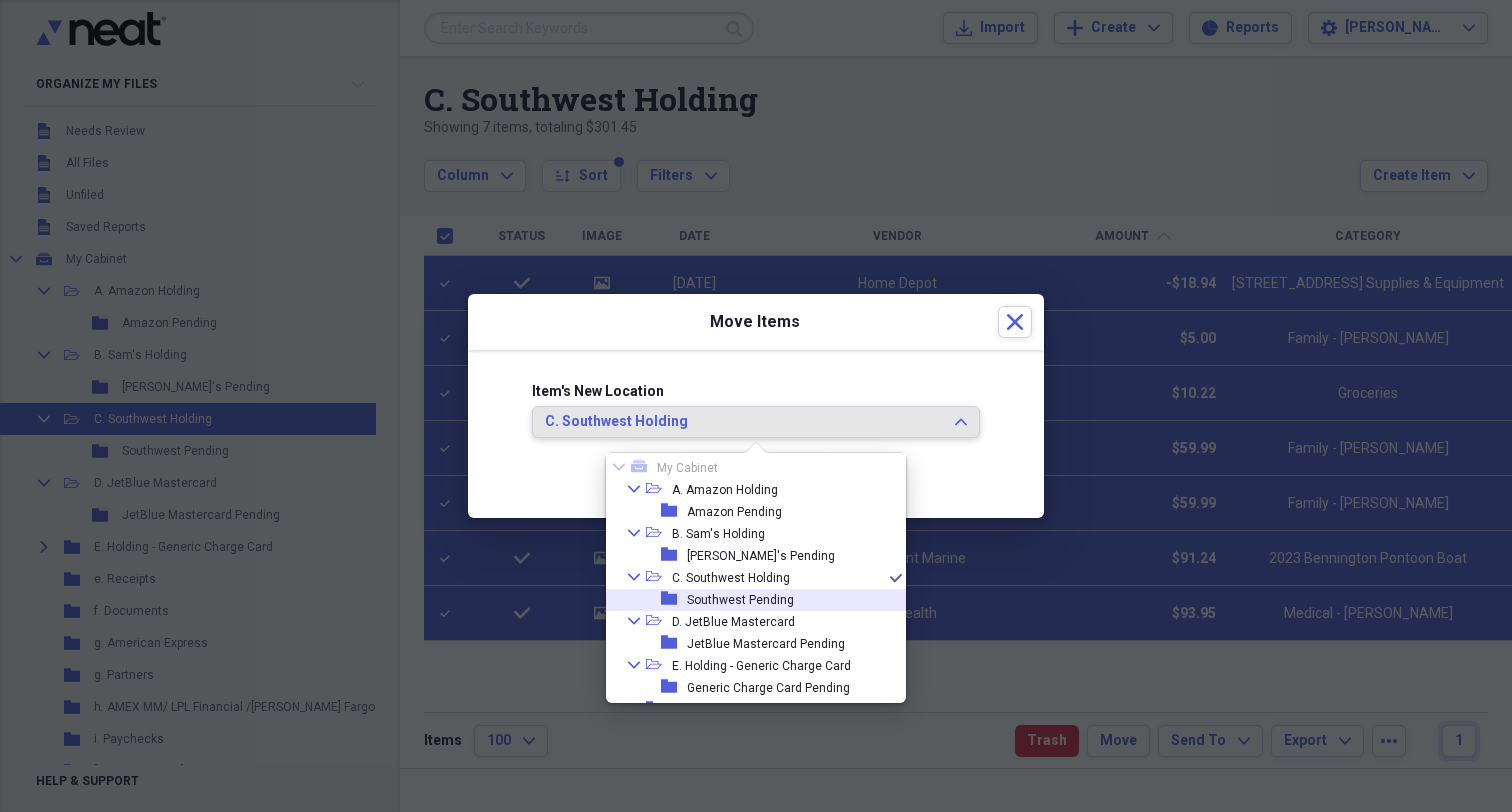 click on "Southwest Pending" at bounding box center [740, 600] 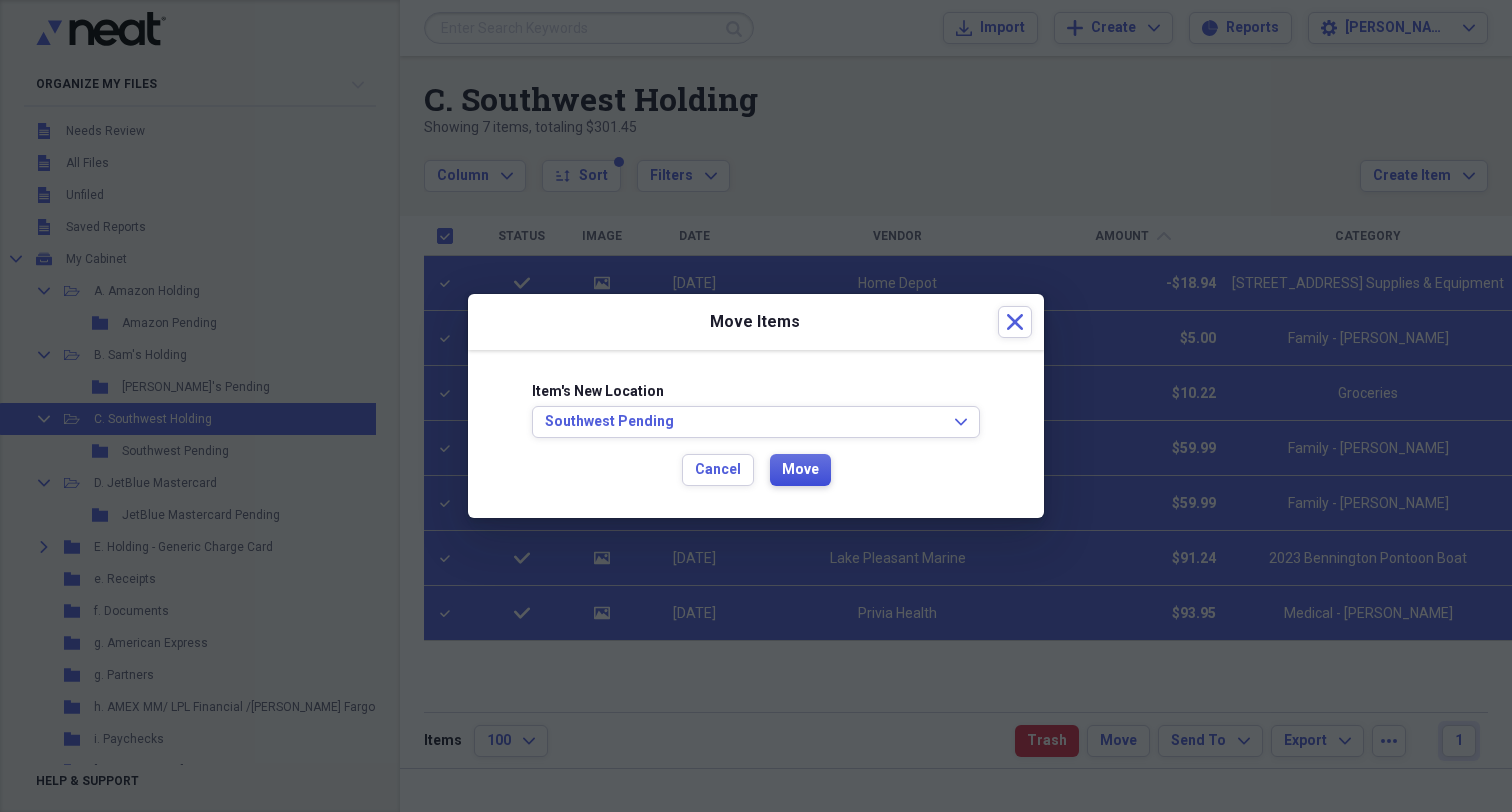 click on "Move" at bounding box center [800, 470] 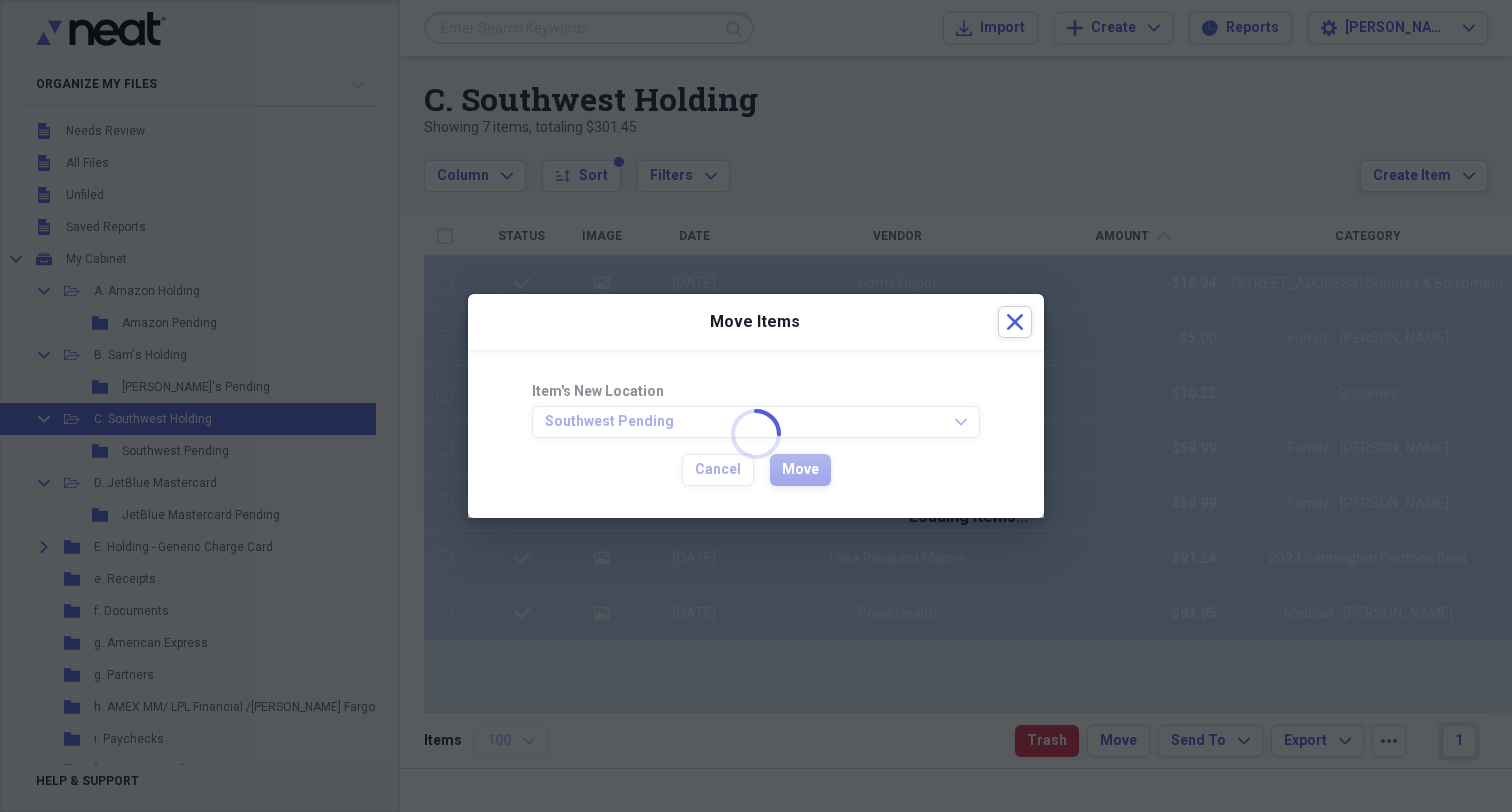 checkbox on "false" 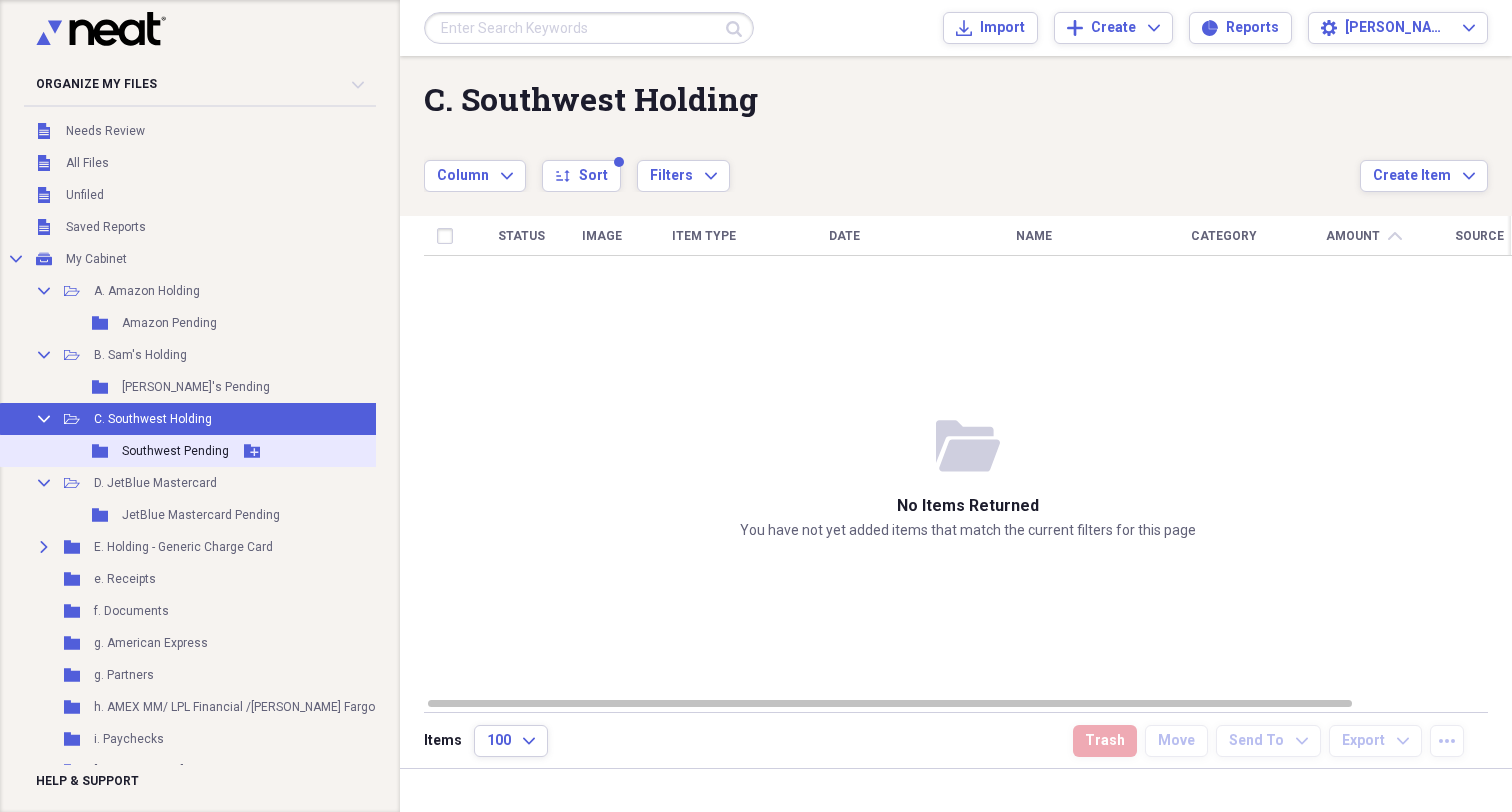 click on "Southwest Pending" at bounding box center (175, 451) 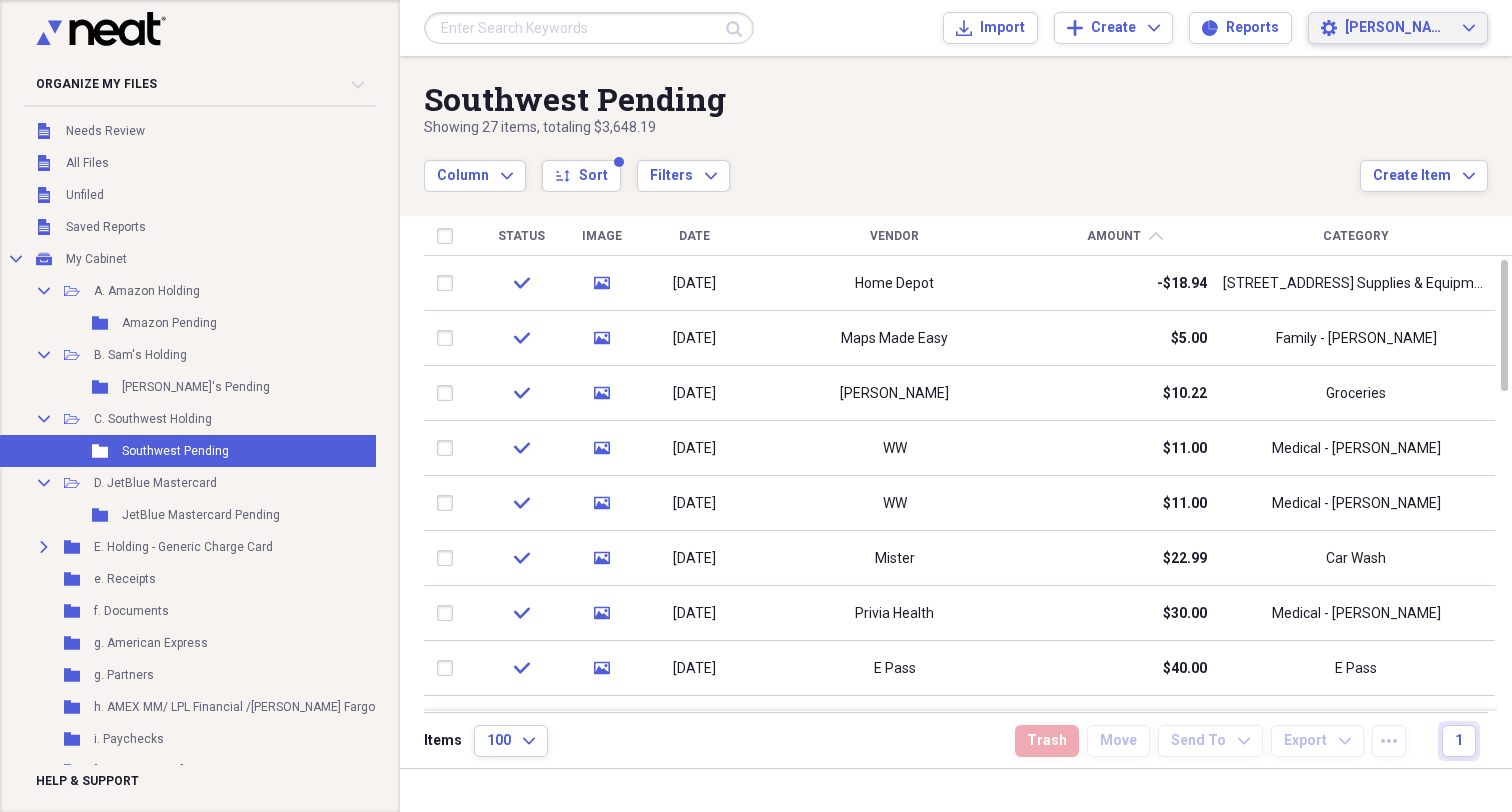click on "Expand" 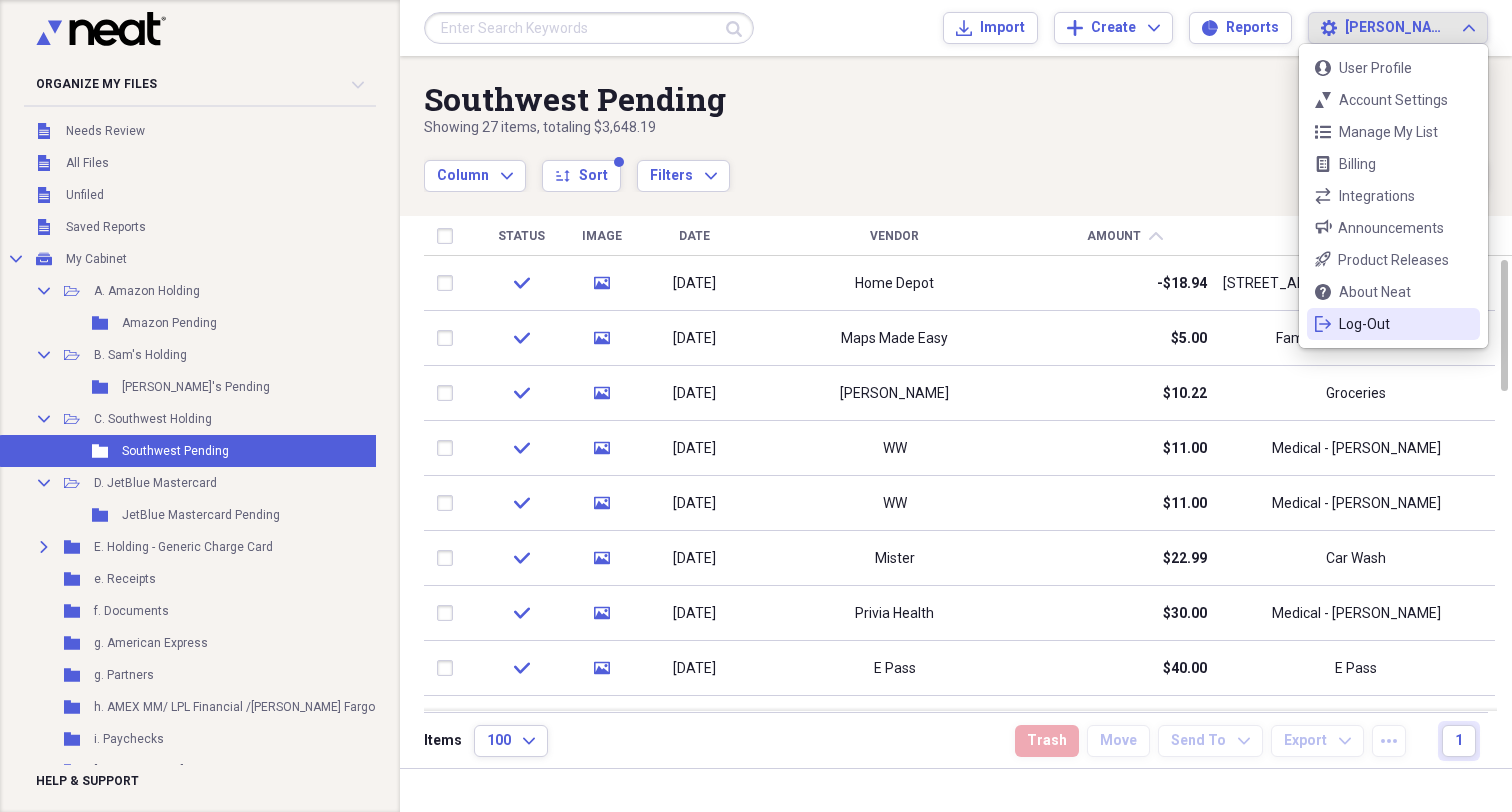 click on "Log-Out" at bounding box center (1393, 324) 